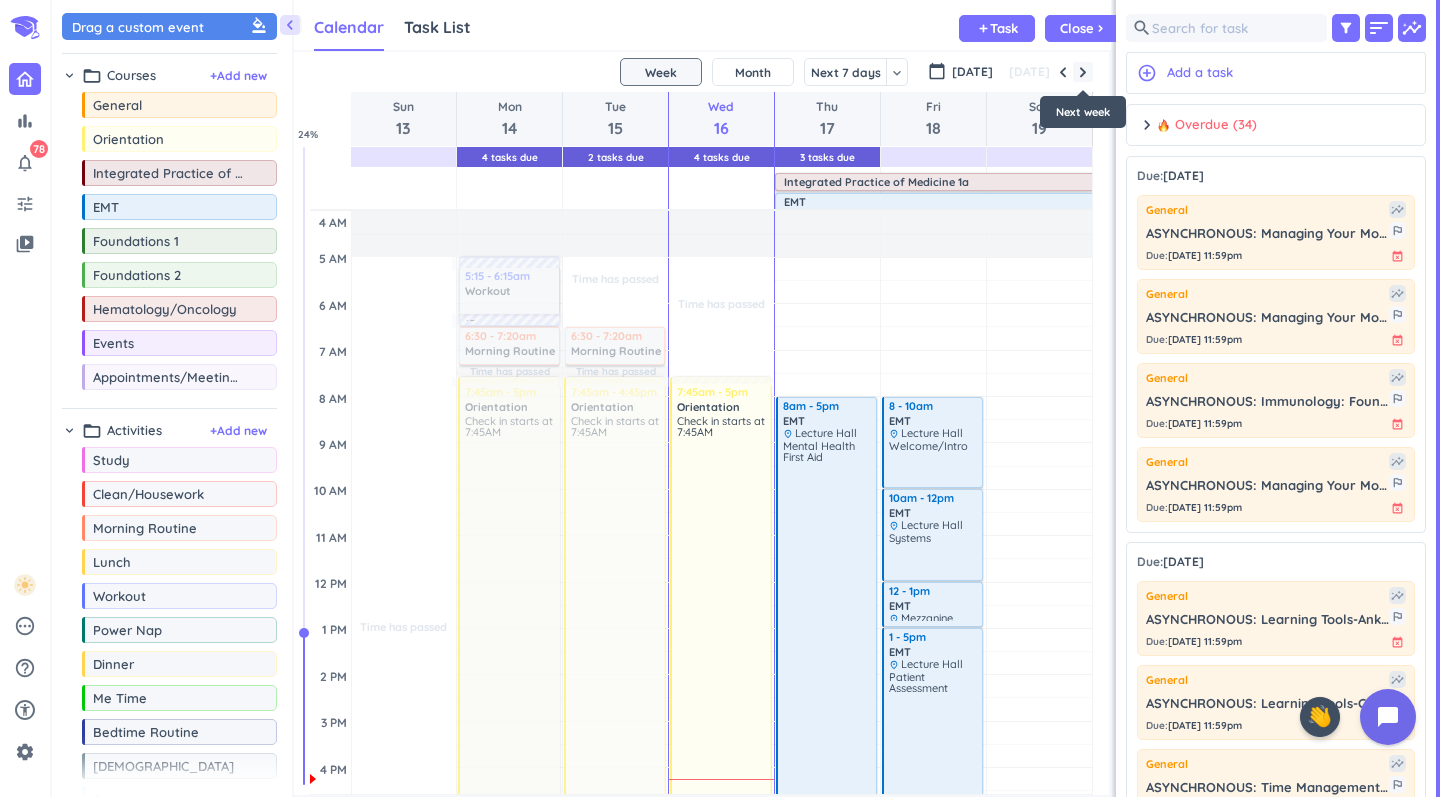 scroll, scrollTop: 0, scrollLeft: 0, axis: both 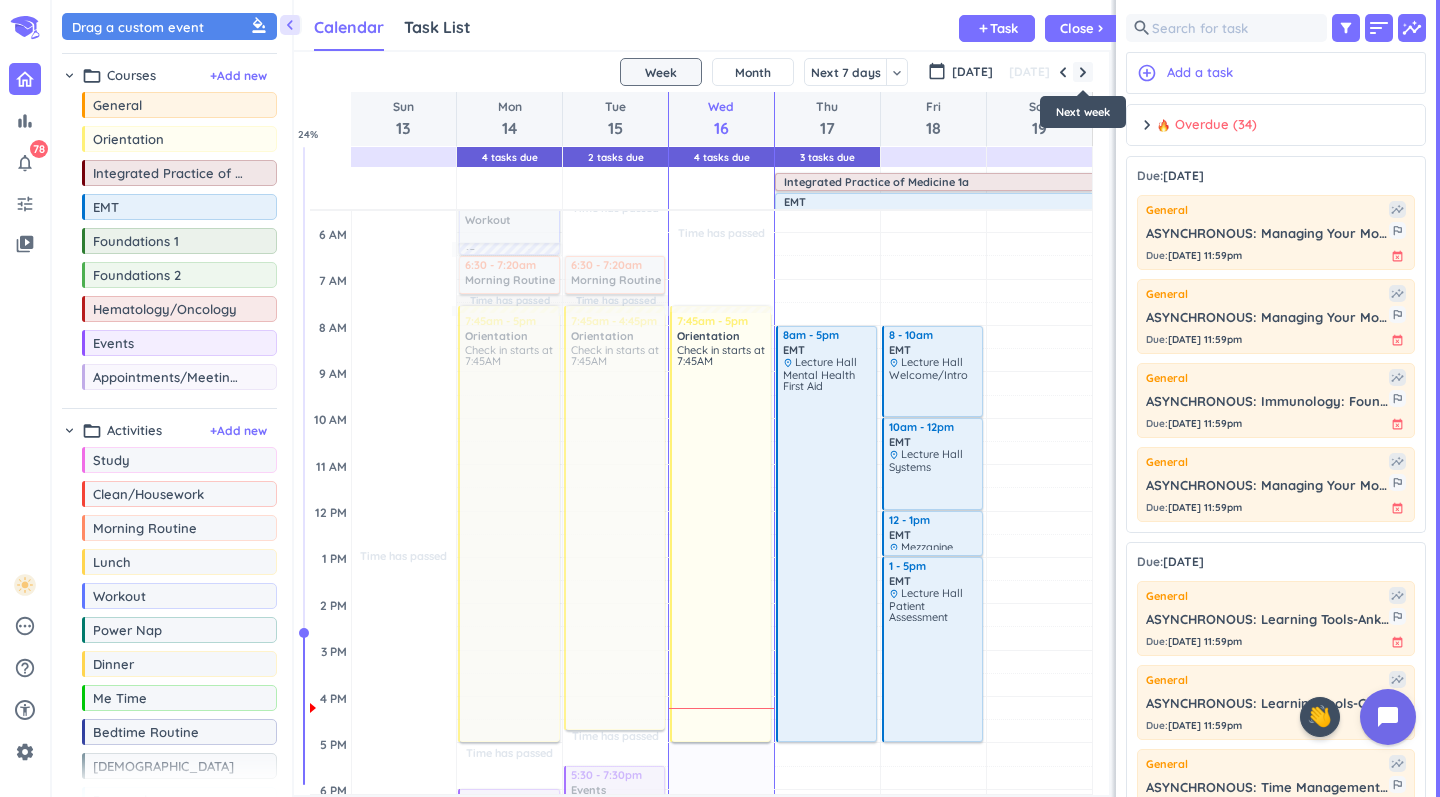 click at bounding box center [1083, 72] 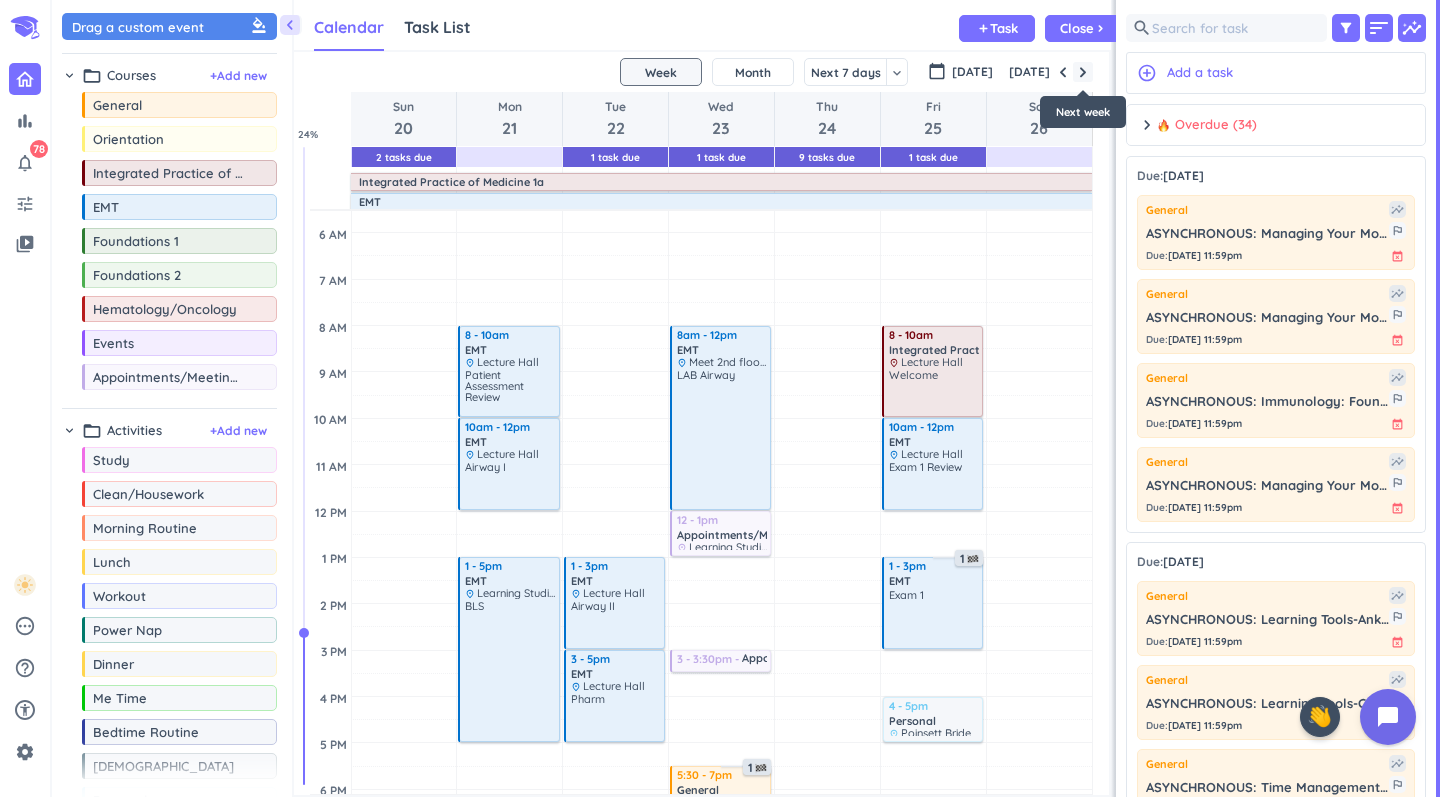 click at bounding box center [1083, 72] 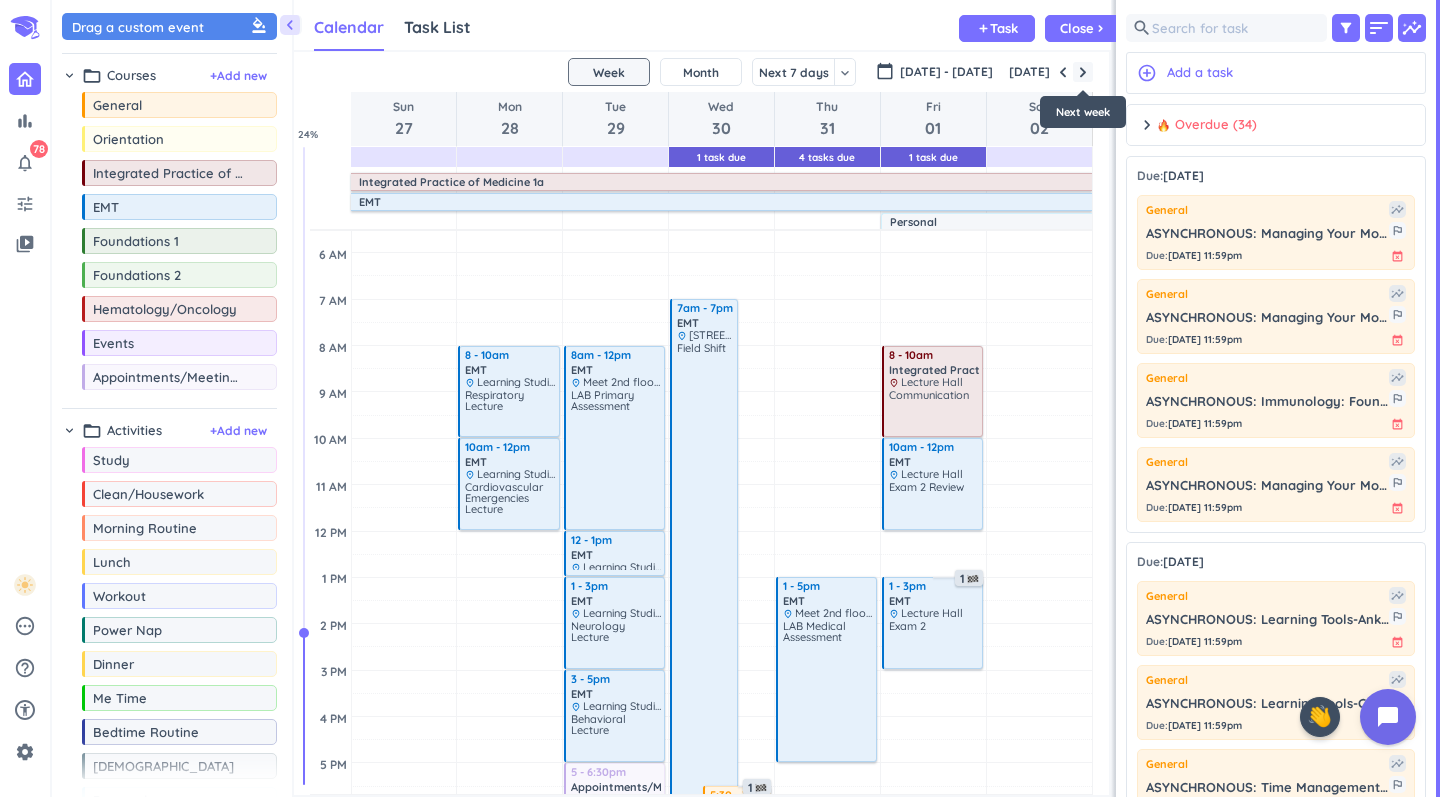 click at bounding box center [1083, 72] 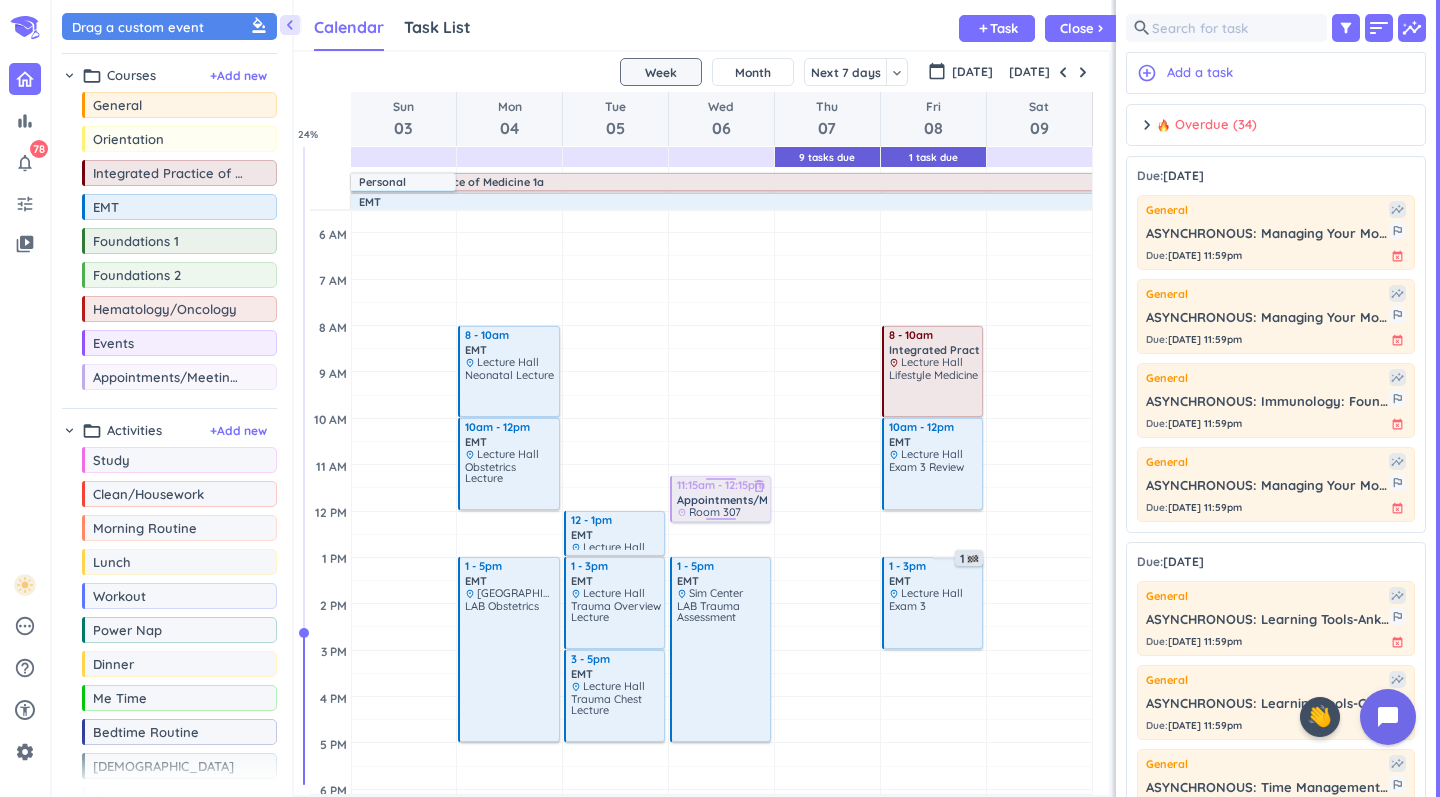 click on "Appointments/Meetings/Lunch & Learns" at bounding box center (785, 500) 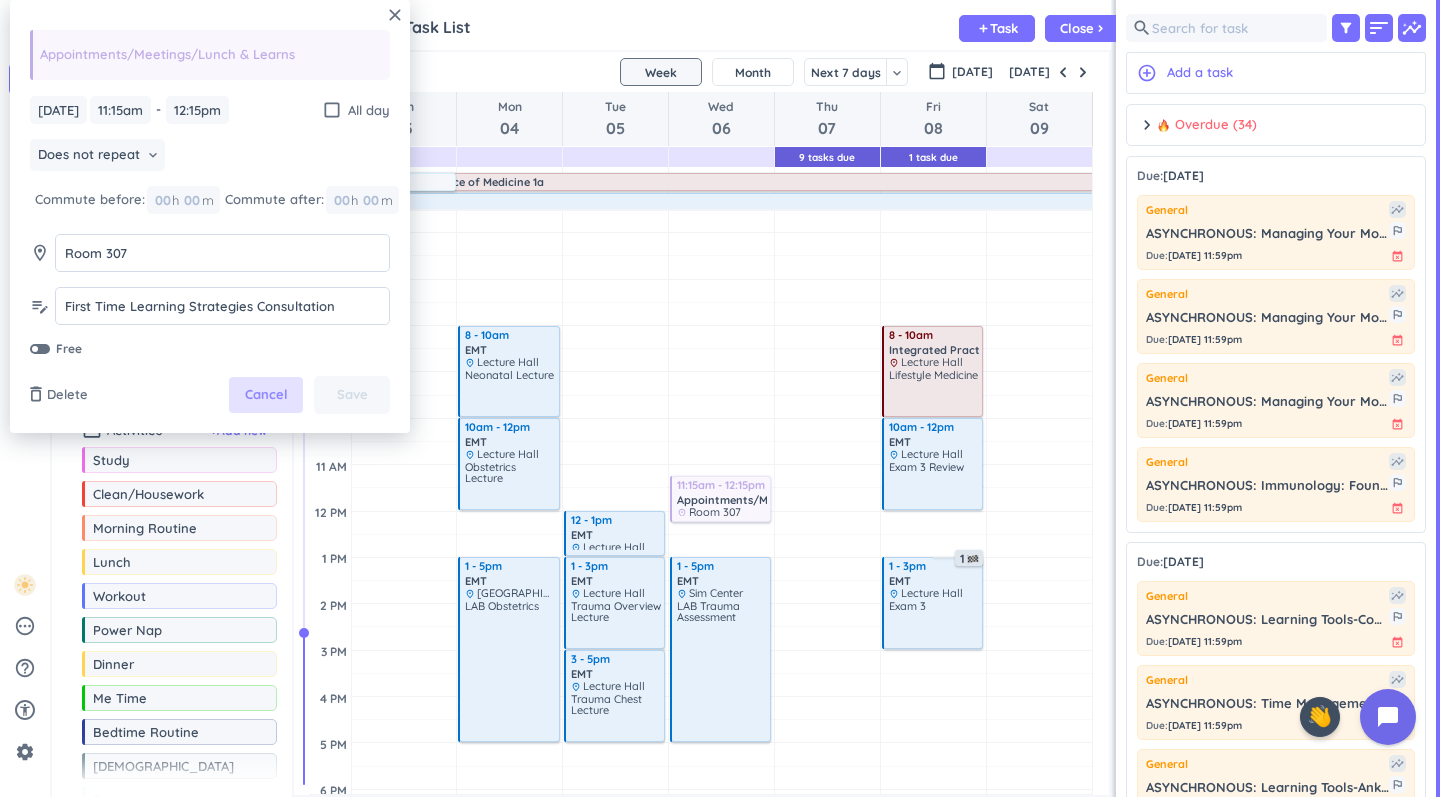 click on "Cancel" at bounding box center (266, 395) 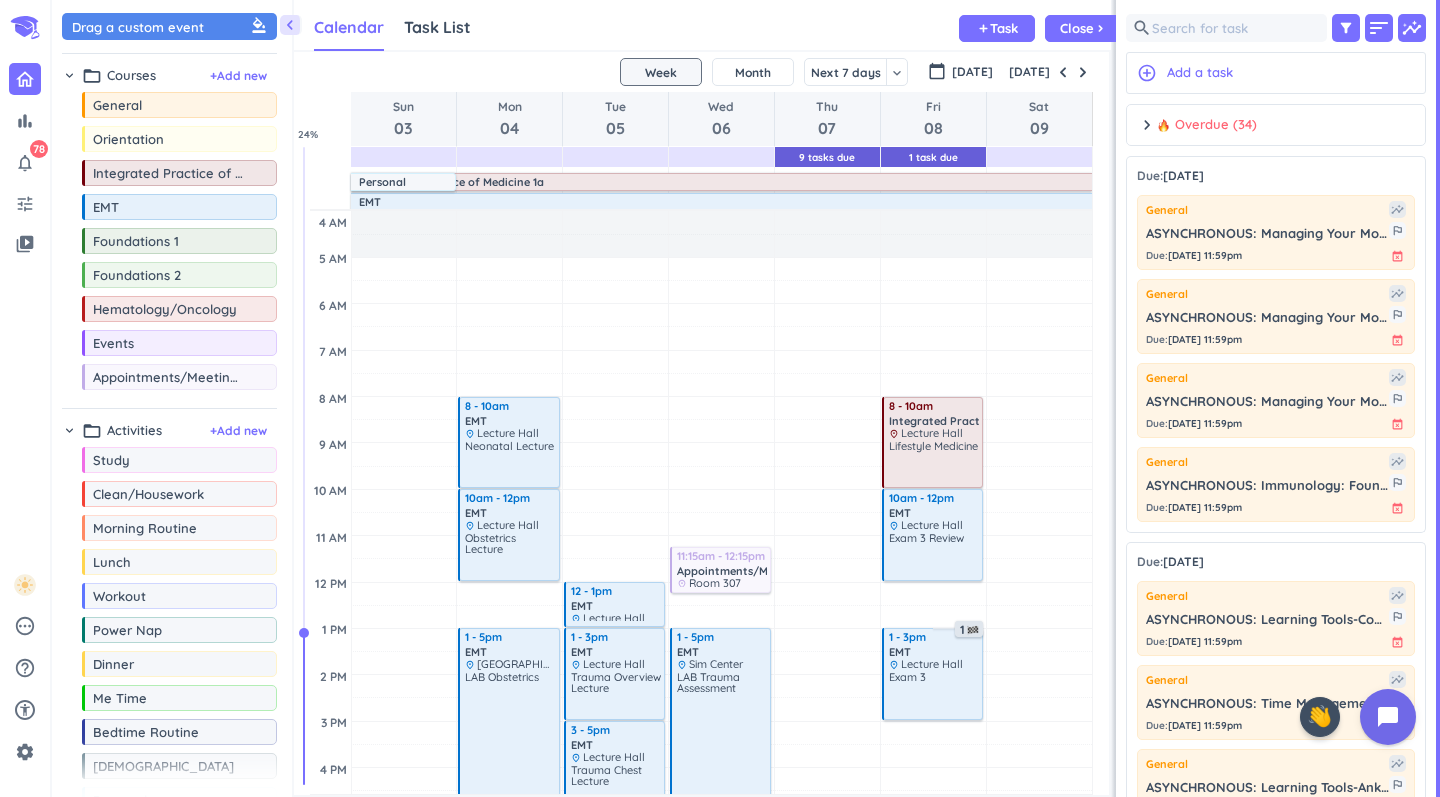 scroll, scrollTop: 0, scrollLeft: 0, axis: both 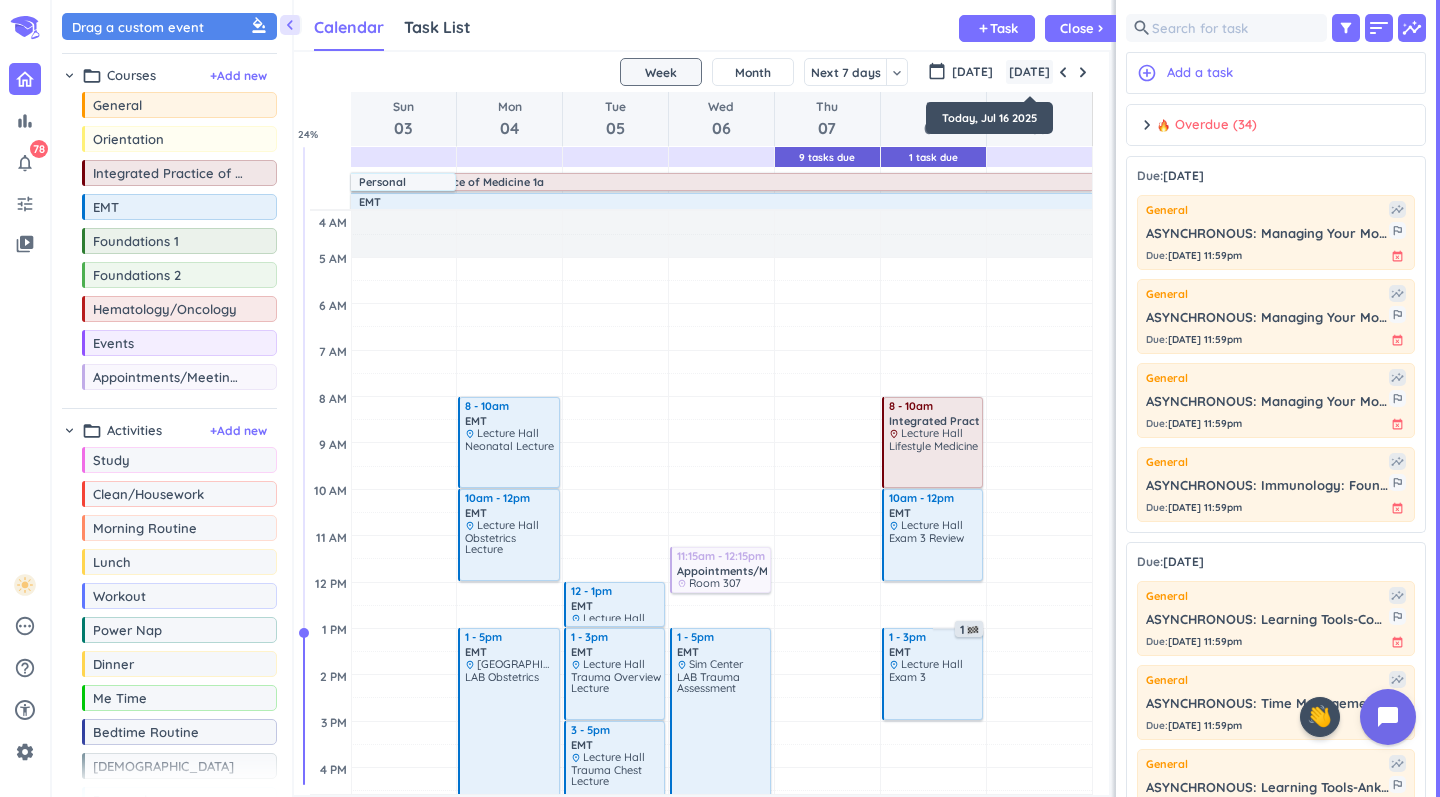 click on "[DATE]" at bounding box center (1029, 72) 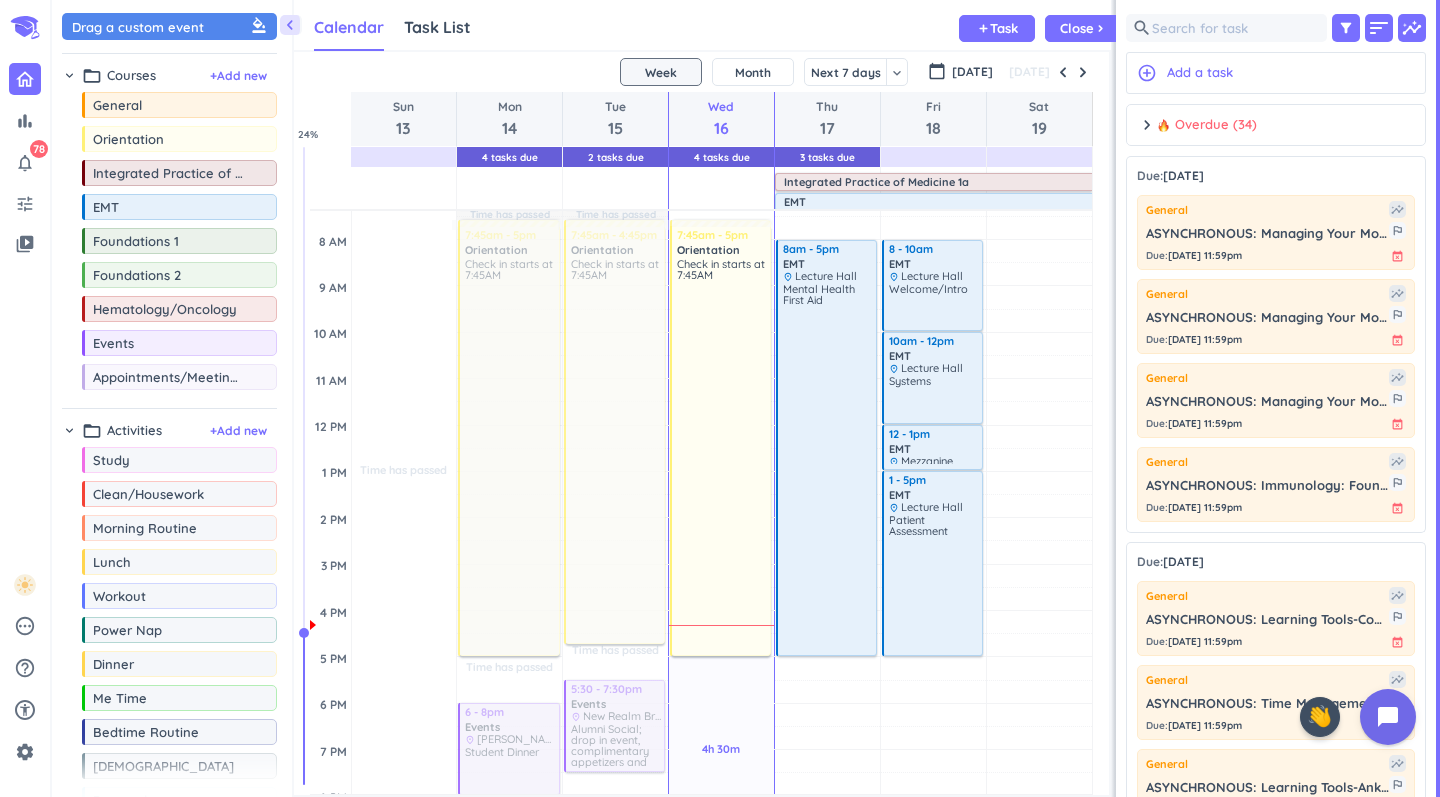 scroll, scrollTop: 134, scrollLeft: 0, axis: vertical 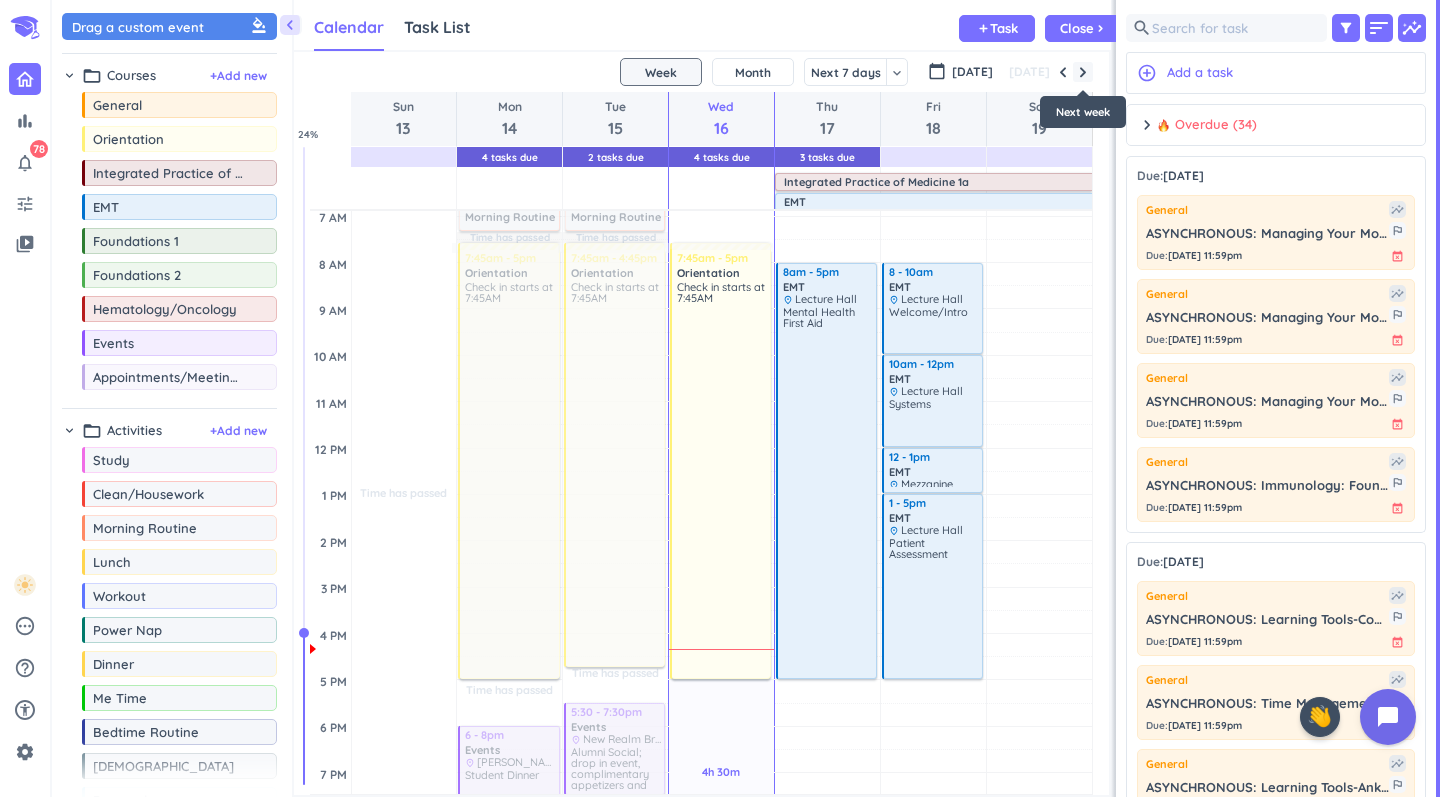 click at bounding box center (1083, 72) 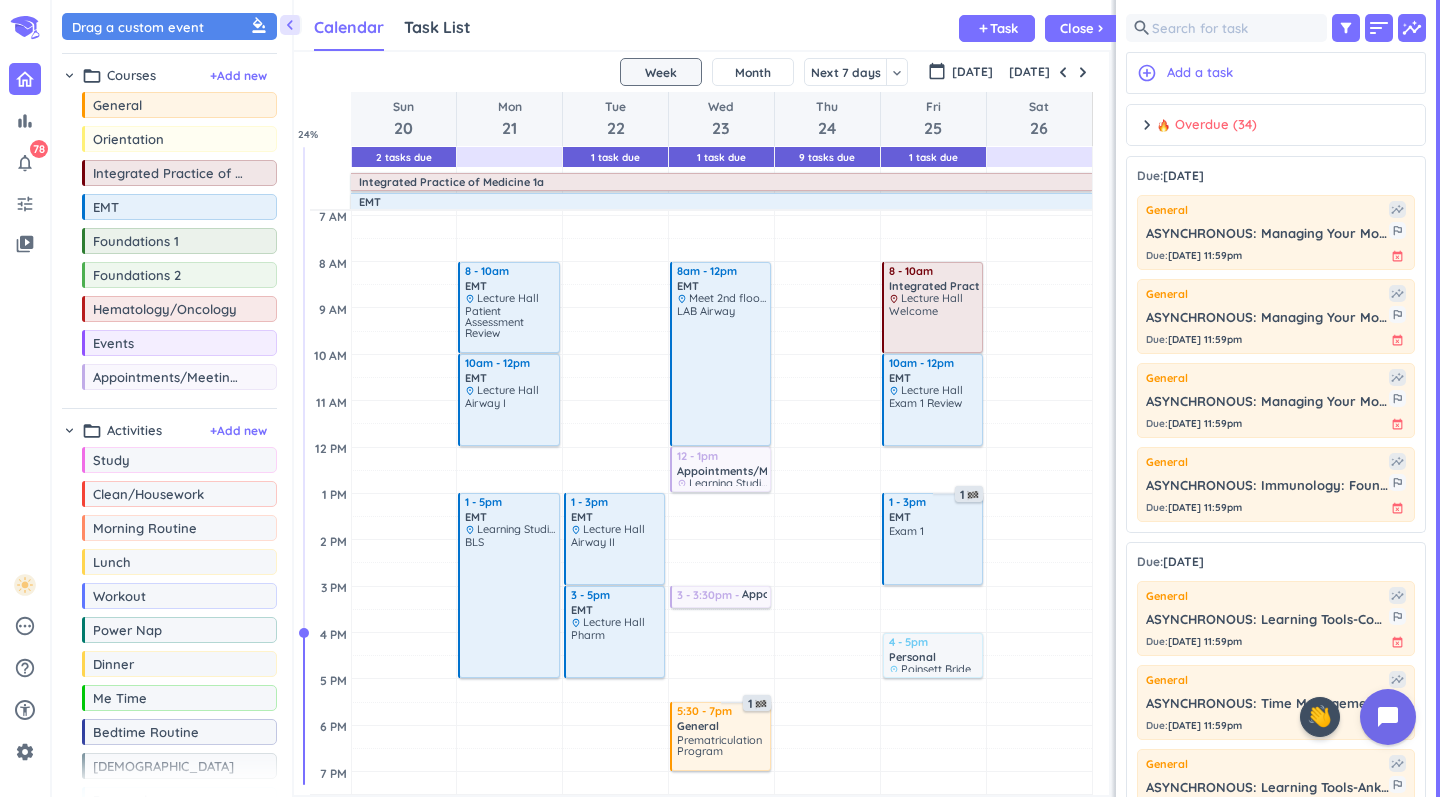 scroll, scrollTop: 143, scrollLeft: 0, axis: vertical 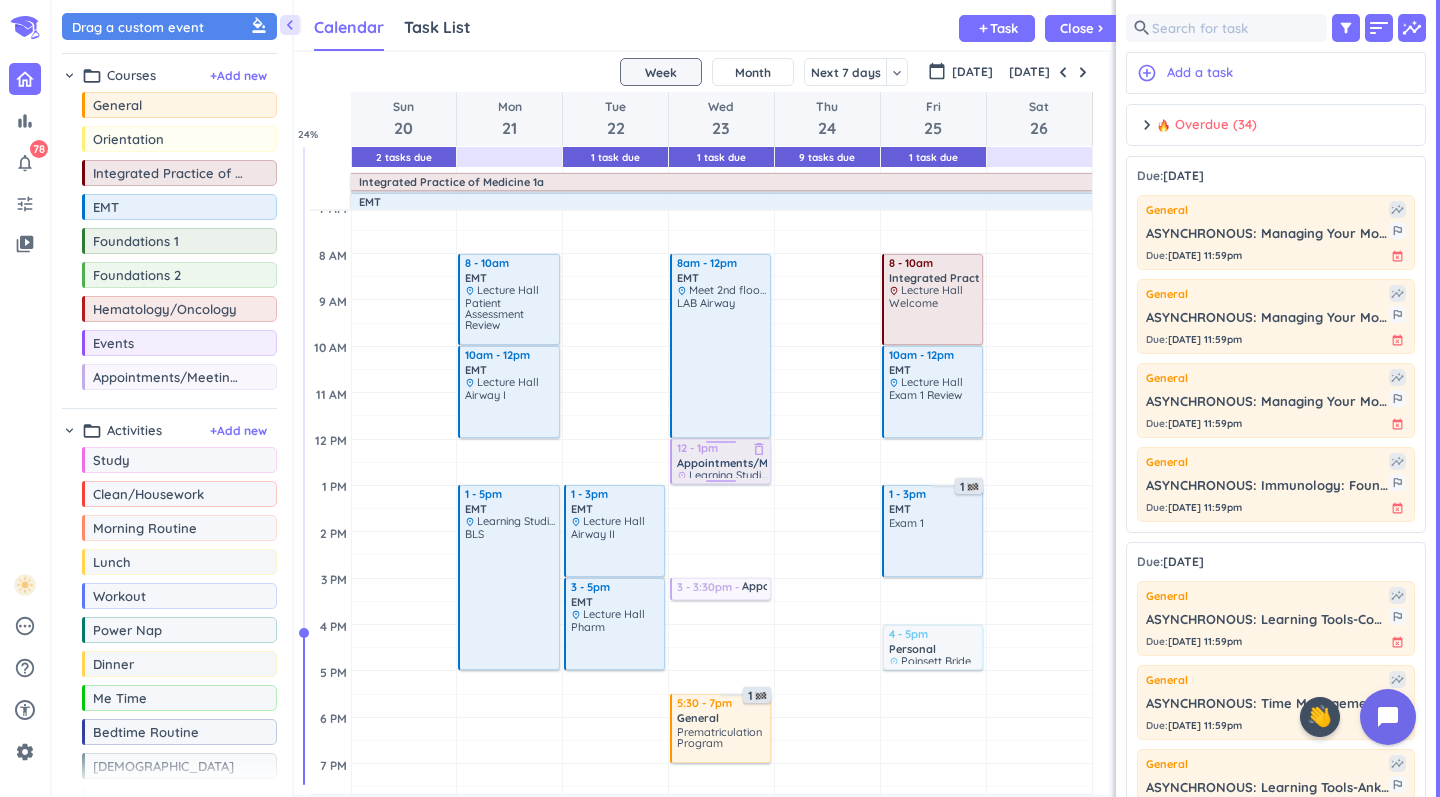 click on "Learning Studio" at bounding box center [728, 475] 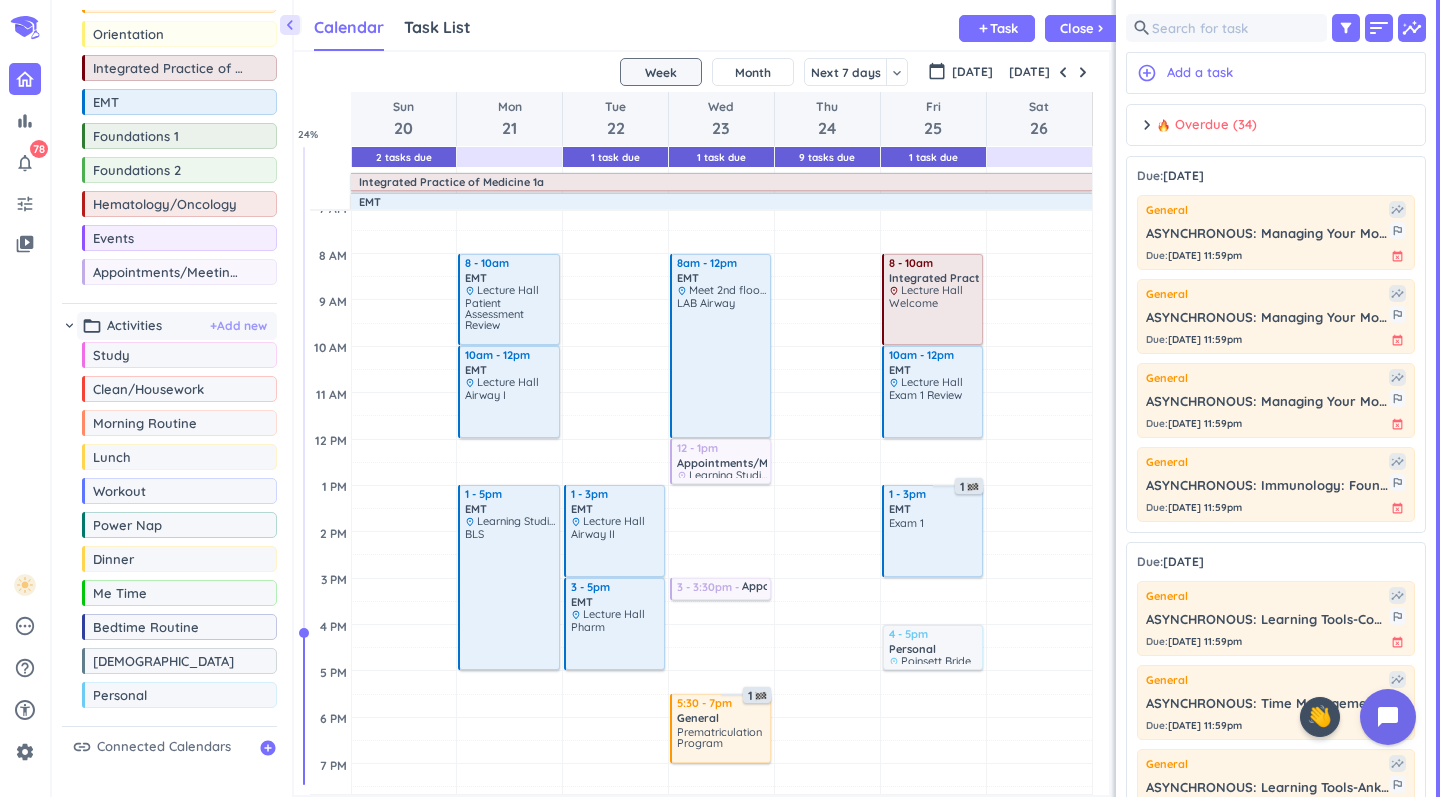 click on "+  Add new" at bounding box center (238, 326) 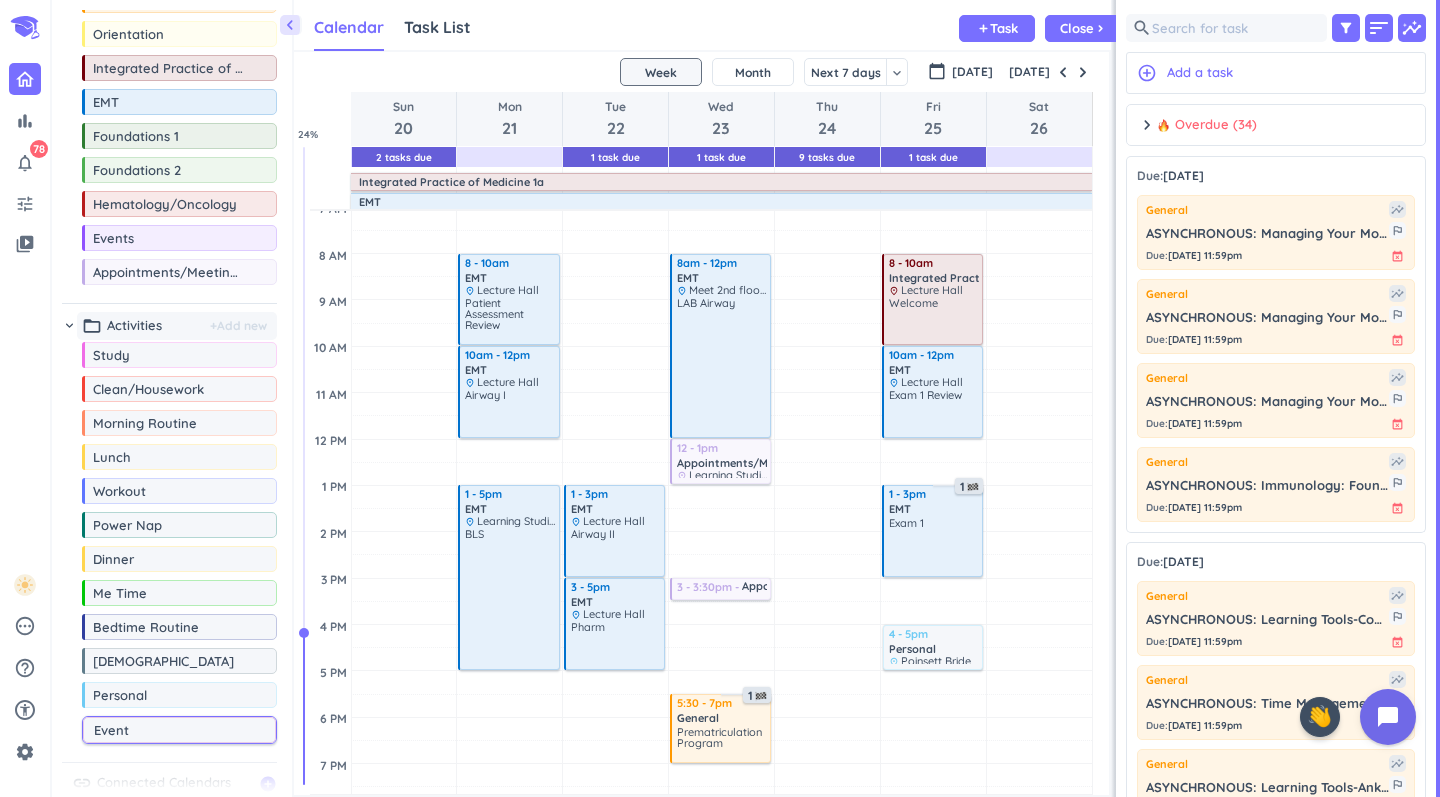 type on "Events" 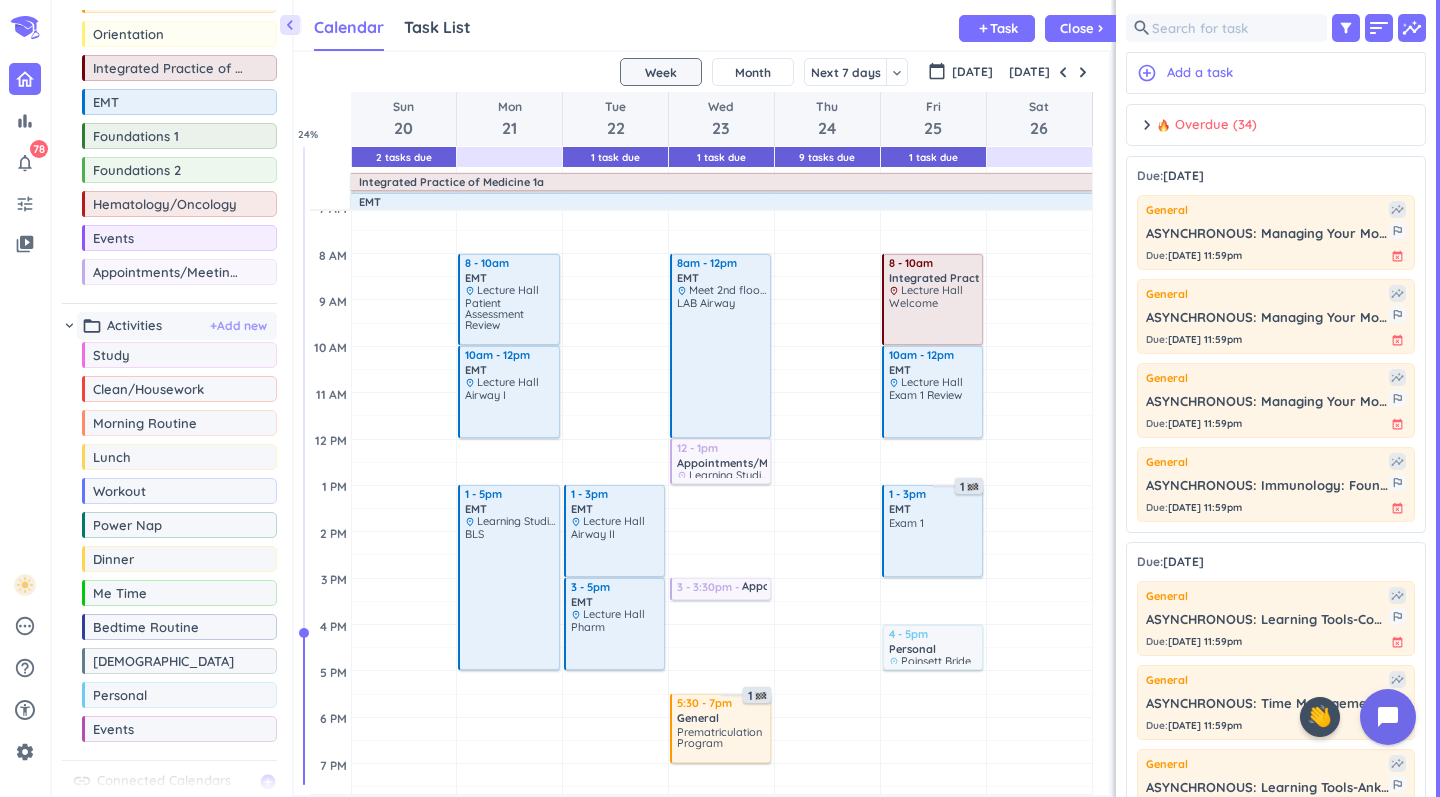 click on "+  Add new" at bounding box center [238, 326] 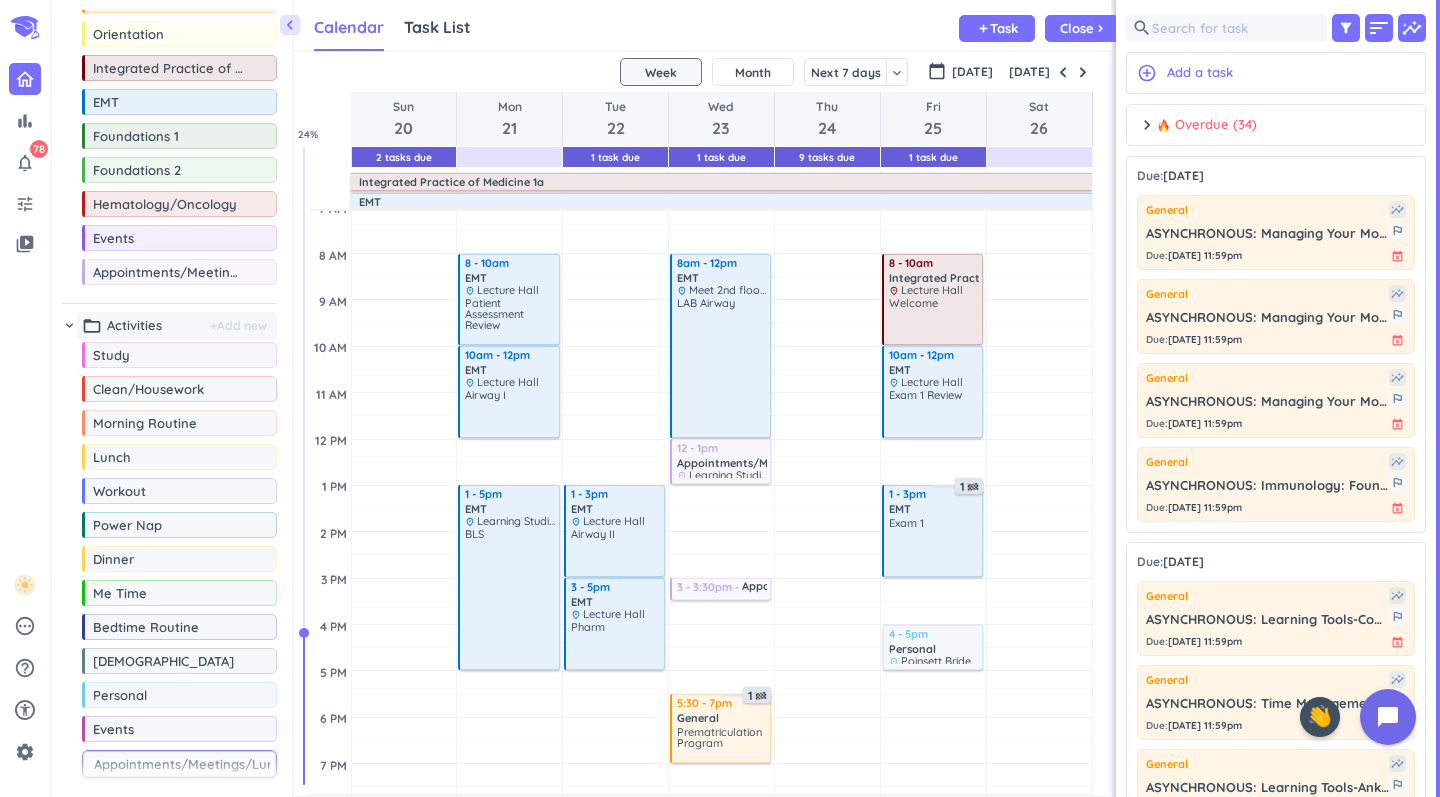 type on "Appointments/Meetings/Lunch & Learns" 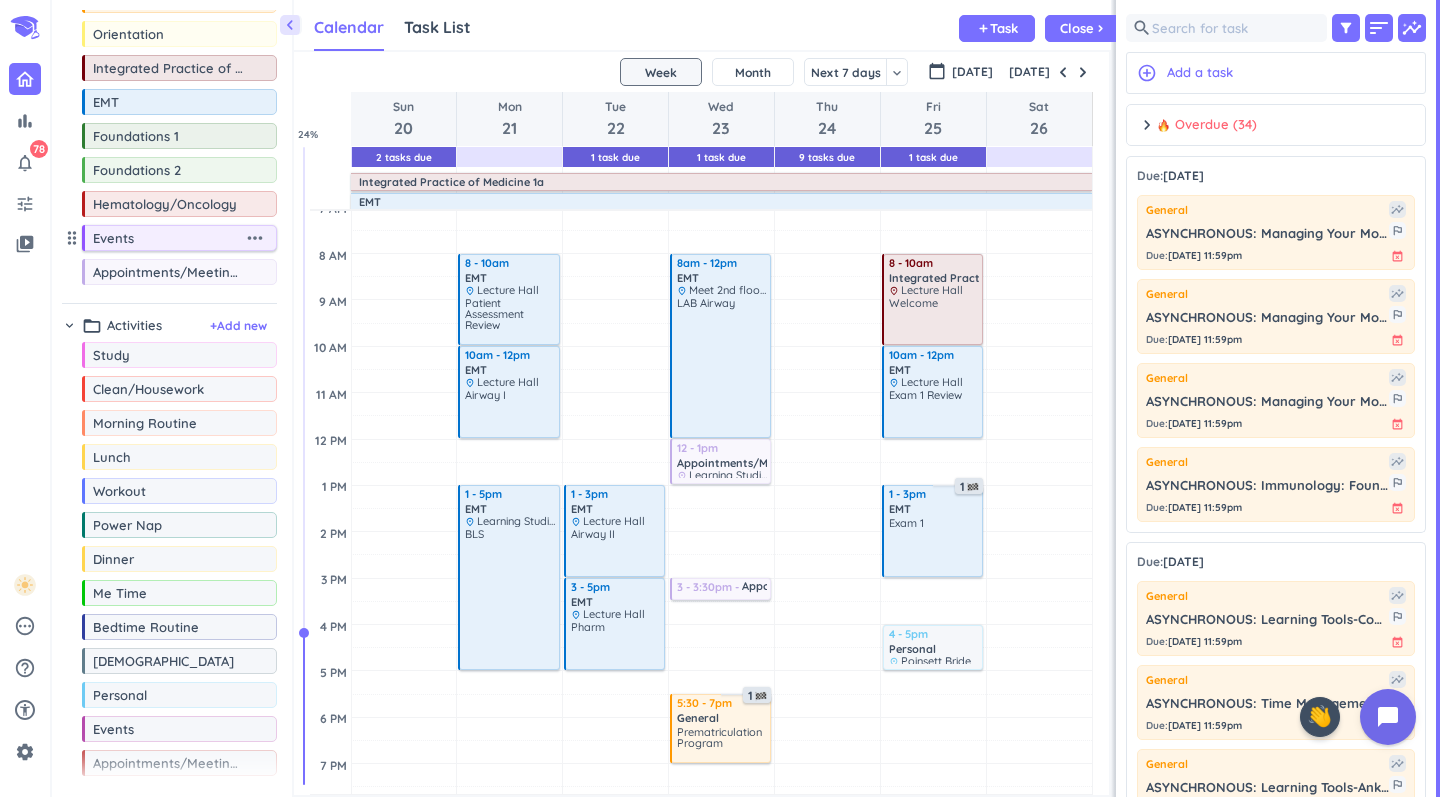 click on "Events" at bounding box center [168, 238] 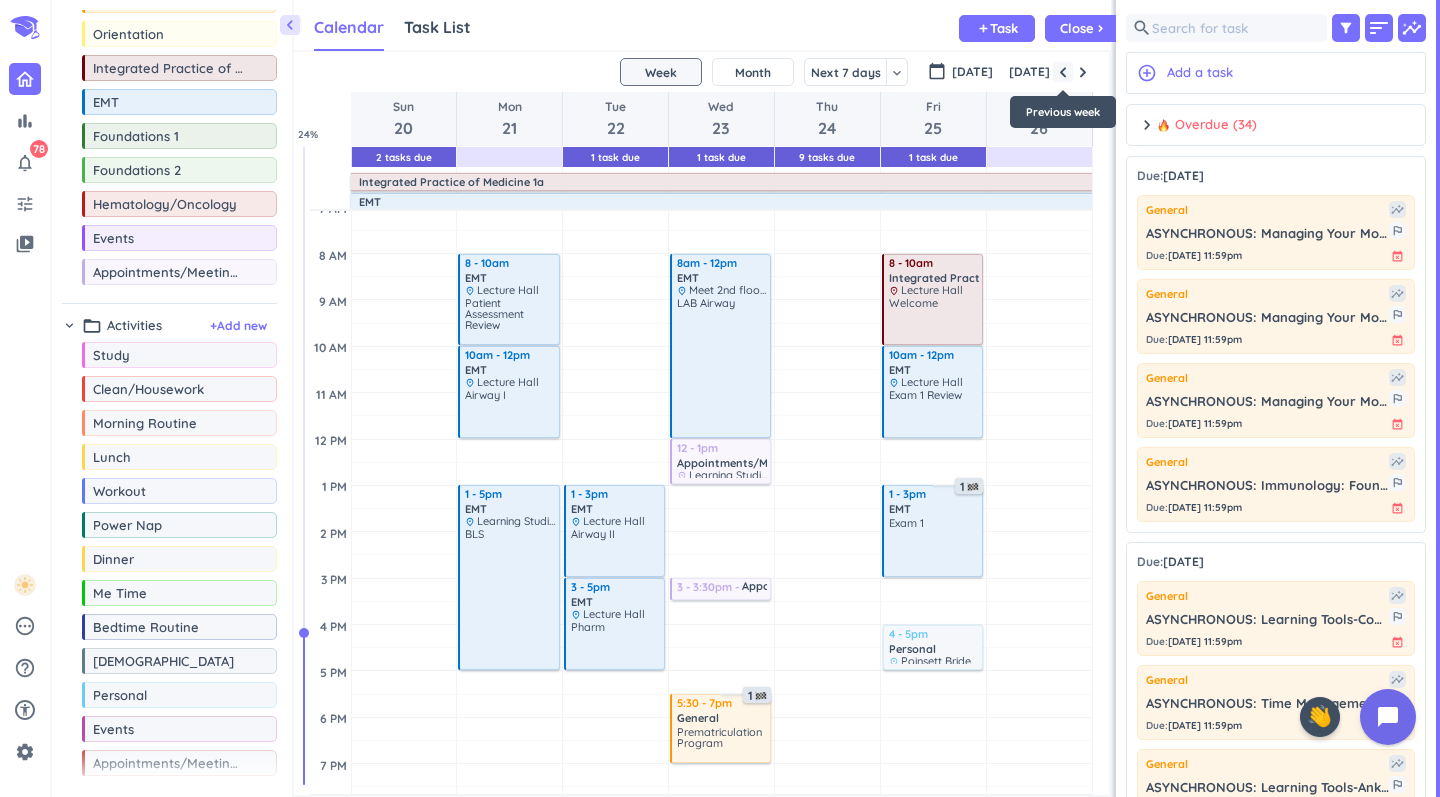 click at bounding box center [1063, 72] 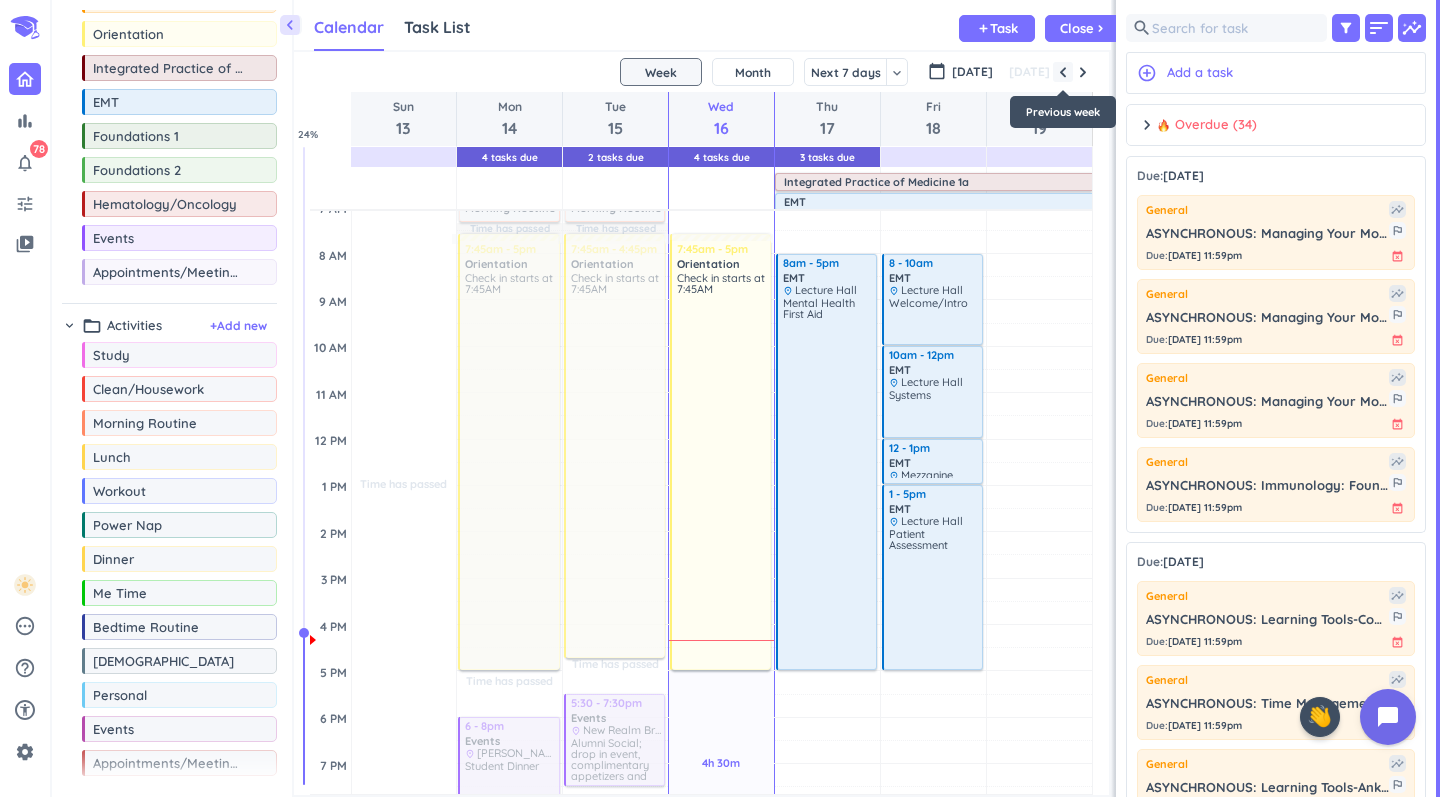 scroll, scrollTop: 71, scrollLeft: 0, axis: vertical 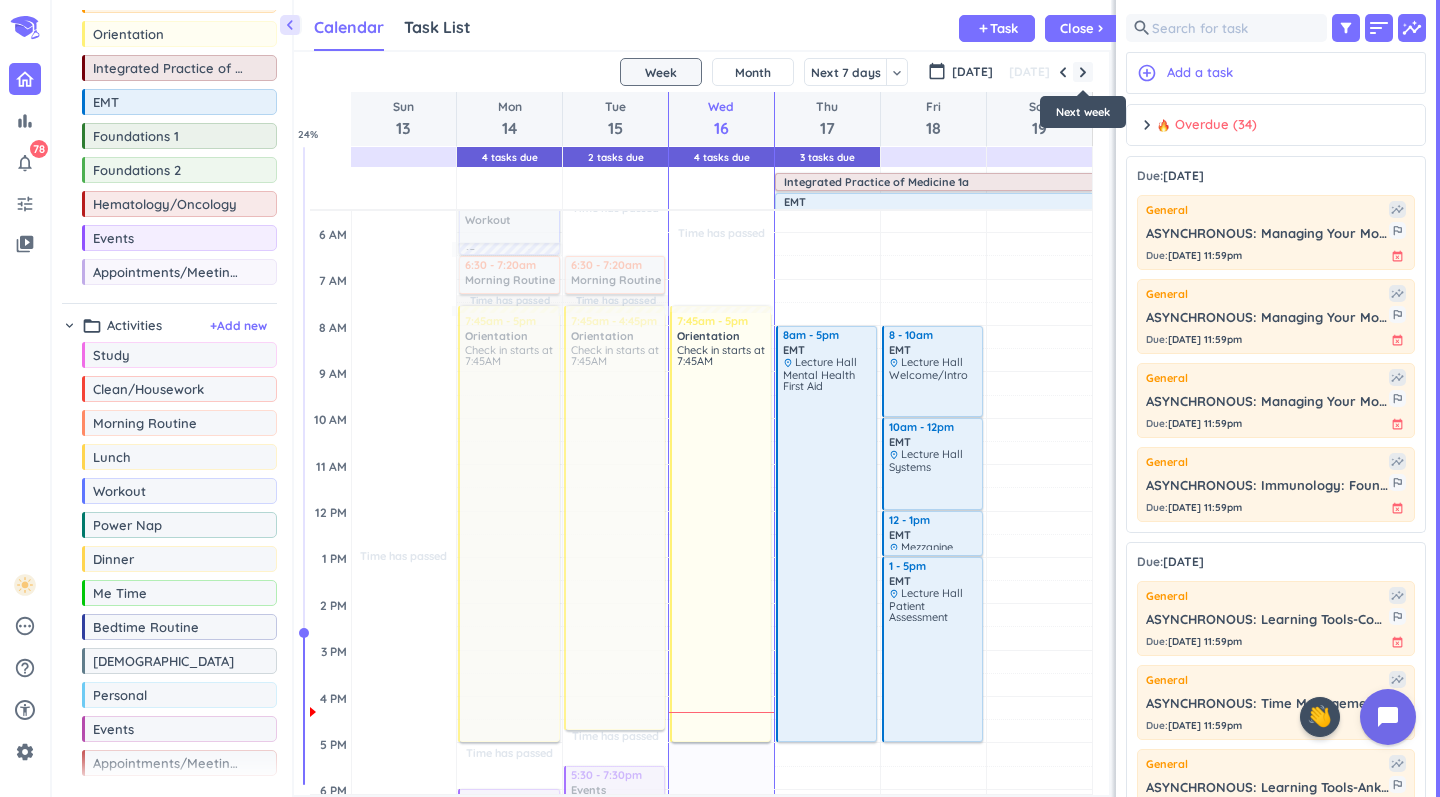 click at bounding box center (1083, 72) 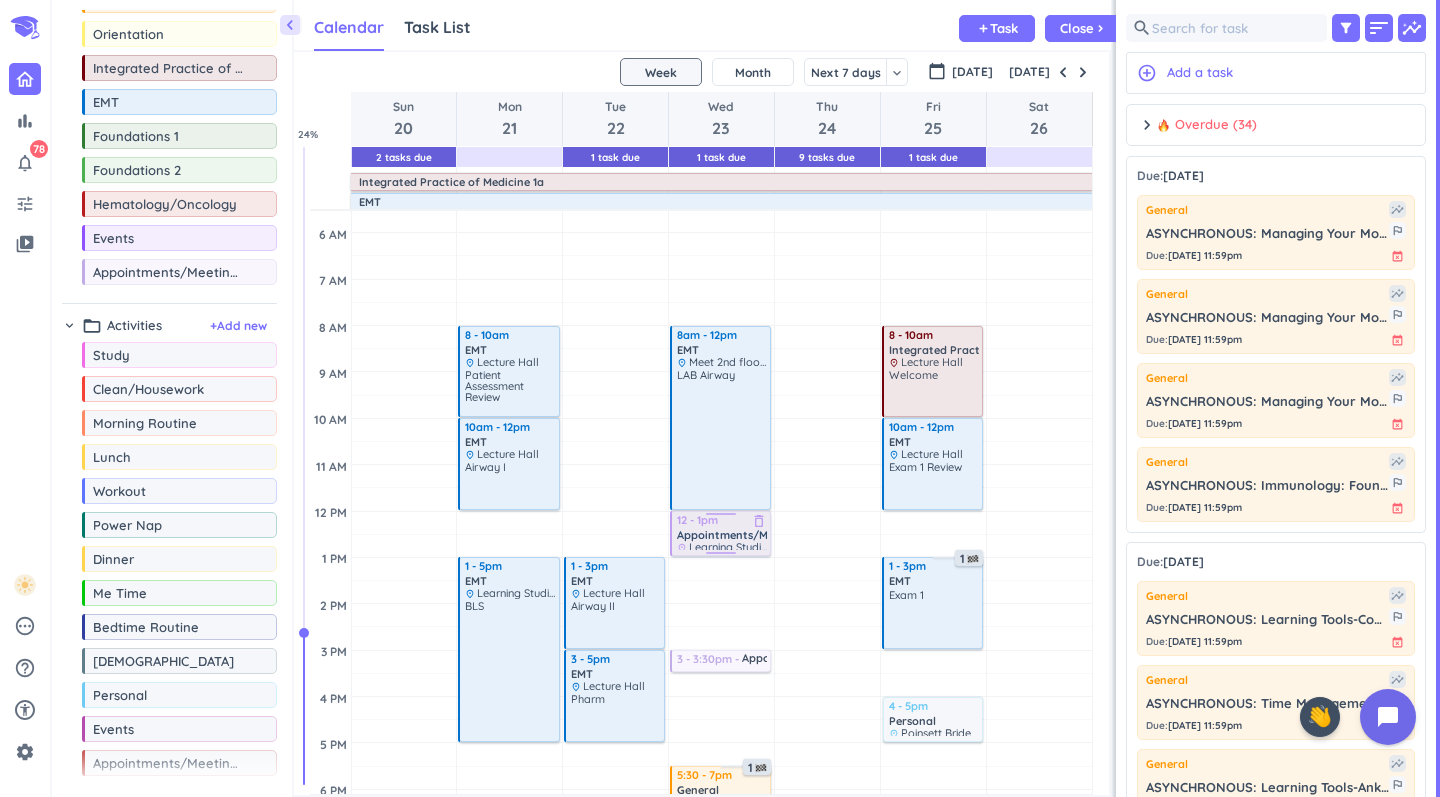 click on "Appointments/Meetings/Lunch & Learns" at bounding box center (785, 535) 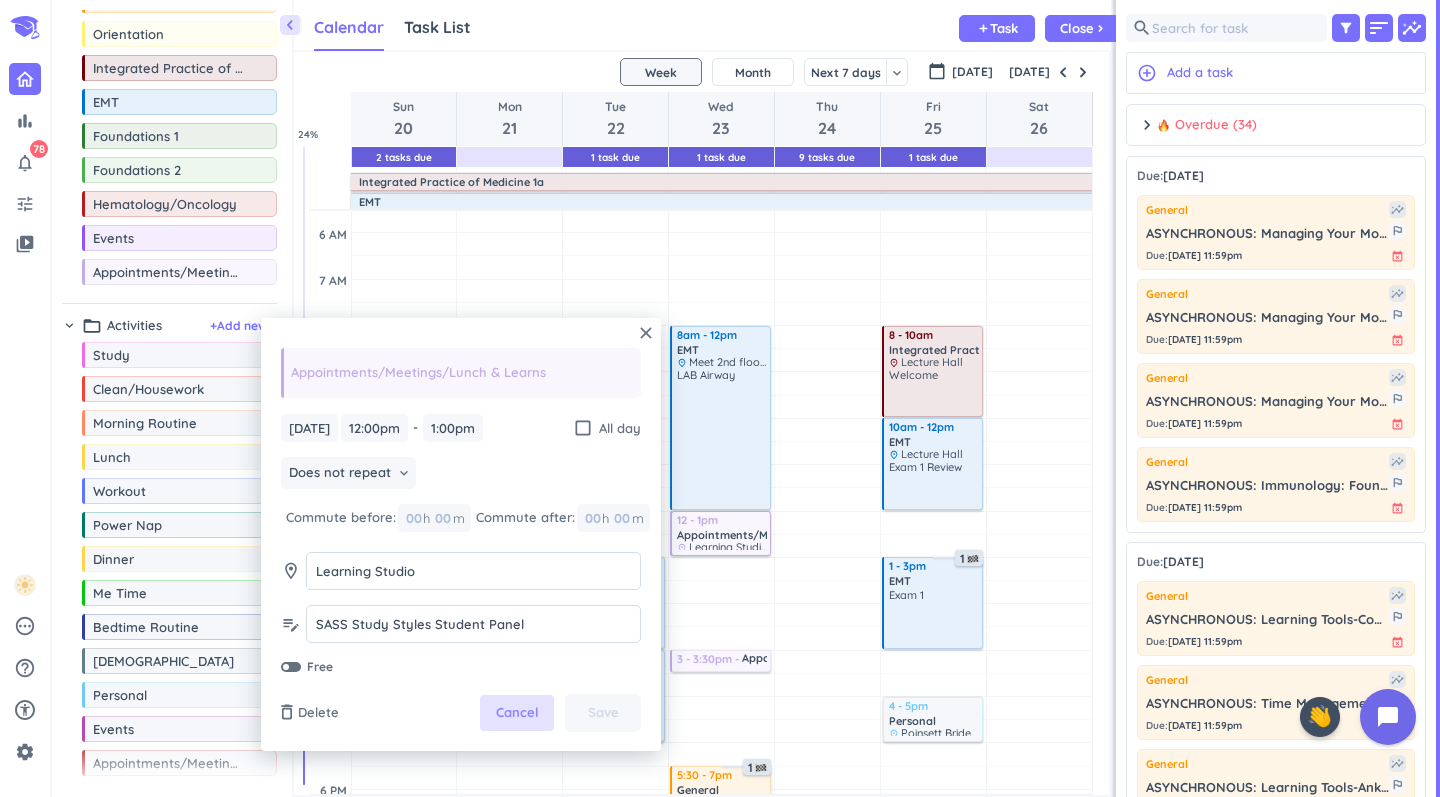 click on "Cancel" at bounding box center [517, 713] 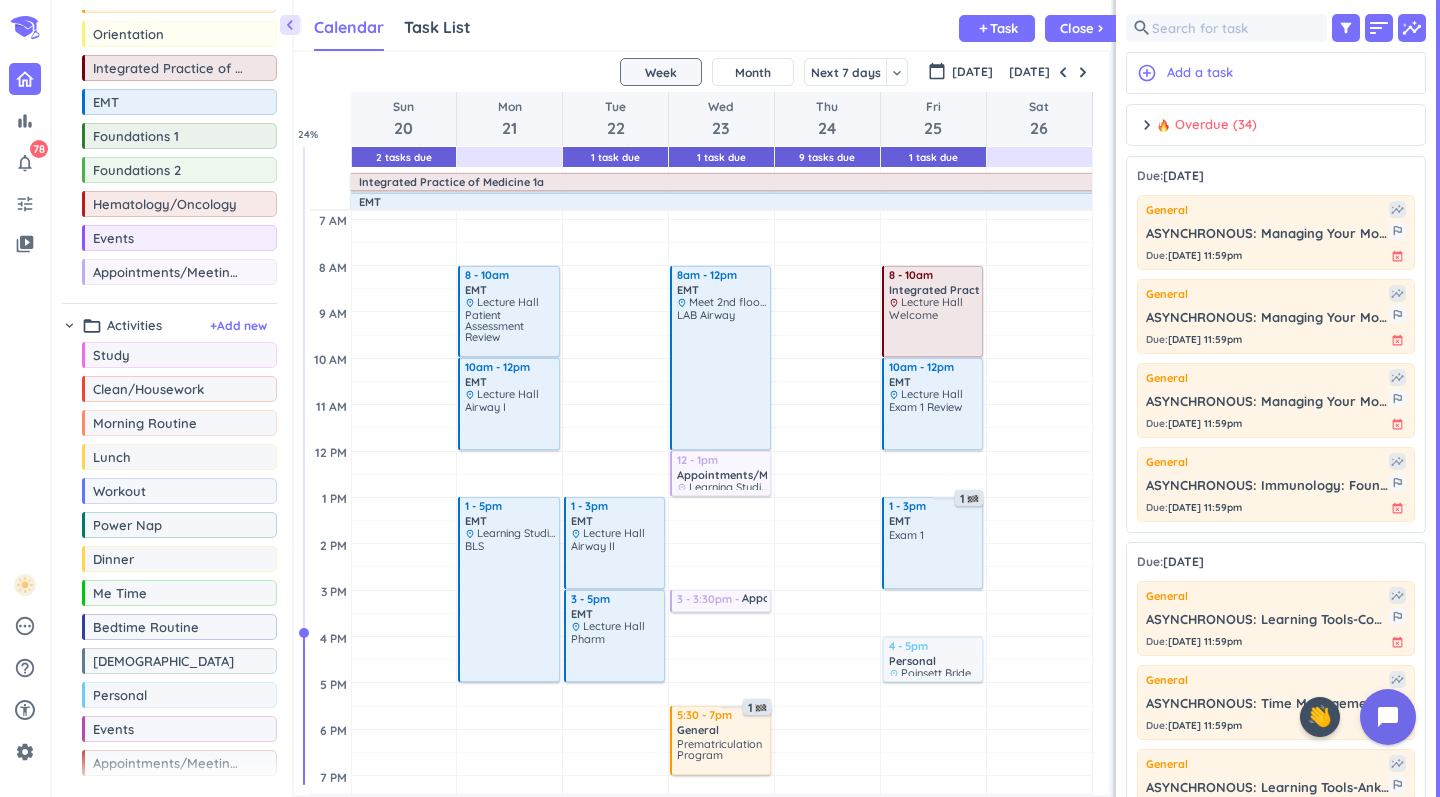 scroll, scrollTop: 162, scrollLeft: 0, axis: vertical 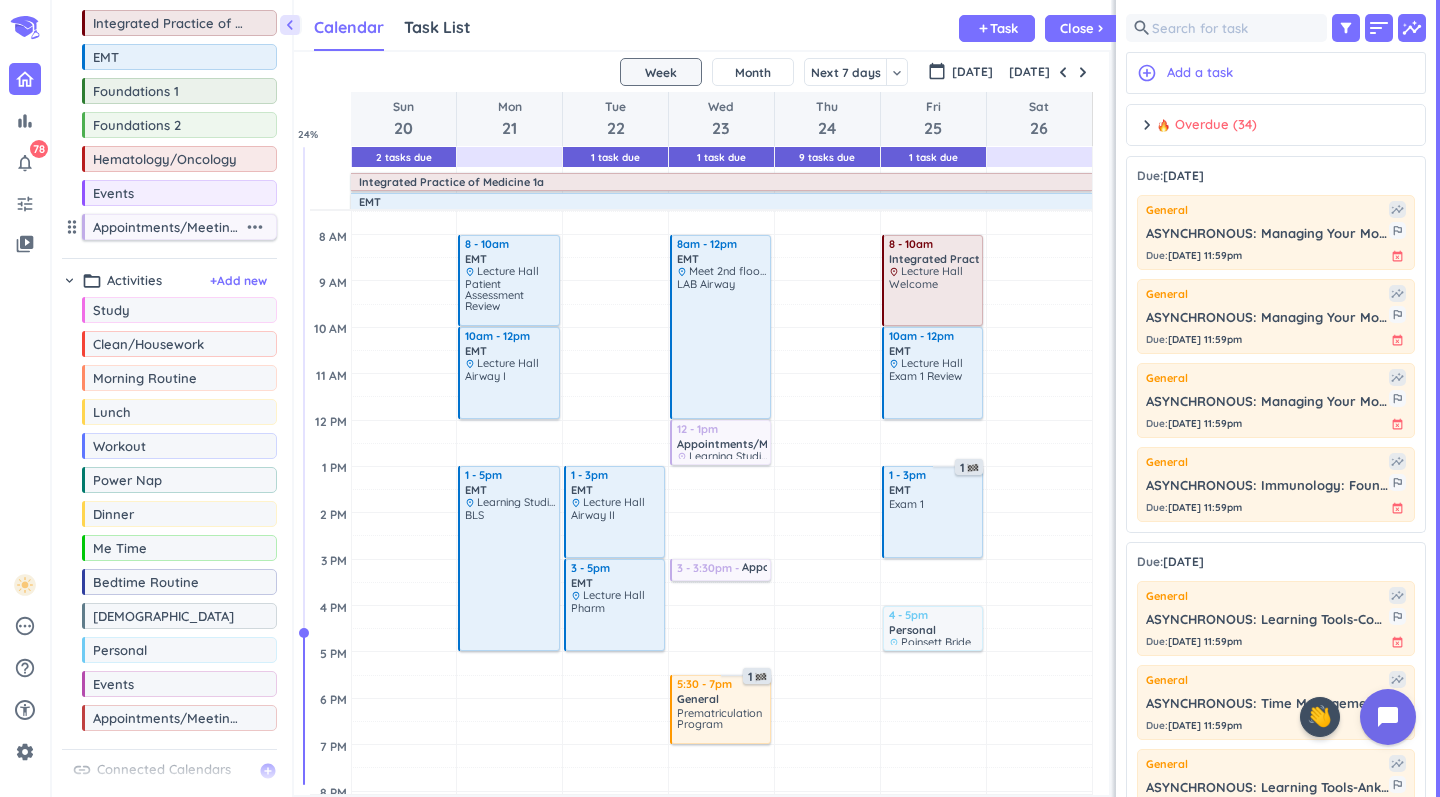 click on "more_horiz" at bounding box center (255, 227) 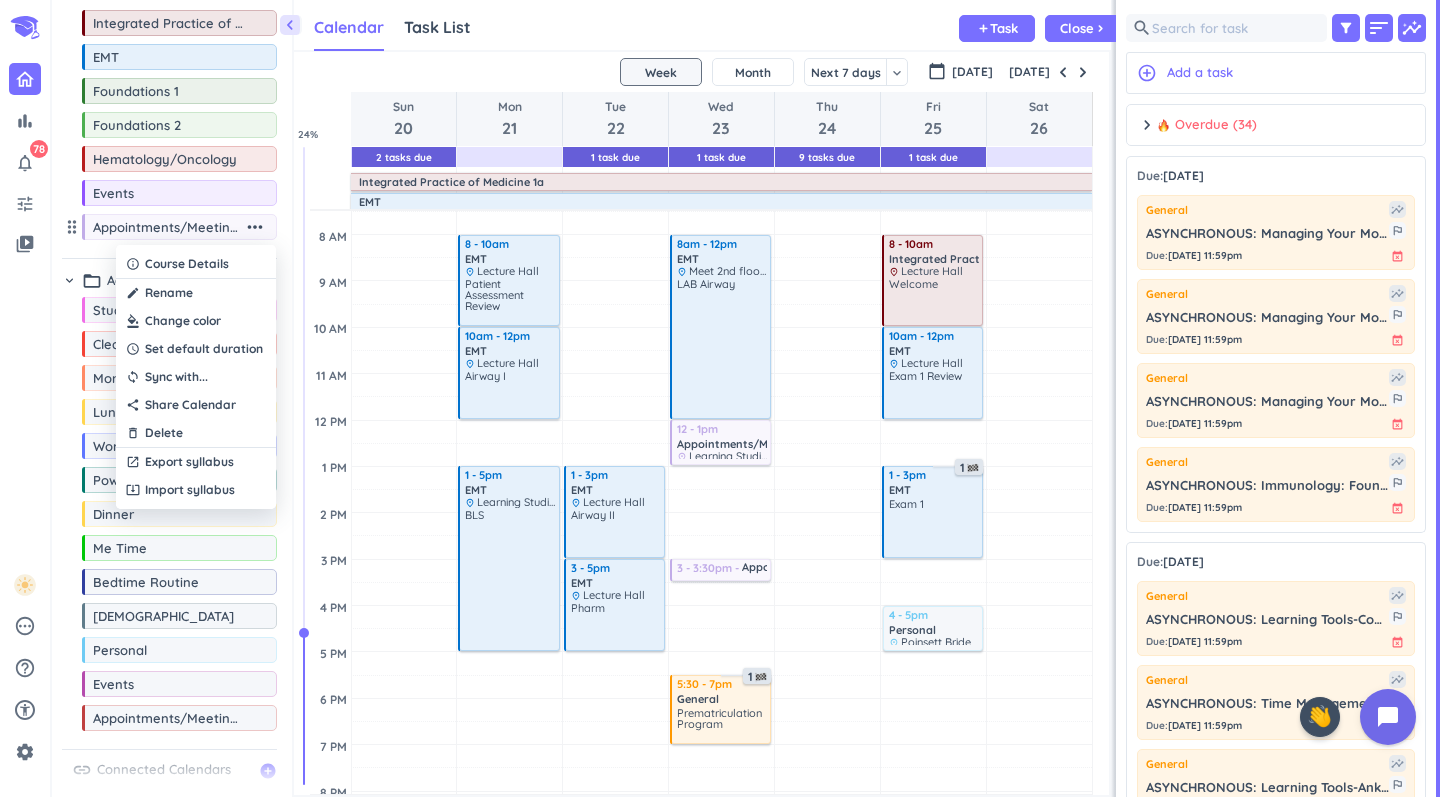 click at bounding box center [196, 321] 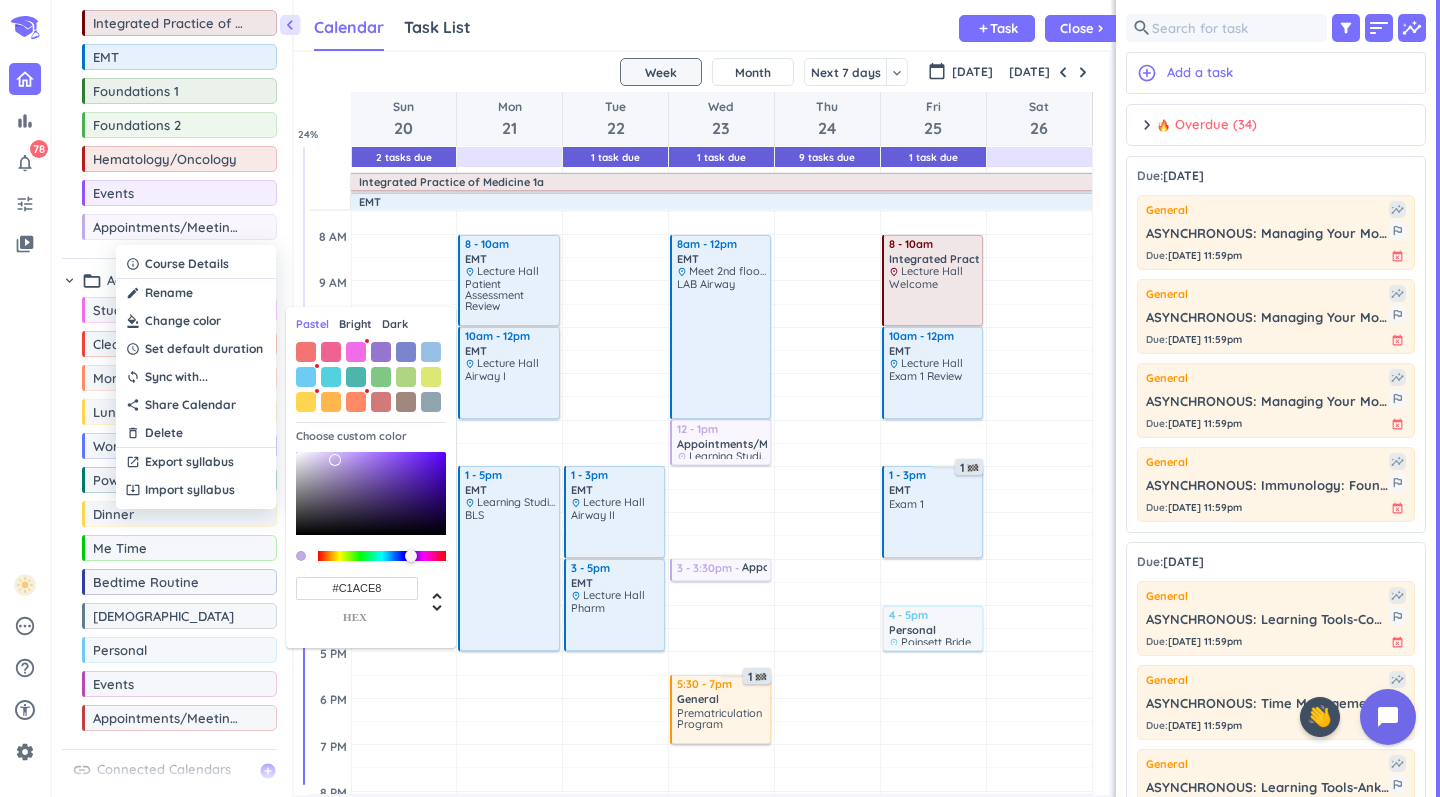 click on "#C1ACE8" at bounding box center [357, 588] 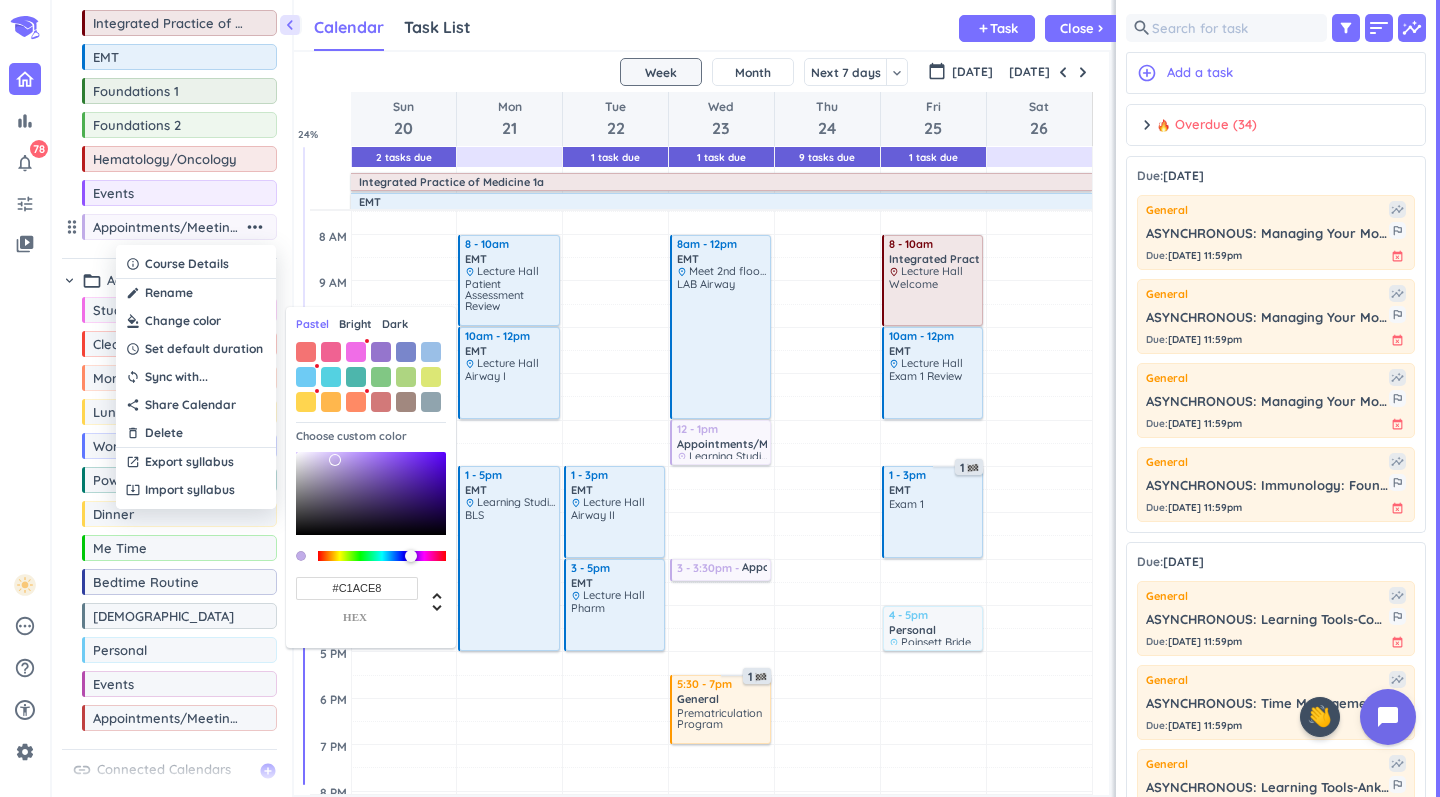 click at bounding box center (720, 398) 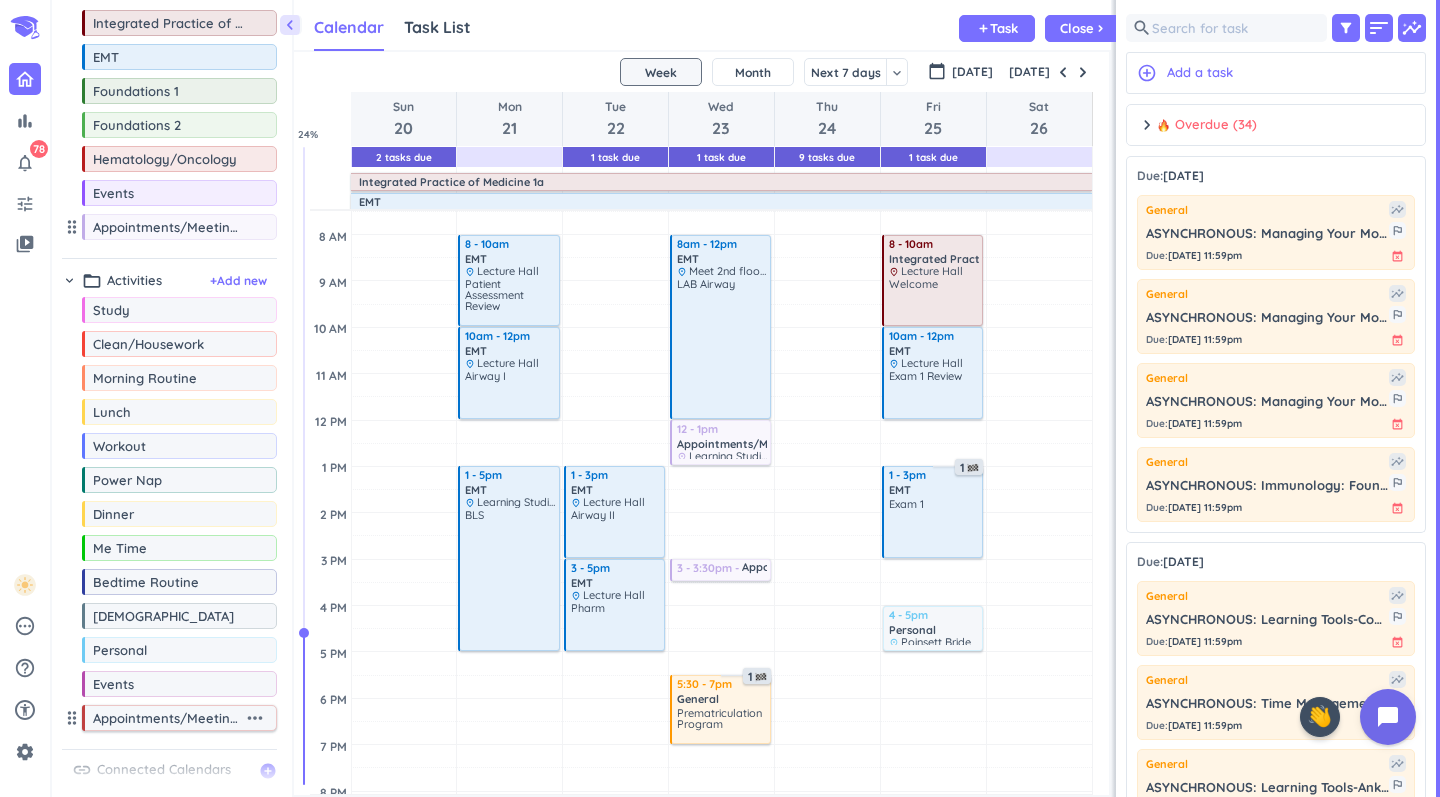 click on "more_horiz" at bounding box center (255, 718) 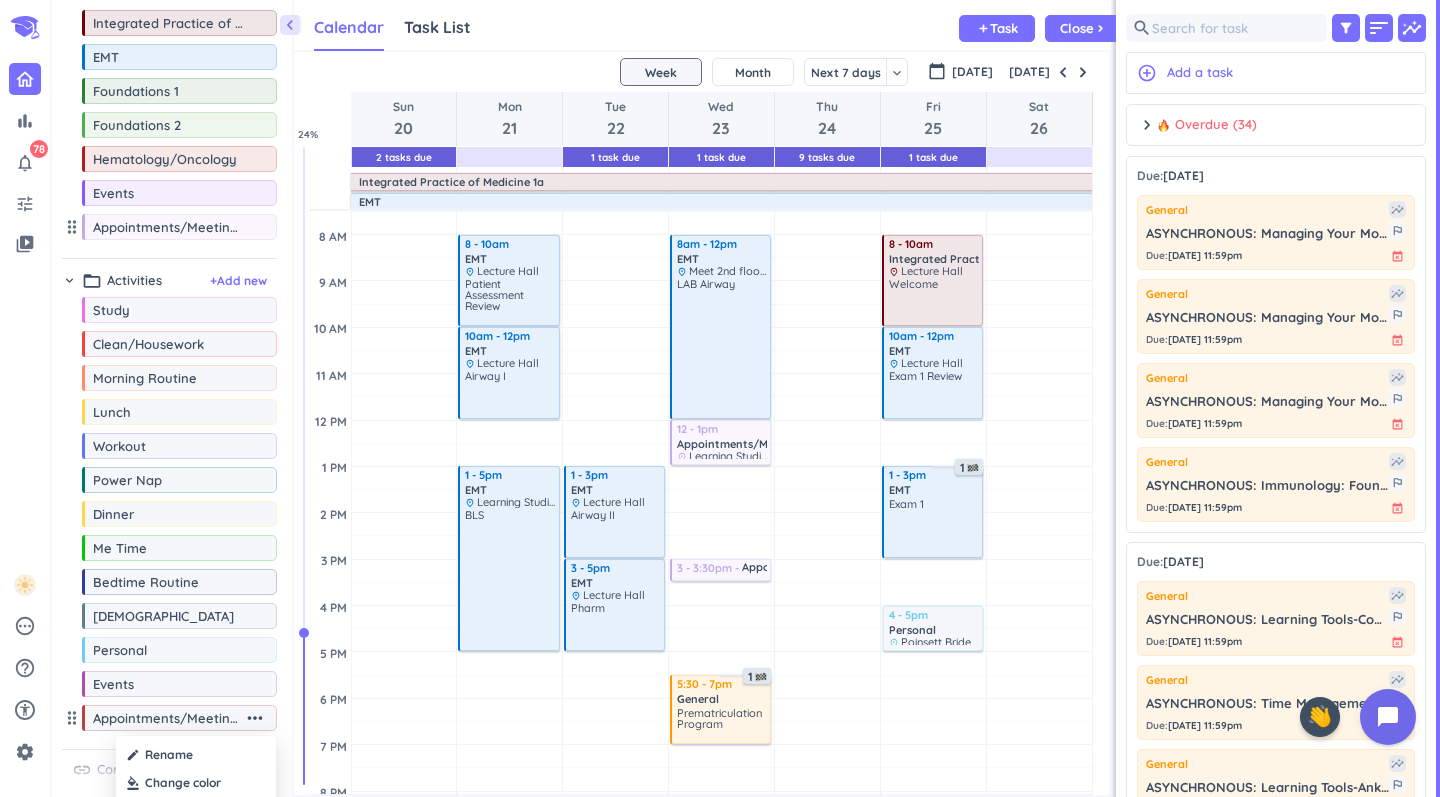 click at bounding box center (196, 783) 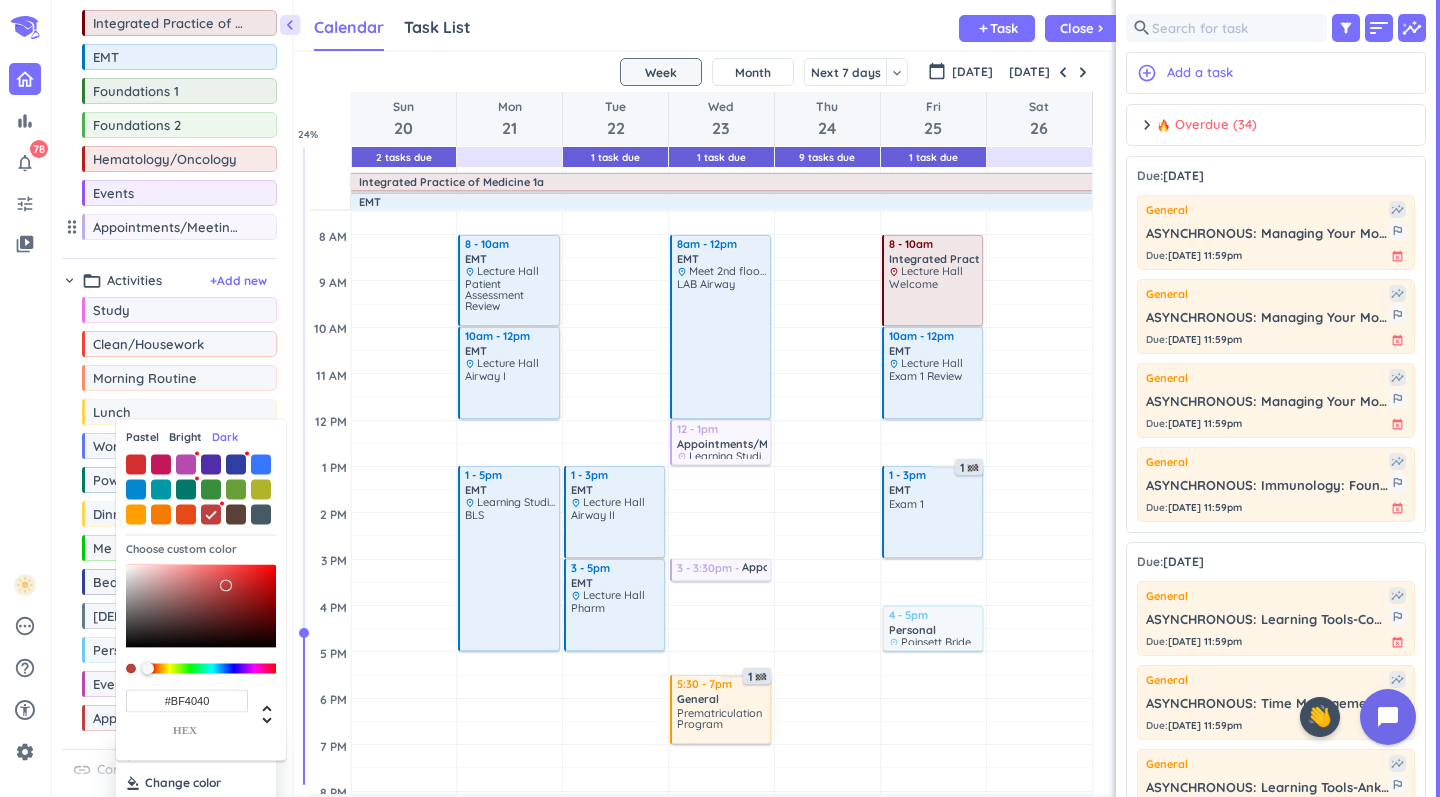 click on "#BF4040" at bounding box center [187, 700] 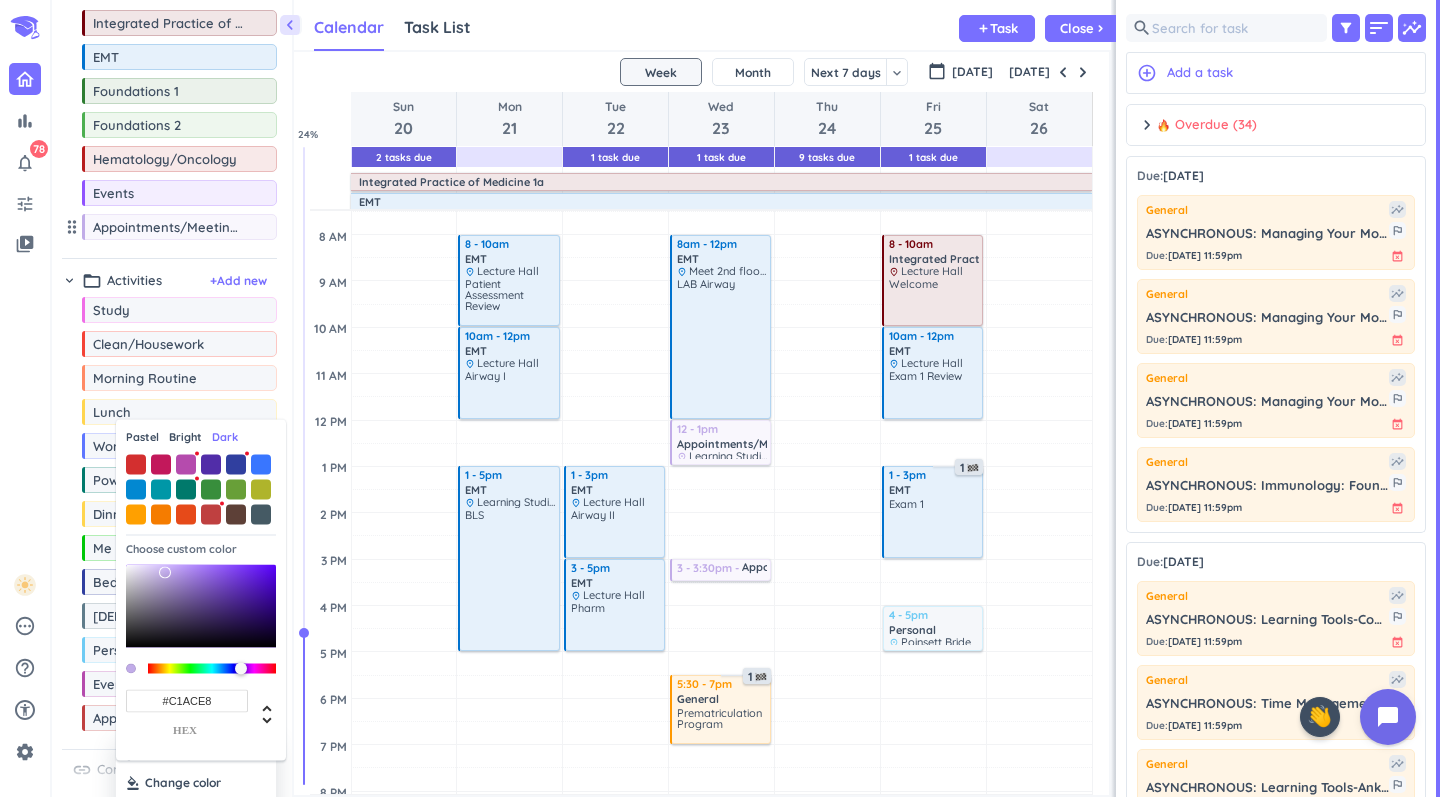 type on "#C1ACE8" 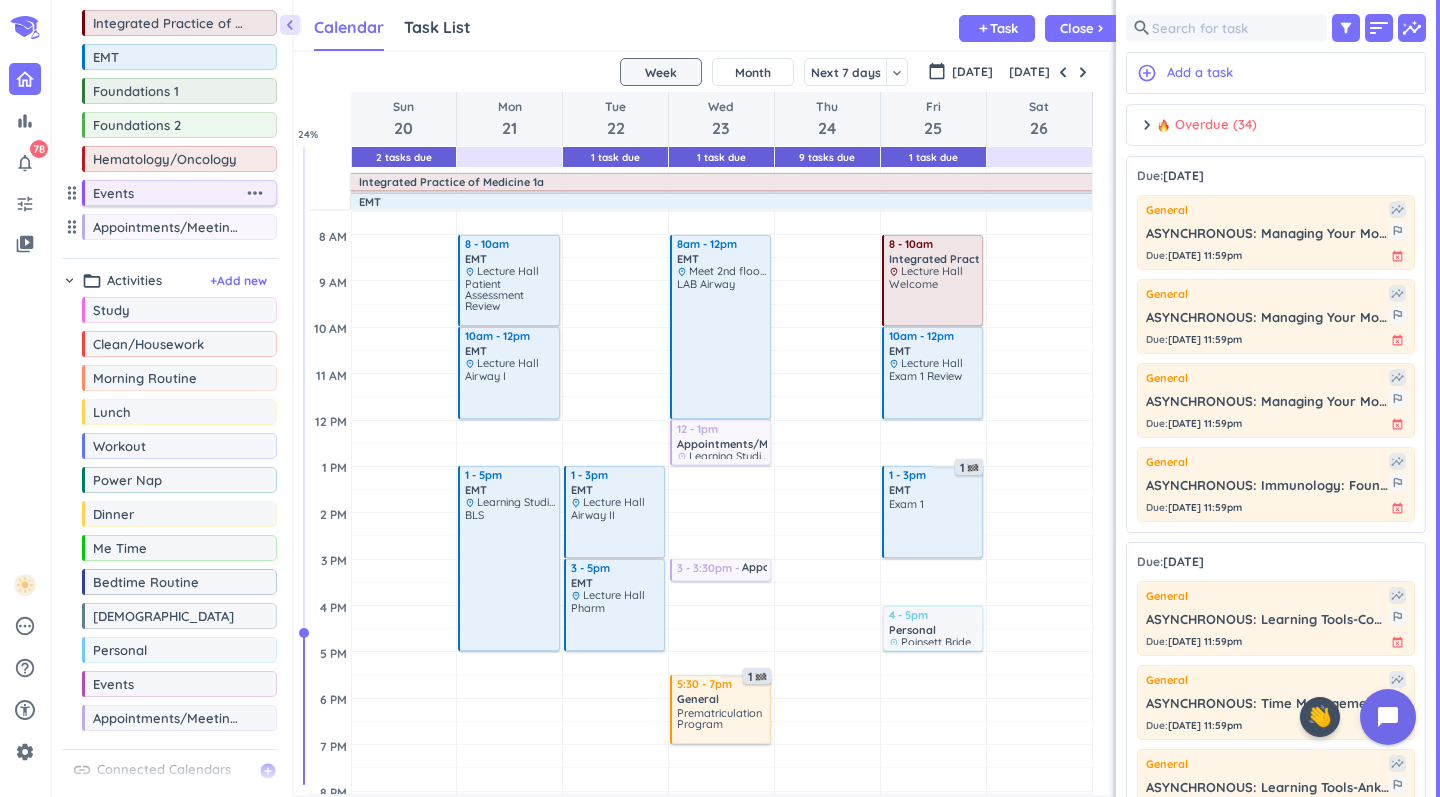 click on "more_horiz" at bounding box center [255, 193] 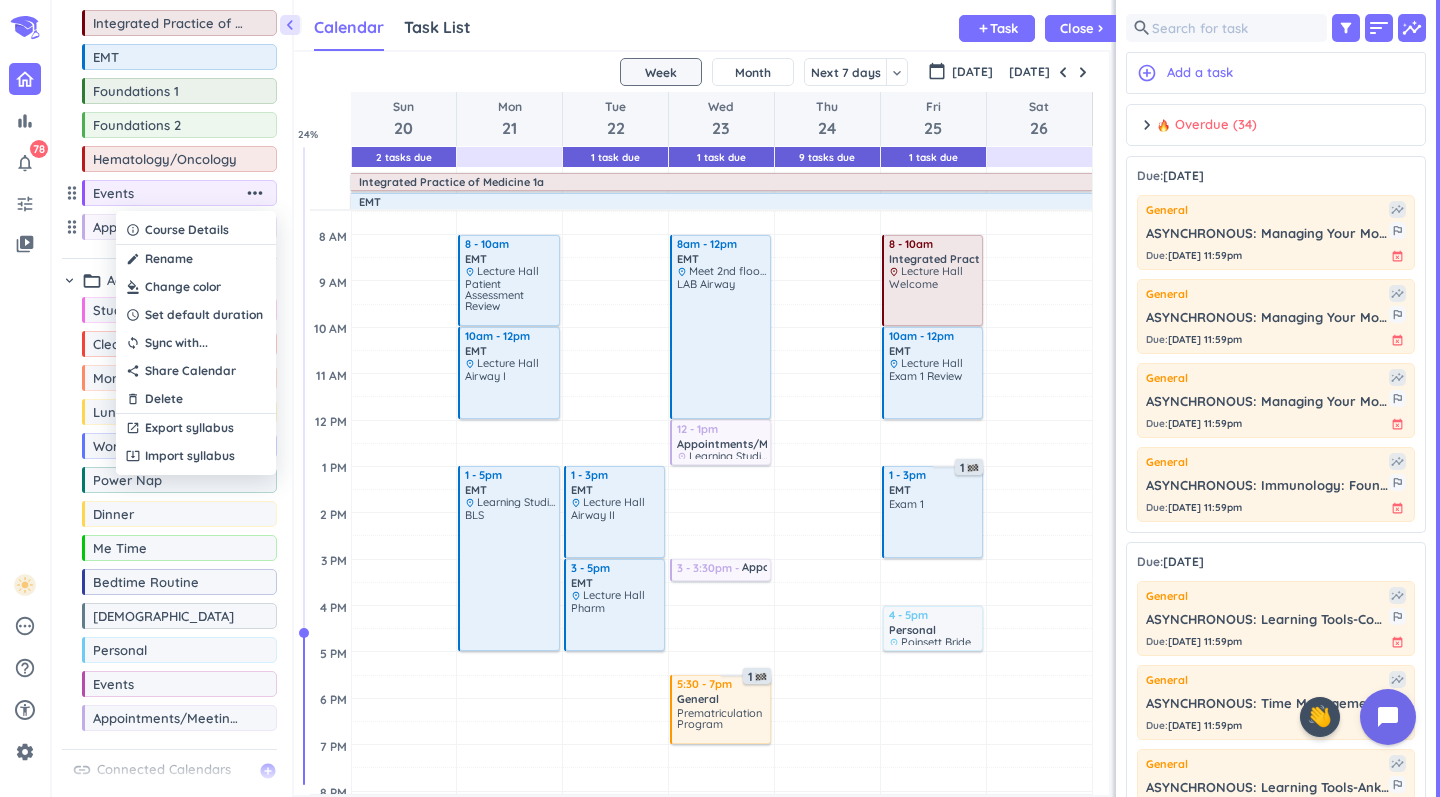 click at bounding box center (196, 287) 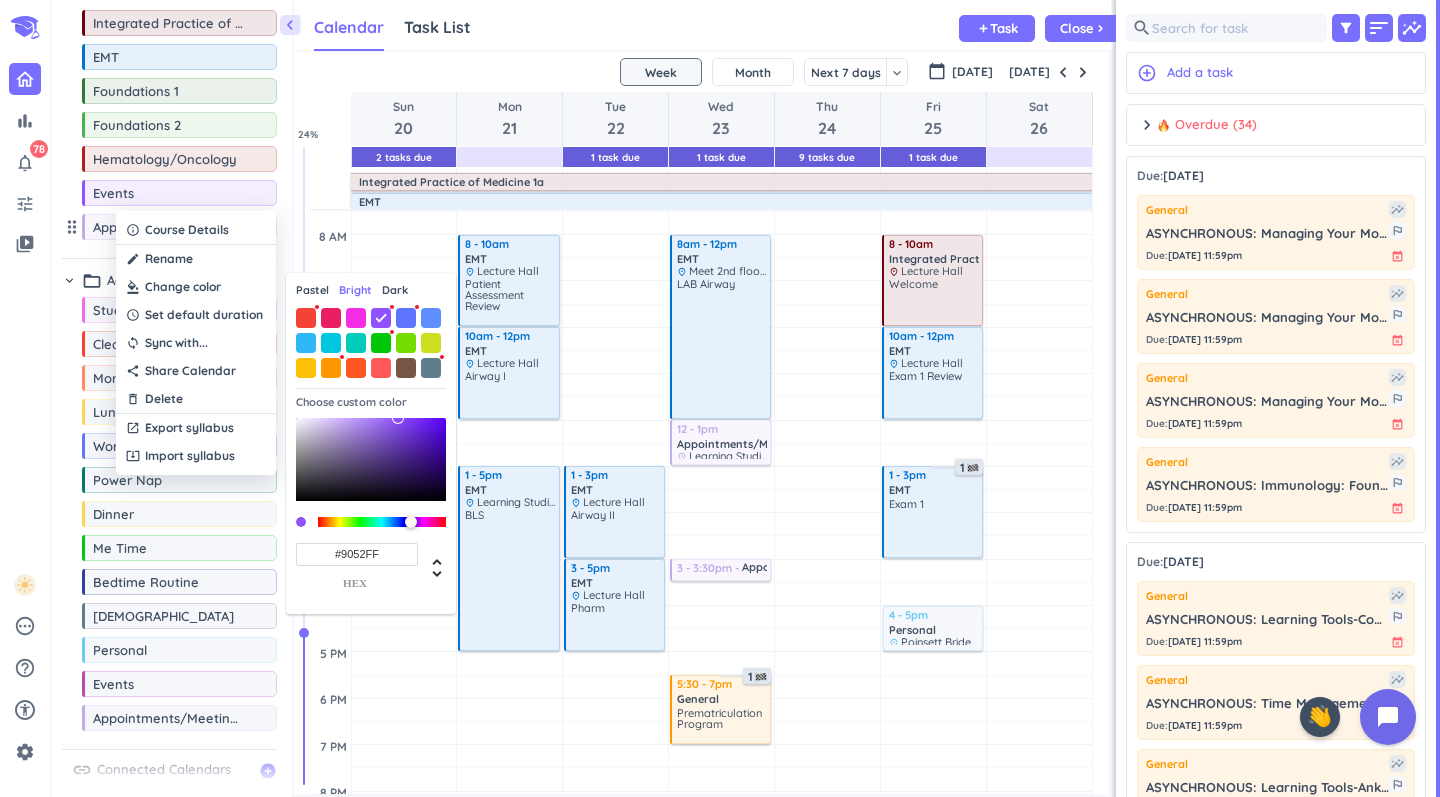 click on "#9052FF" at bounding box center [357, 554] 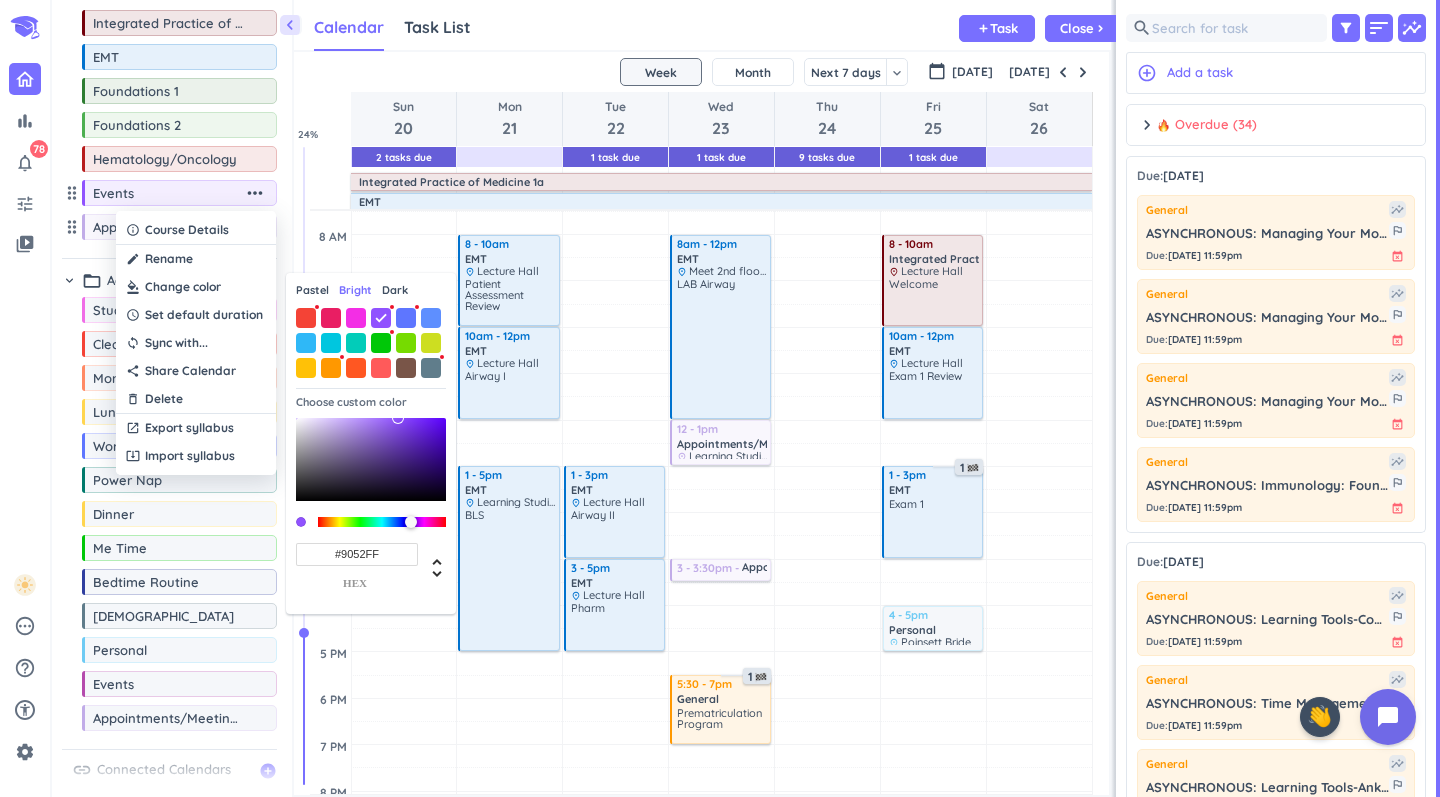click at bounding box center [720, 398] 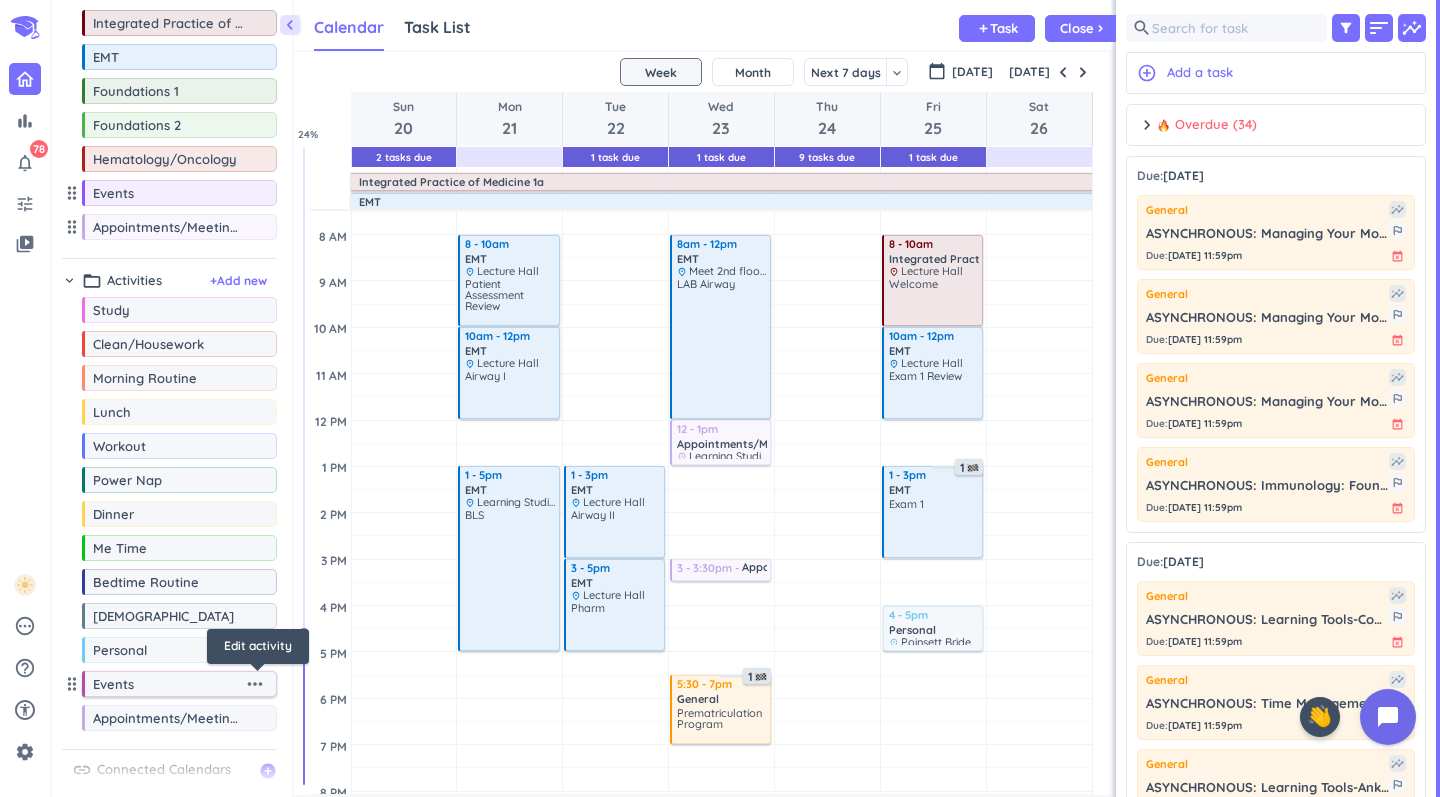 click on "more_horiz" at bounding box center [255, 684] 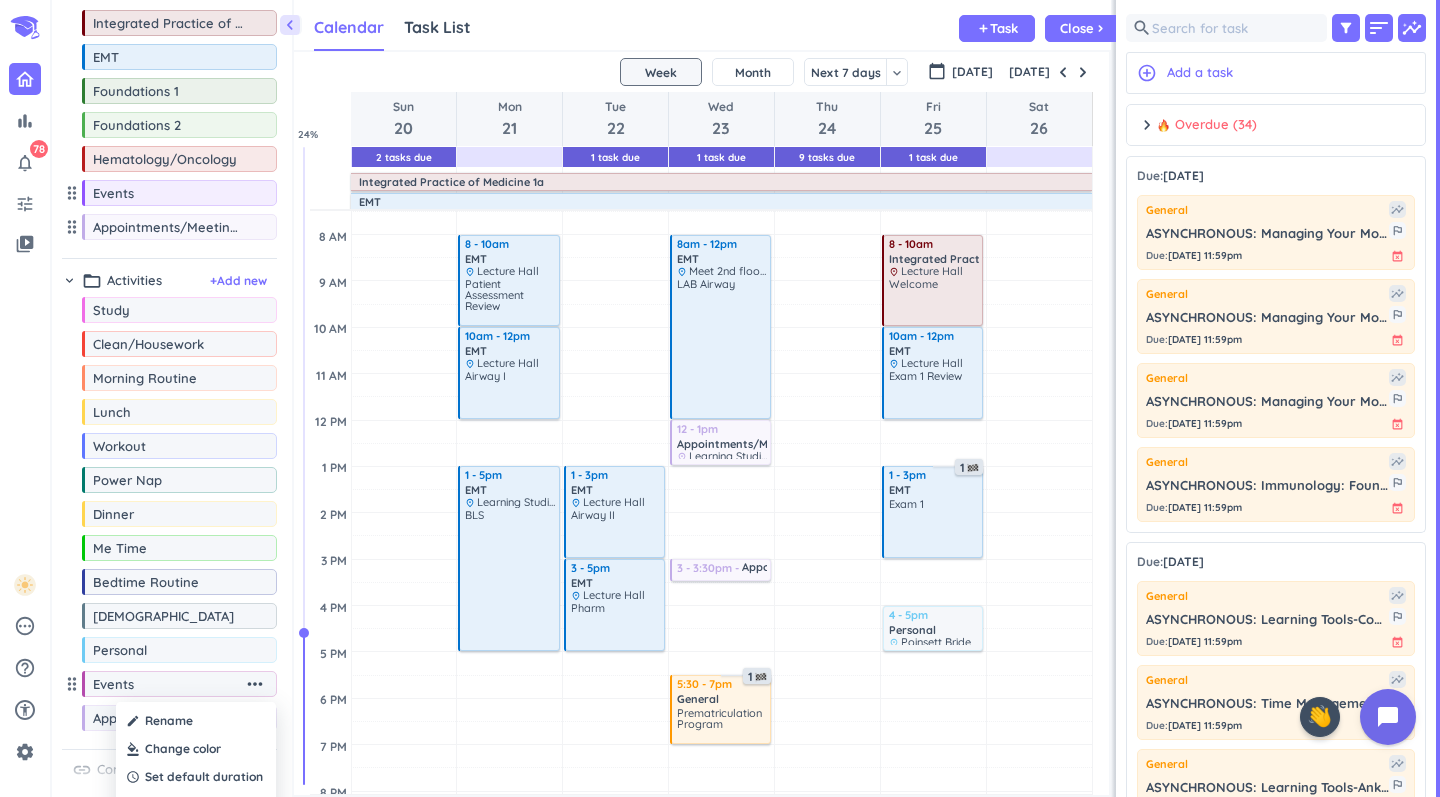 click at bounding box center (196, 749) 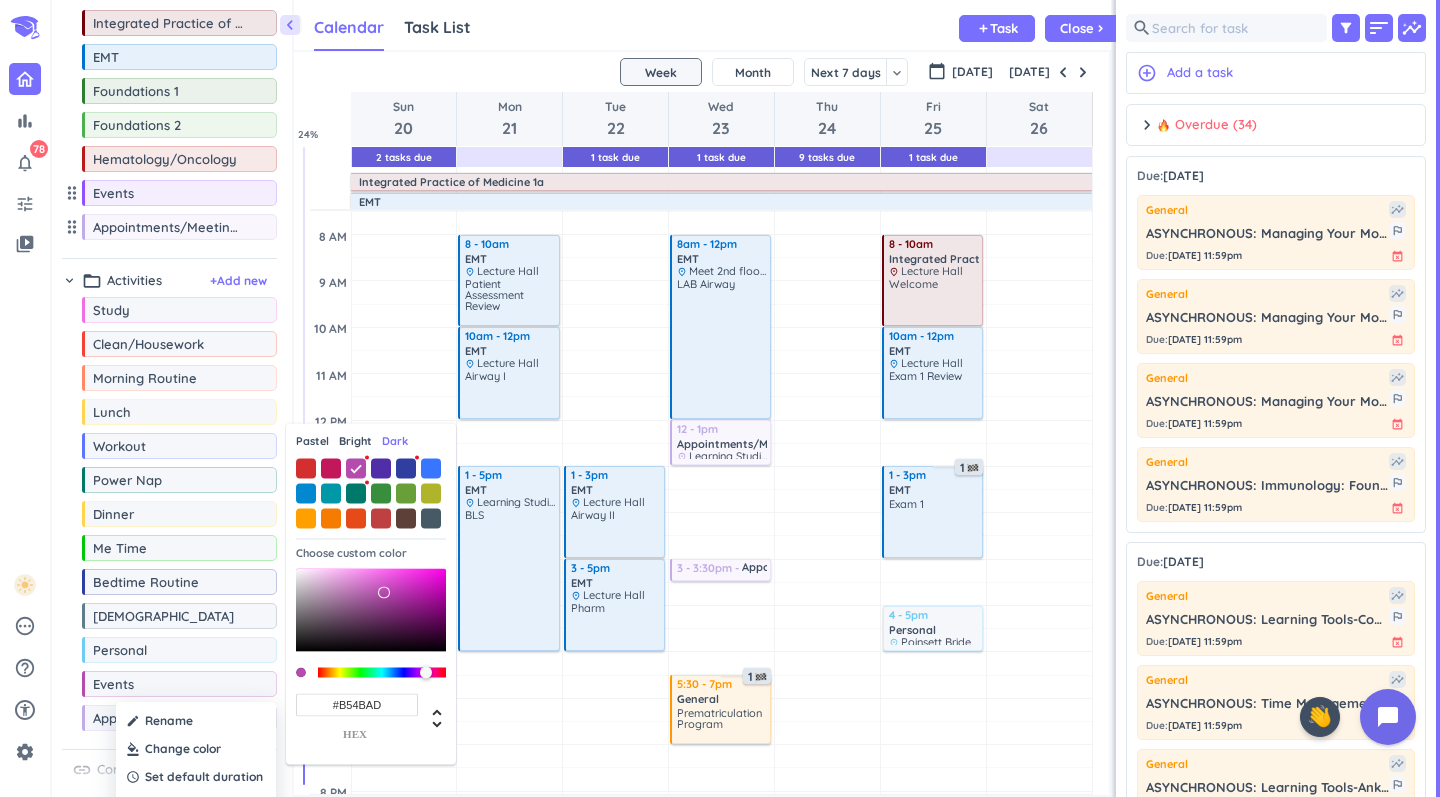 click on "#B54BAD" at bounding box center [357, 704] 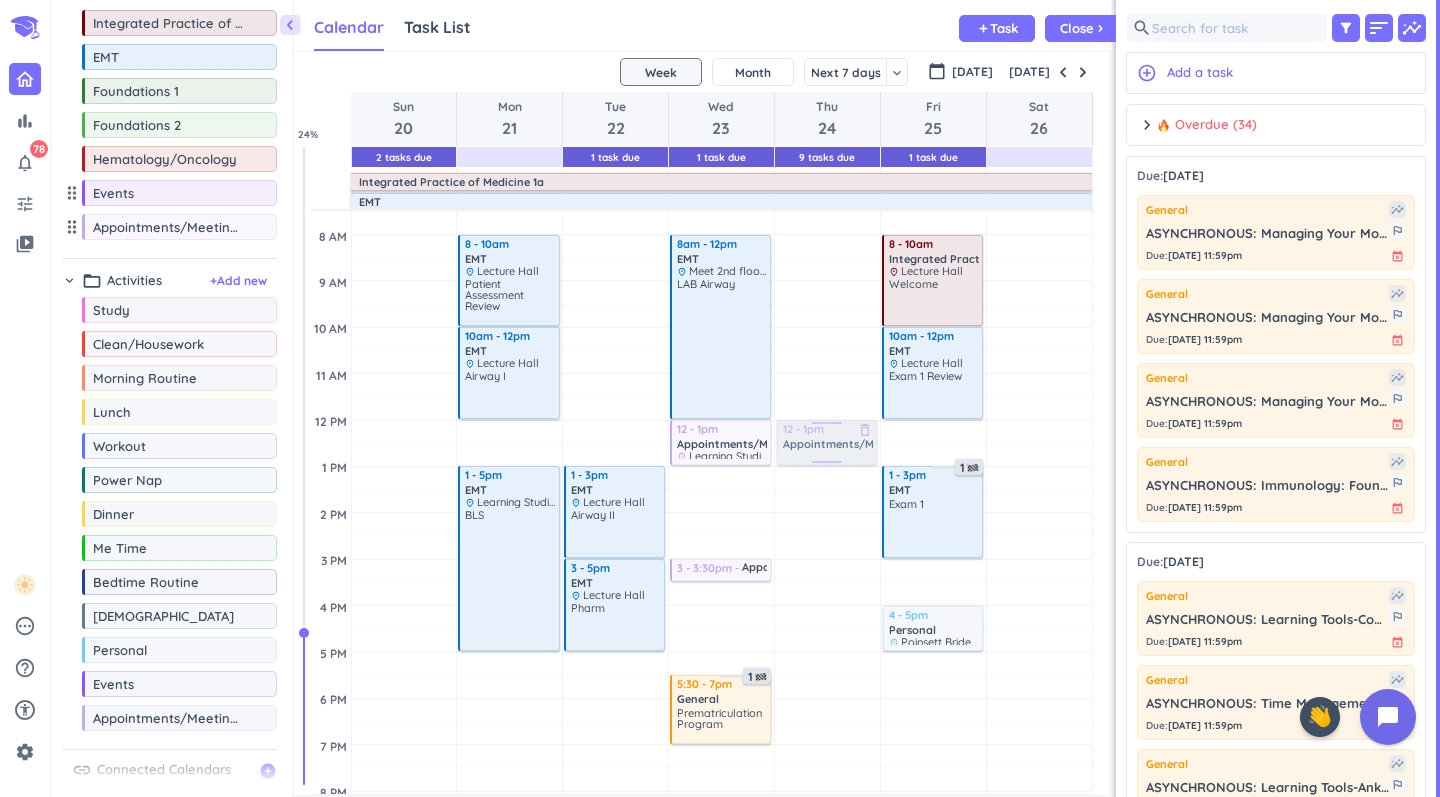 drag, startPoint x: 140, startPoint y: 723, endPoint x: 823, endPoint y: 422, distance: 746.38464 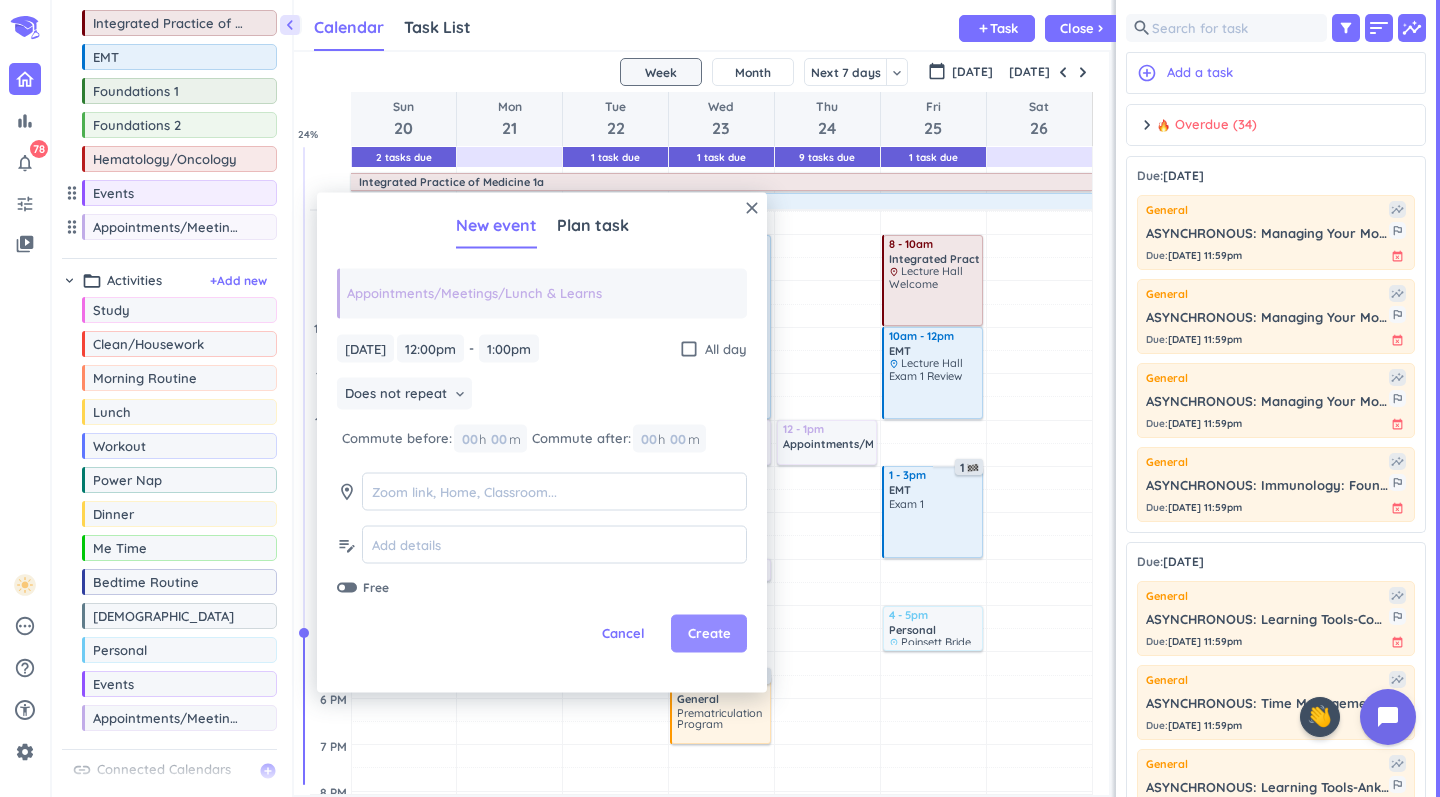 click on "Create" at bounding box center [709, 634] 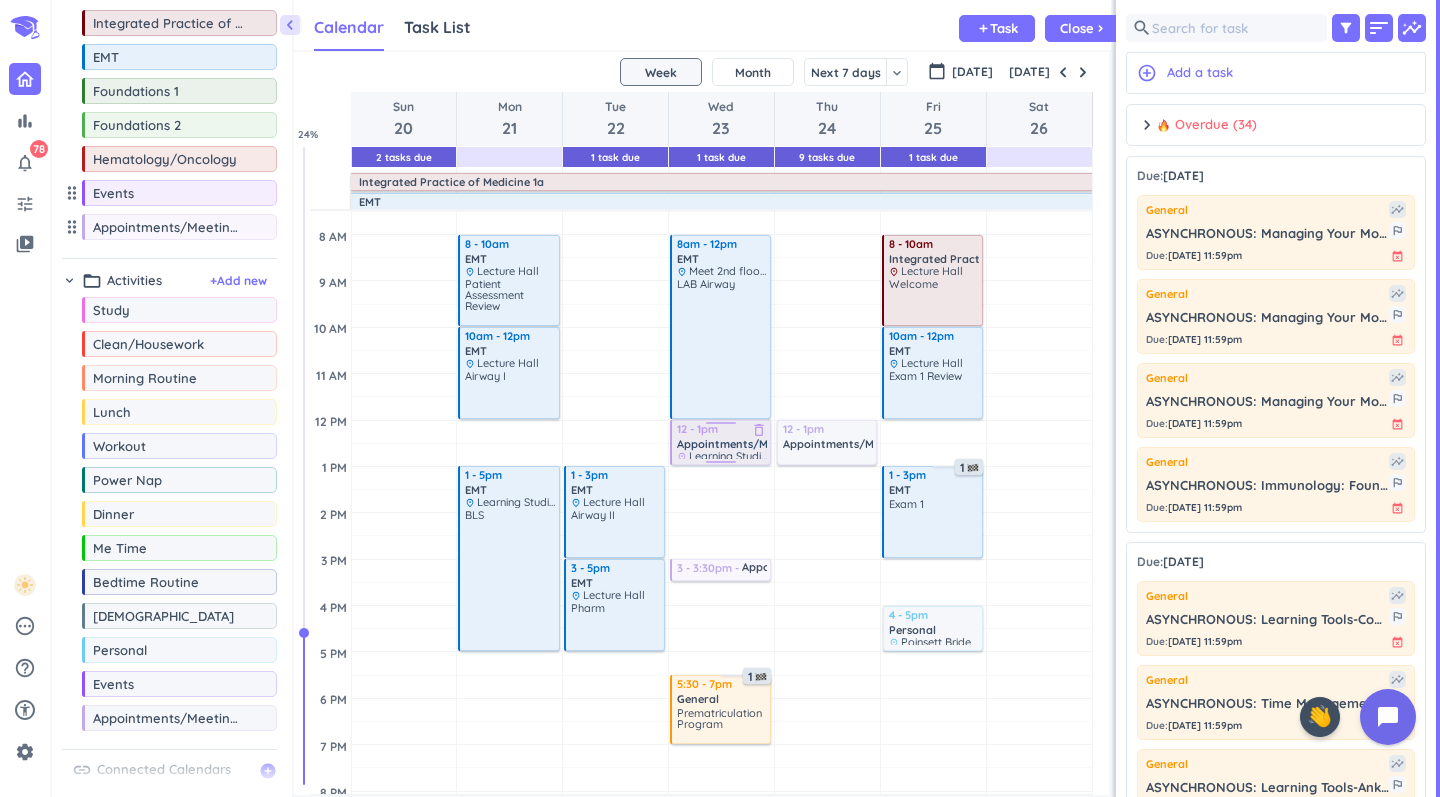 click on "Appointments/Meetings/Lunch & Learns" at bounding box center (785, 444) 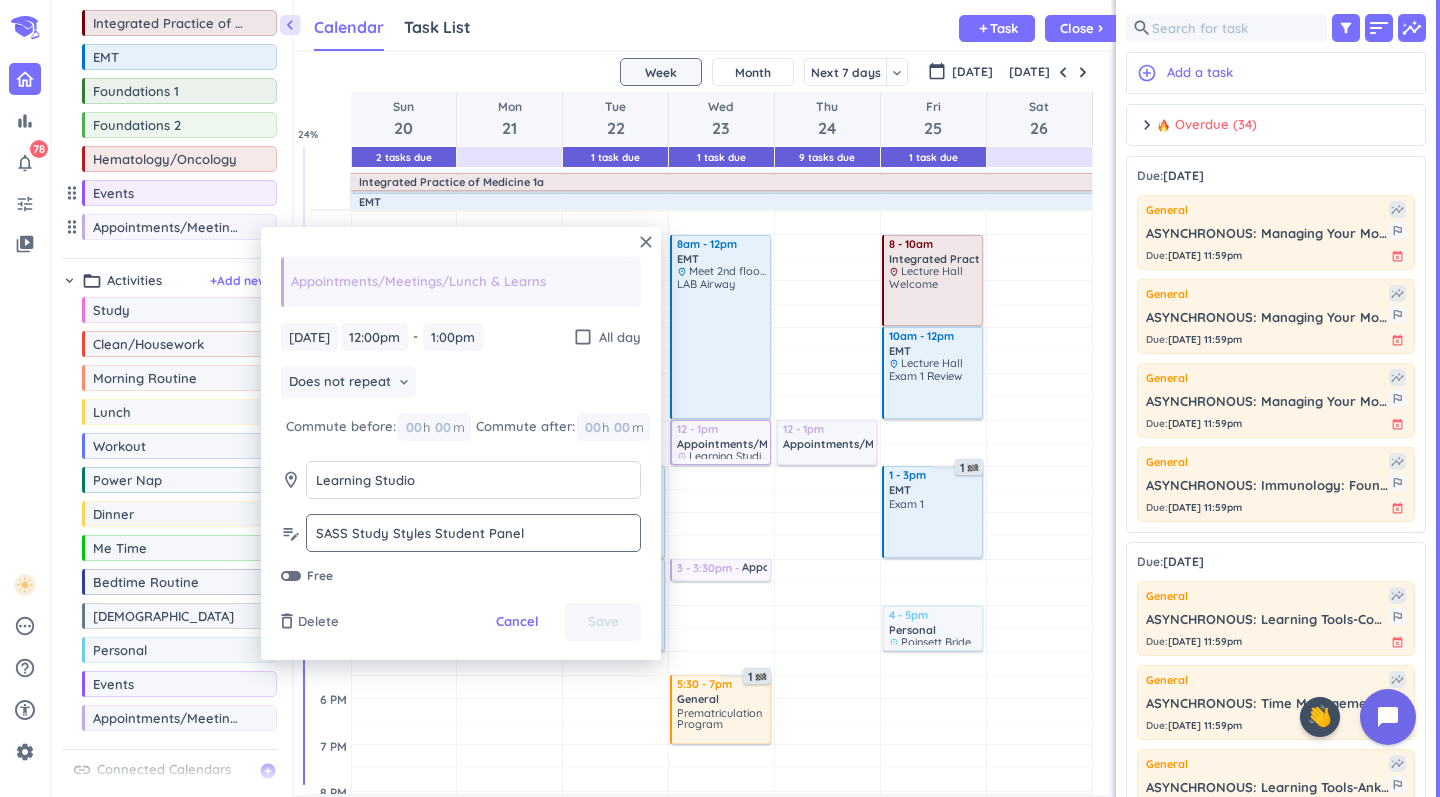 click on "SASS Study Styles Student Panel" at bounding box center (473, 533) 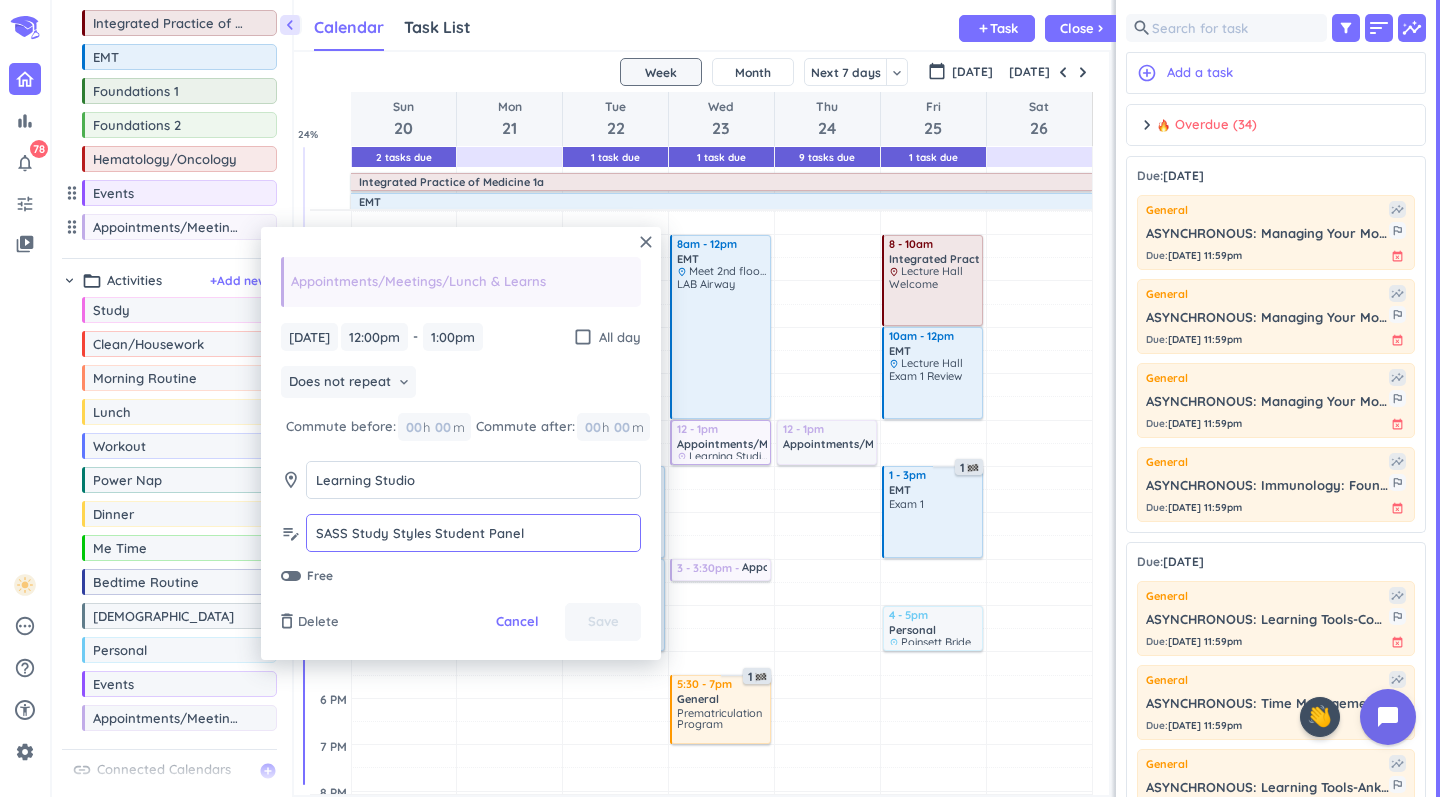 click on "SASS Study Styles Student Panel" at bounding box center [473, 533] 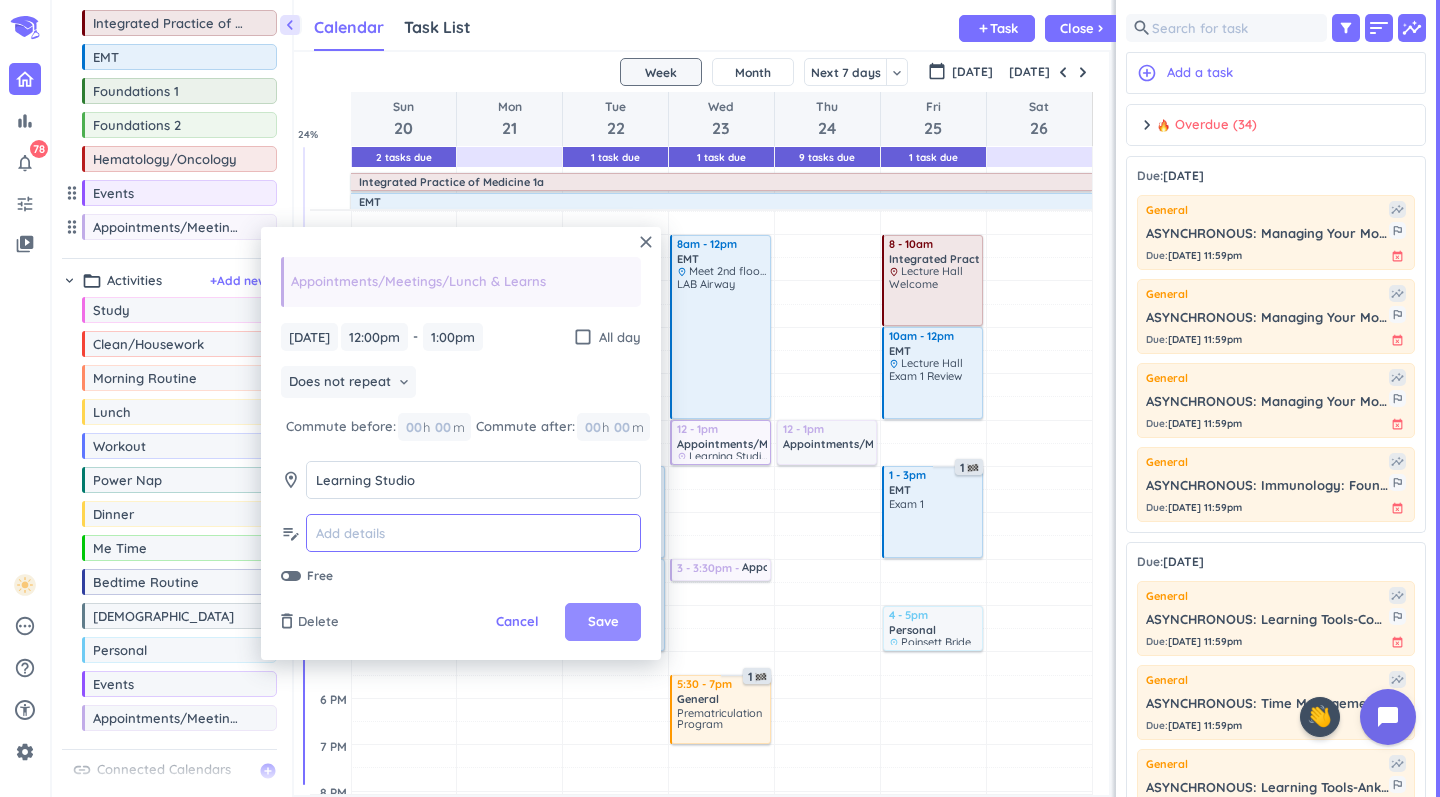 type 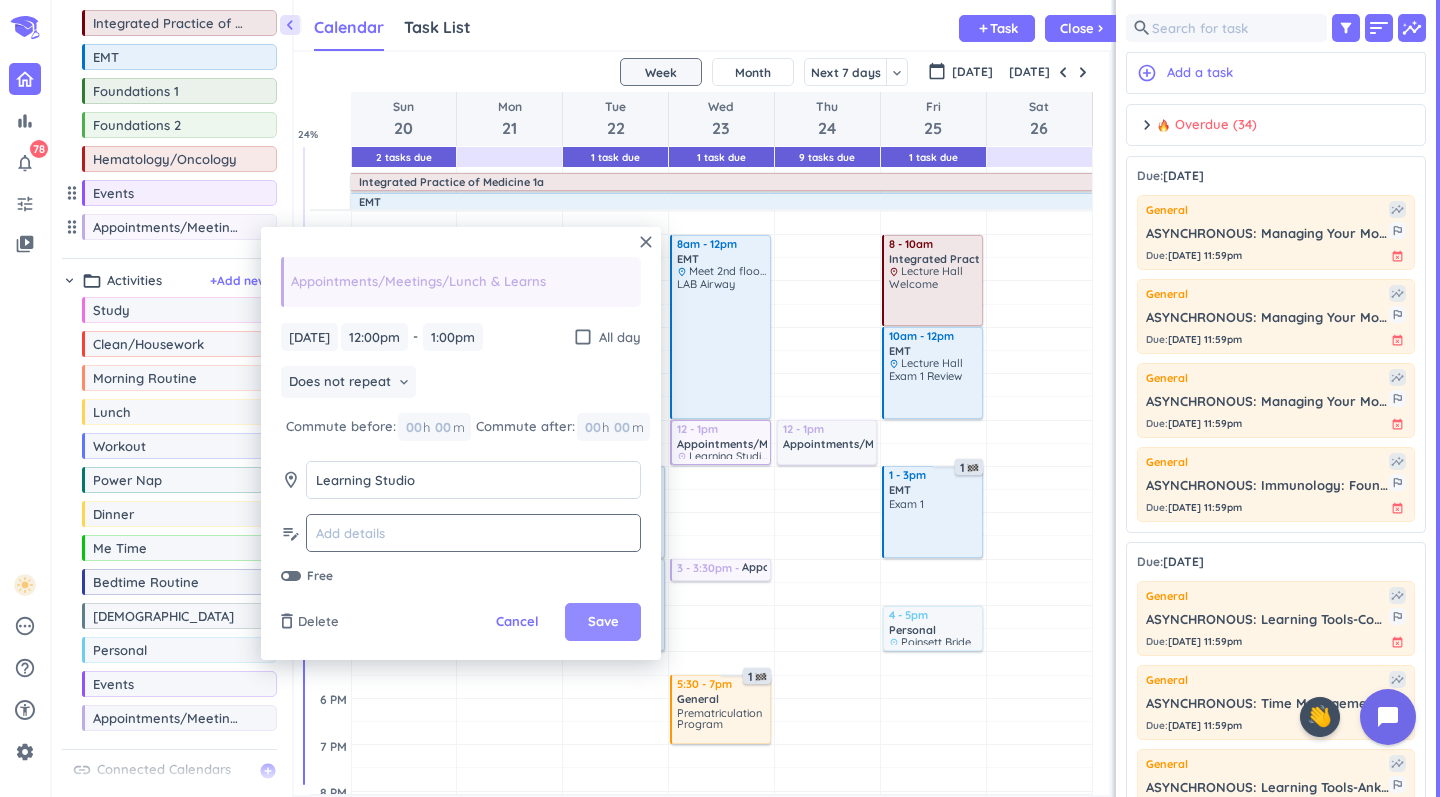 click on "Save" at bounding box center [603, 622] 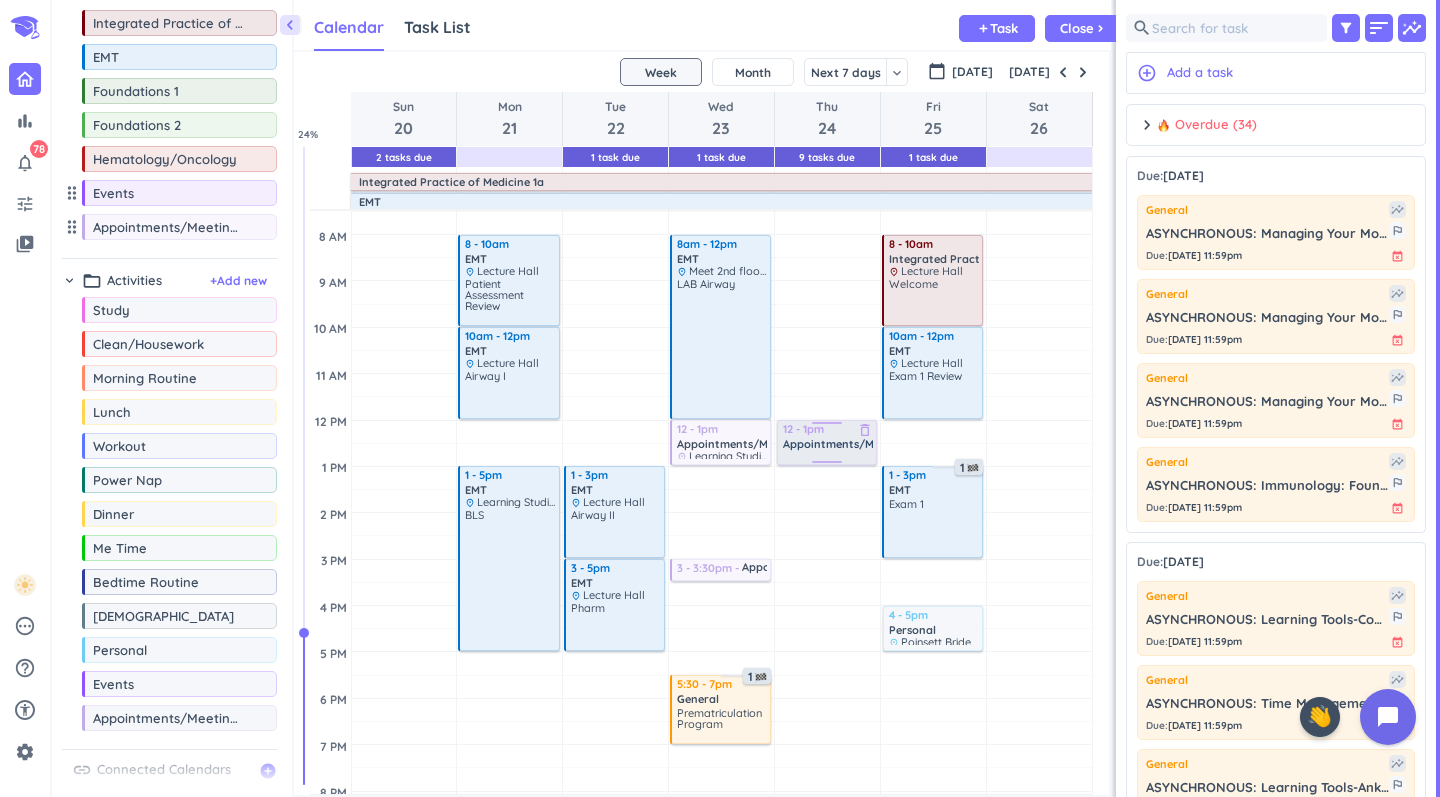 click on "Appointments/Meetings/Lunch & Learns" at bounding box center [891, 444] 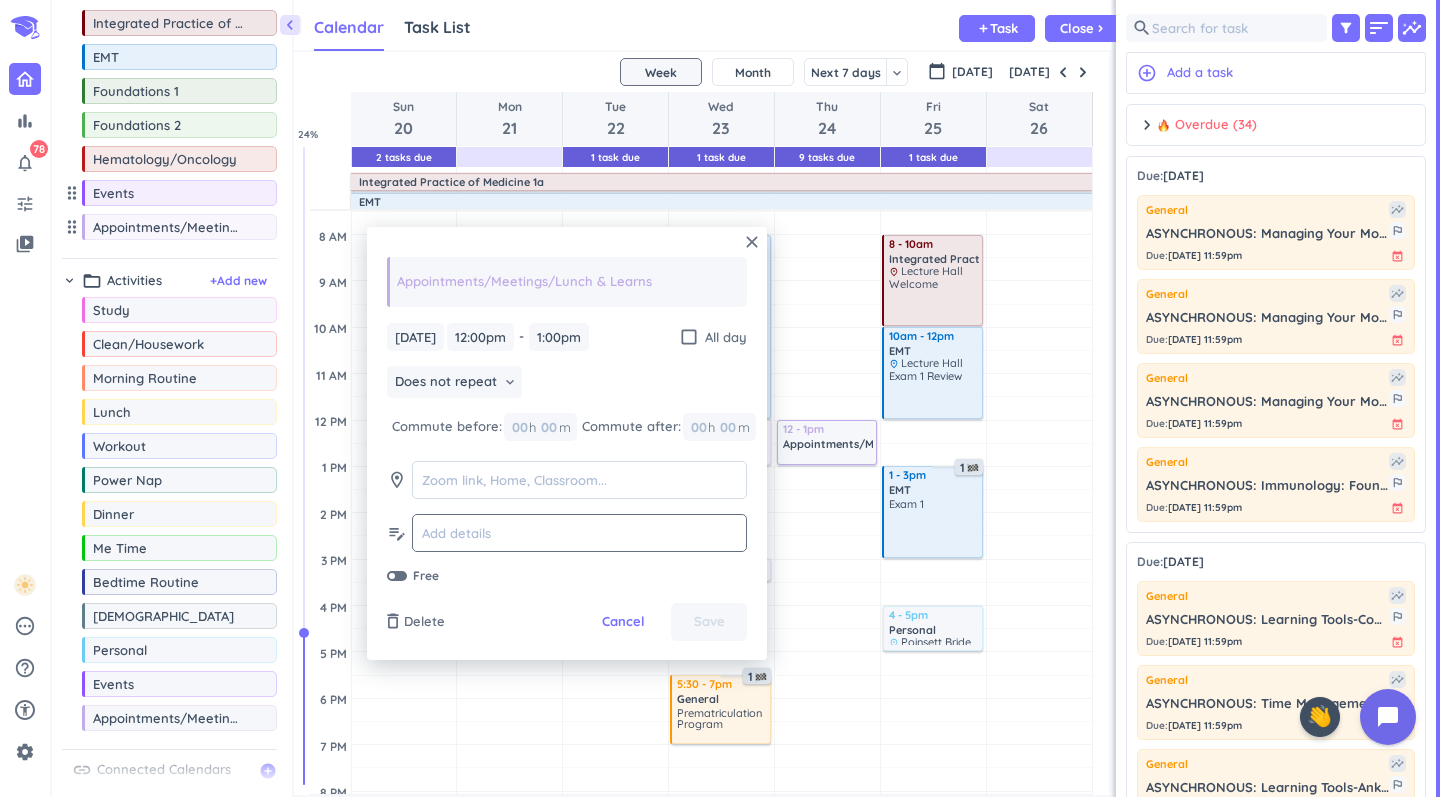 click 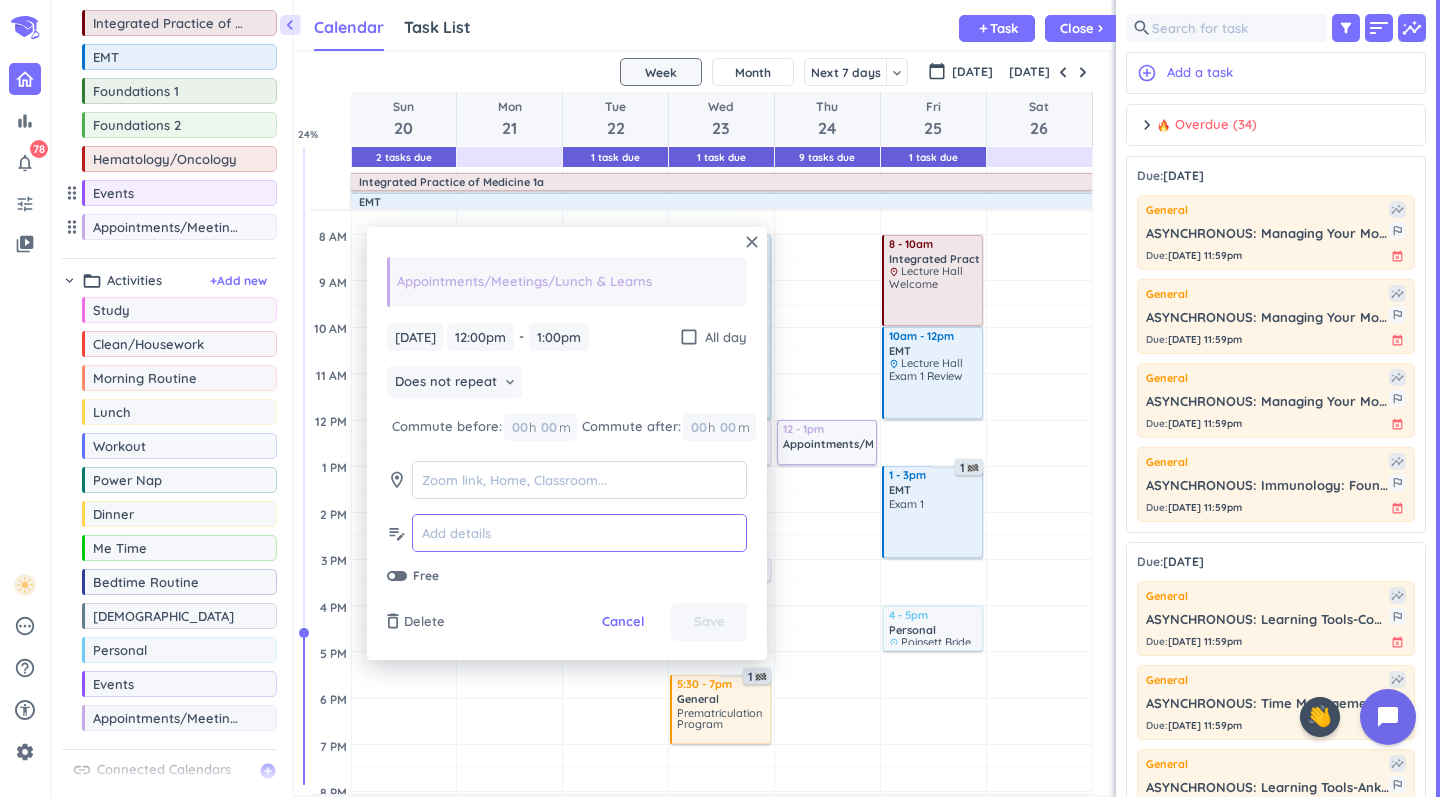 click at bounding box center [579, 533] 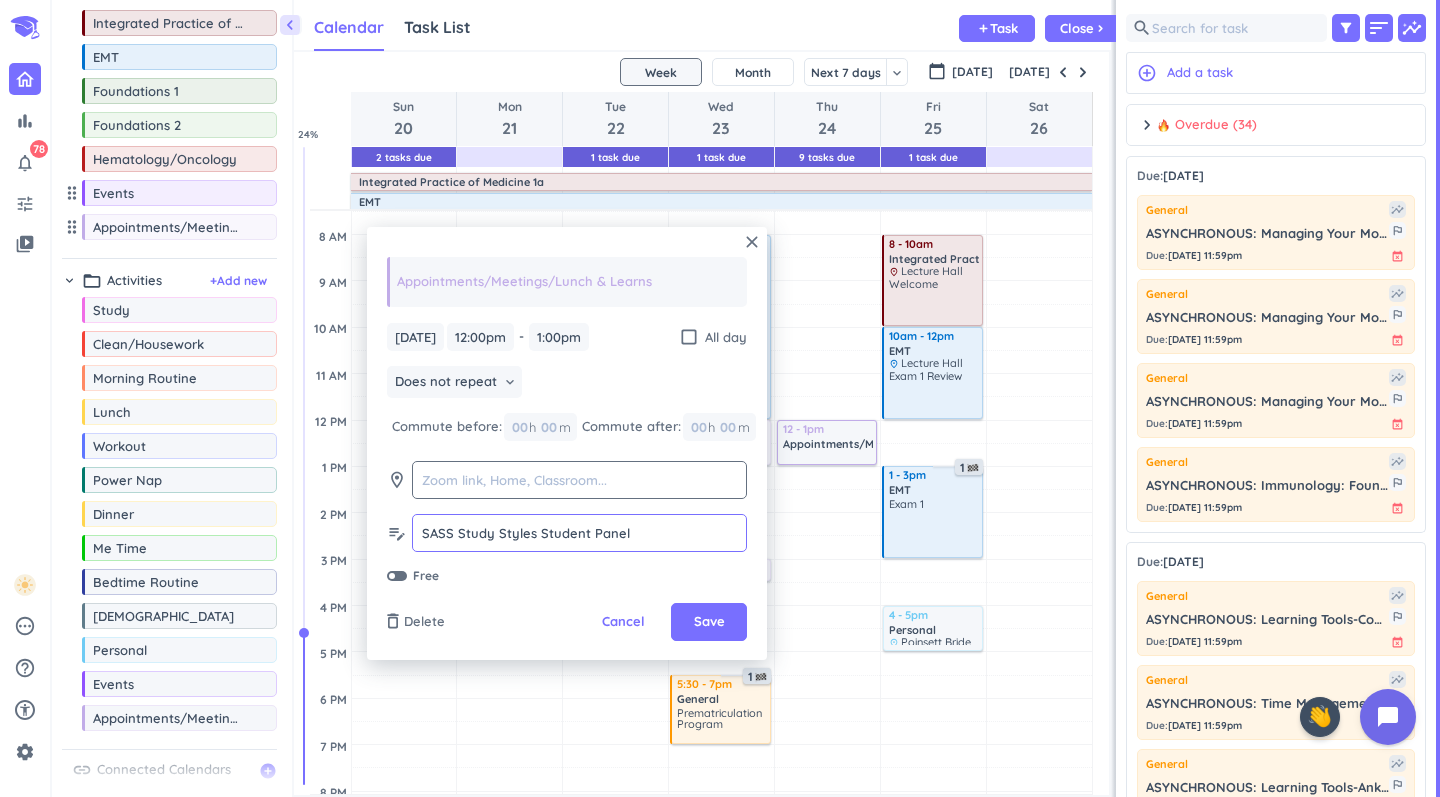 type on "SASS Study Styles Student Panel" 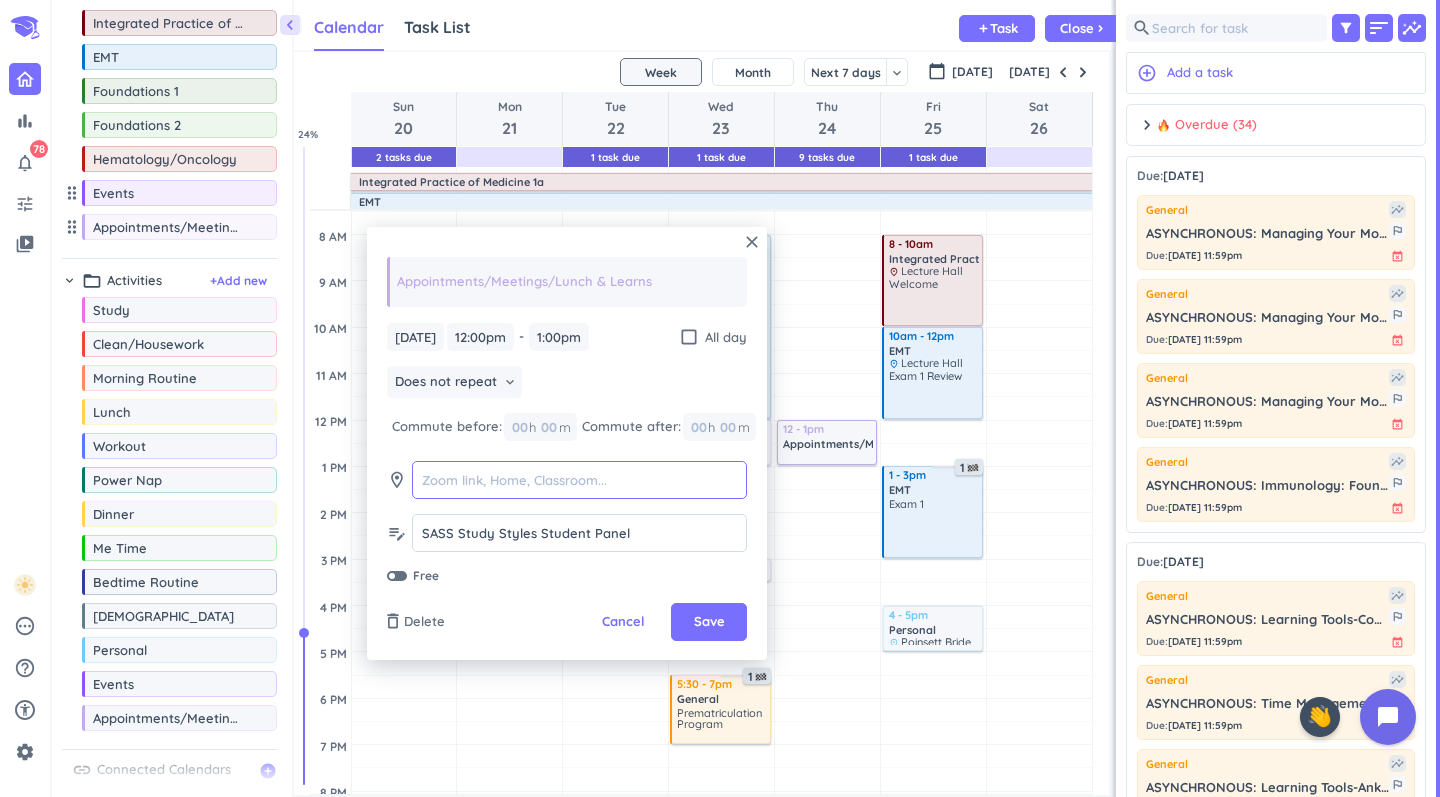click at bounding box center [579, 480] 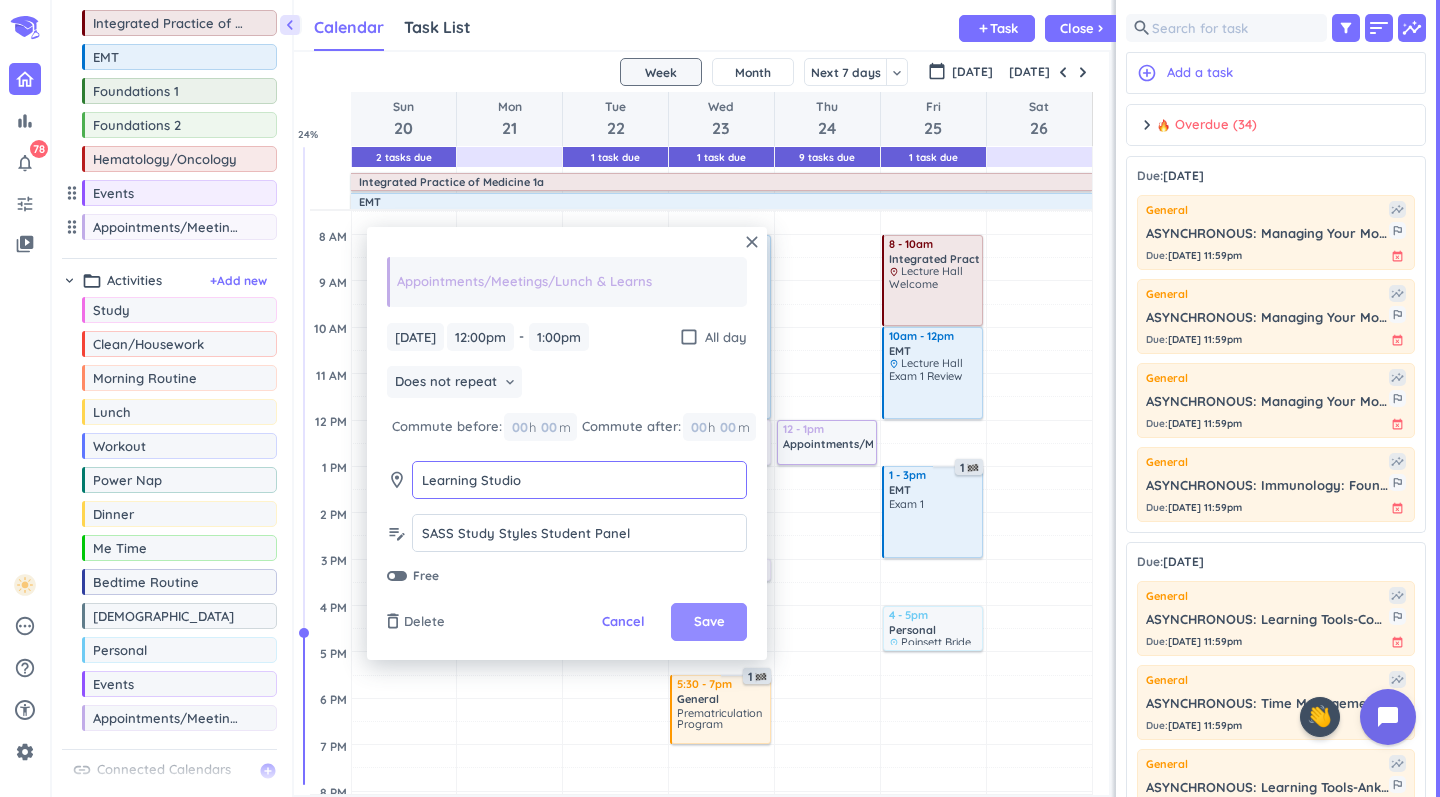 type on "Learning Studio" 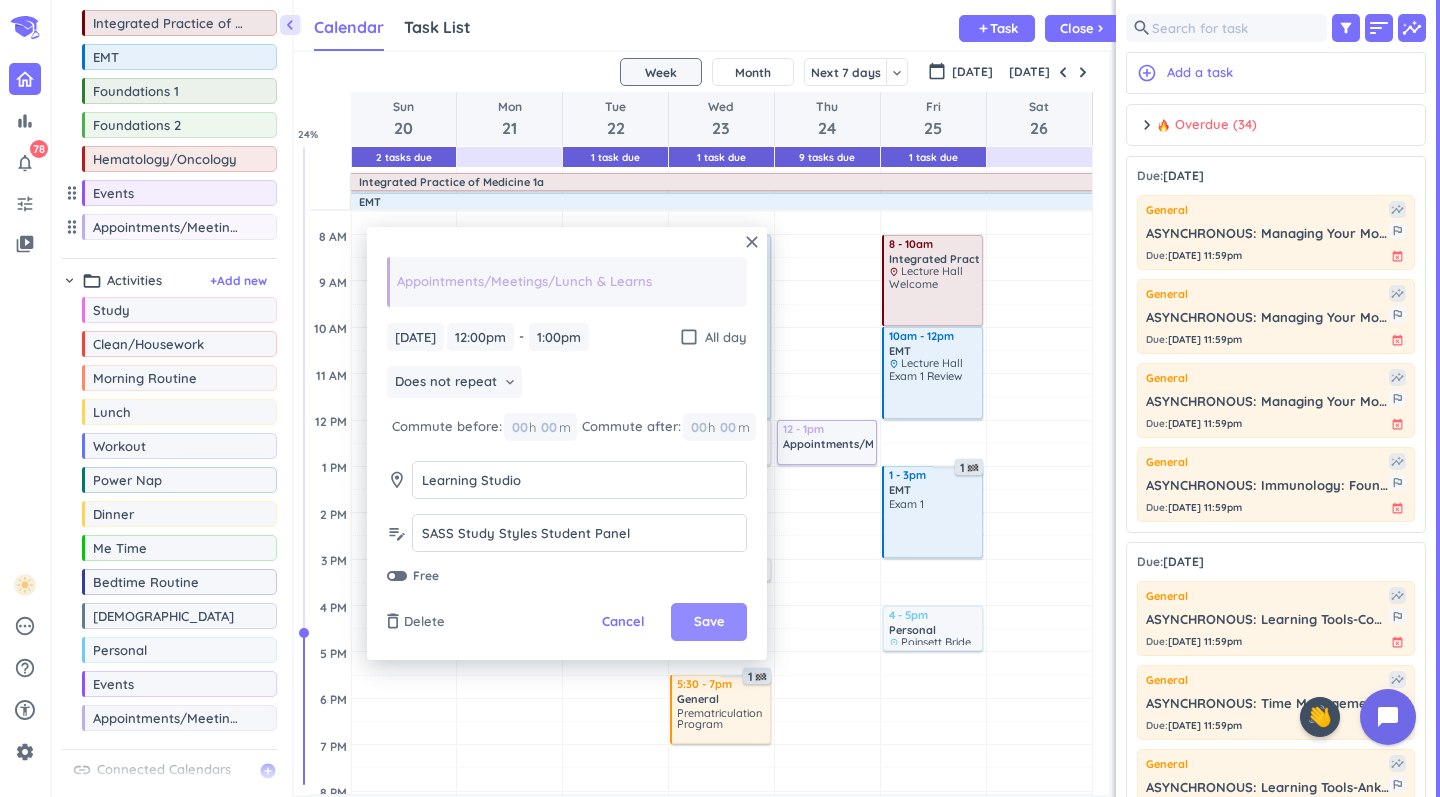 click on "Save" at bounding box center [709, 622] 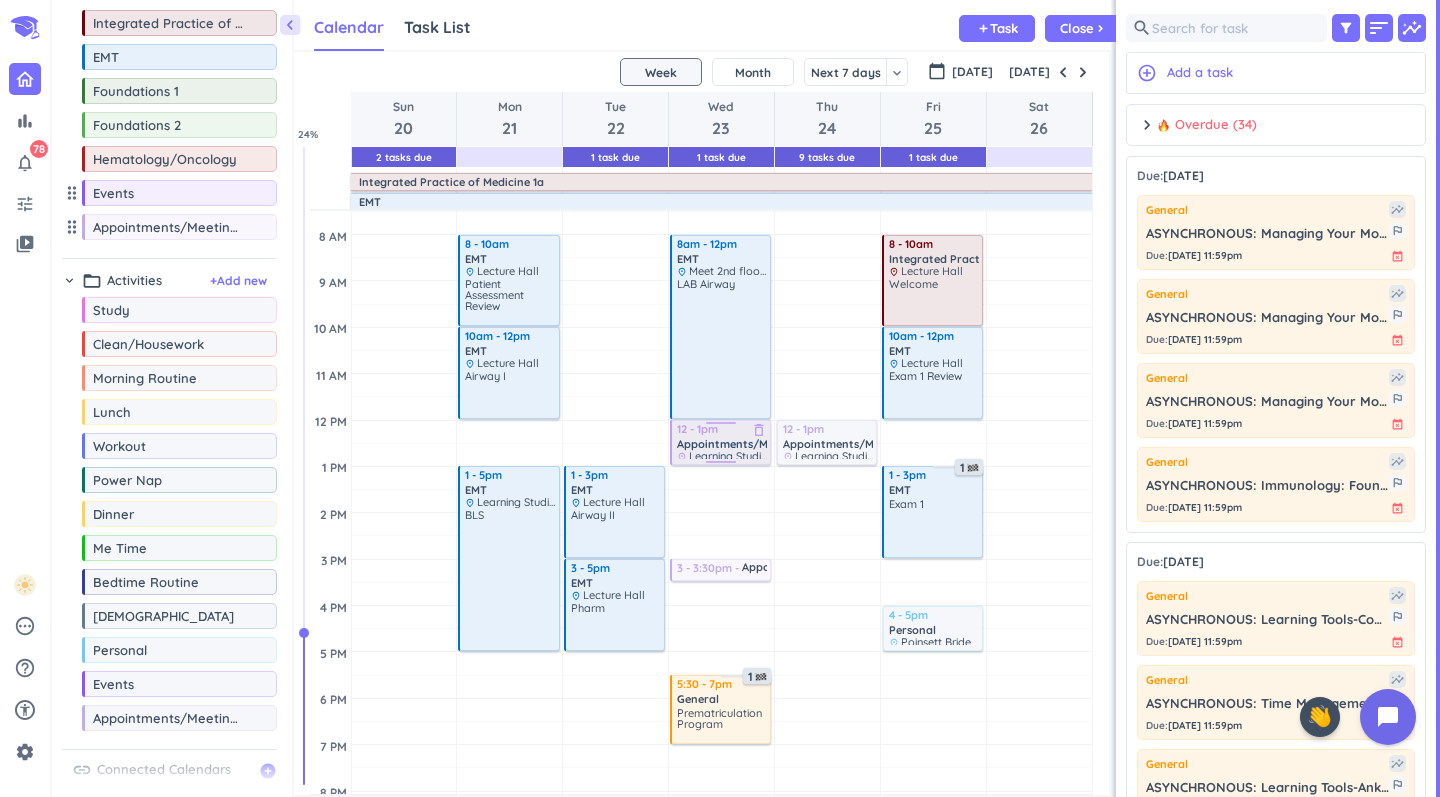 click on "Learning Studio" at bounding box center [728, 456] 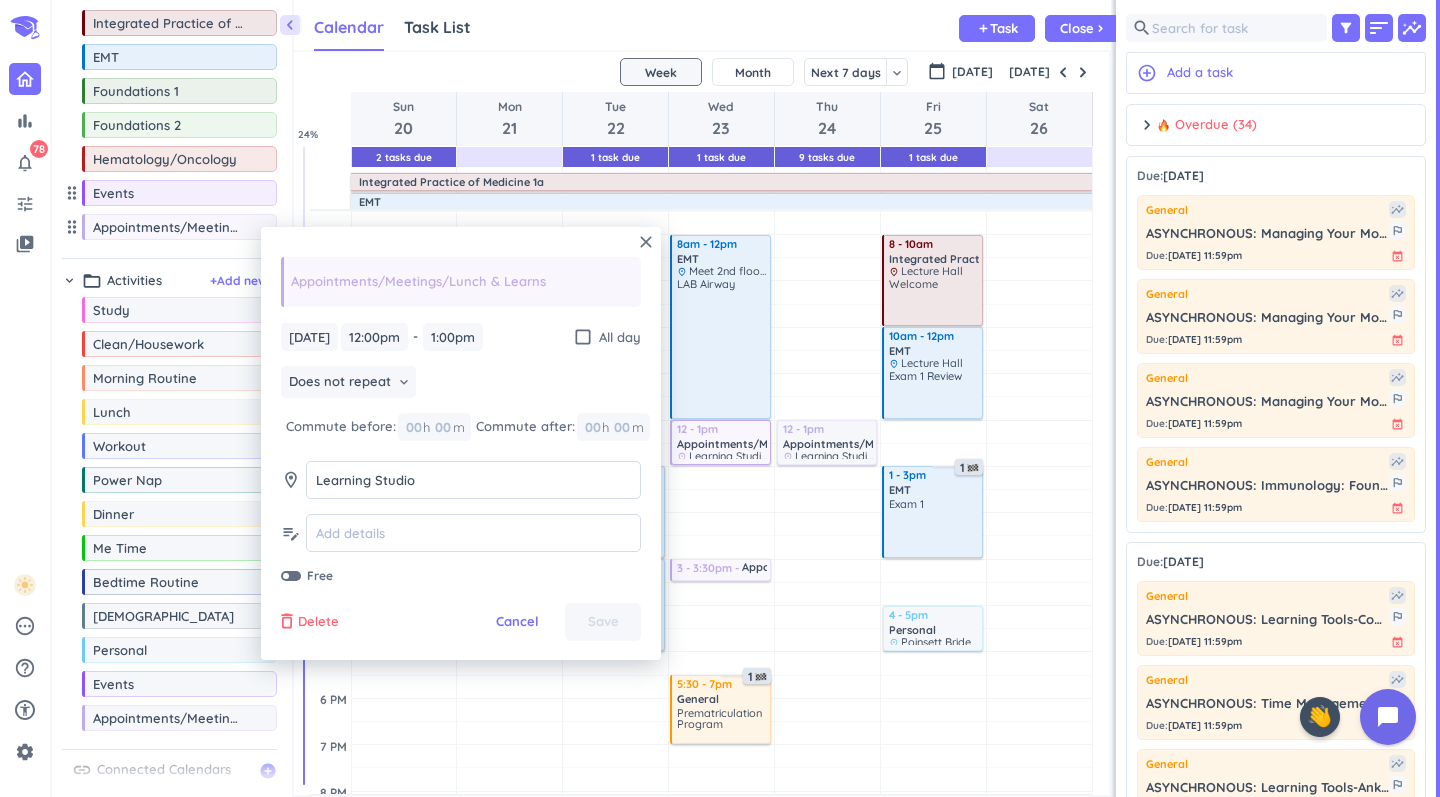 click on "Delete" at bounding box center (318, 622) 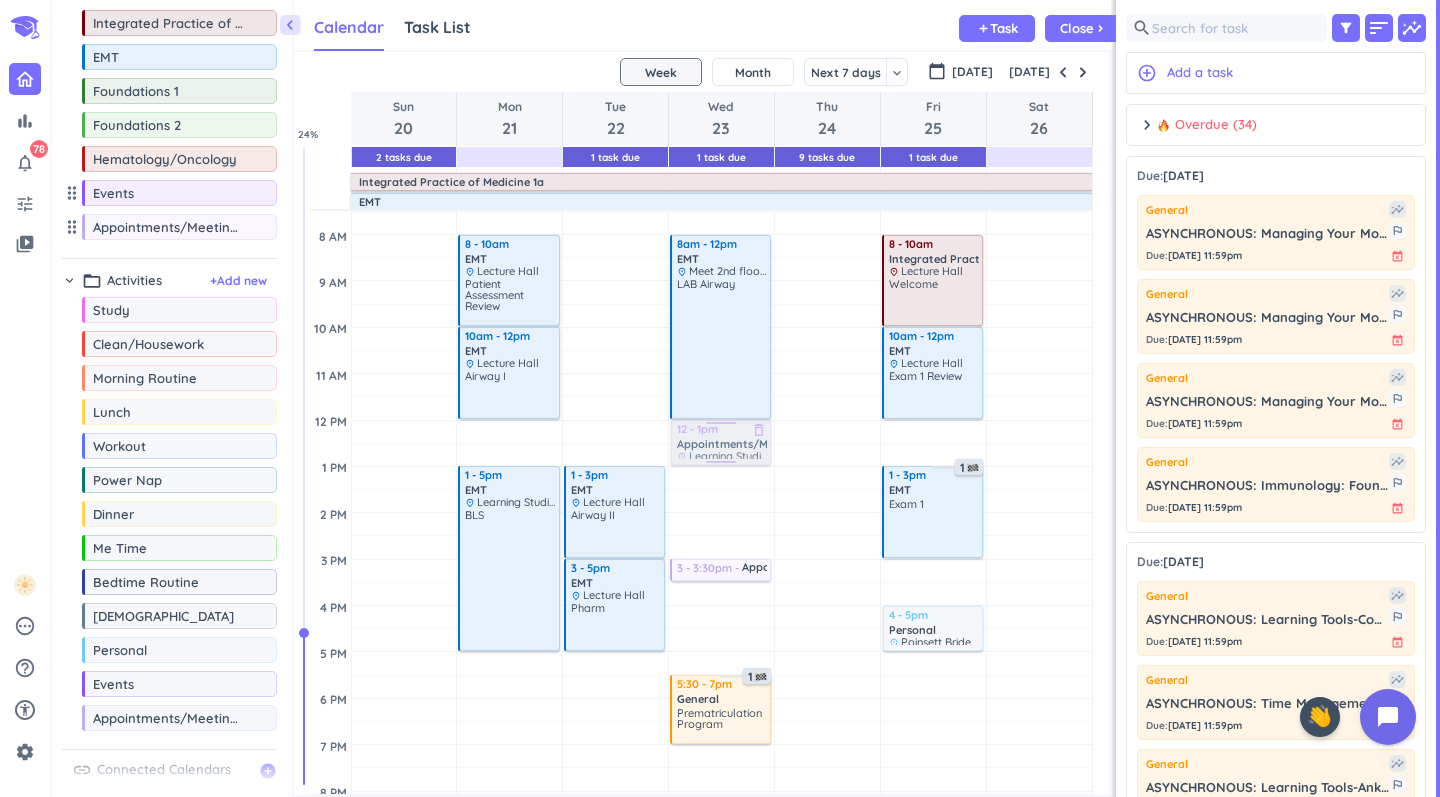 drag, startPoint x: 820, startPoint y: 443, endPoint x: 750, endPoint y: 452, distance: 70.5762 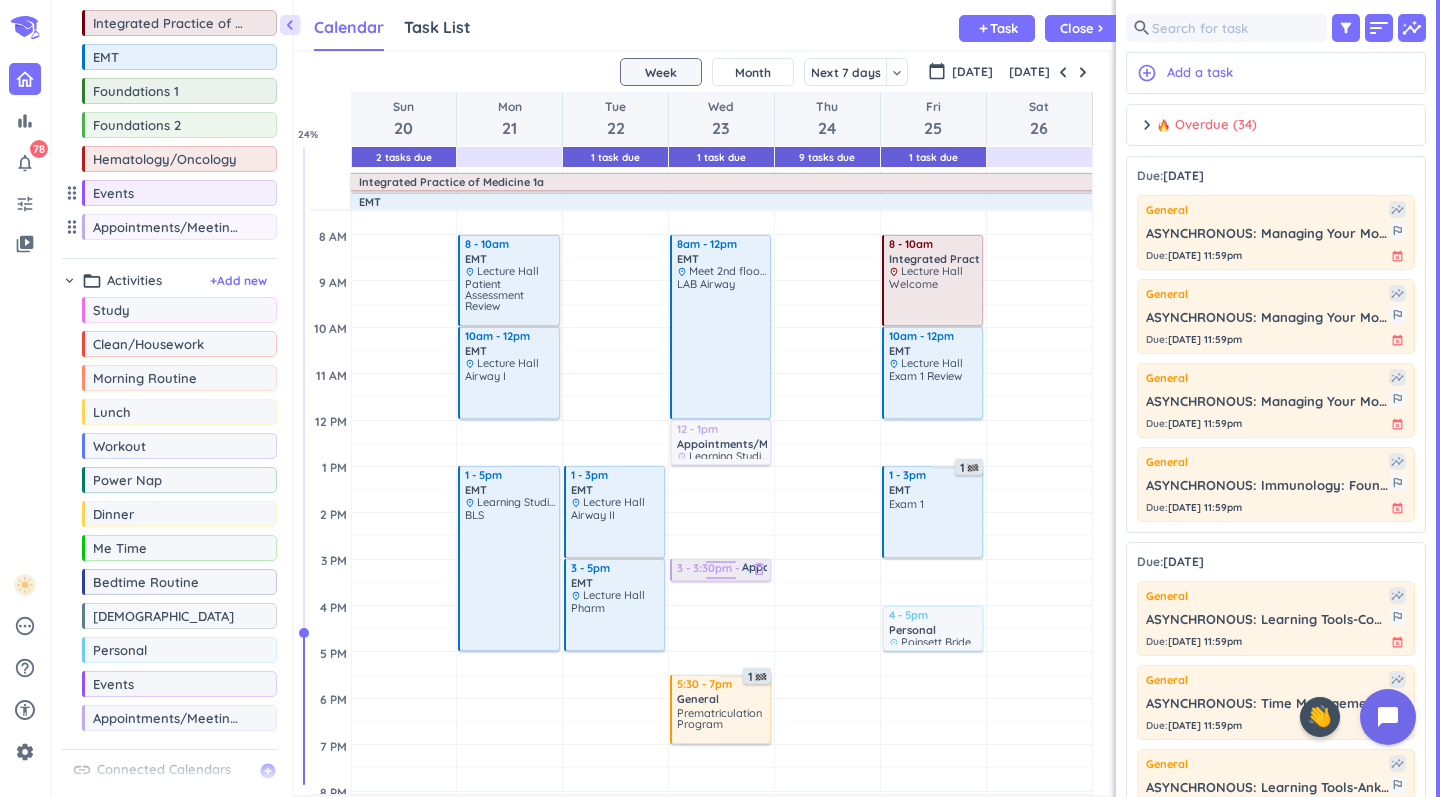 click on "3 - 3:30pm" at bounding box center (709, 568) 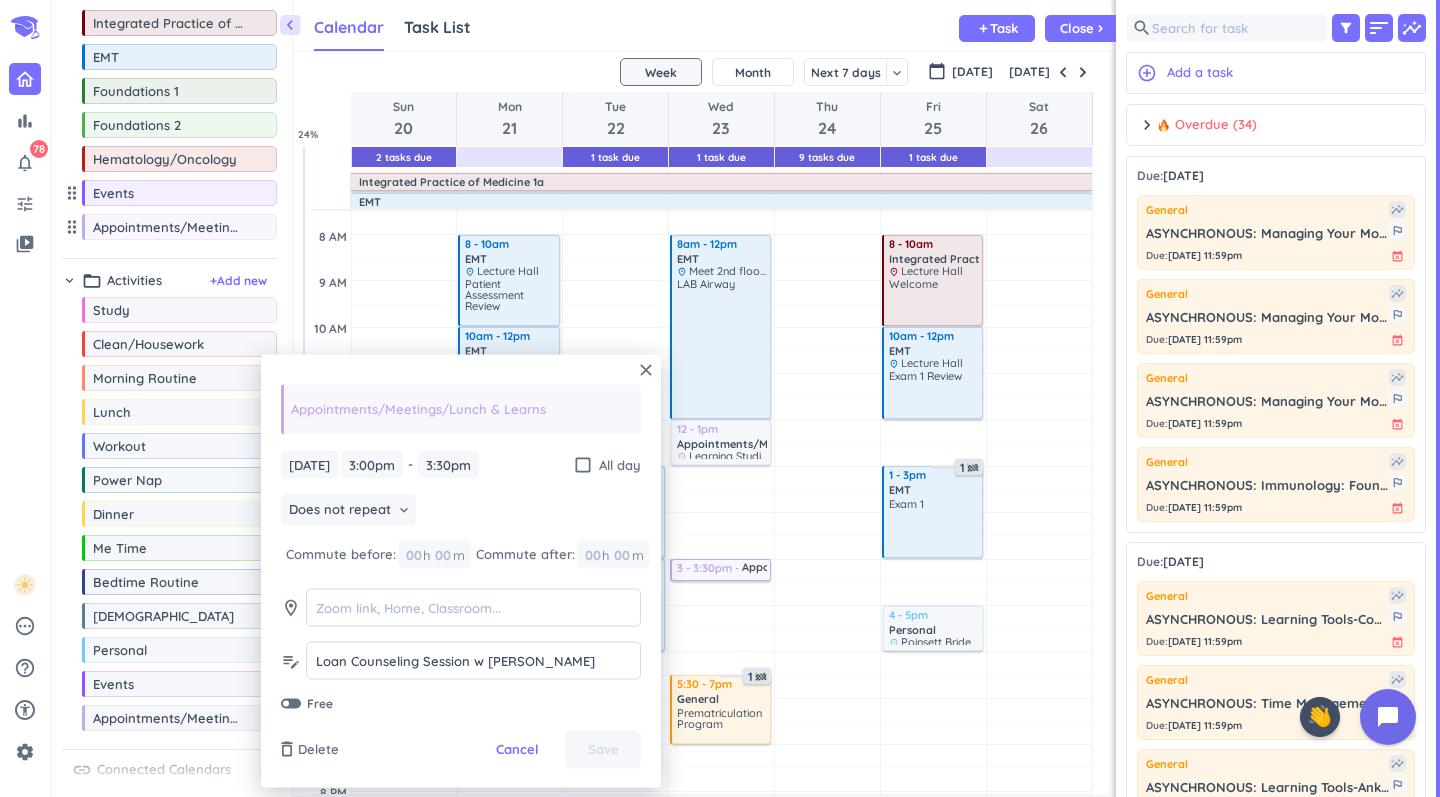 click on "Appointments/Meetings/Lunch & Learns" at bounding box center (461, 410) 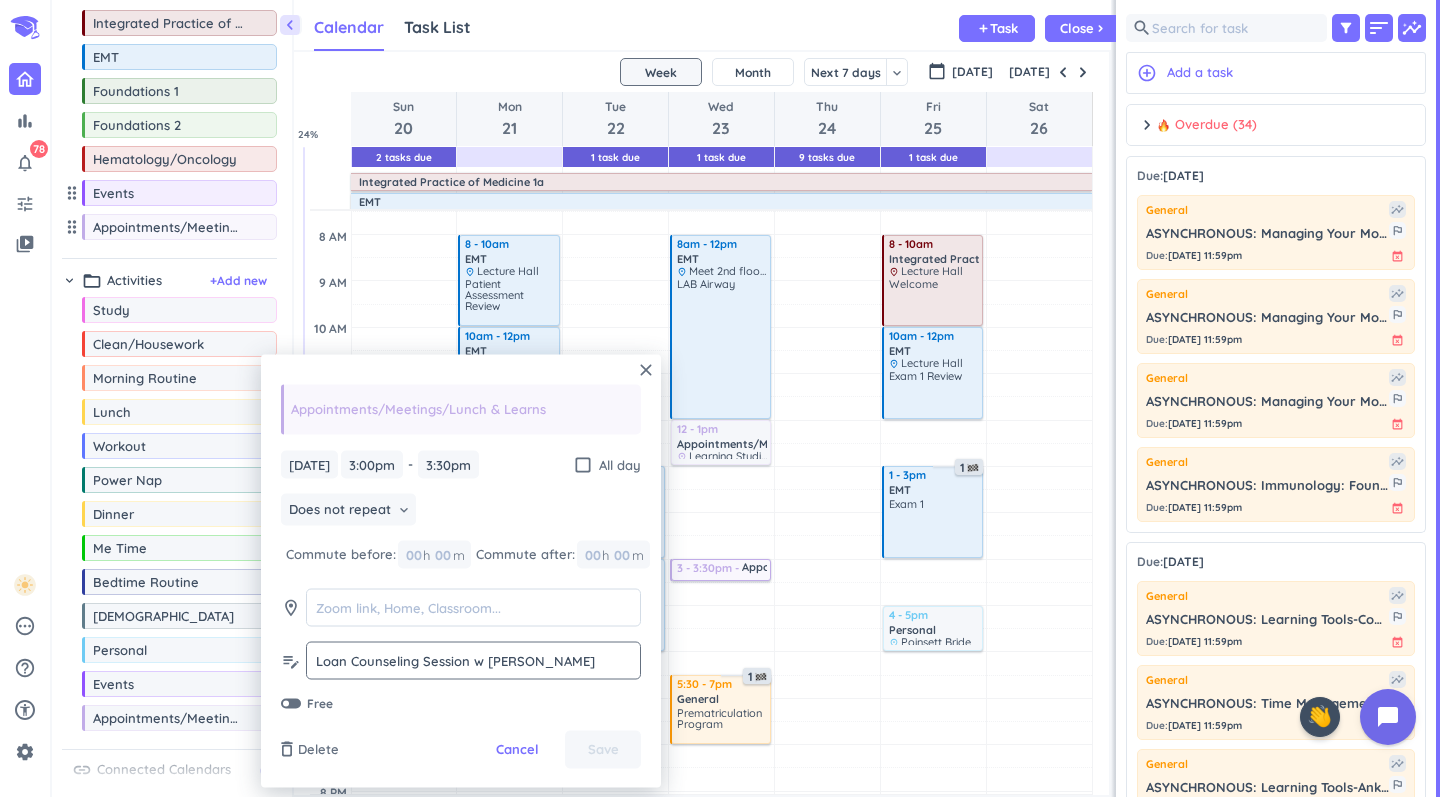 click on "Loan Counseling Session w [PERSON_NAME]" at bounding box center (473, 660) 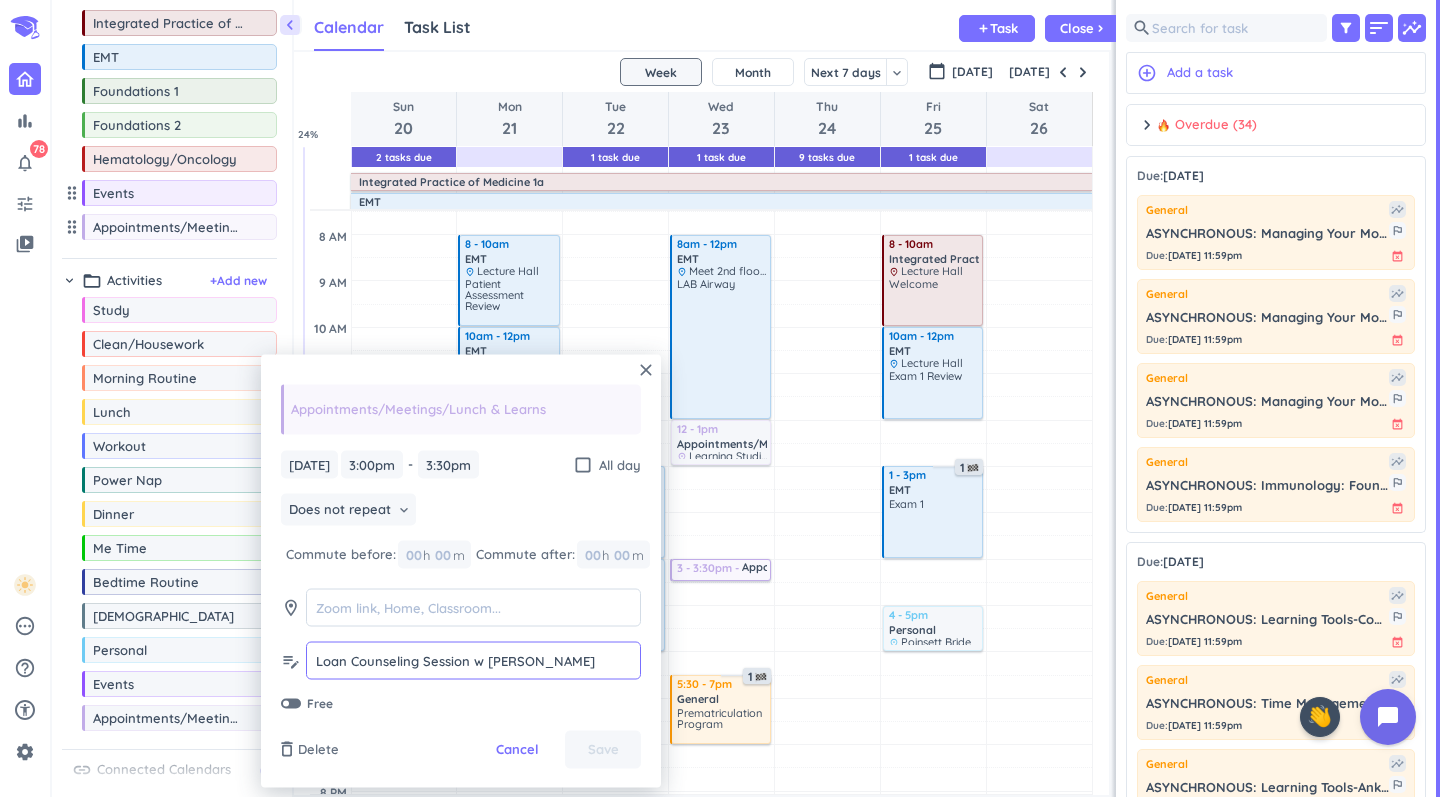 click on "Loan Counseling Session w [PERSON_NAME]" at bounding box center [473, 660] 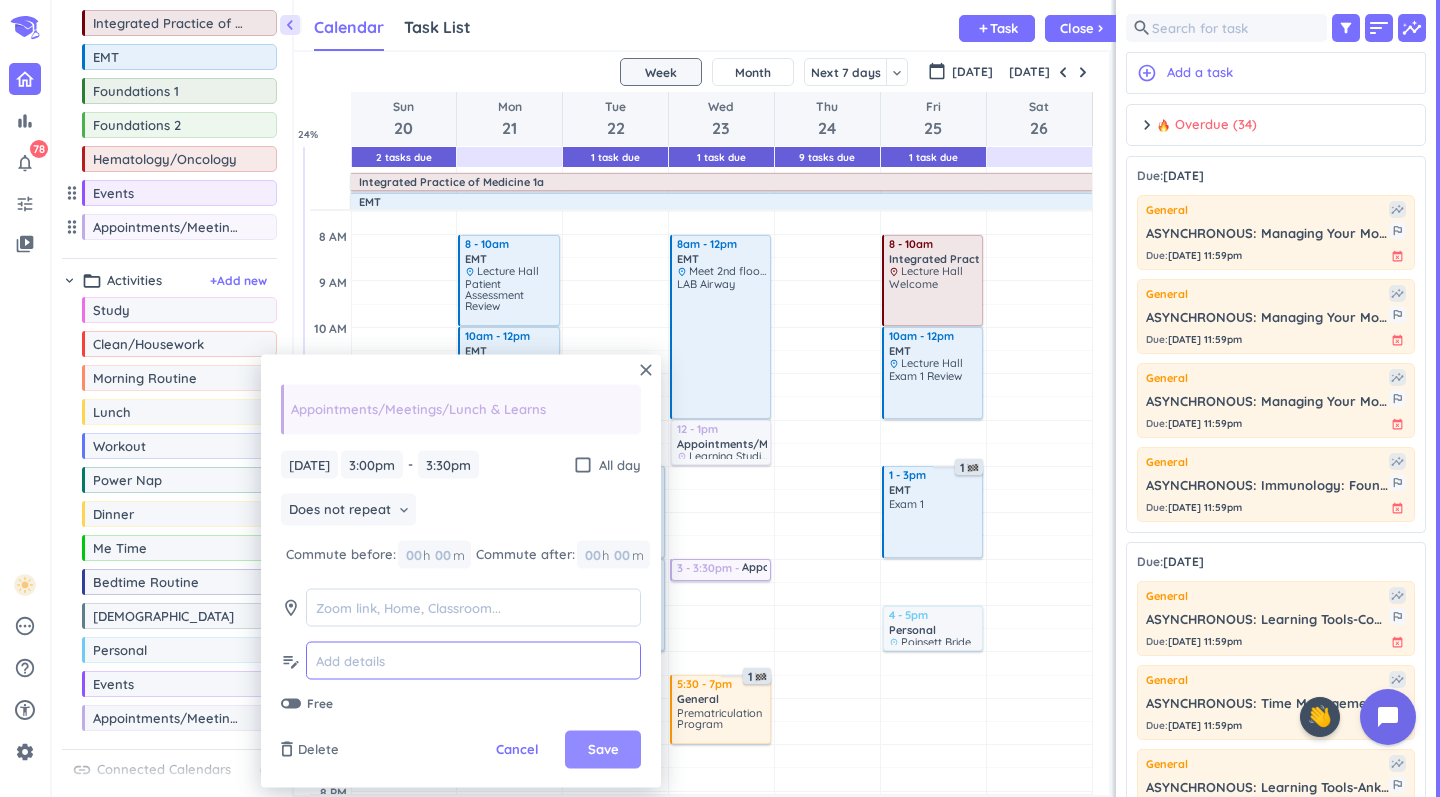 type 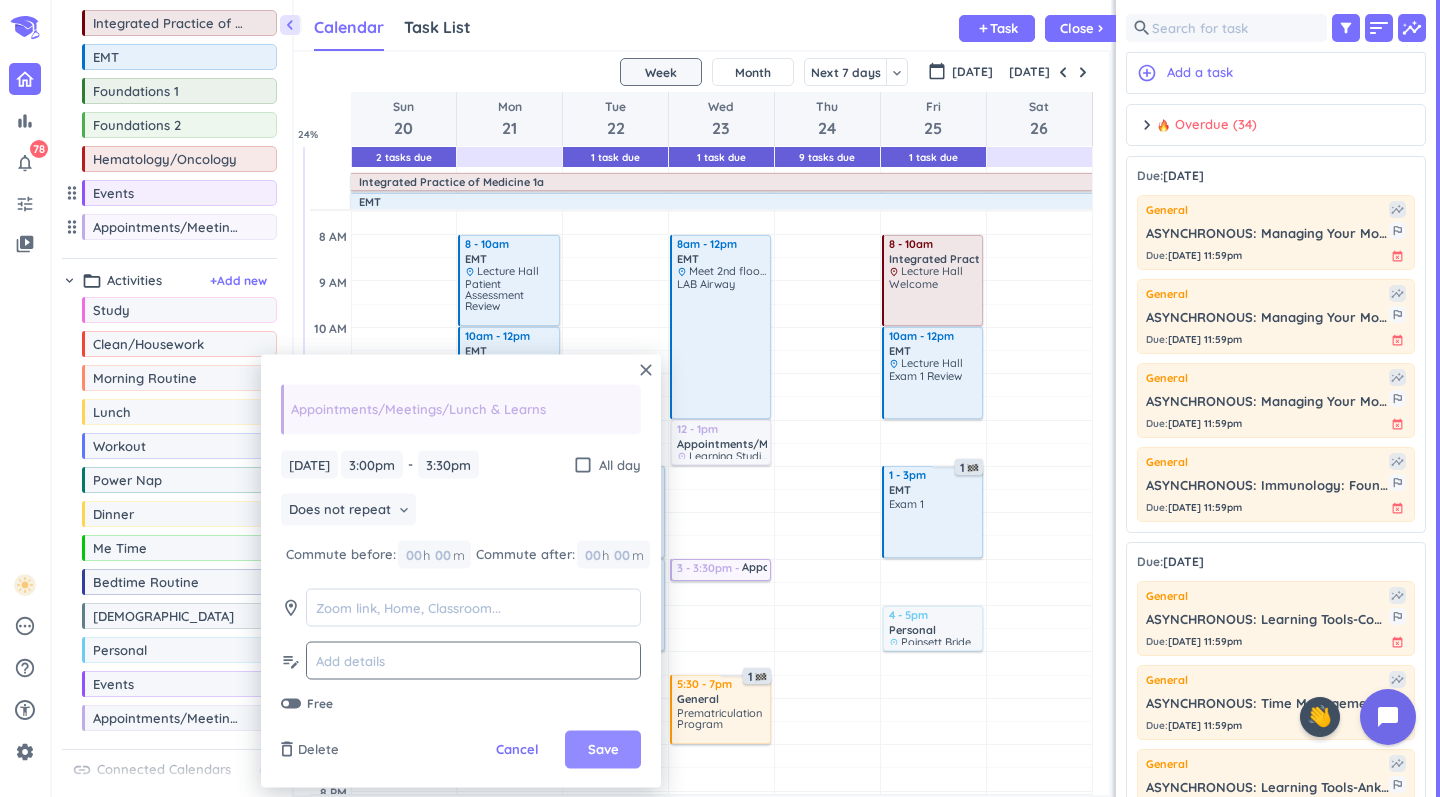 click on "Save" at bounding box center [603, 750] 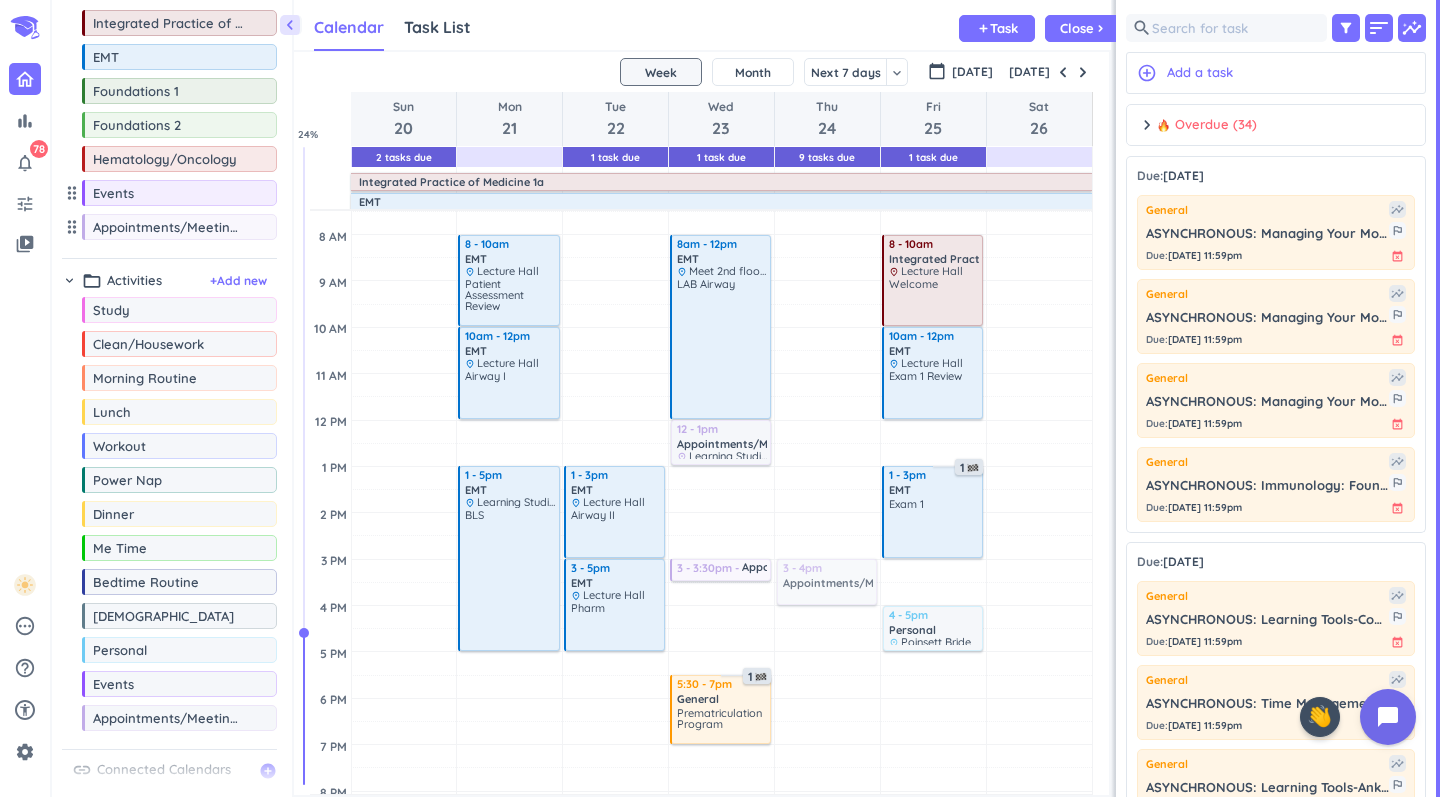 drag, startPoint x: 199, startPoint y: 729, endPoint x: 847, endPoint y: 562, distance: 669.1734 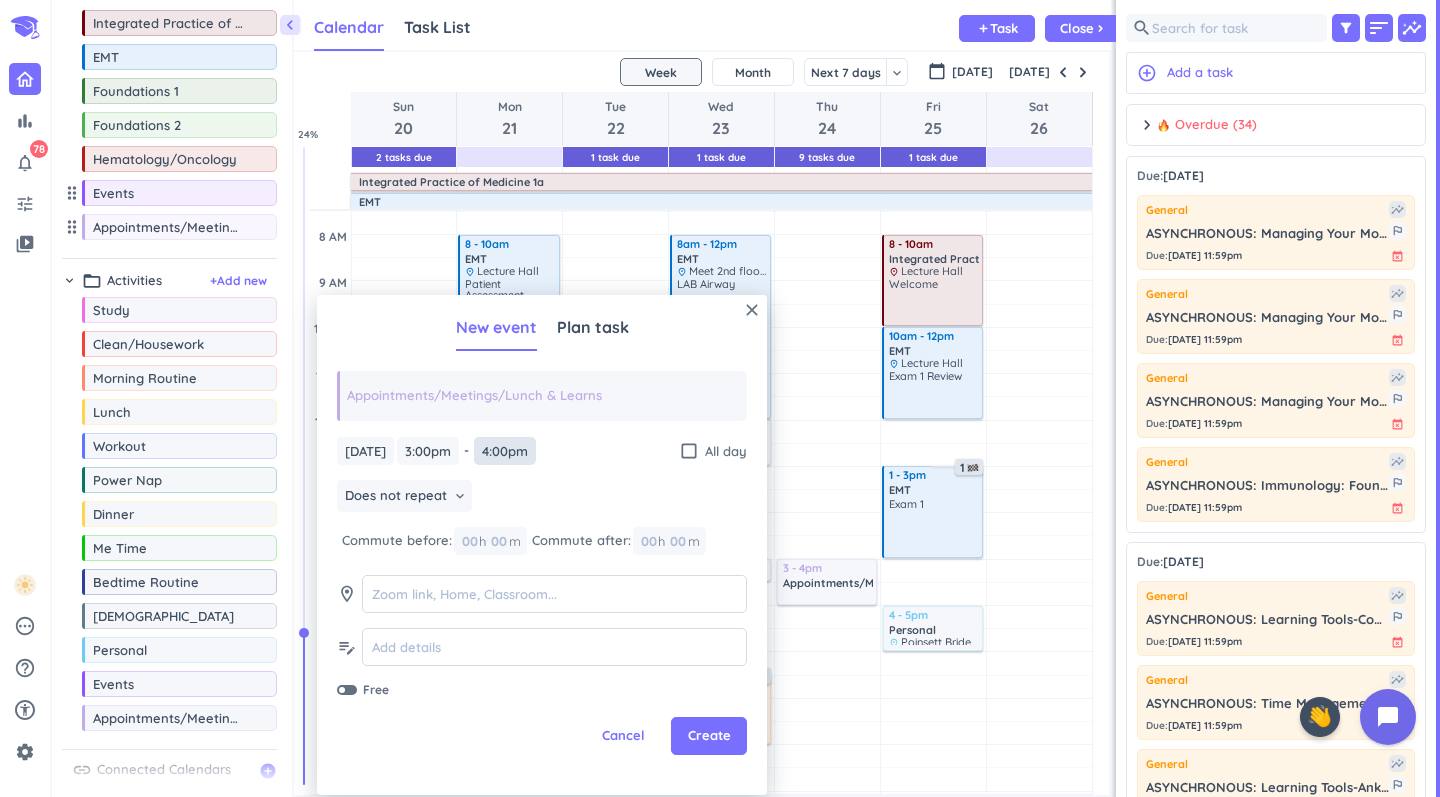 click on "4:00pm" at bounding box center (505, 451) 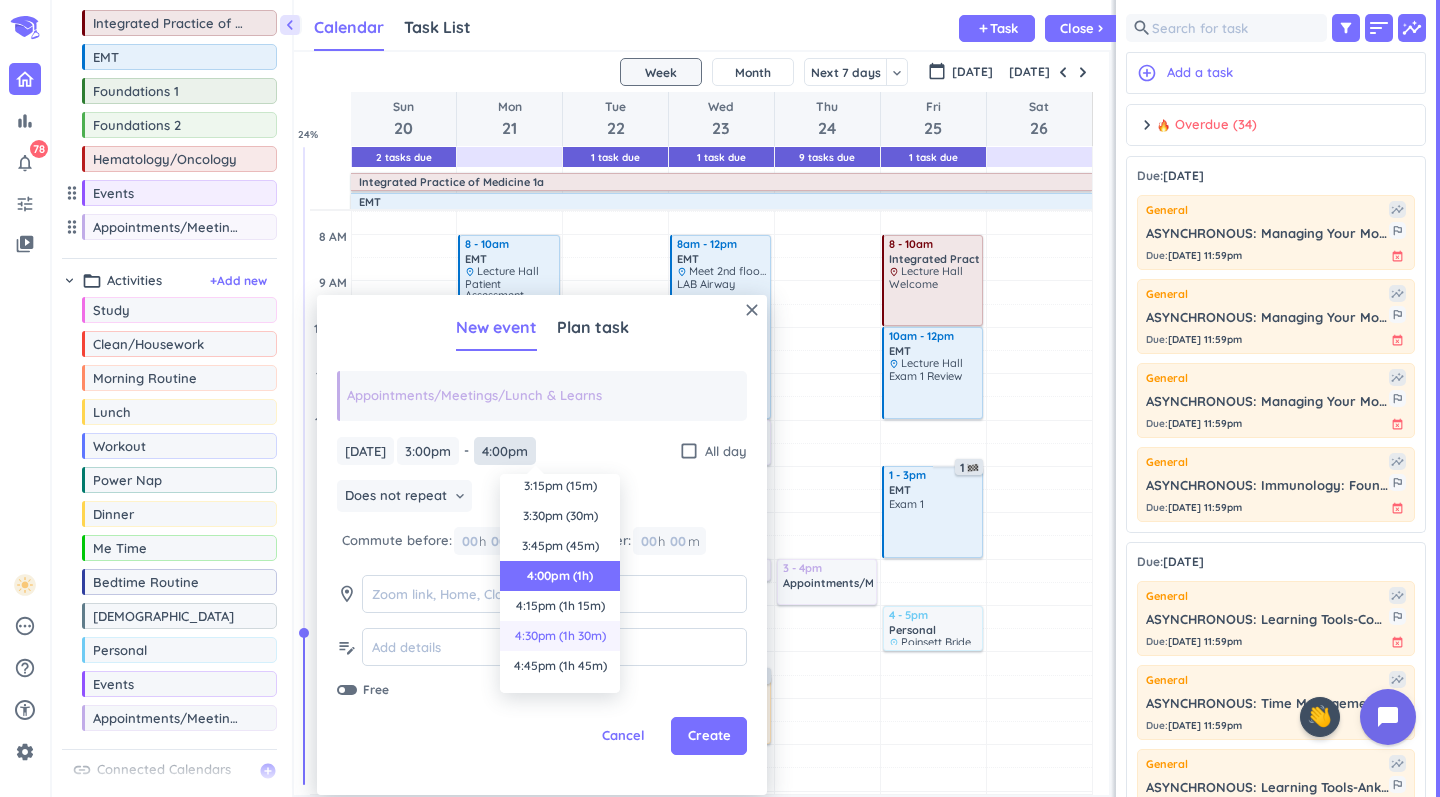 scroll, scrollTop: 0, scrollLeft: 0, axis: both 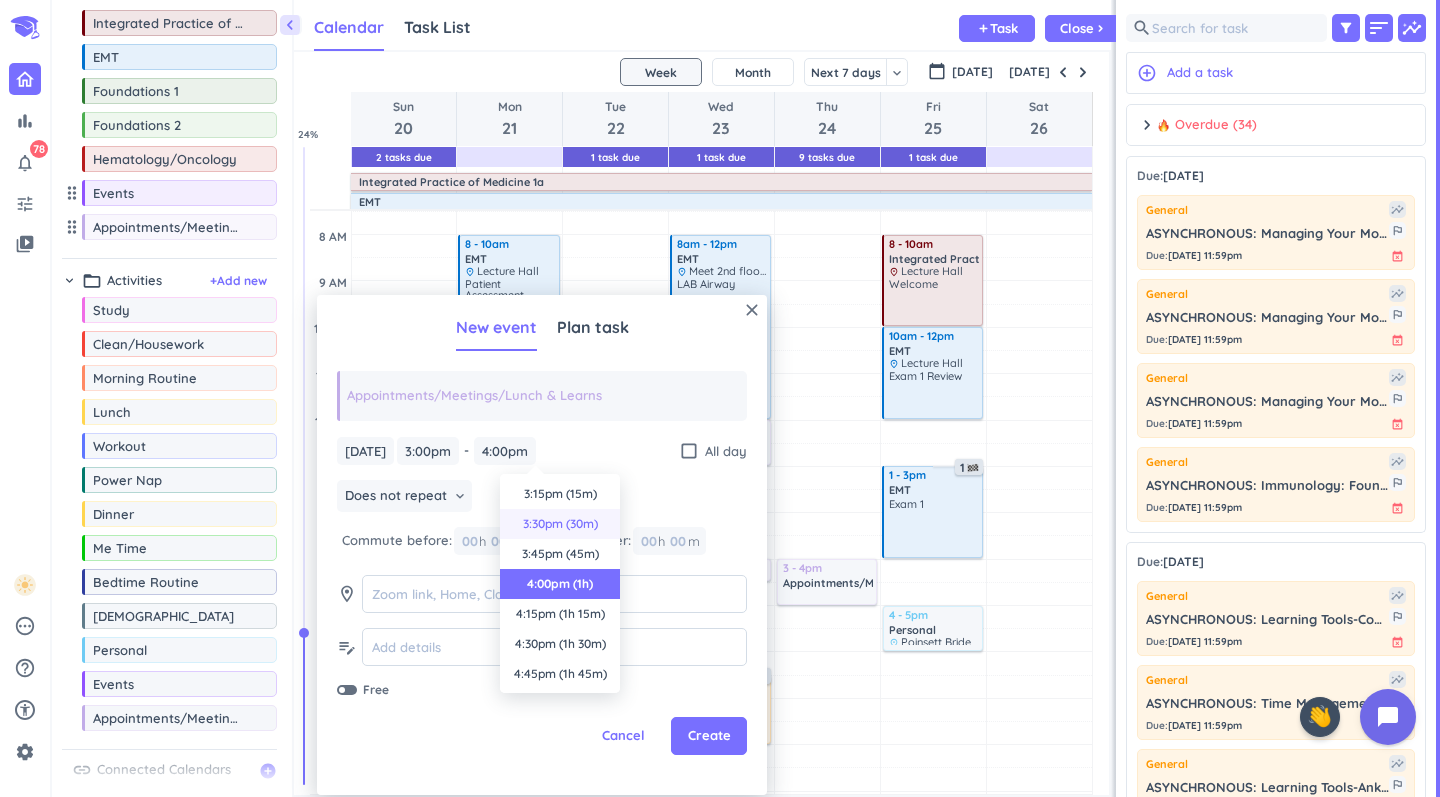 click on "3:30pm (30m)" at bounding box center (560, 524) 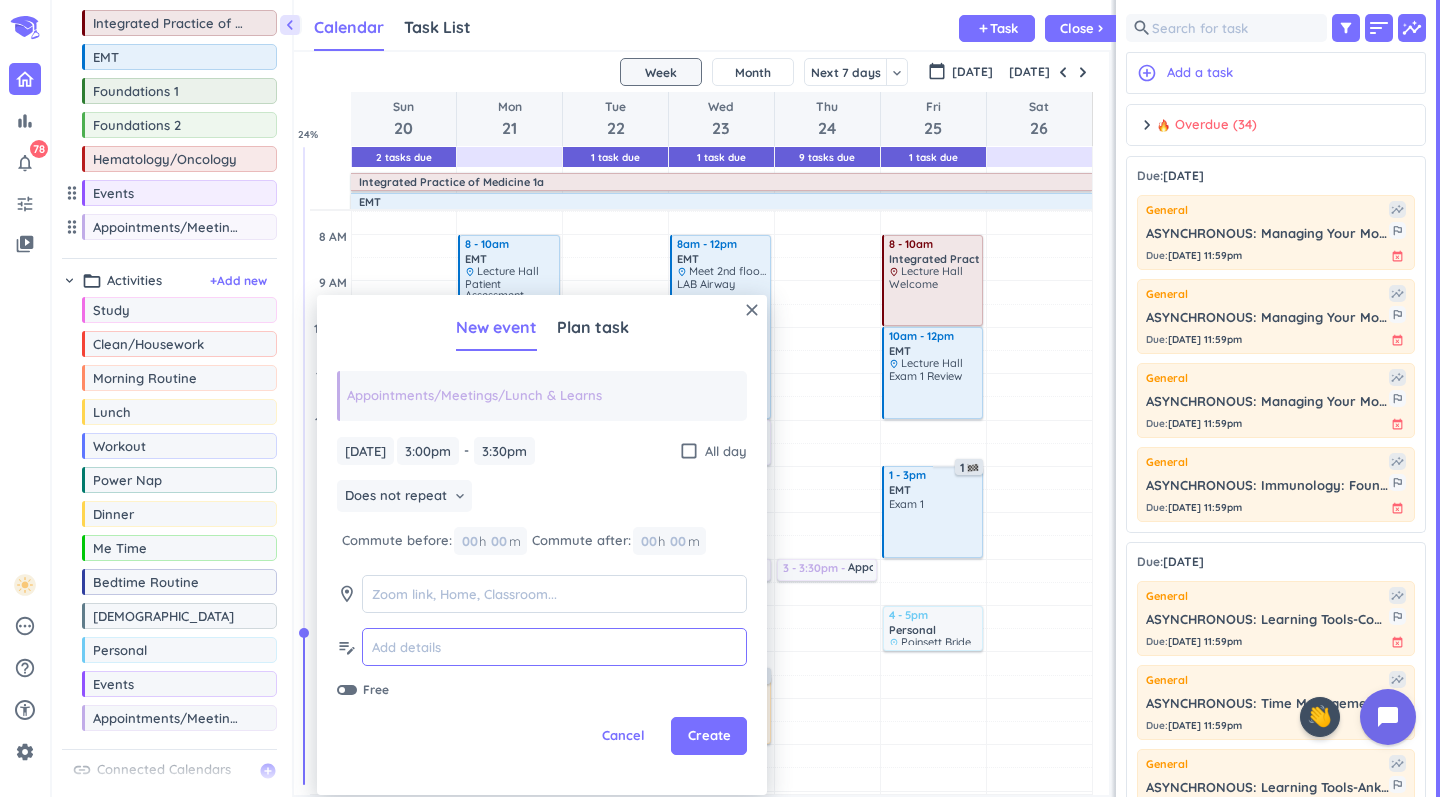 click at bounding box center [554, 647] 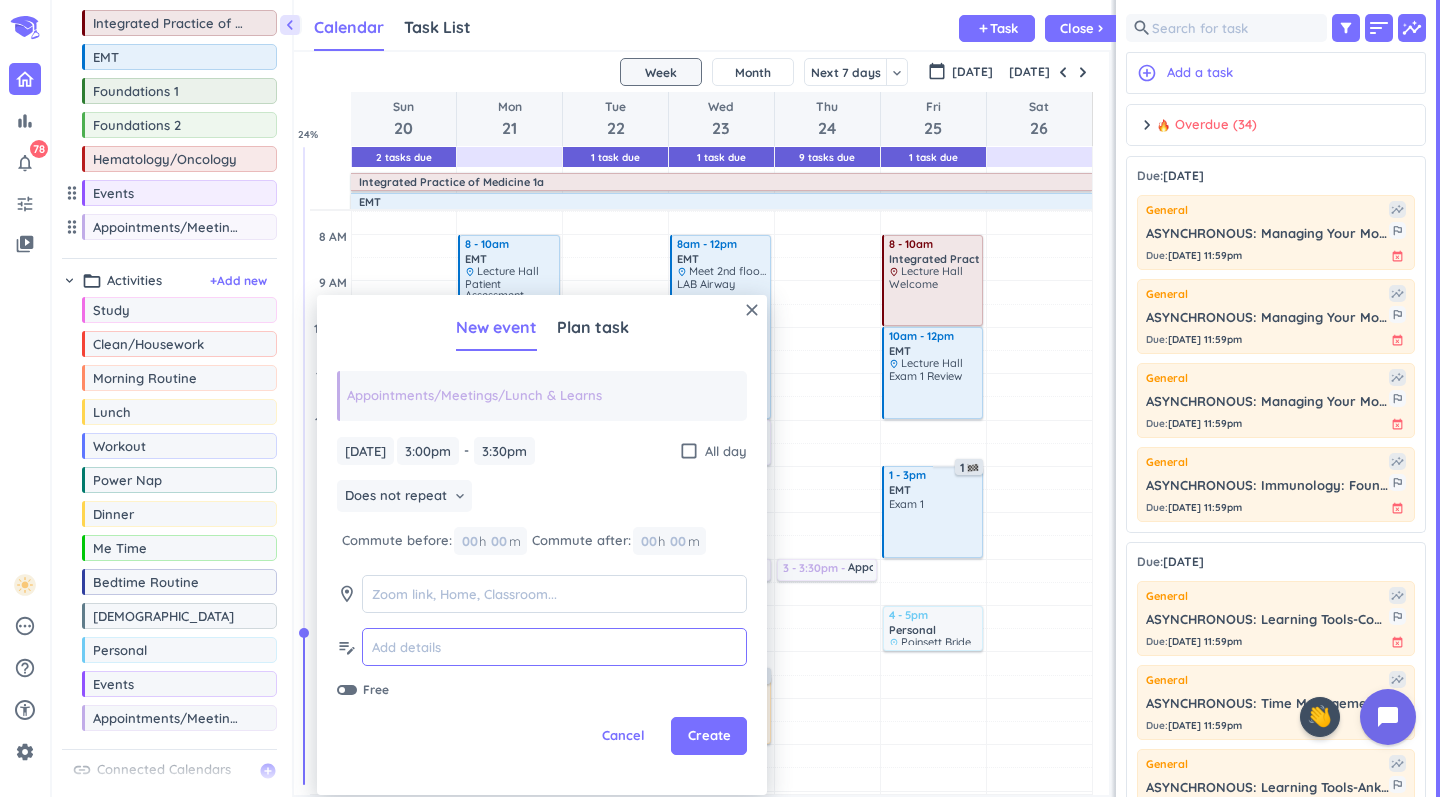 paste on "Loan Counseling Session w [PERSON_NAME]" 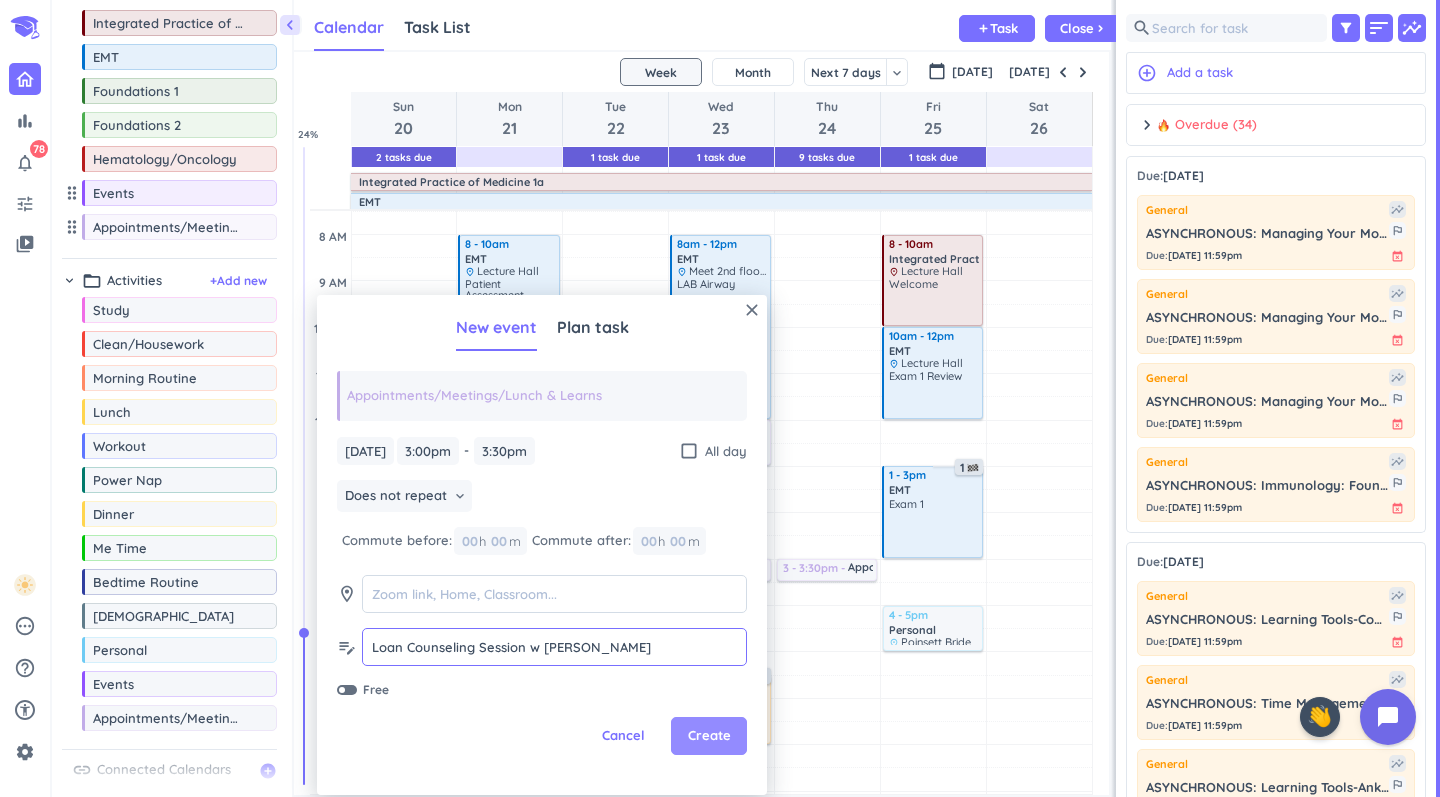 type on "Loan Counseling Session w [PERSON_NAME]" 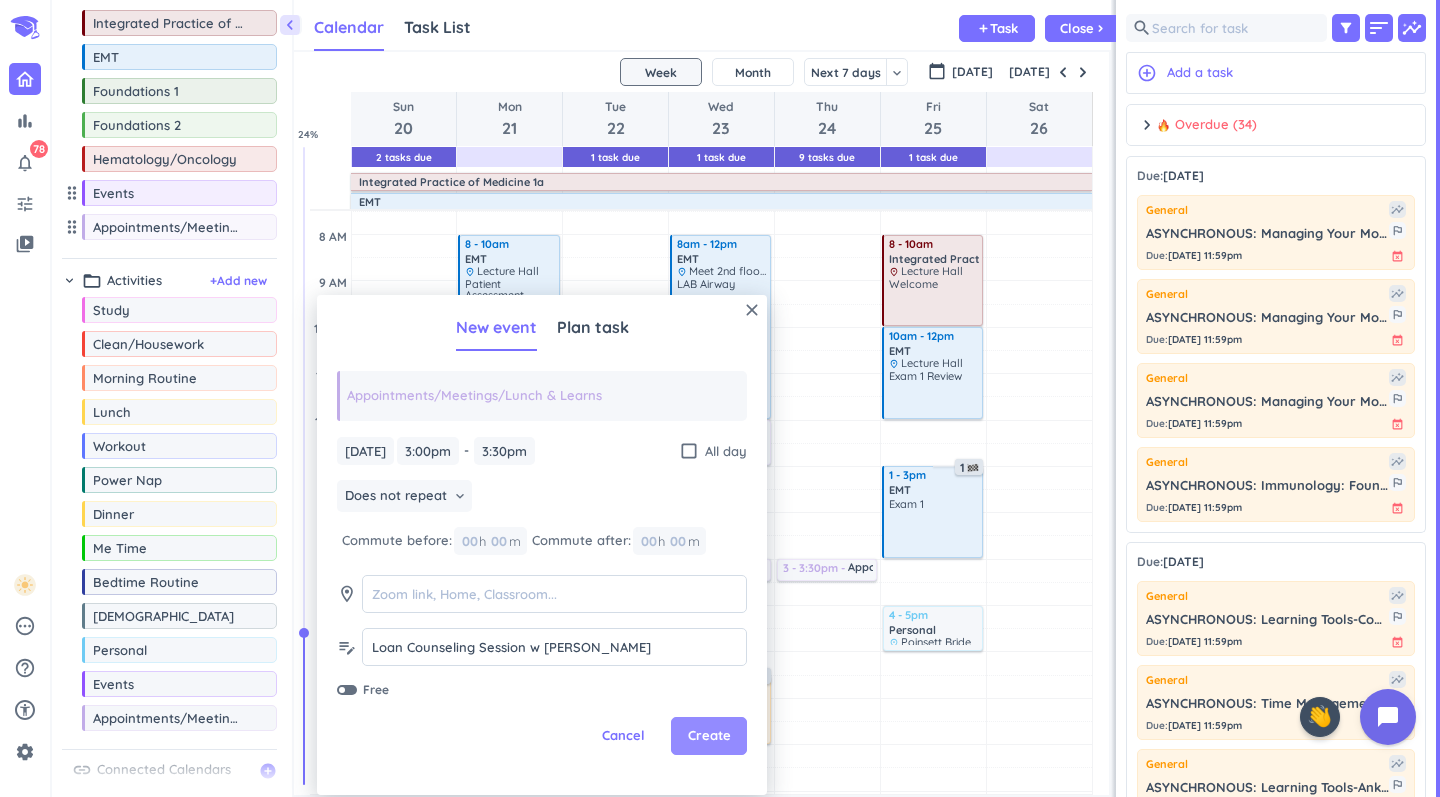 click on "Create" at bounding box center [709, 736] 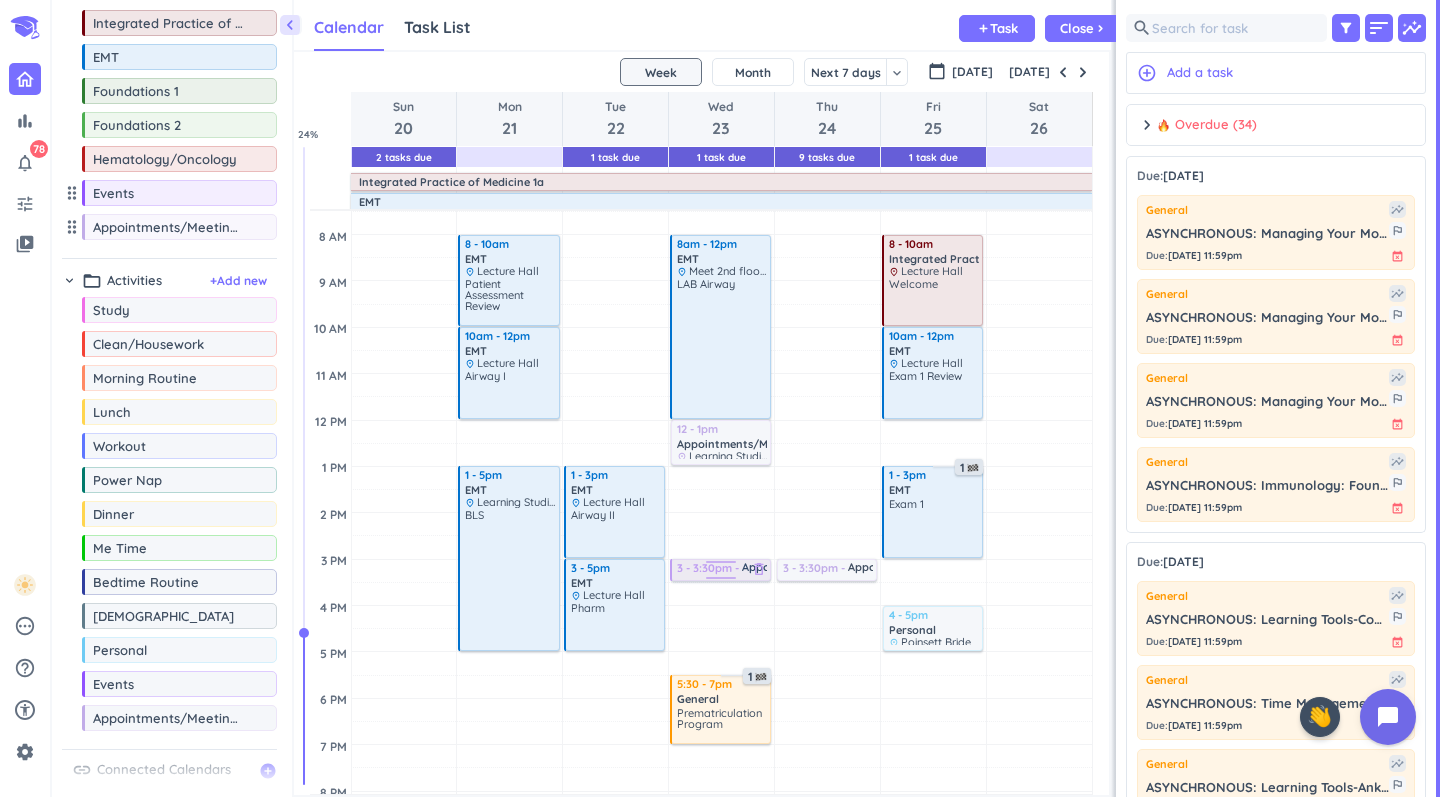 click on "3 - 3:30pm" at bounding box center (709, 568) 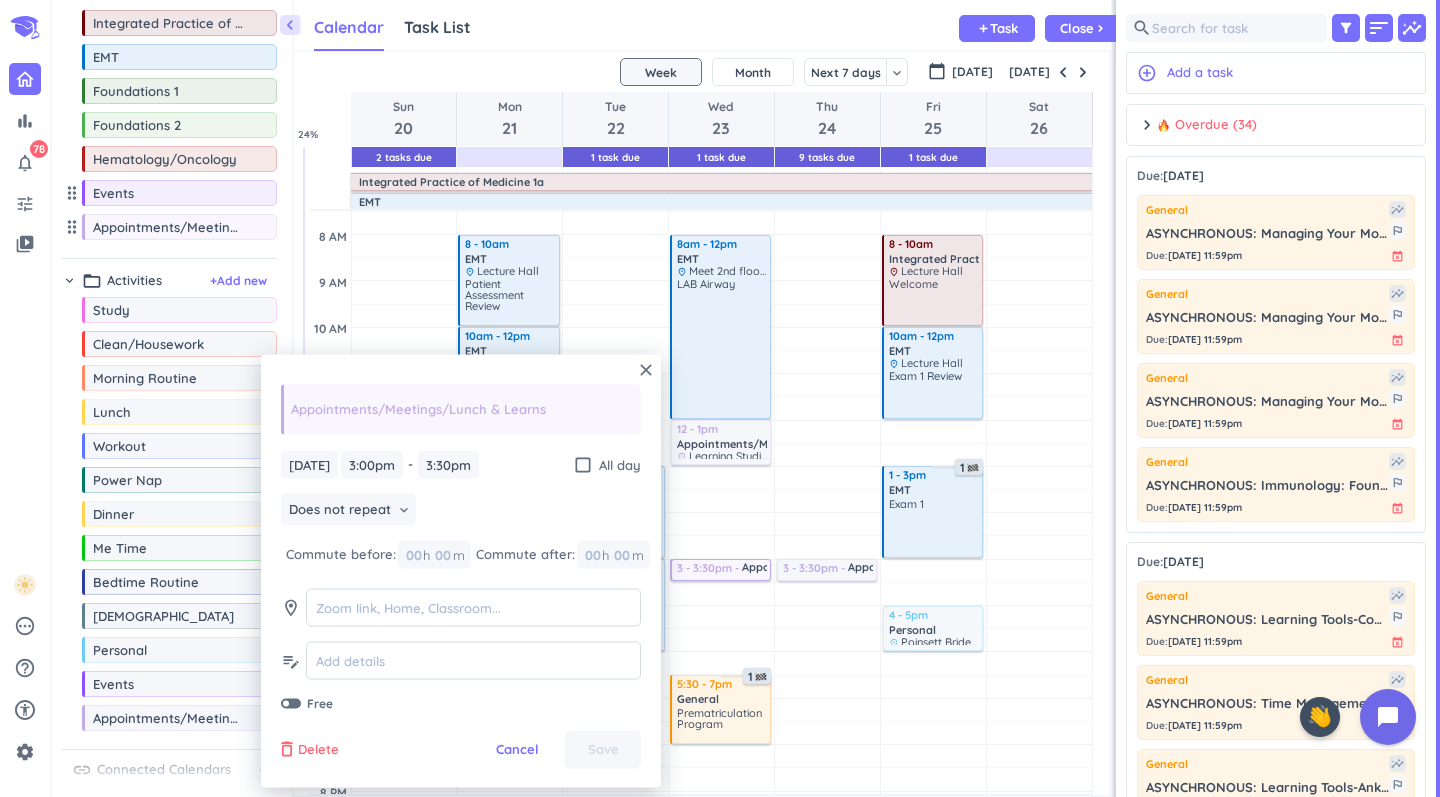 click on "Delete" at bounding box center (318, 750) 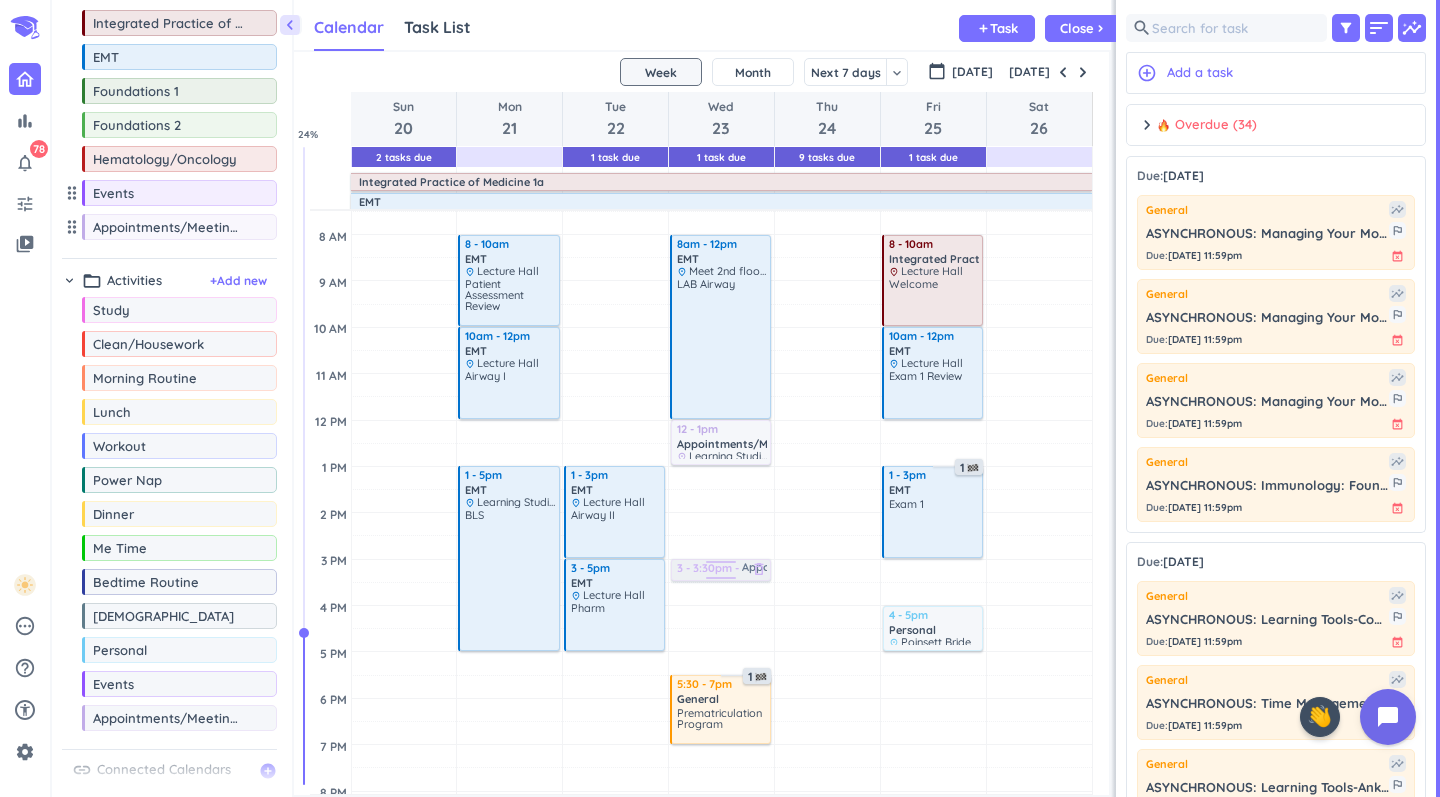 drag, startPoint x: 808, startPoint y: 571, endPoint x: 730, endPoint y: 575, distance: 78.10249 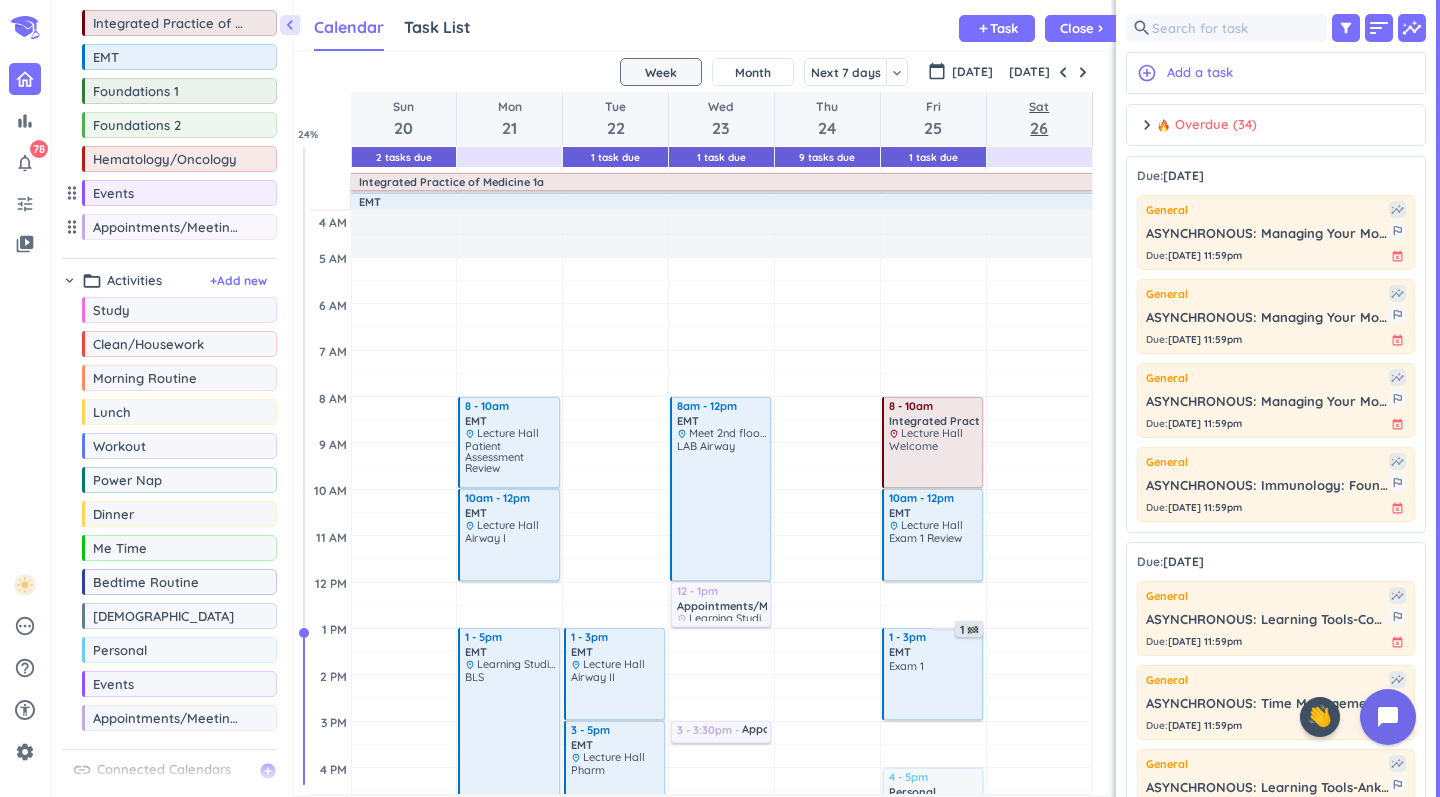 scroll, scrollTop: 0, scrollLeft: 0, axis: both 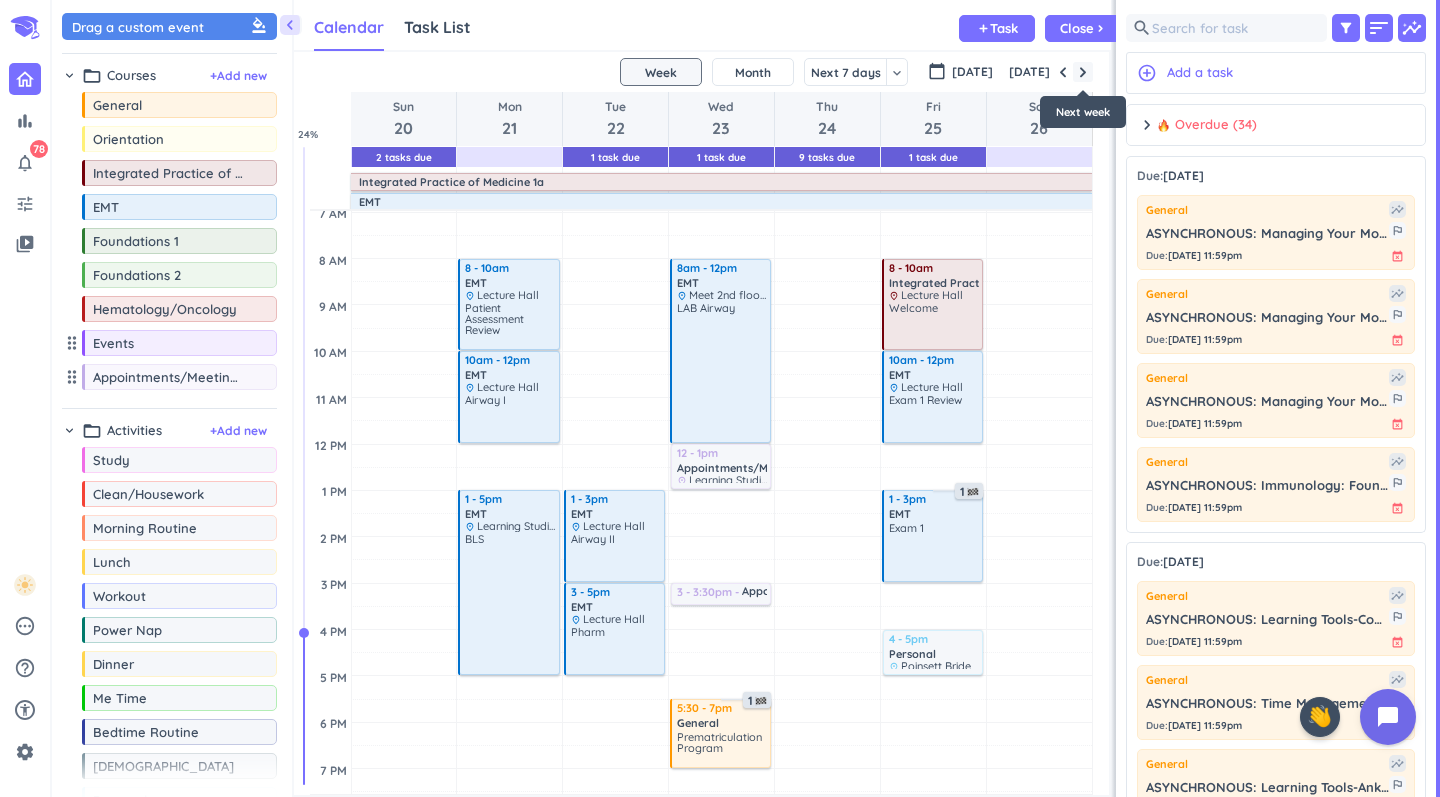 click at bounding box center (1083, 72) 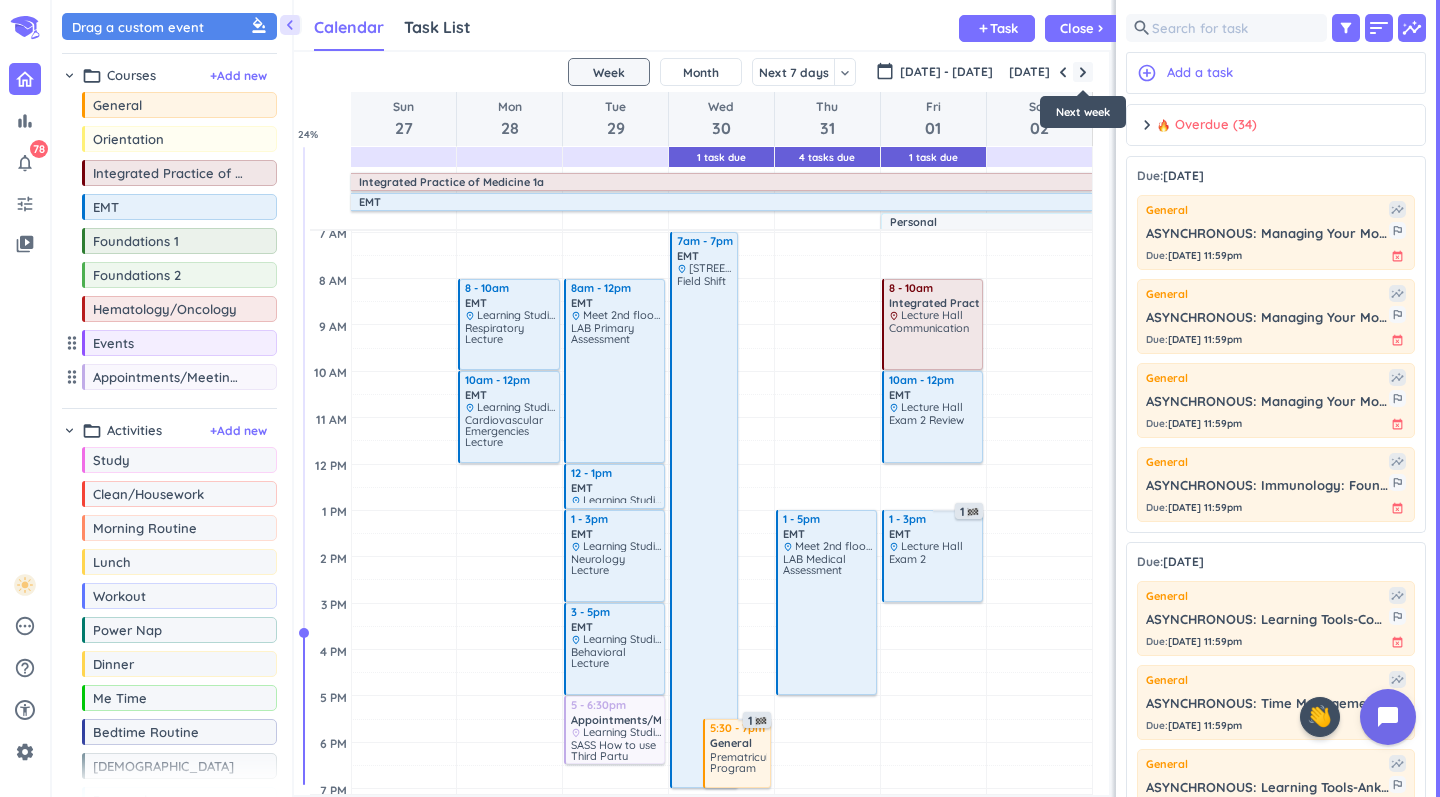 scroll, scrollTop: 71, scrollLeft: 0, axis: vertical 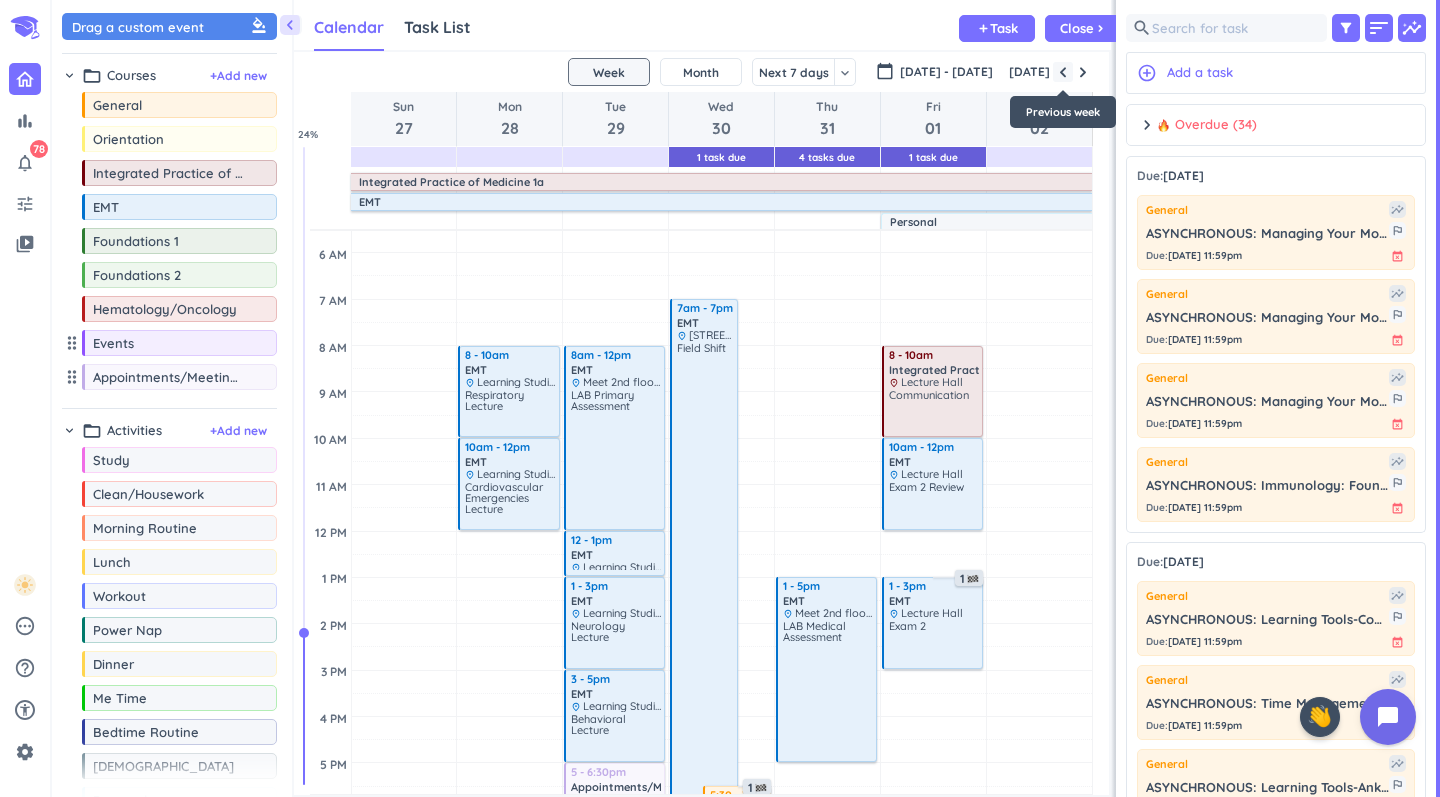 click at bounding box center (1063, 72) 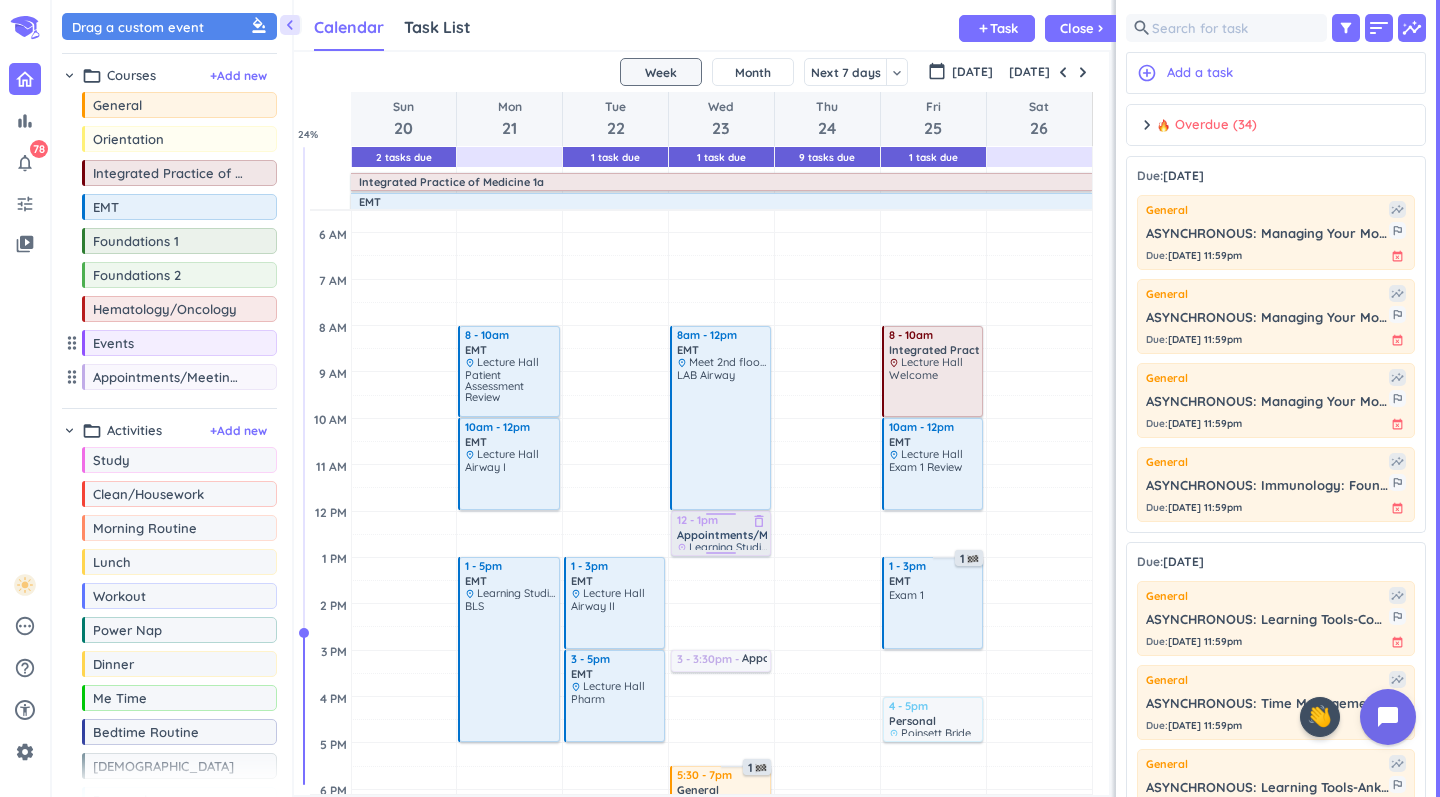 click on "Appointments/Meetings/Lunch & Learns" at bounding box center (785, 535) 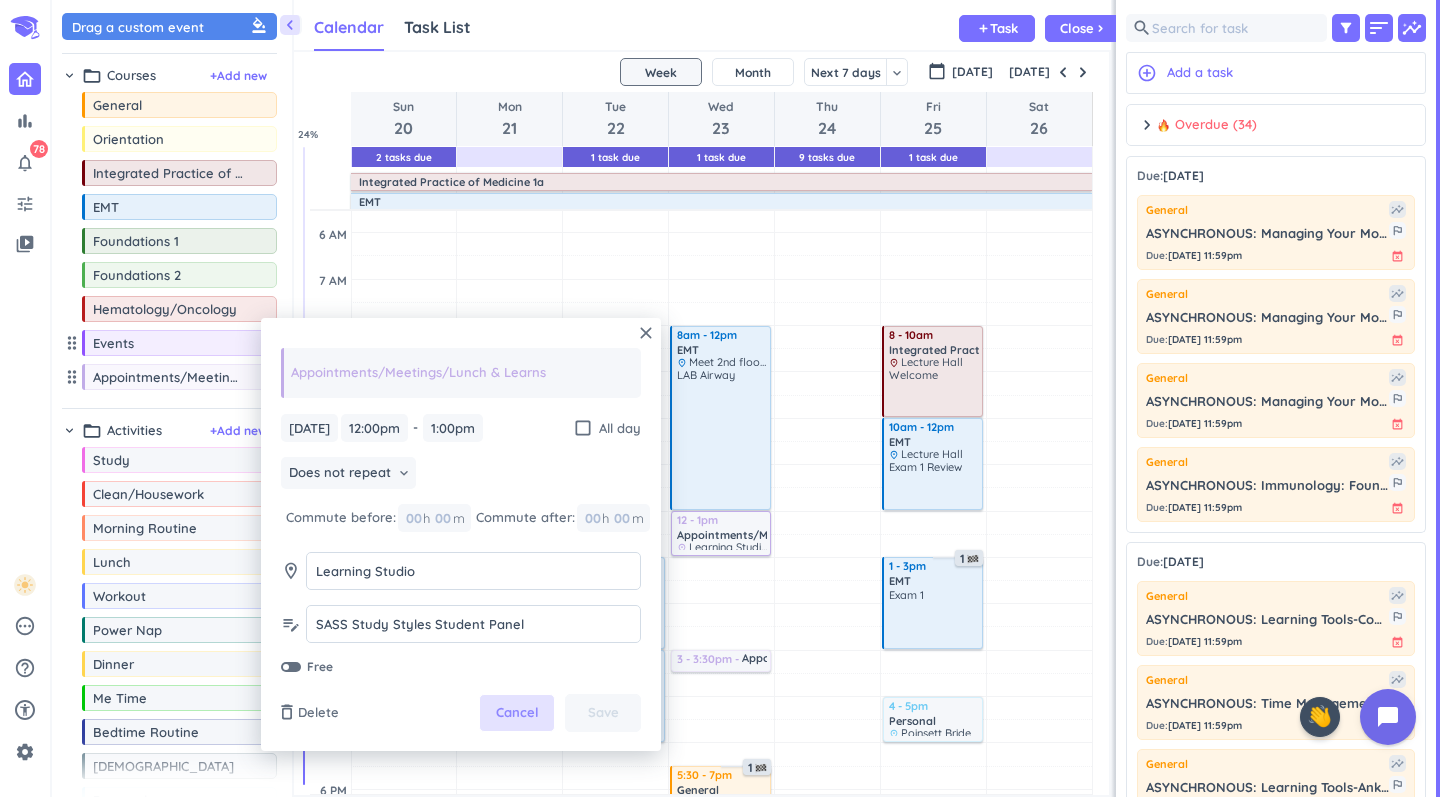 click on "Cancel" at bounding box center (517, 713) 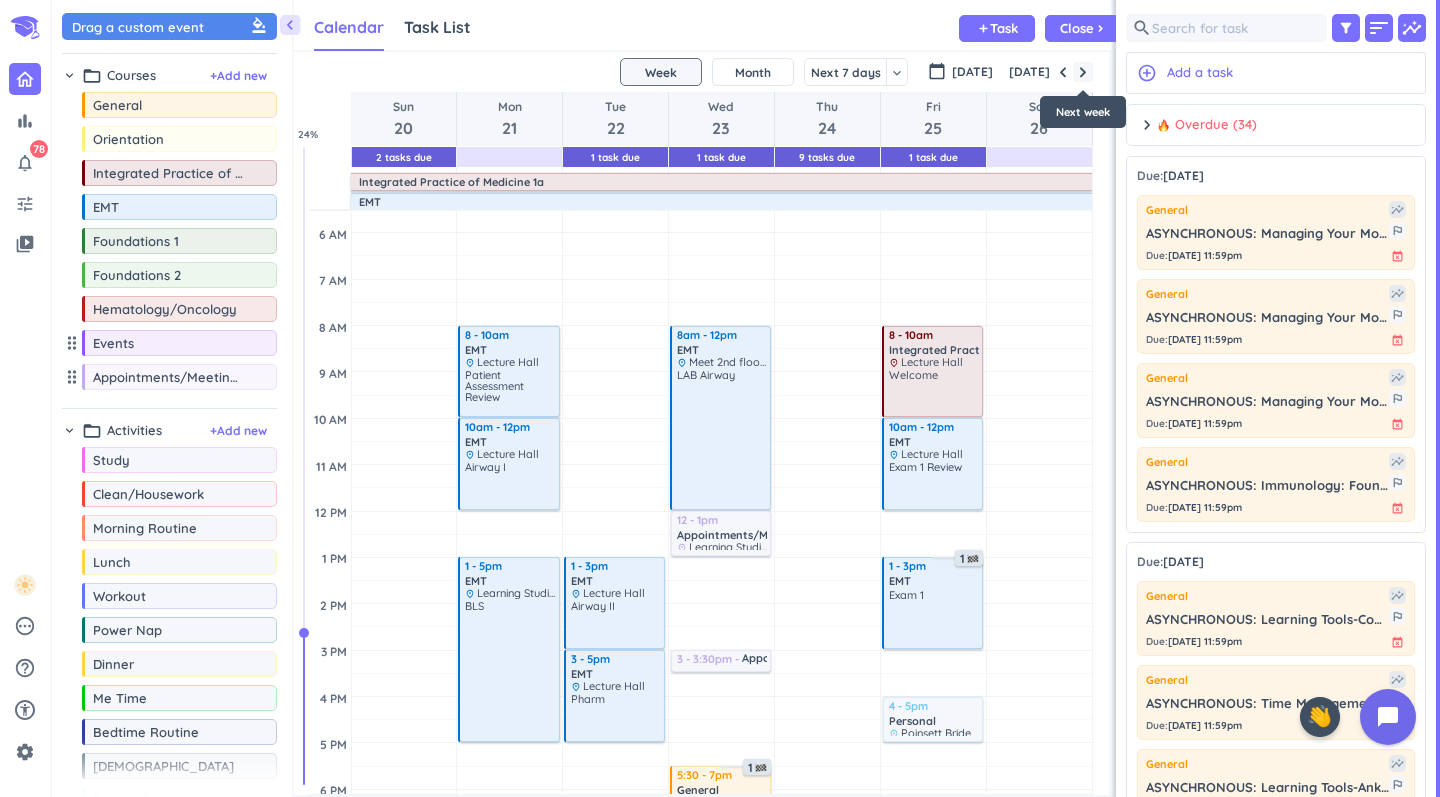 click at bounding box center [1083, 72] 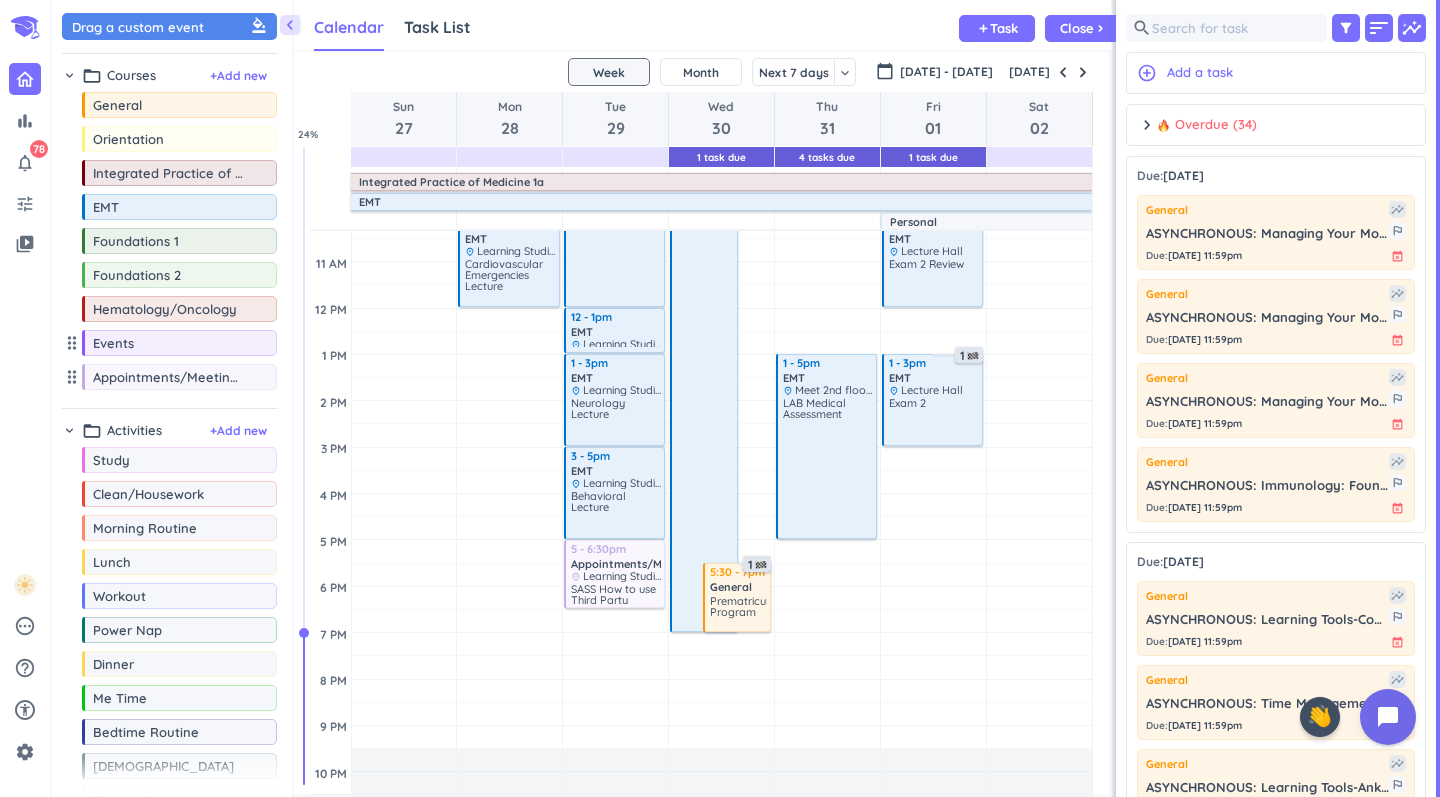 scroll, scrollTop: 388, scrollLeft: 0, axis: vertical 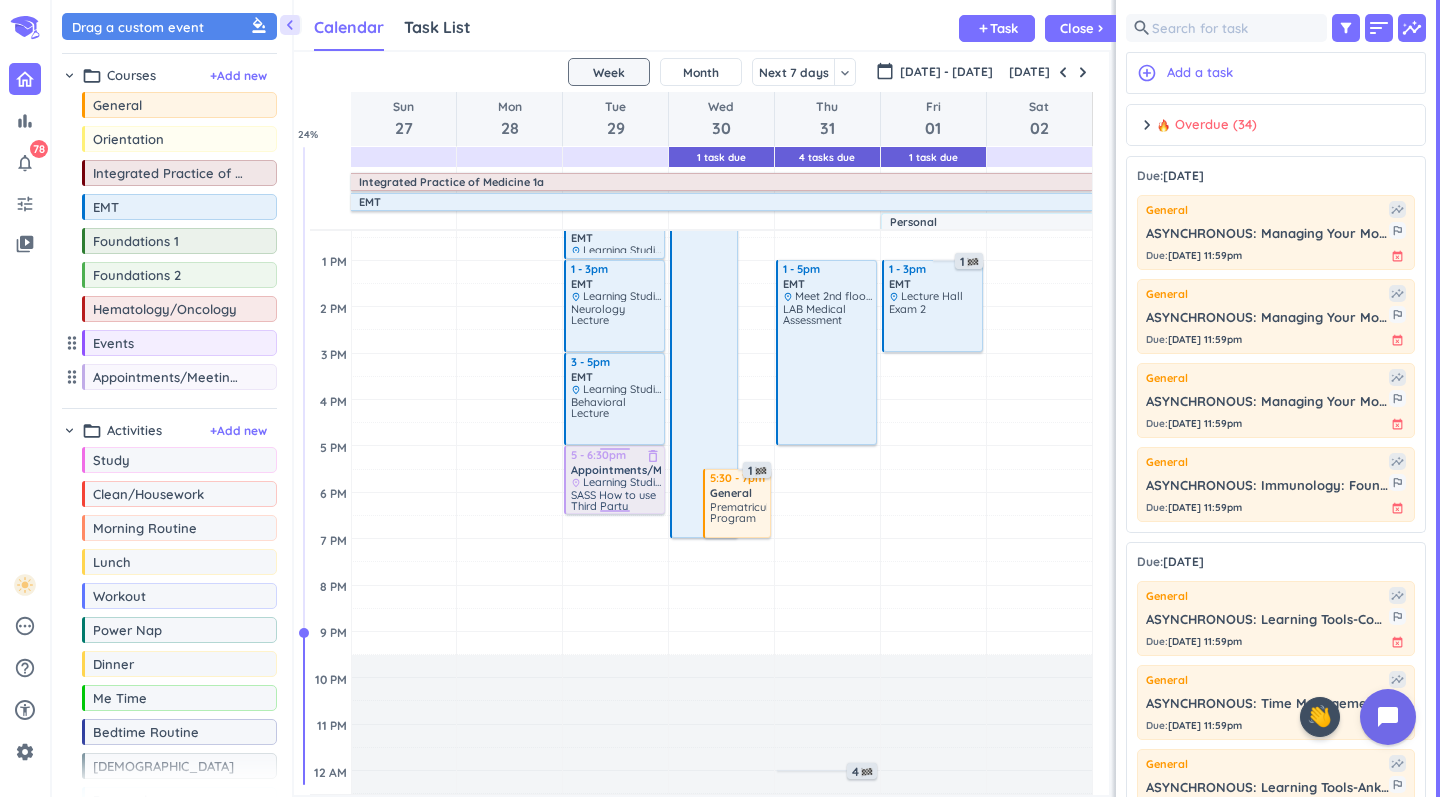 click on "SASS How to use Third Party Resources w [PERSON_NAME]" at bounding box center (614, 511) 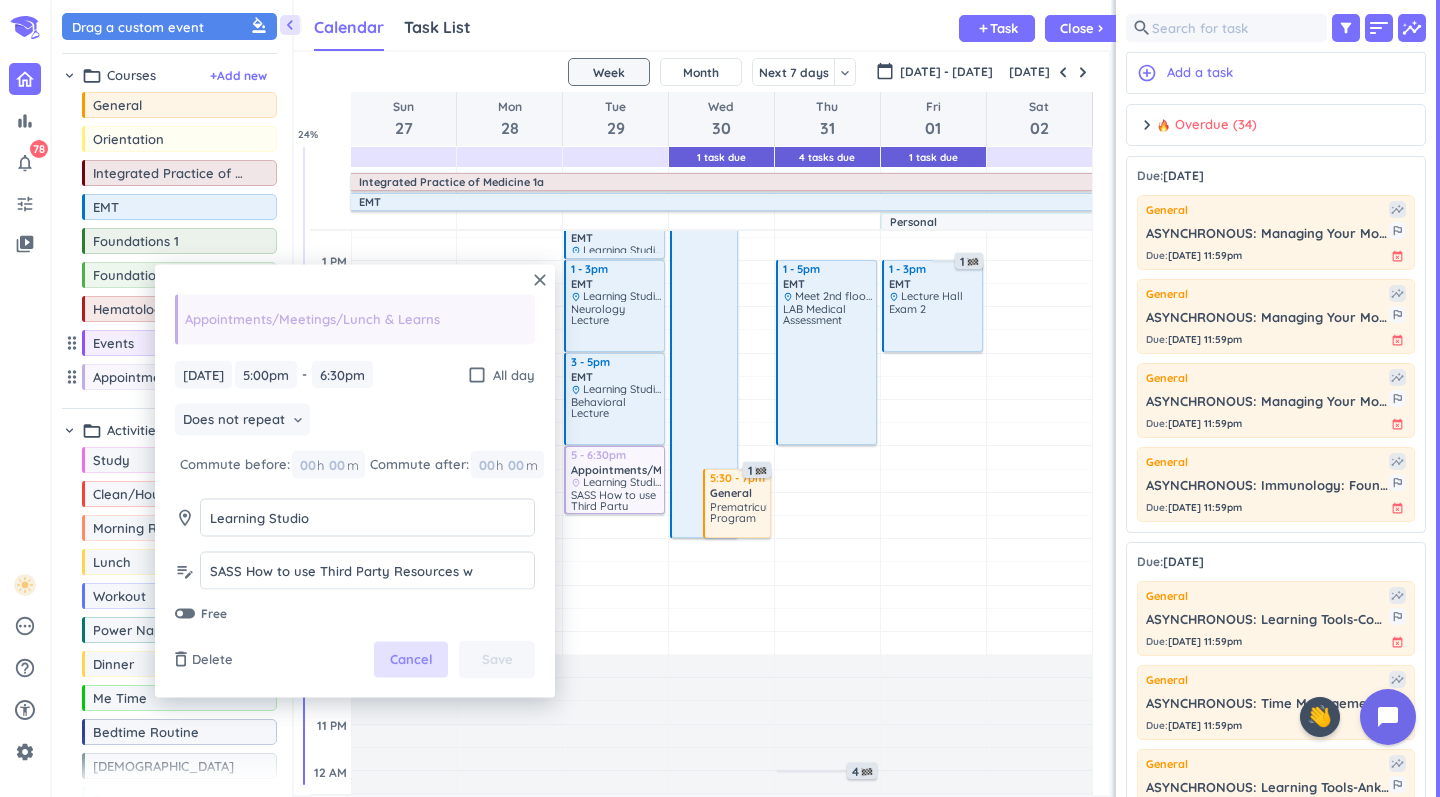 click on "Cancel" at bounding box center (411, 660) 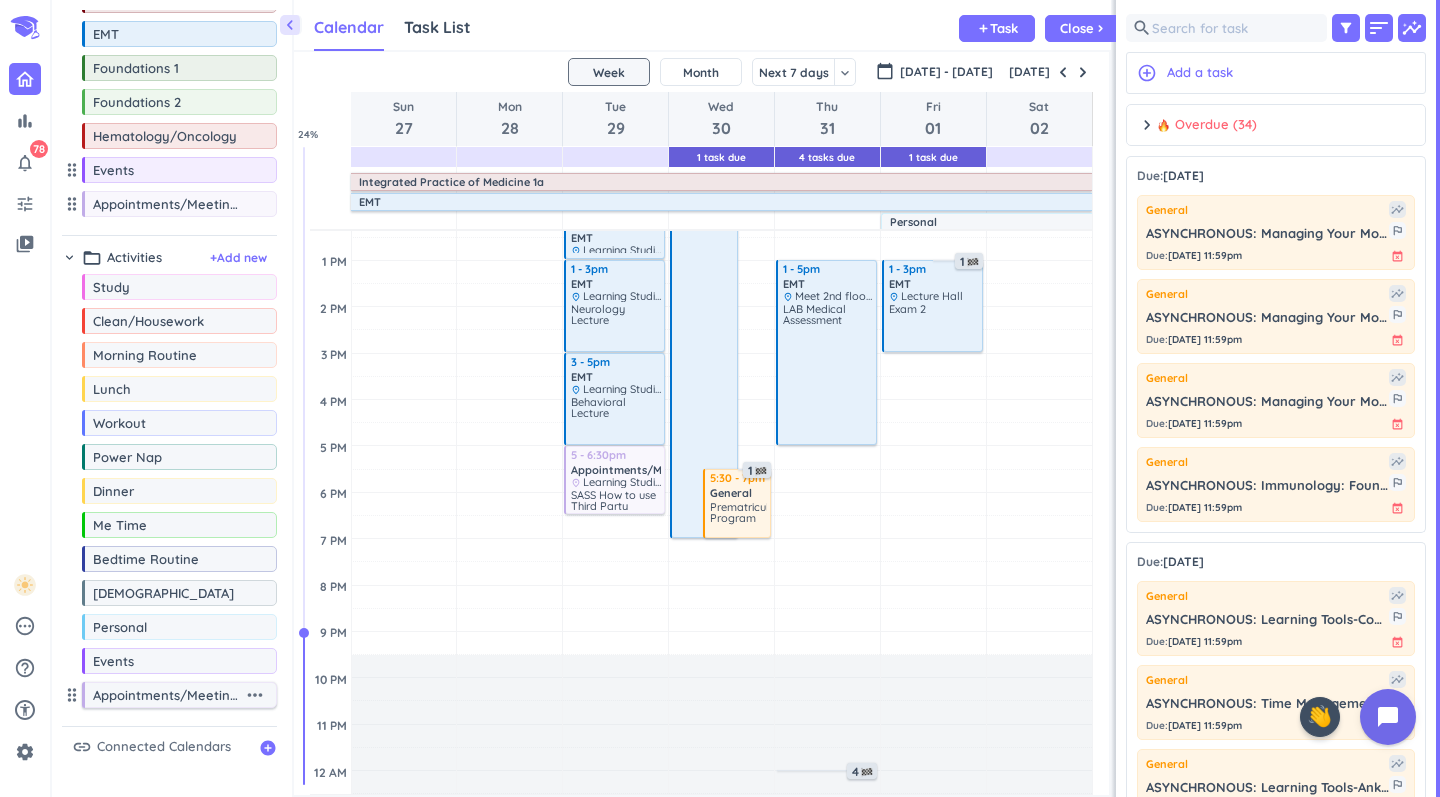 scroll, scrollTop: 173, scrollLeft: 0, axis: vertical 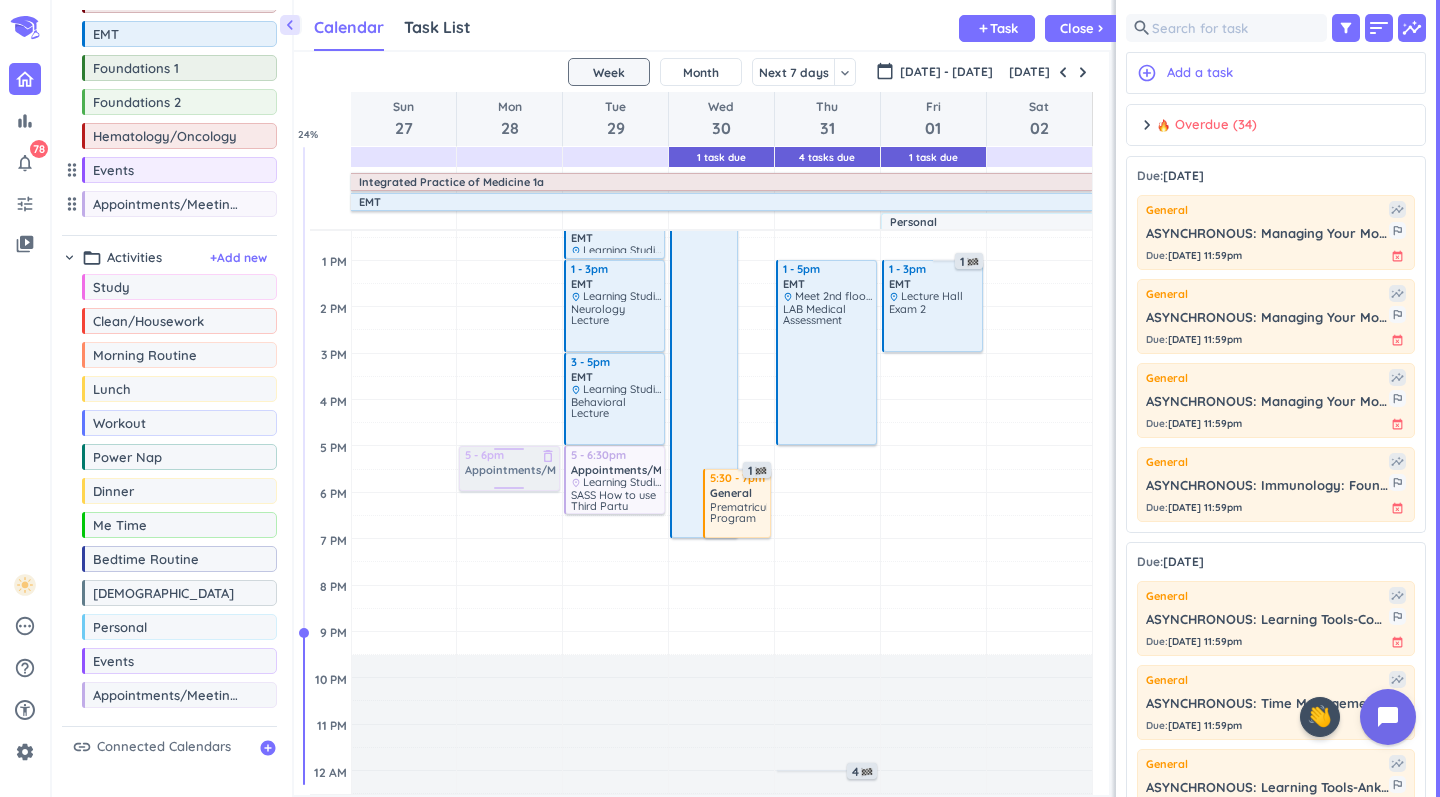drag, startPoint x: 180, startPoint y: 699, endPoint x: 522, endPoint y: 446, distance: 425.4092 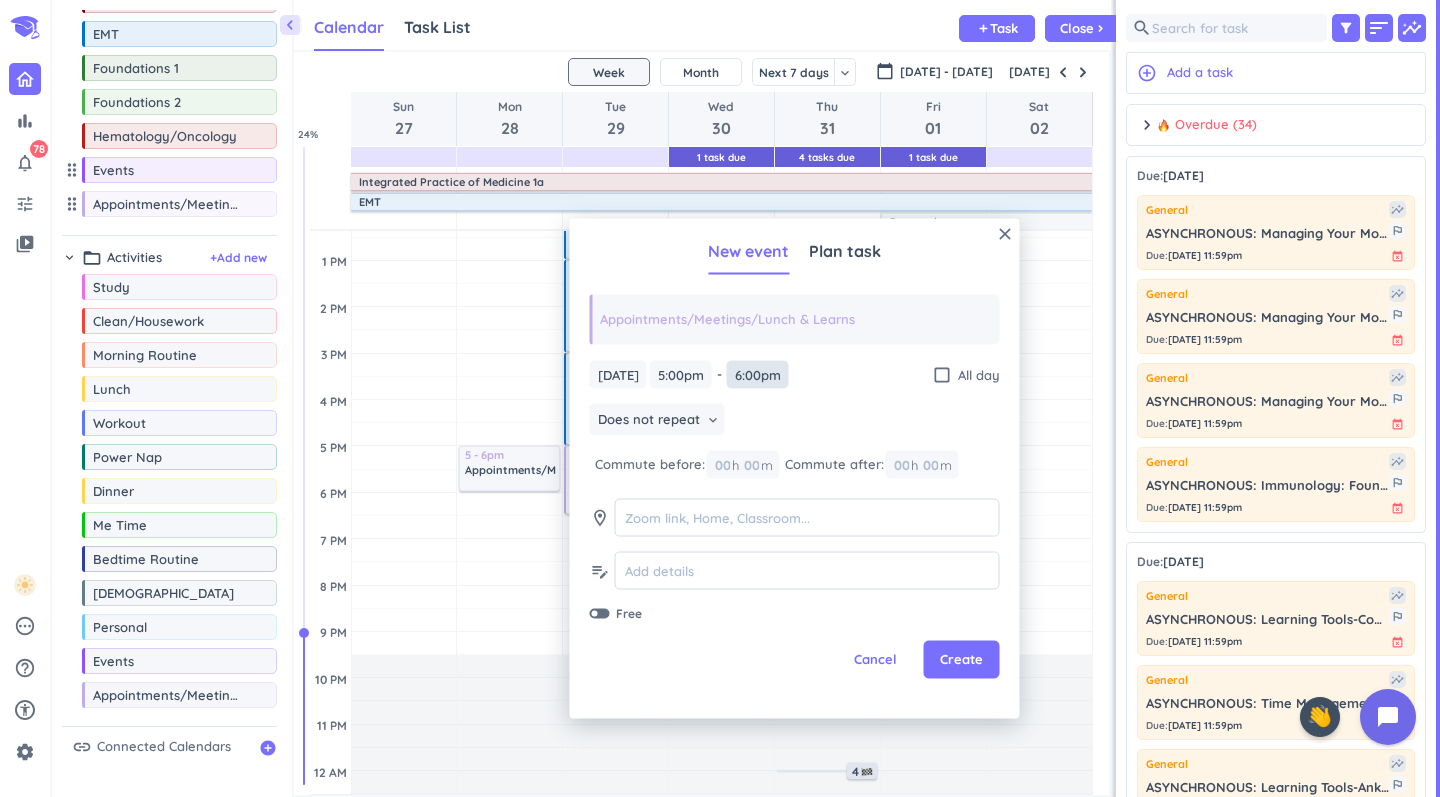 click on "6:00pm" at bounding box center [758, 374] 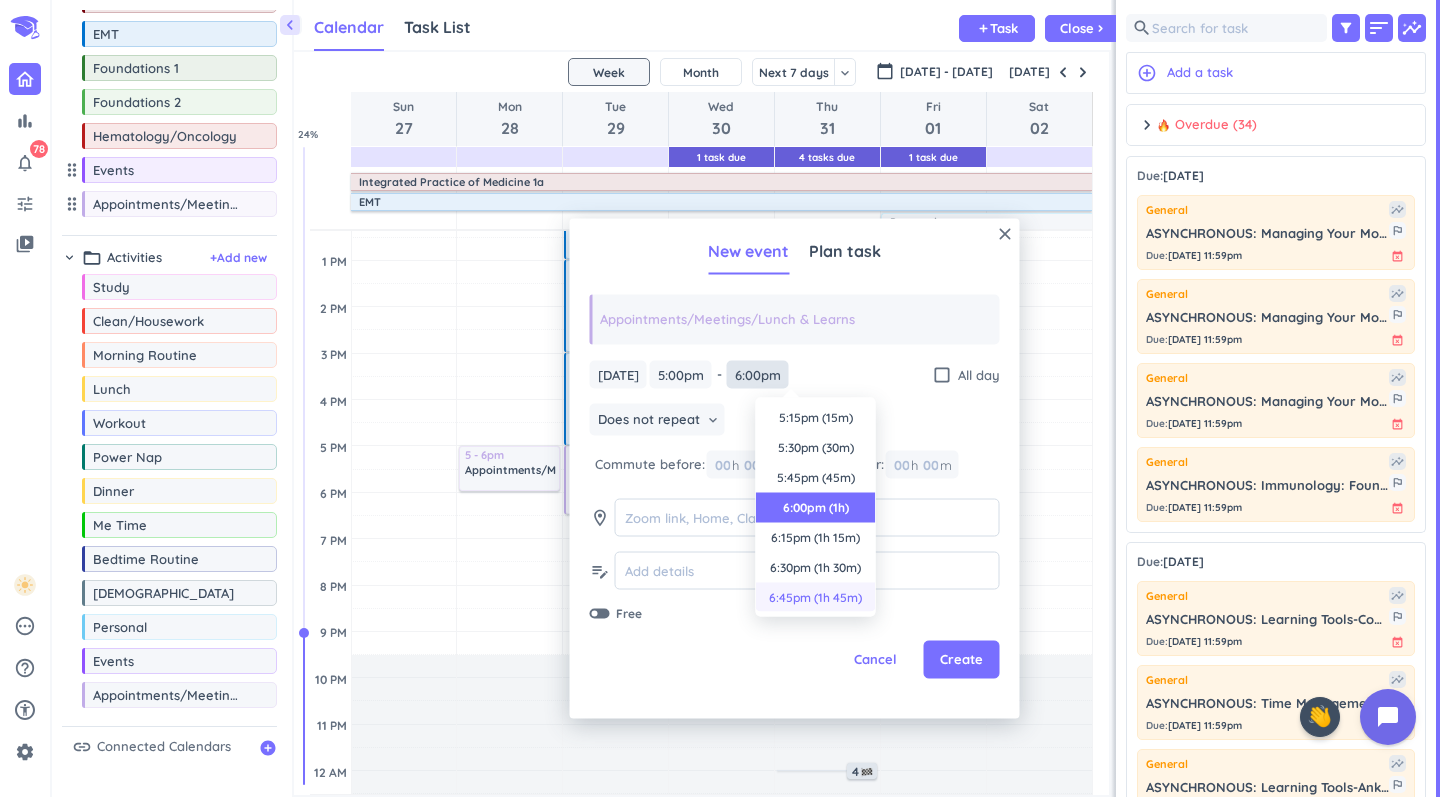 scroll, scrollTop: 90, scrollLeft: 0, axis: vertical 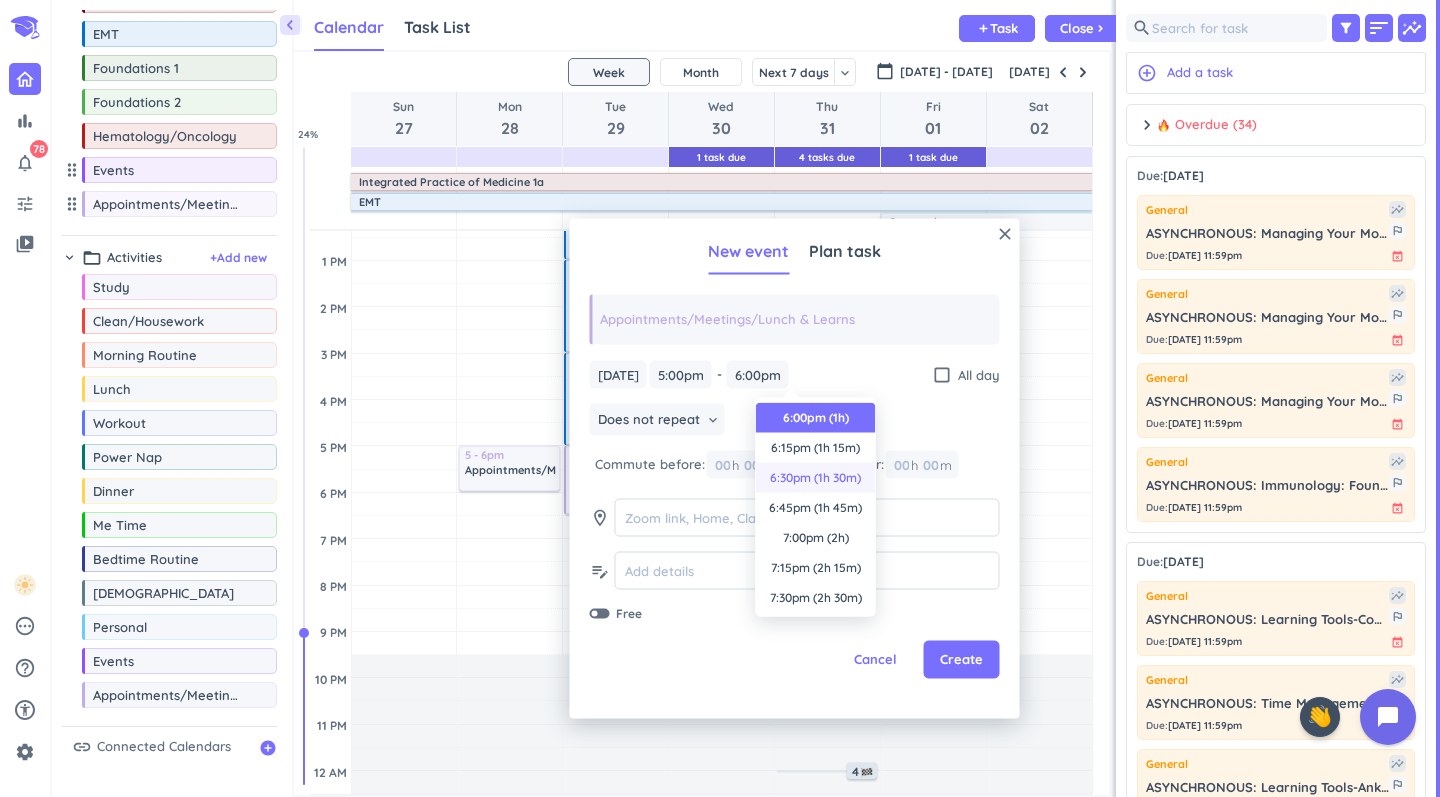 click on "6:30pm (1h 30m)" at bounding box center [816, 478] 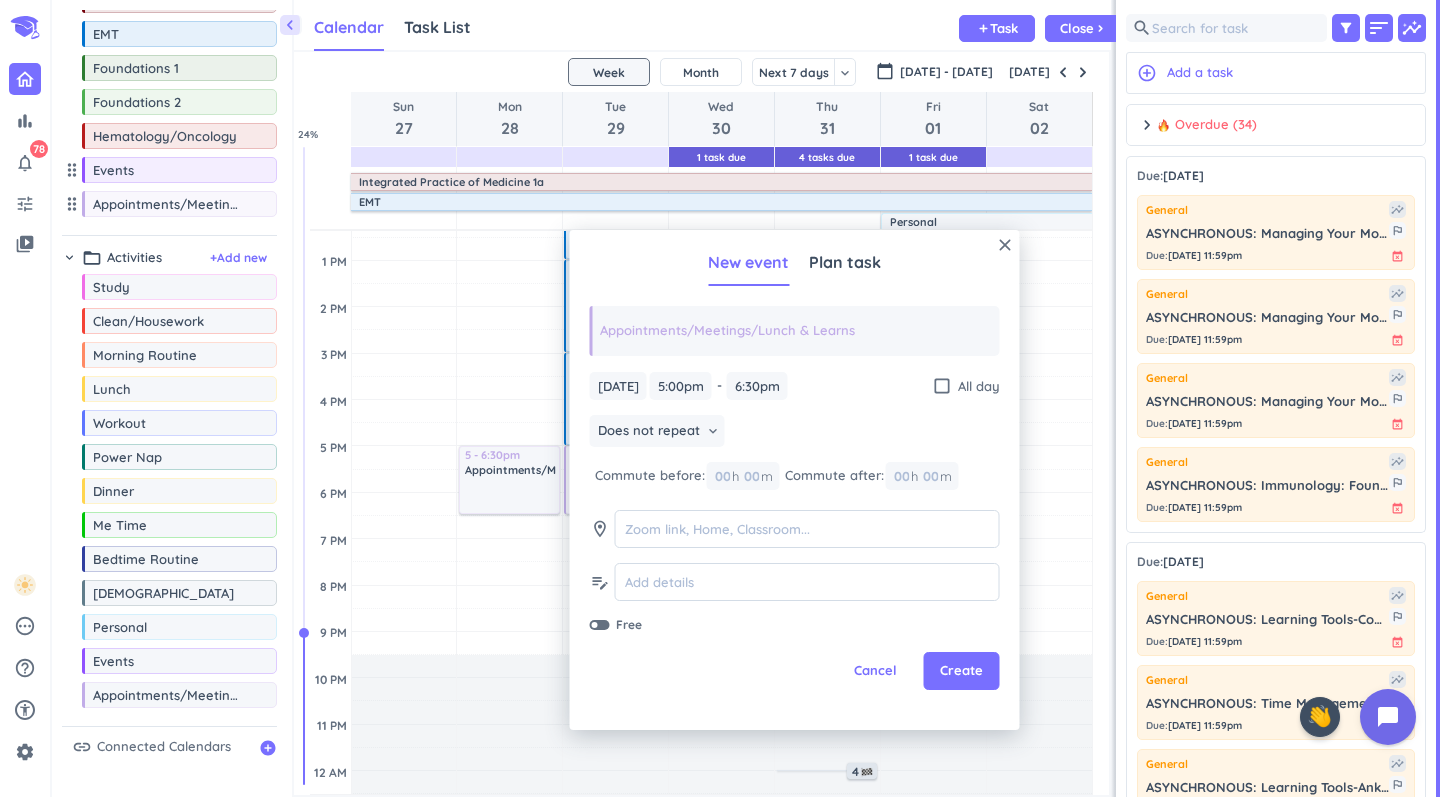 type on "6:30pm" 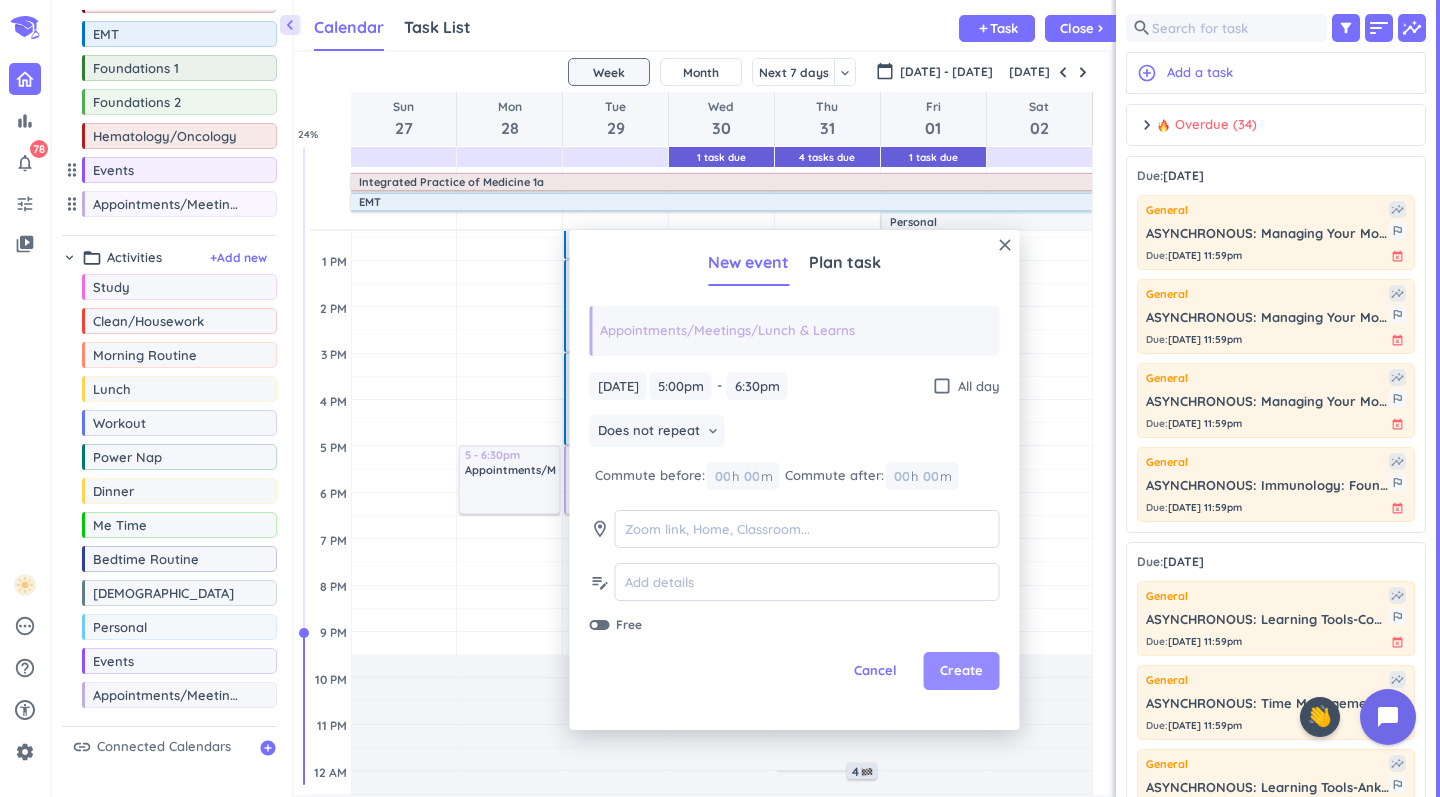 click on "Create" at bounding box center [961, 671] 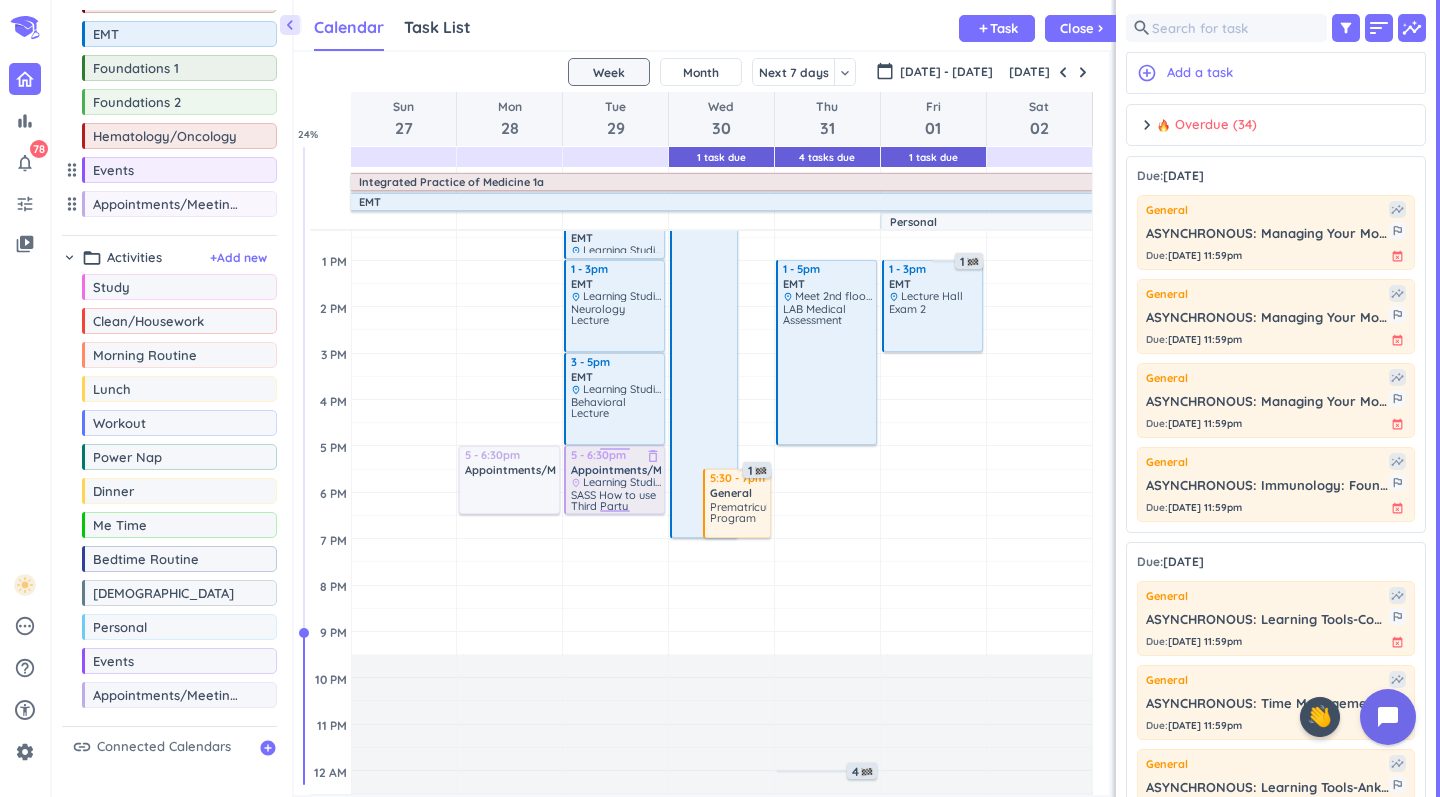 click on "Learning Studio" at bounding box center (622, 482) 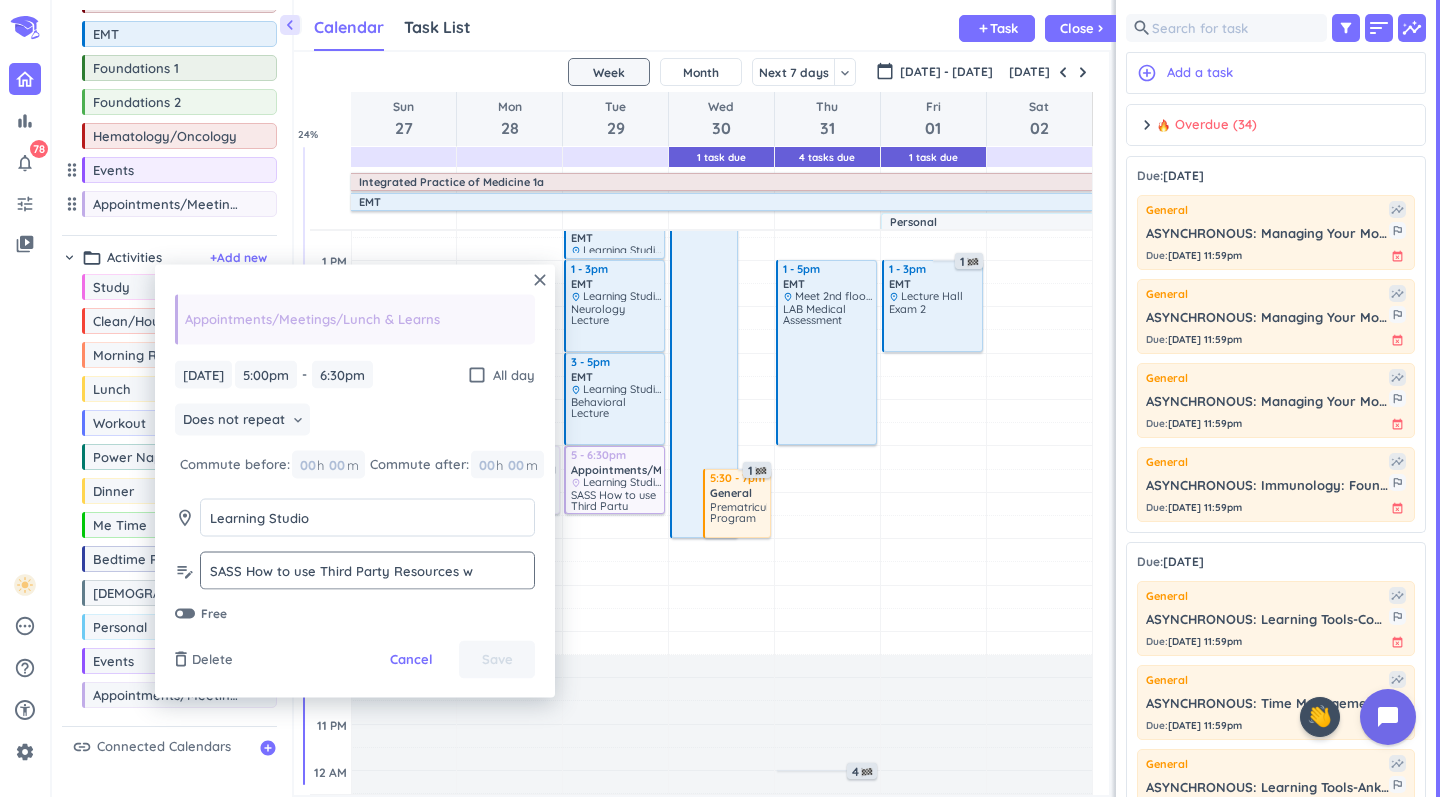 click on "SASS How to use Third Party Resources w [PERSON_NAME]" at bounding box center [367, 570] 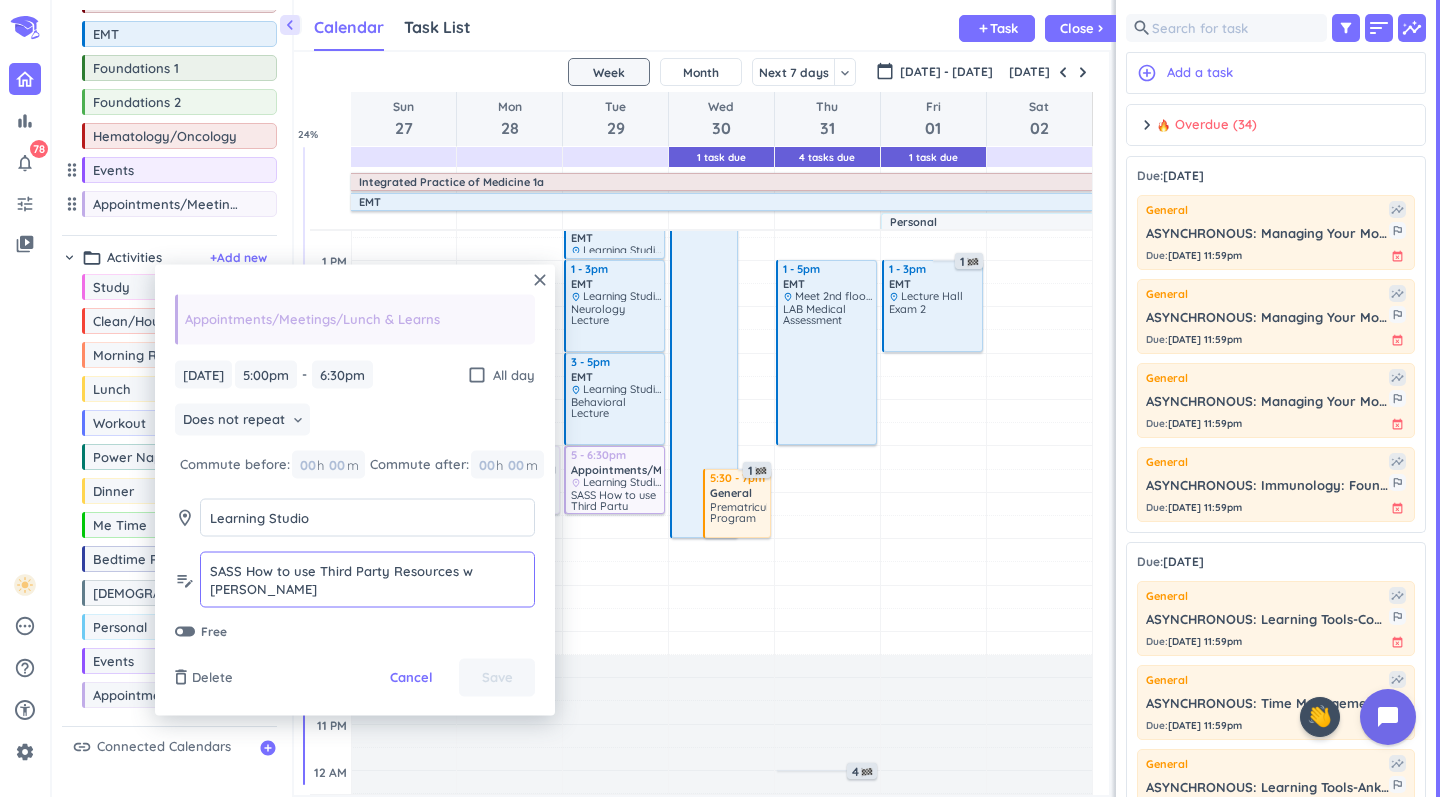 click on "SASS How to use Third Party Resources w [PERSON_NAME]" at bounding box center (367, 579) 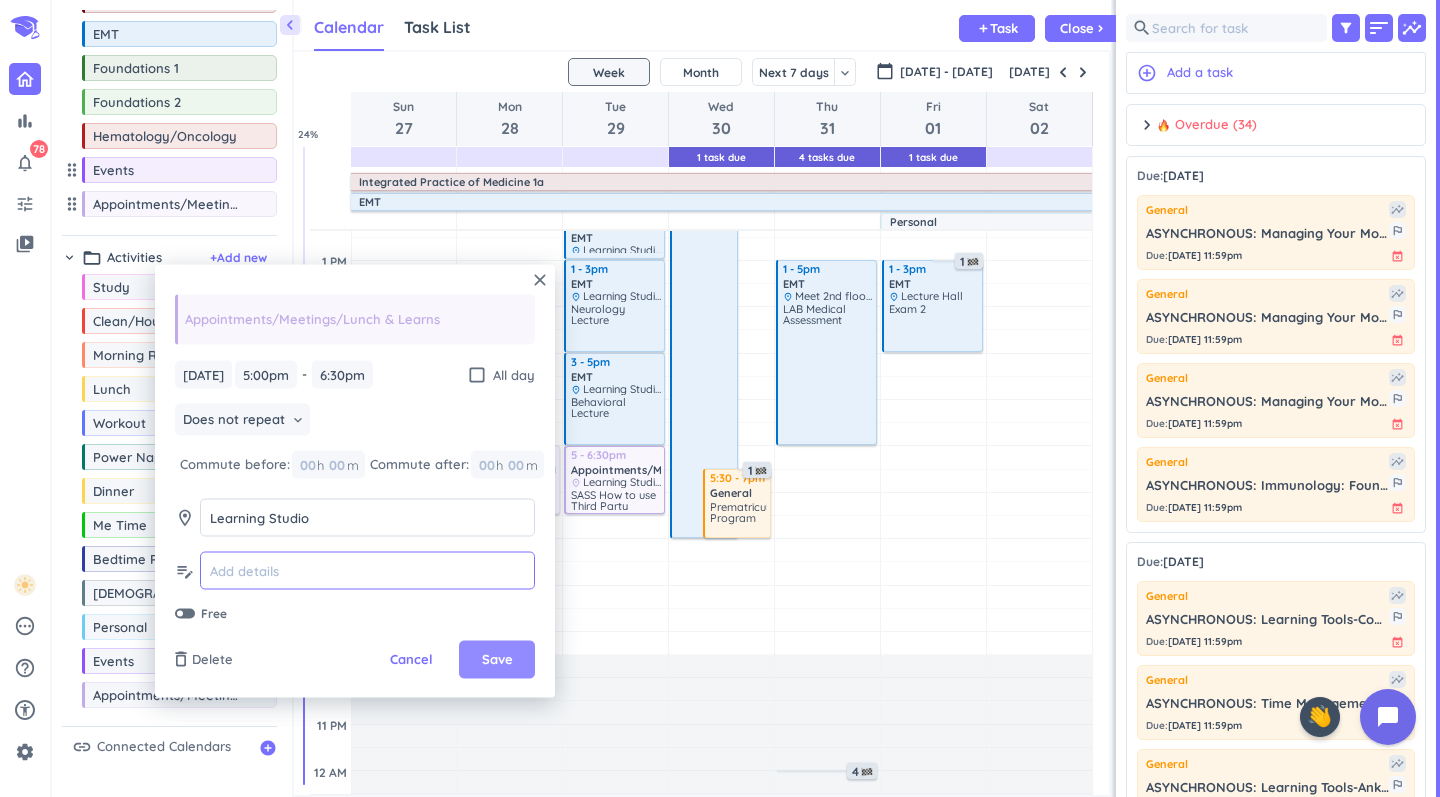 type 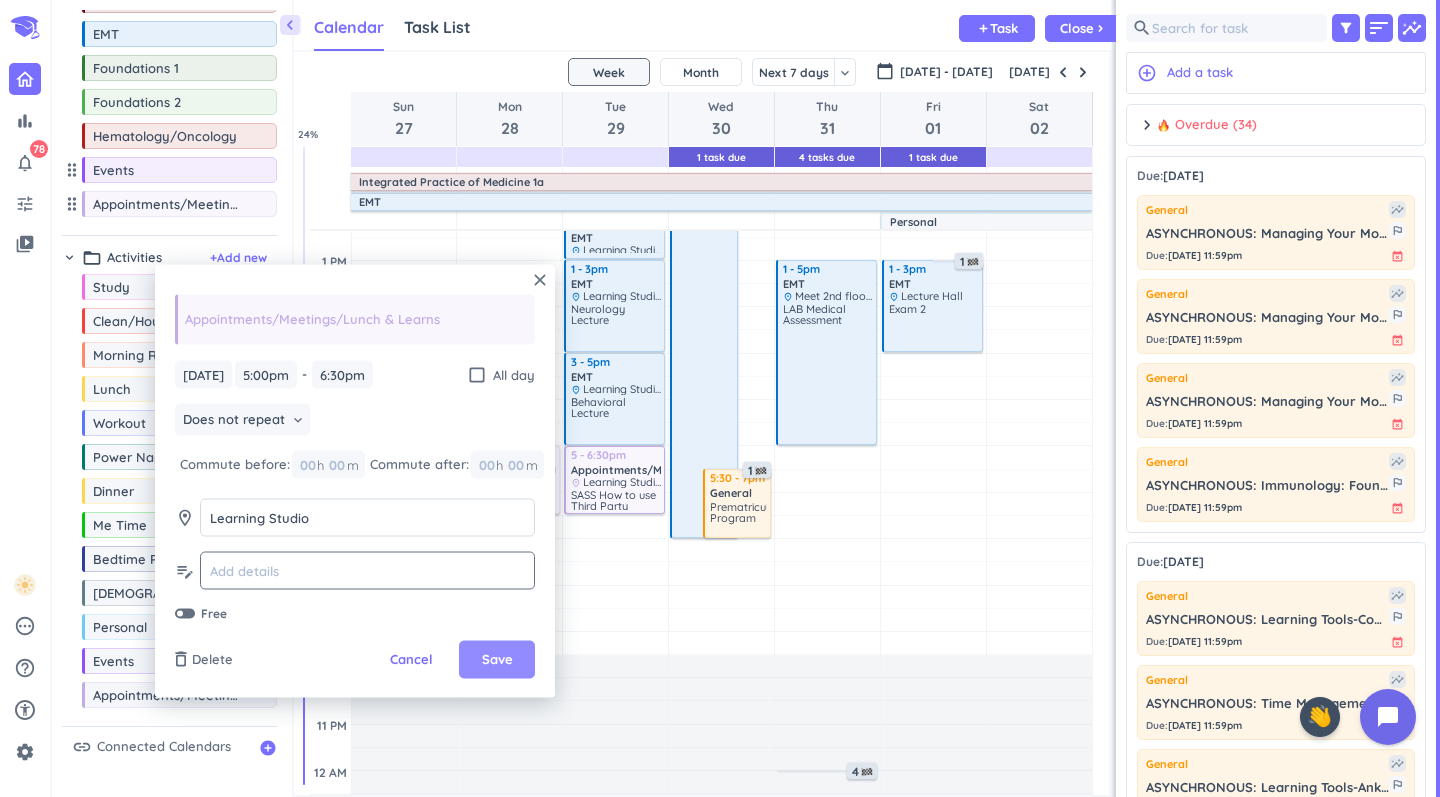 click on "Save" at bounding box center [497, 660] 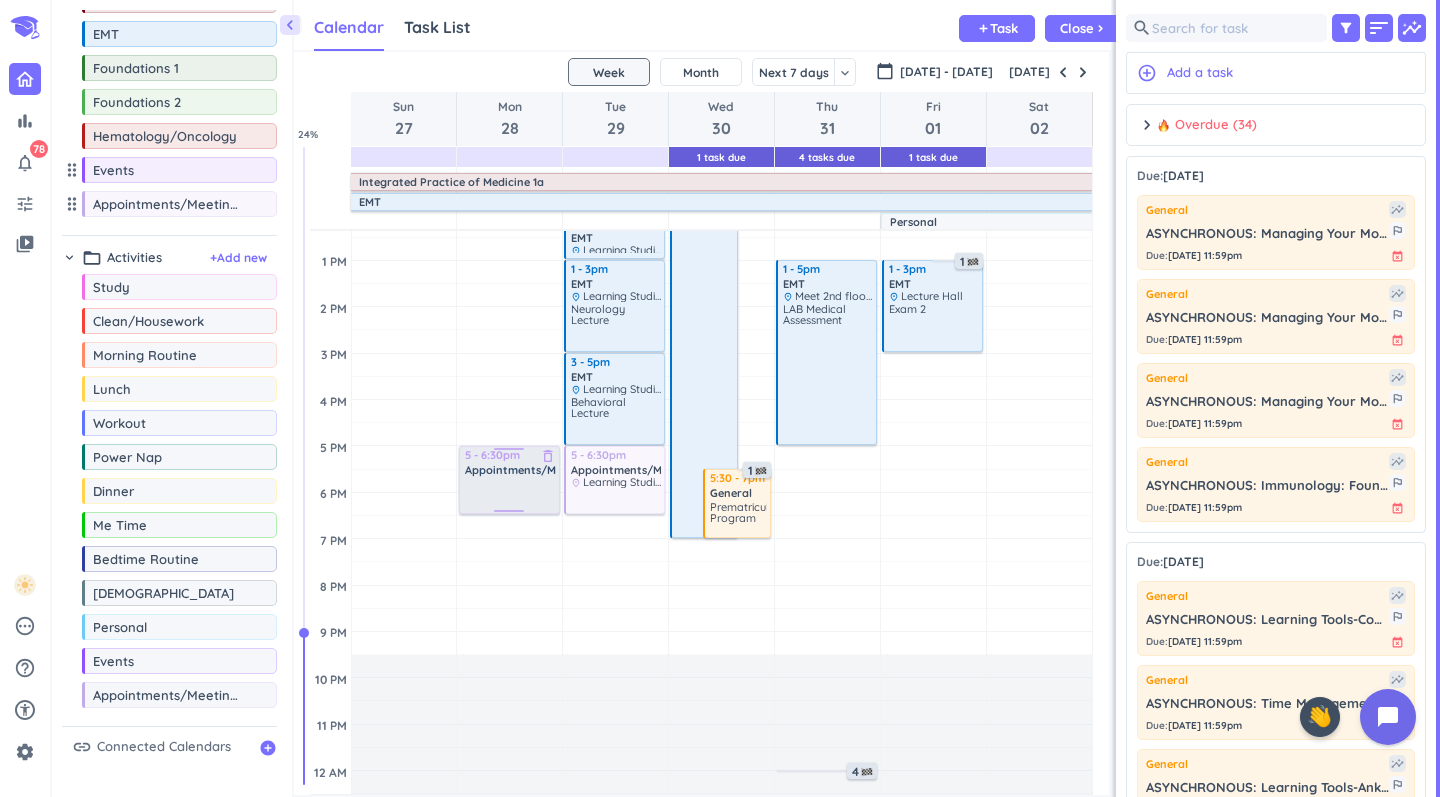click at bounding box center [510, 494] 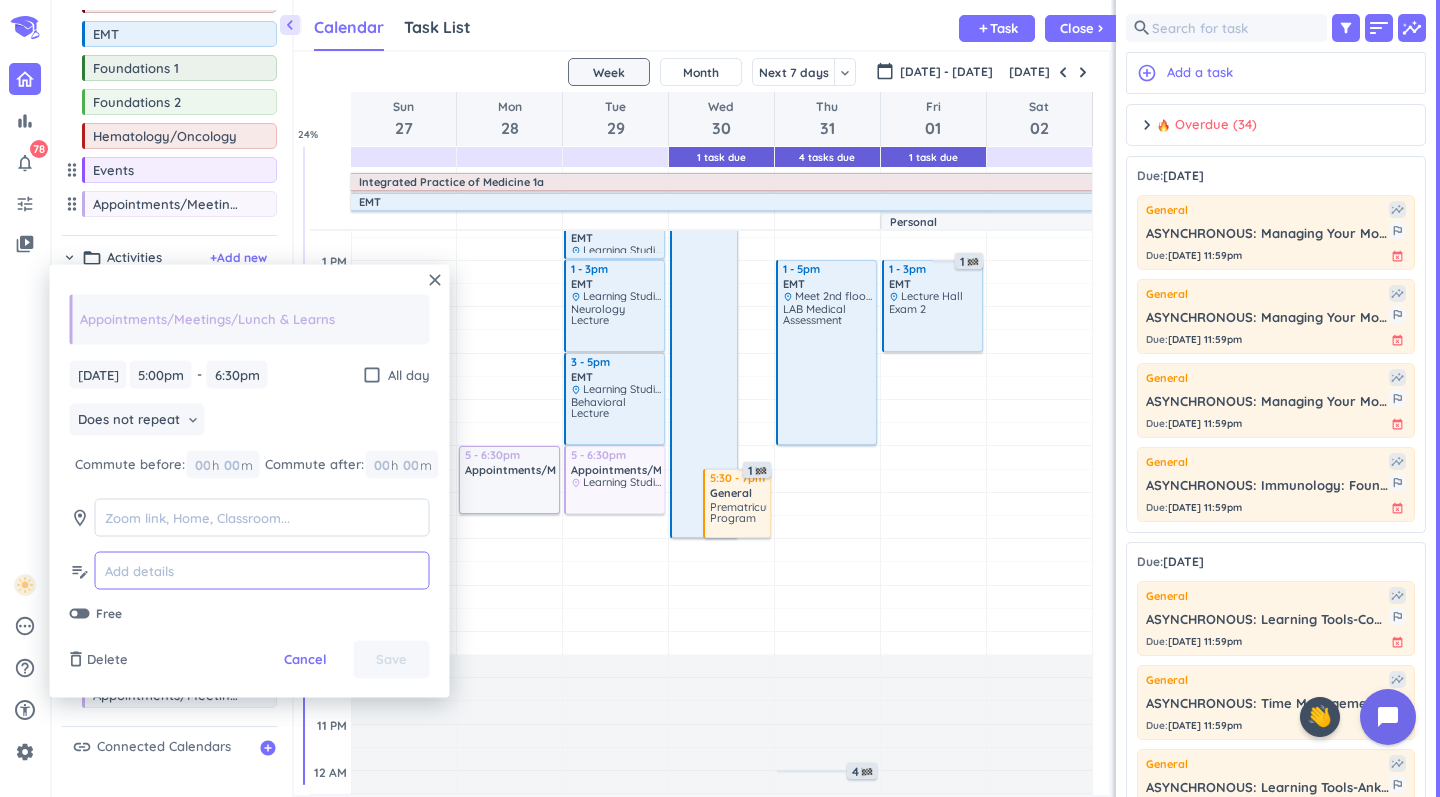 click at bounding box center (262, 570) 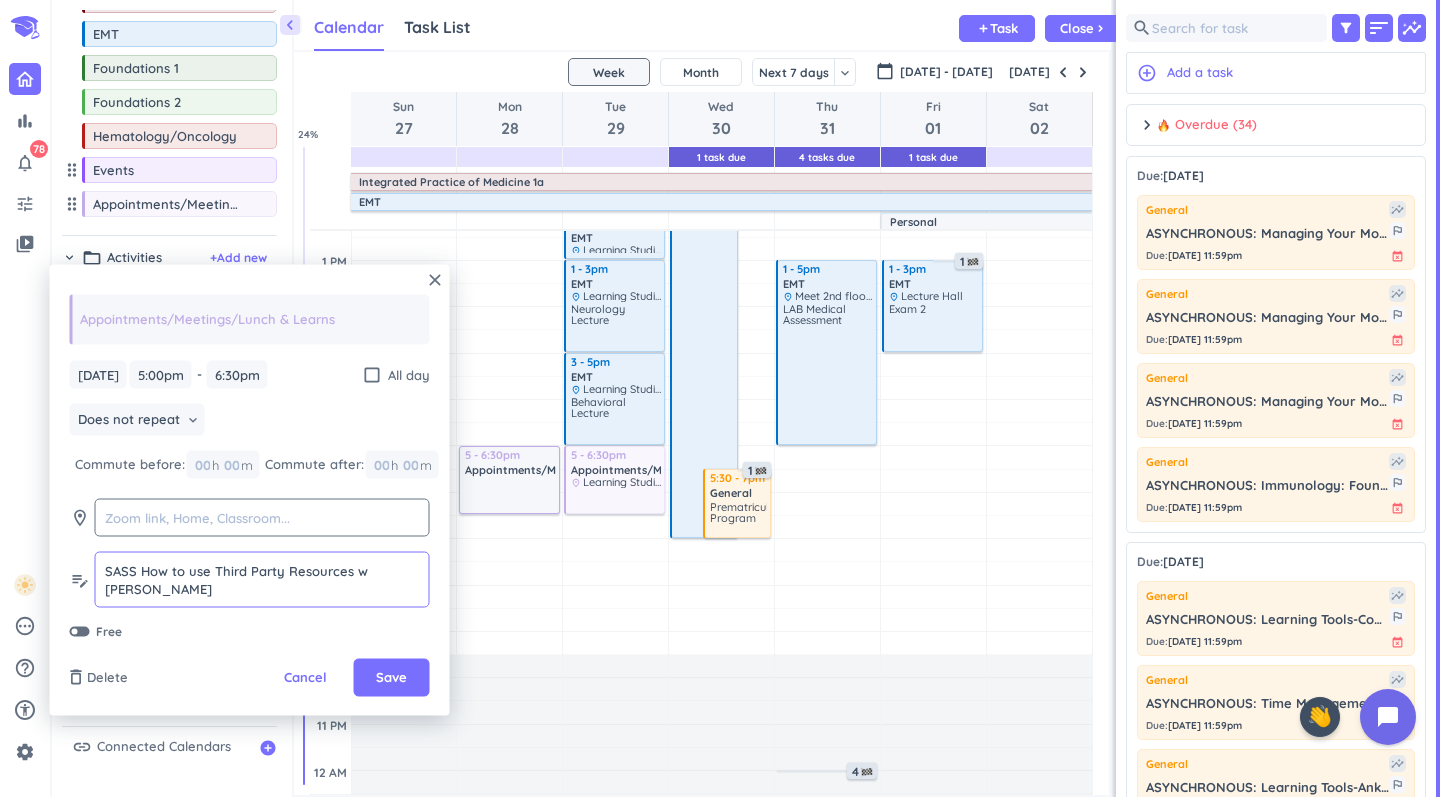 type on "SASS How to use Third Party Resources w [PERSON_NAME]" 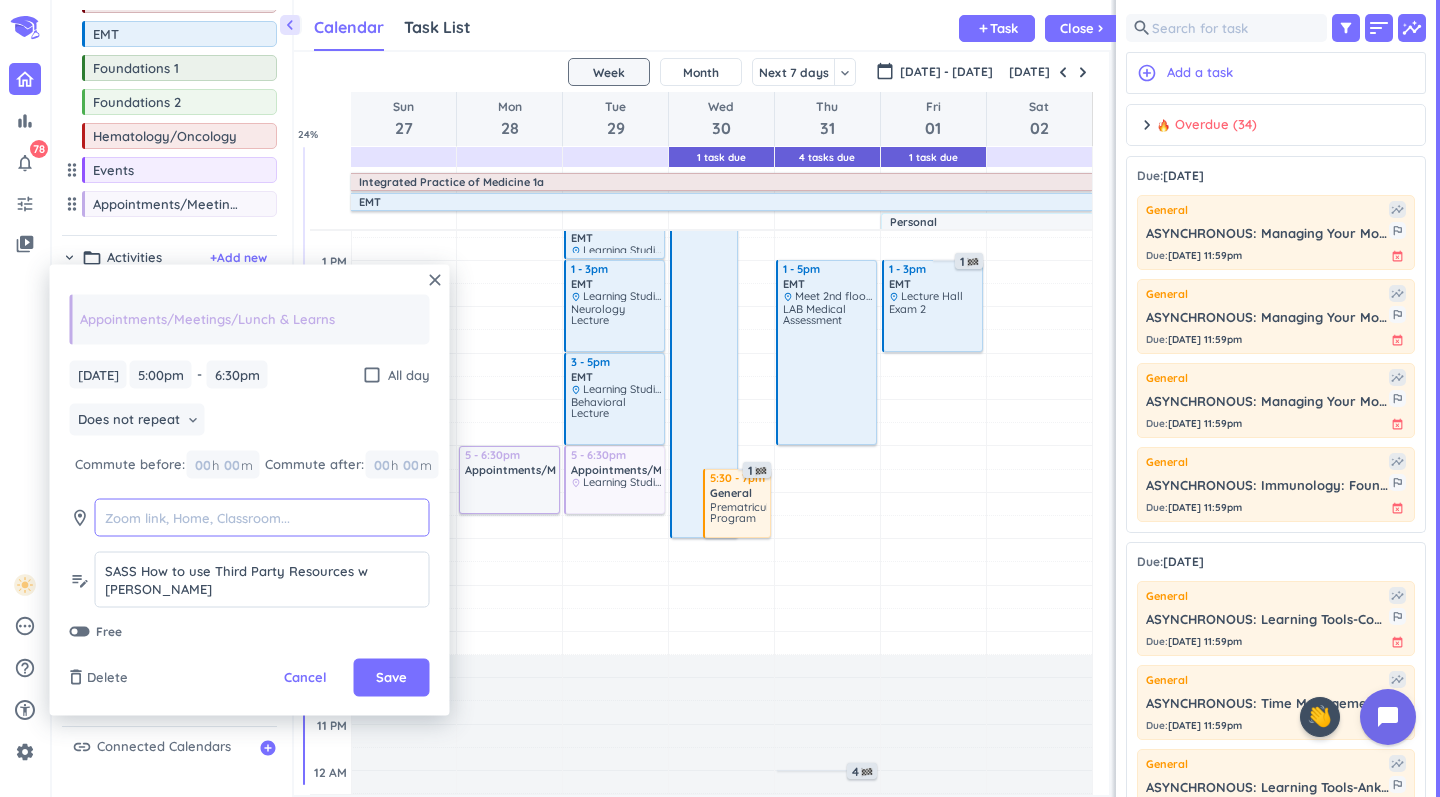 click at bounding box center [262, 517] 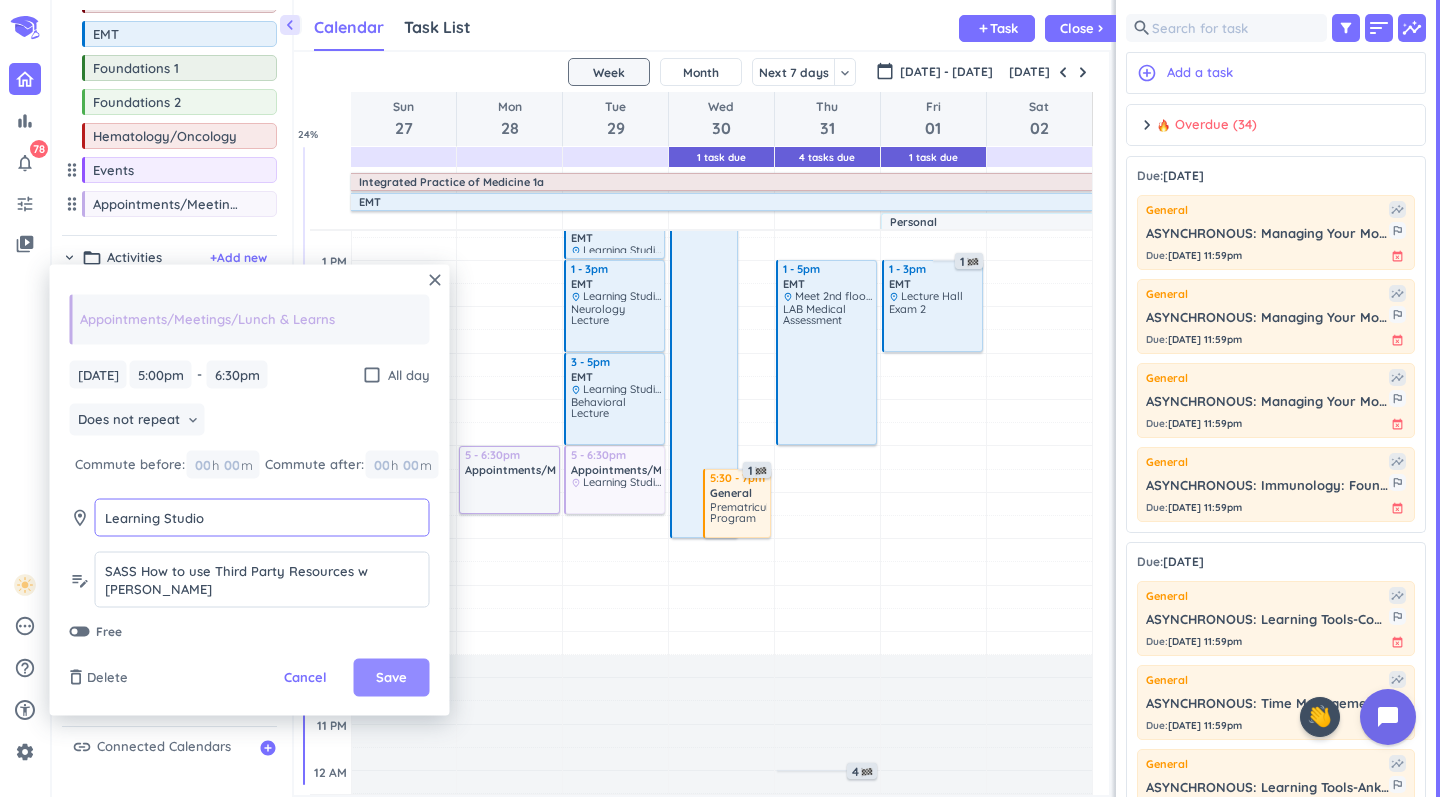 type on "Learning Studio" 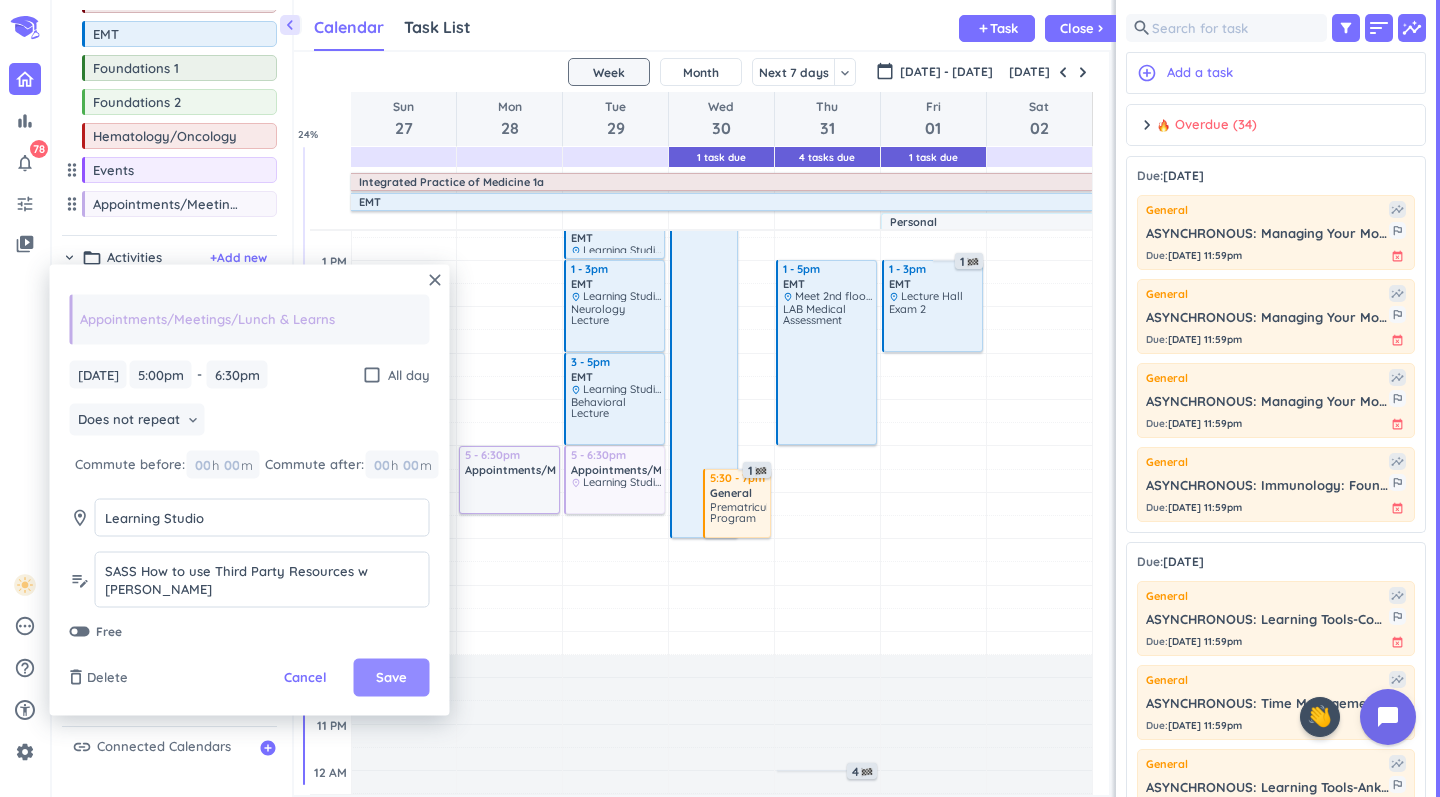 click on "Save" at bounding box center [391, 678] 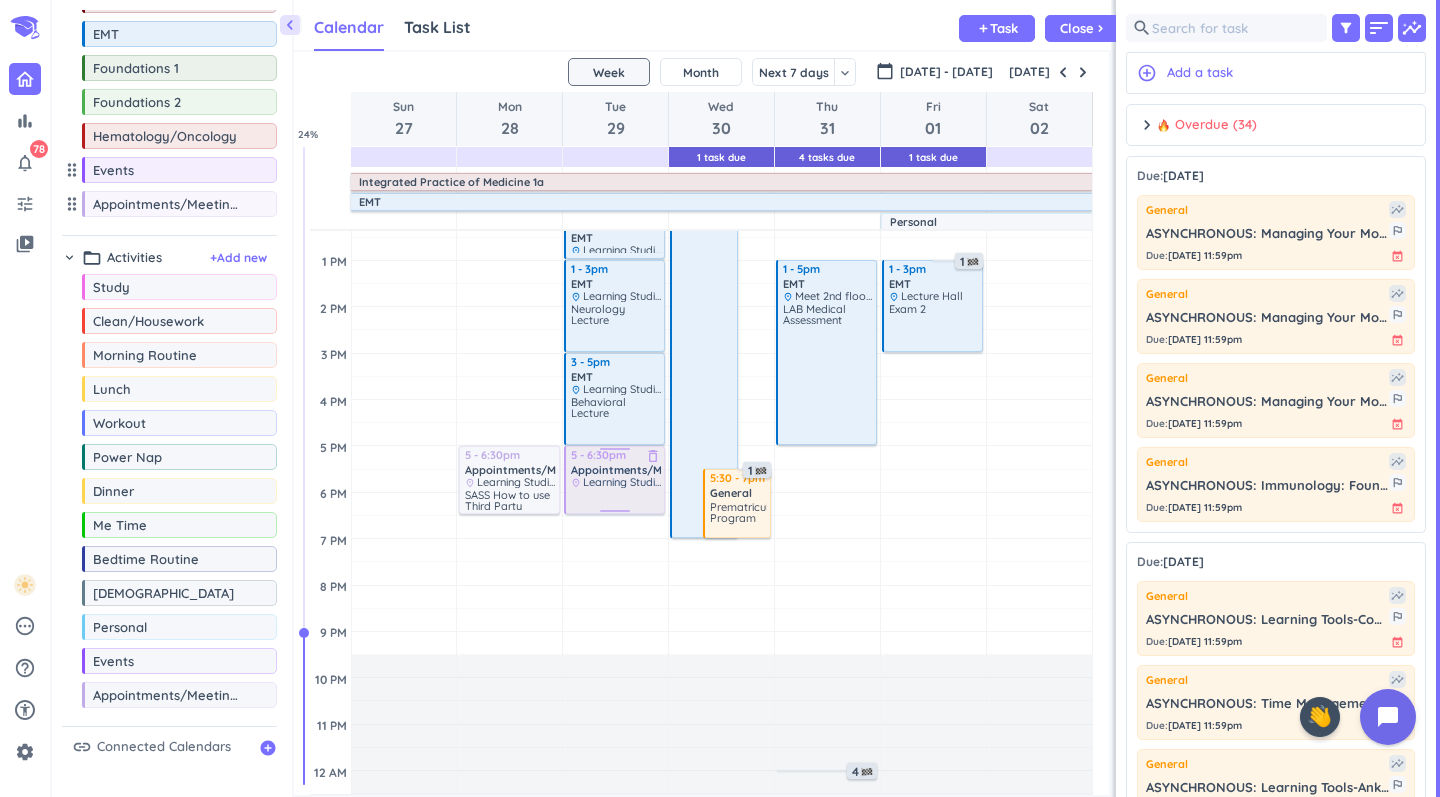 click at bounding box center [616, 500] 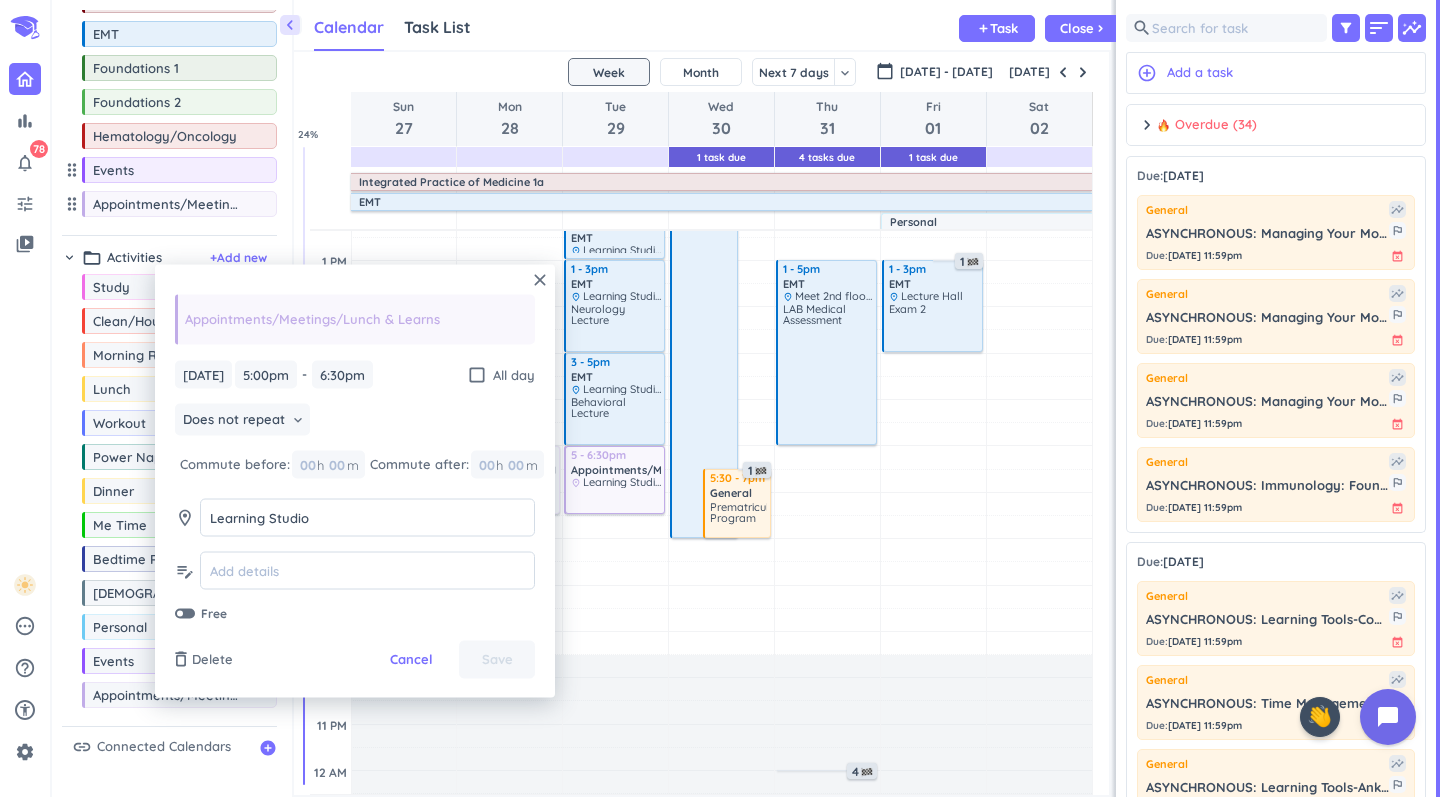 click on "delete_outline Delete Cancel Save" at bounding box center (355, 660) 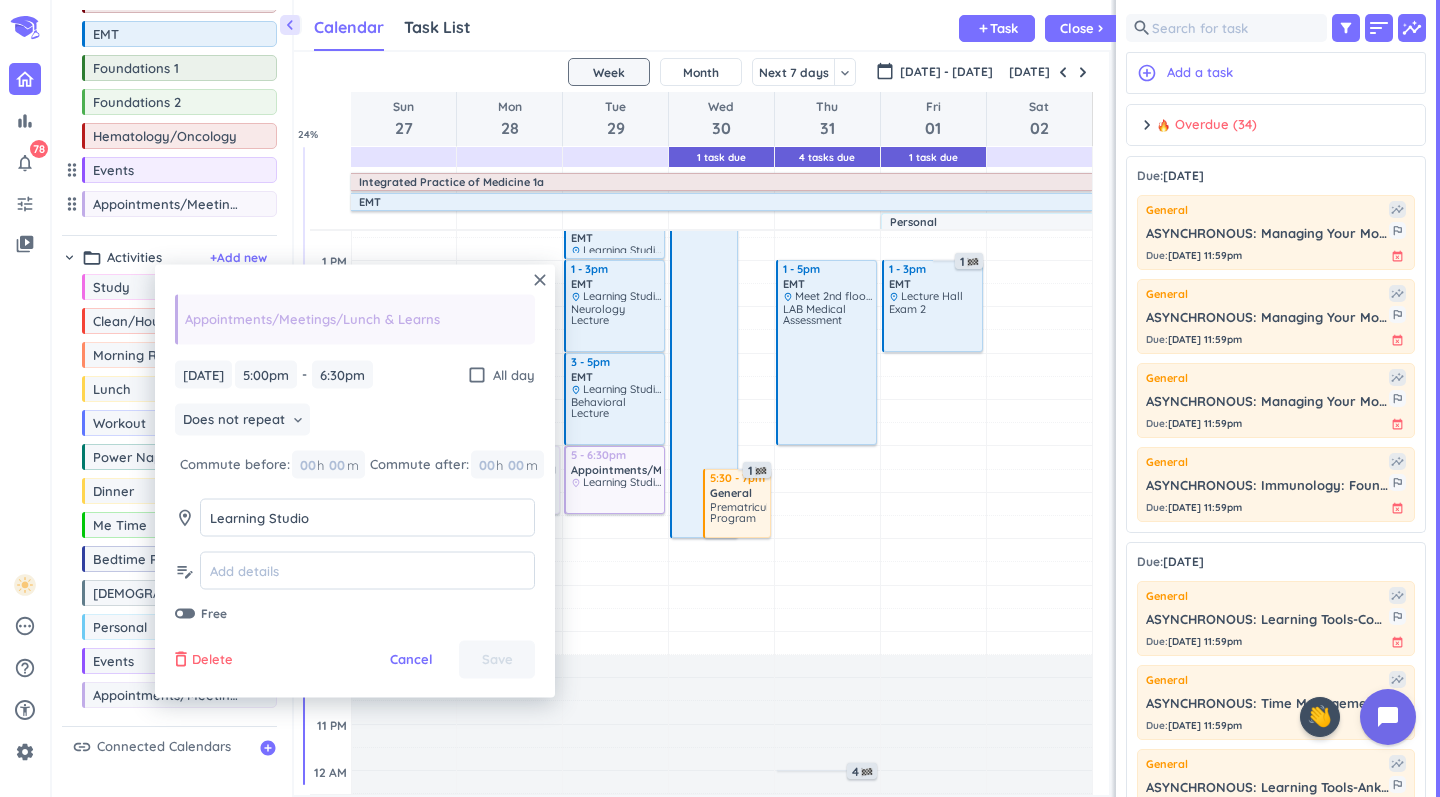 click on "Delete" at bounding box center (212, 660) 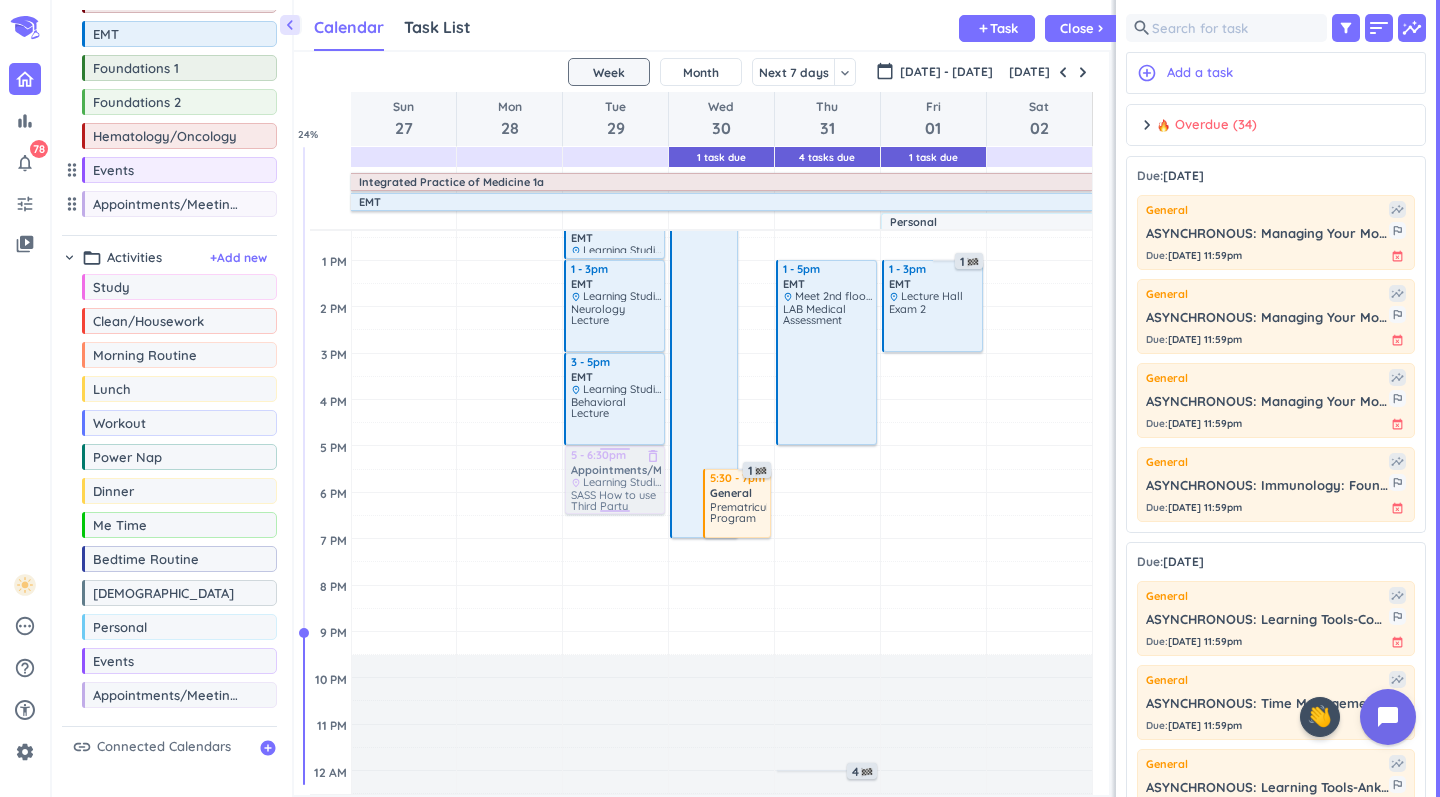 drag, startPoint x: 514, startPoint y: 477, endPoint x: 624, endPoint y: 474, distance: 110.0409 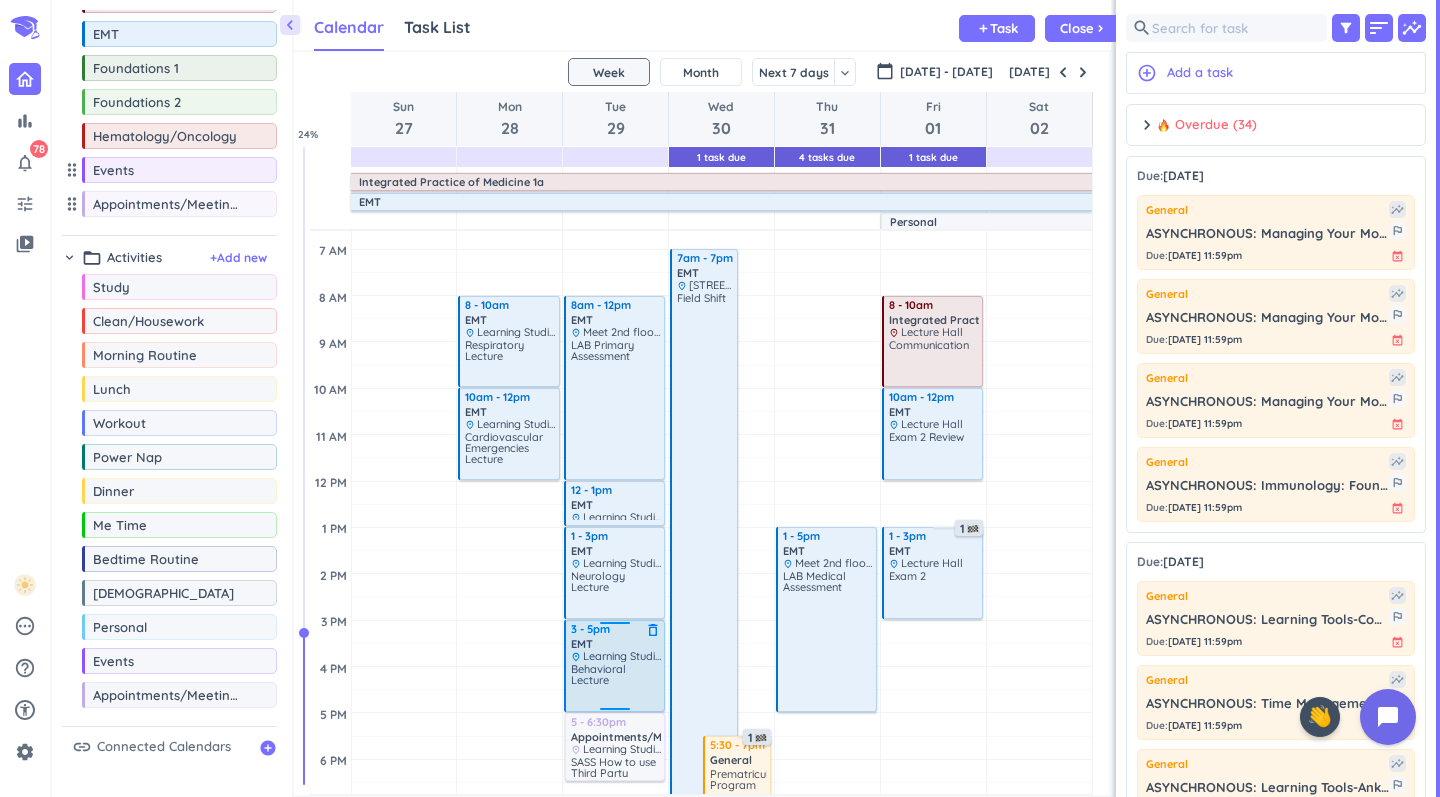 scroll, scrollTop: 140, scrollLeft: 0, axis: vertical 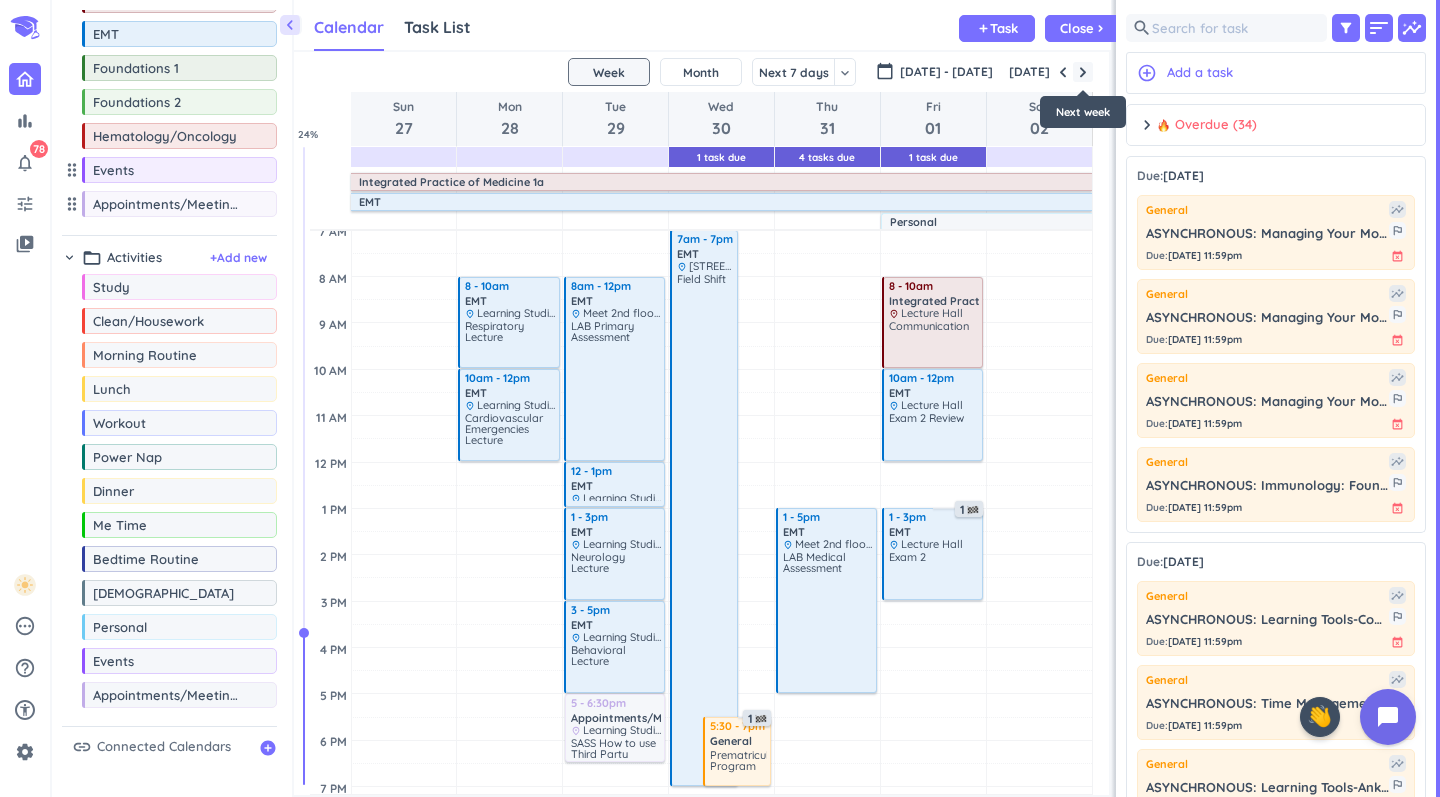 click at bounding box center [1083, 72] 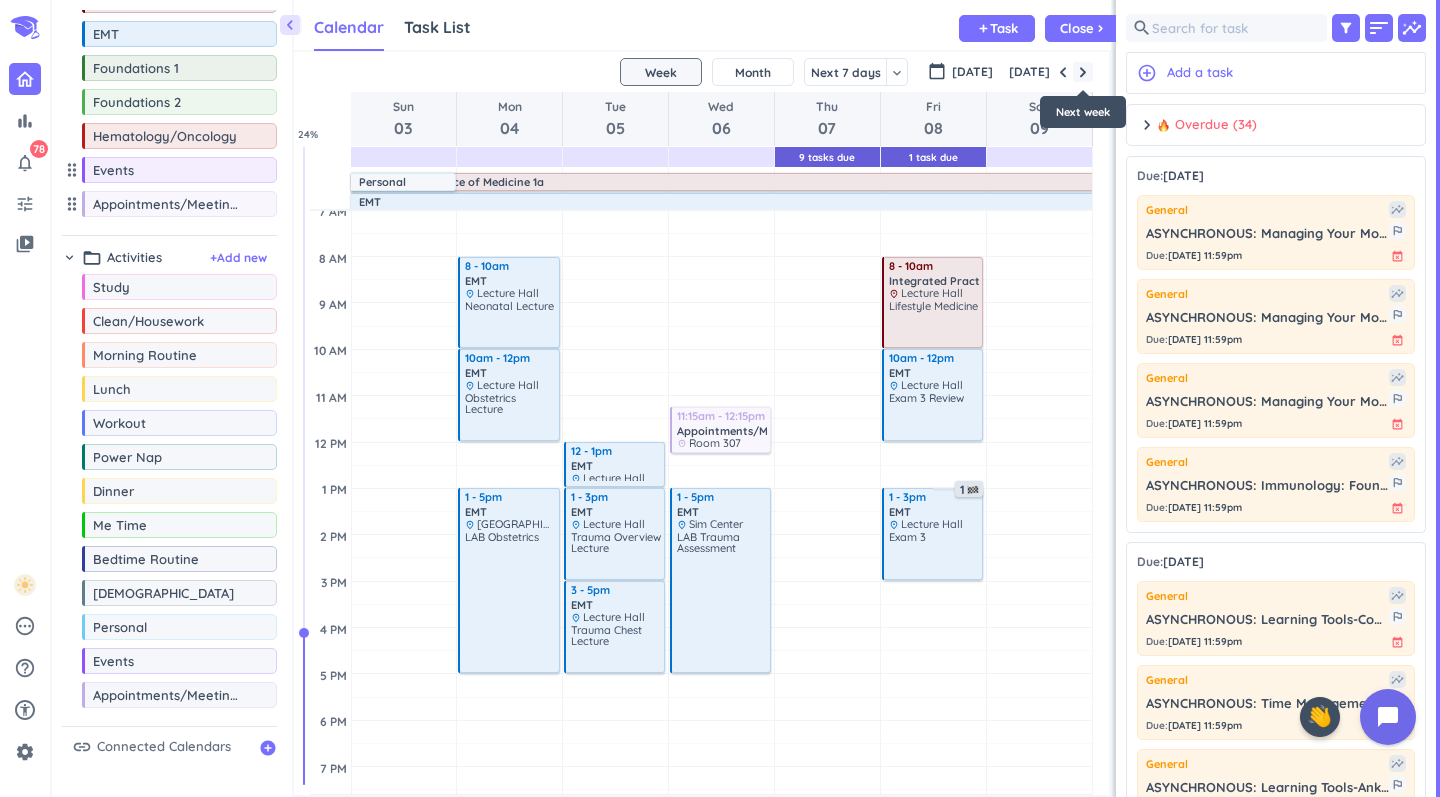 scroll, scrollTop: 71, scrollLeft: 0, axis: vertical 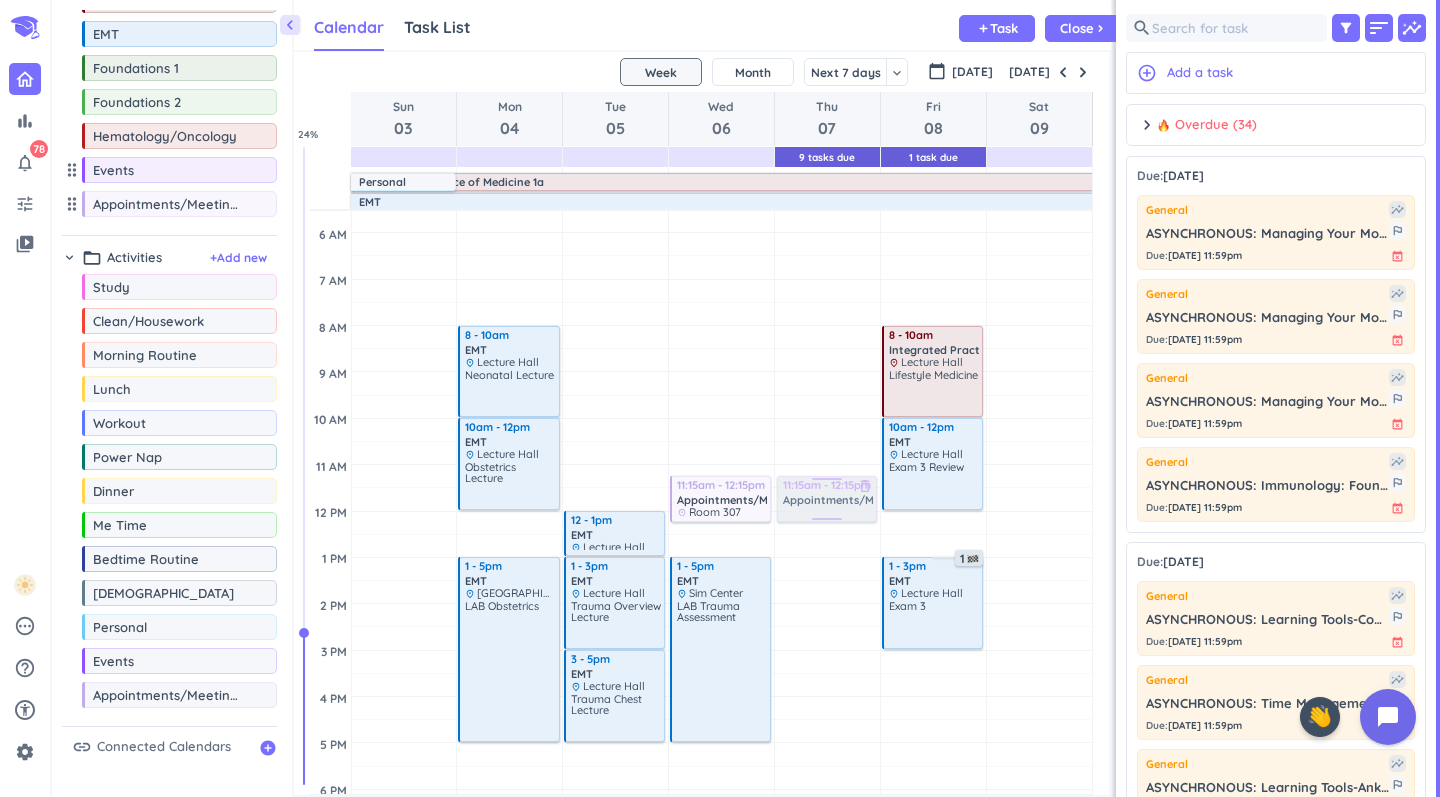 drag, startPoint x: 151, startPoint y: 704, endPoint x: 841, endPoint y: 478, distance: 726.06885 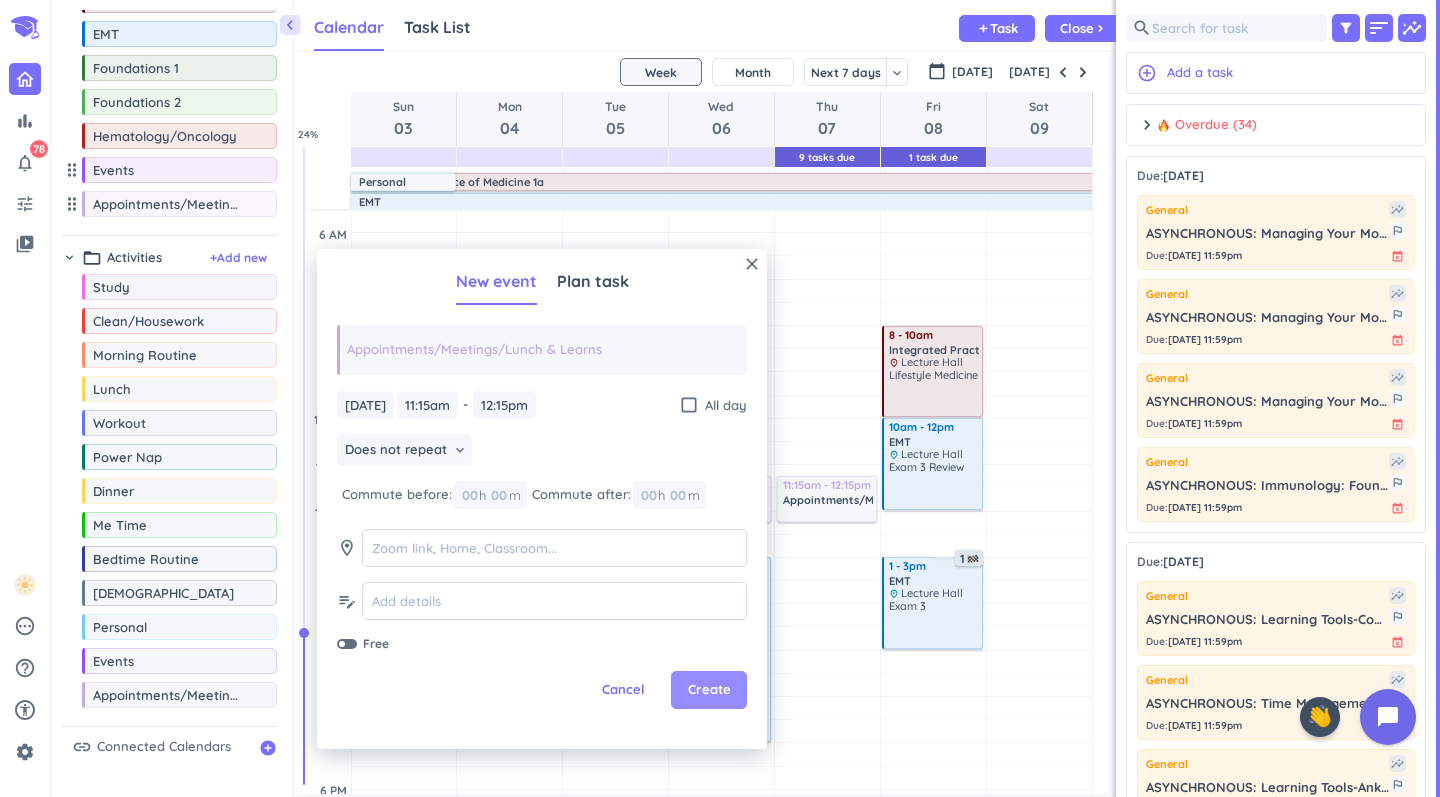 click on "Create" at bounding box center (709, 690) 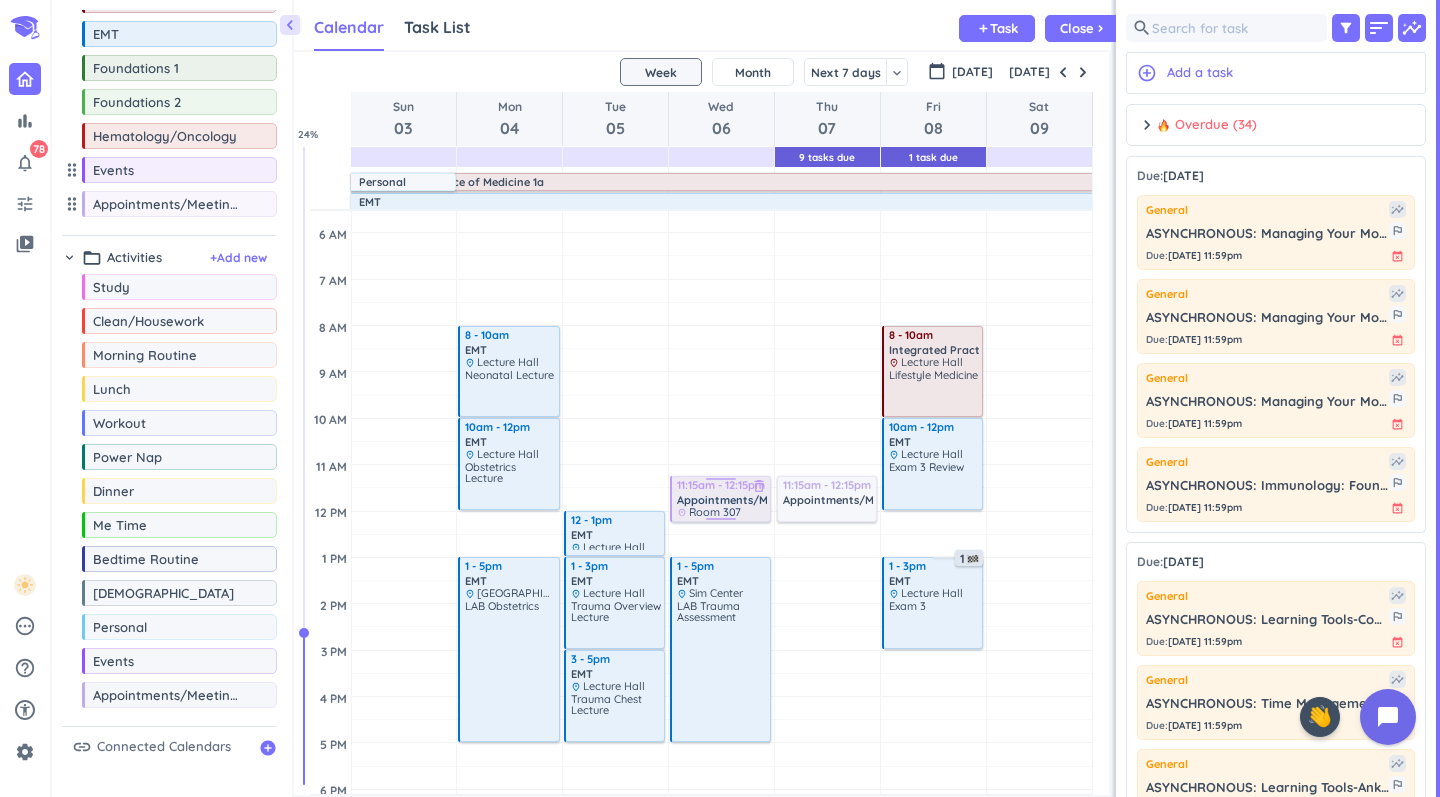 click on "Appointments/Meetings/Lunch & Learns" at bounding box center (785, 500) 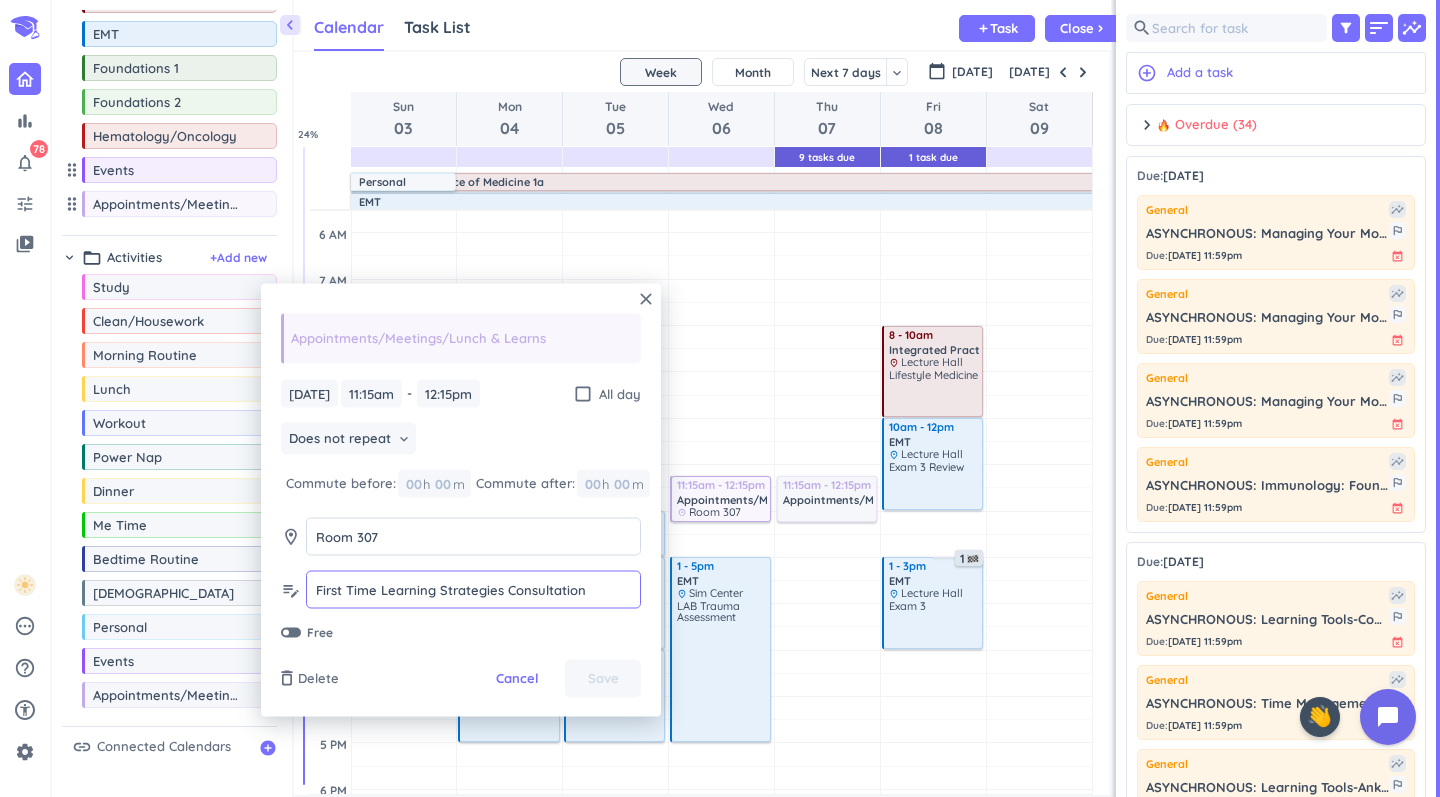 click on "First Time Learning Strategies Consultation" at bounding box center [473, 589] 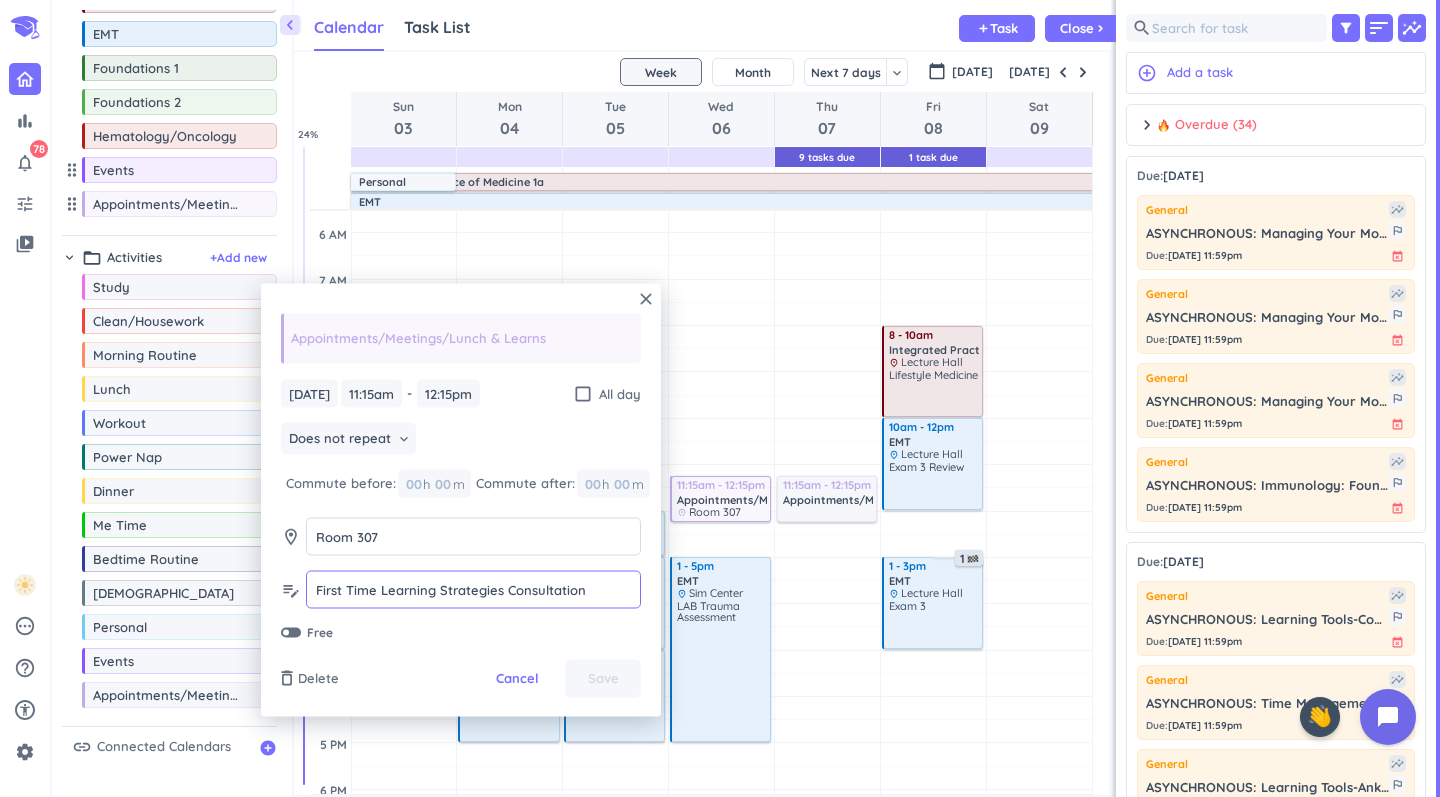 click on "First Time Learning Strategies Consultation" at bounding box center [473, 589] 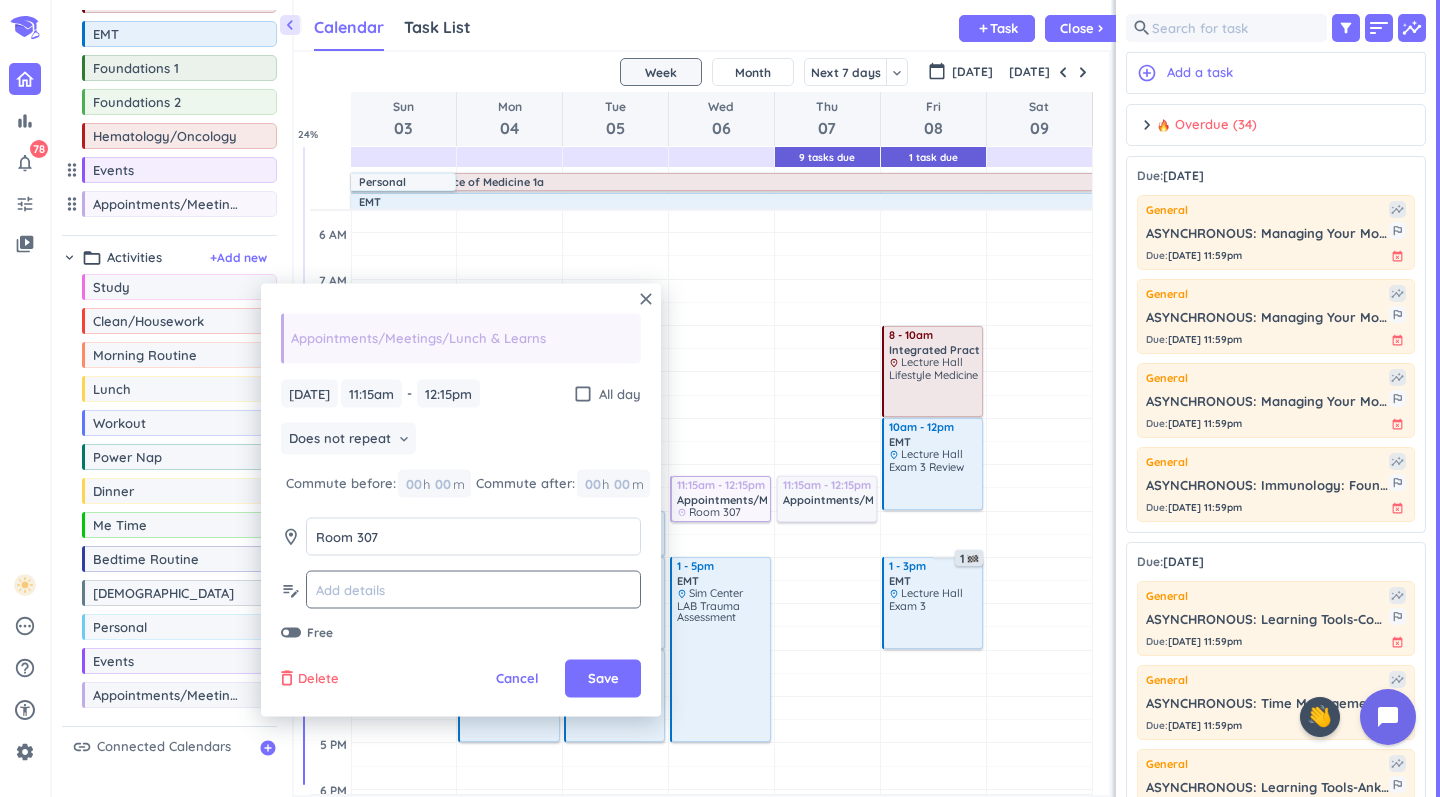 click on "Delete" at bounding box center (318, 679) 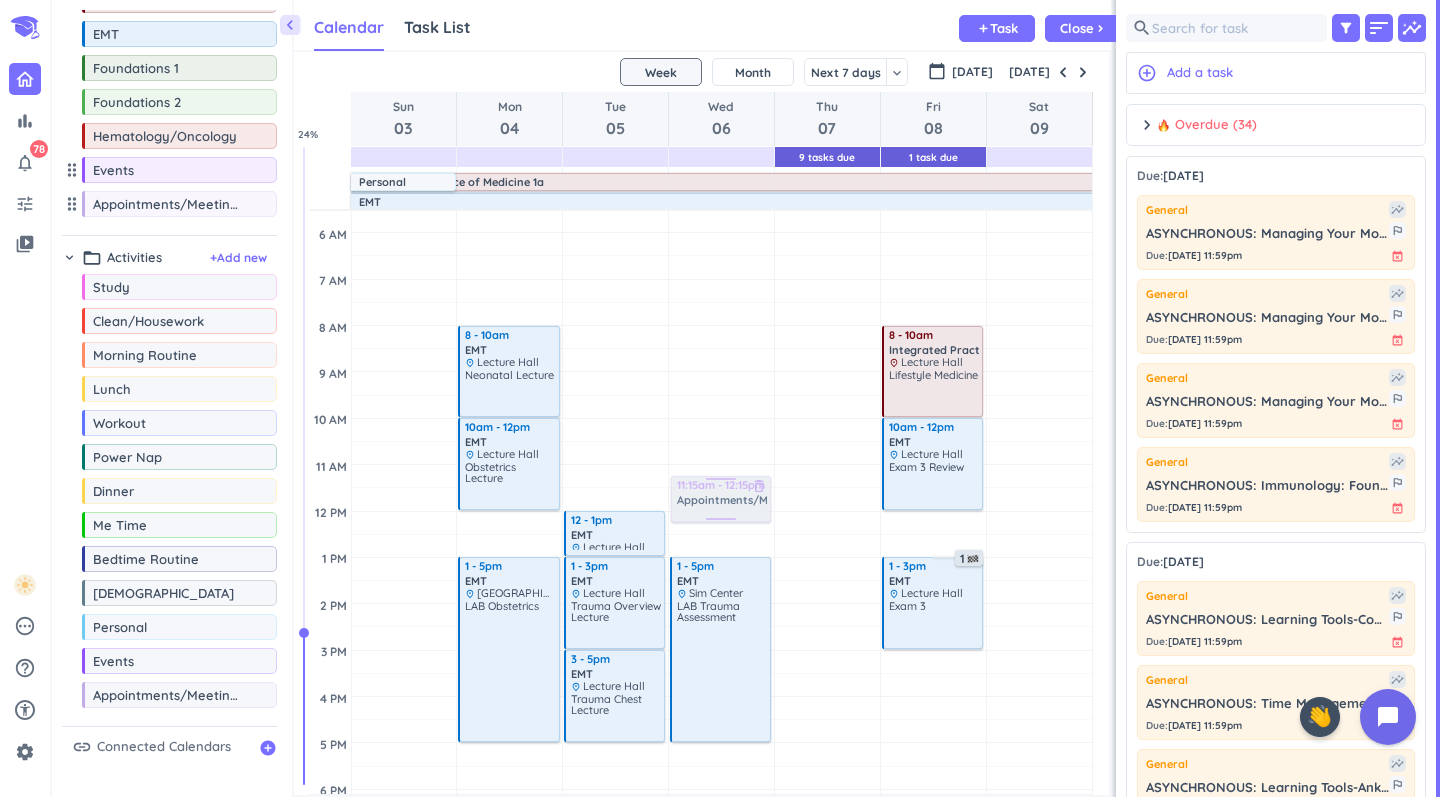 drag, startPoint x: 829, startPoint y: 498, endPoint x: 753, endPoint y: 496, distance: 76.02631 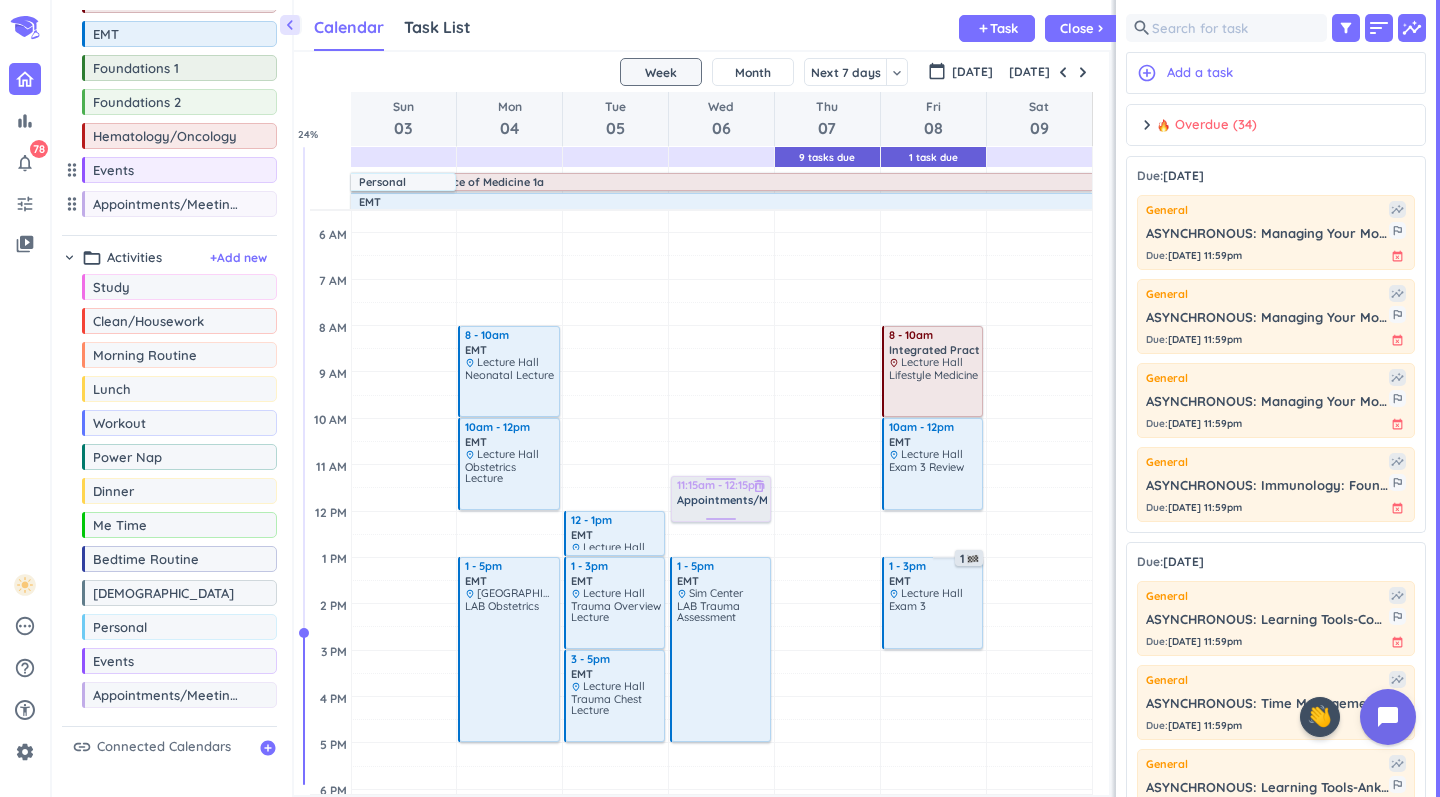 click on "Appointments/Meetings/Lunch & Learns" at bounding box center (785, 500) 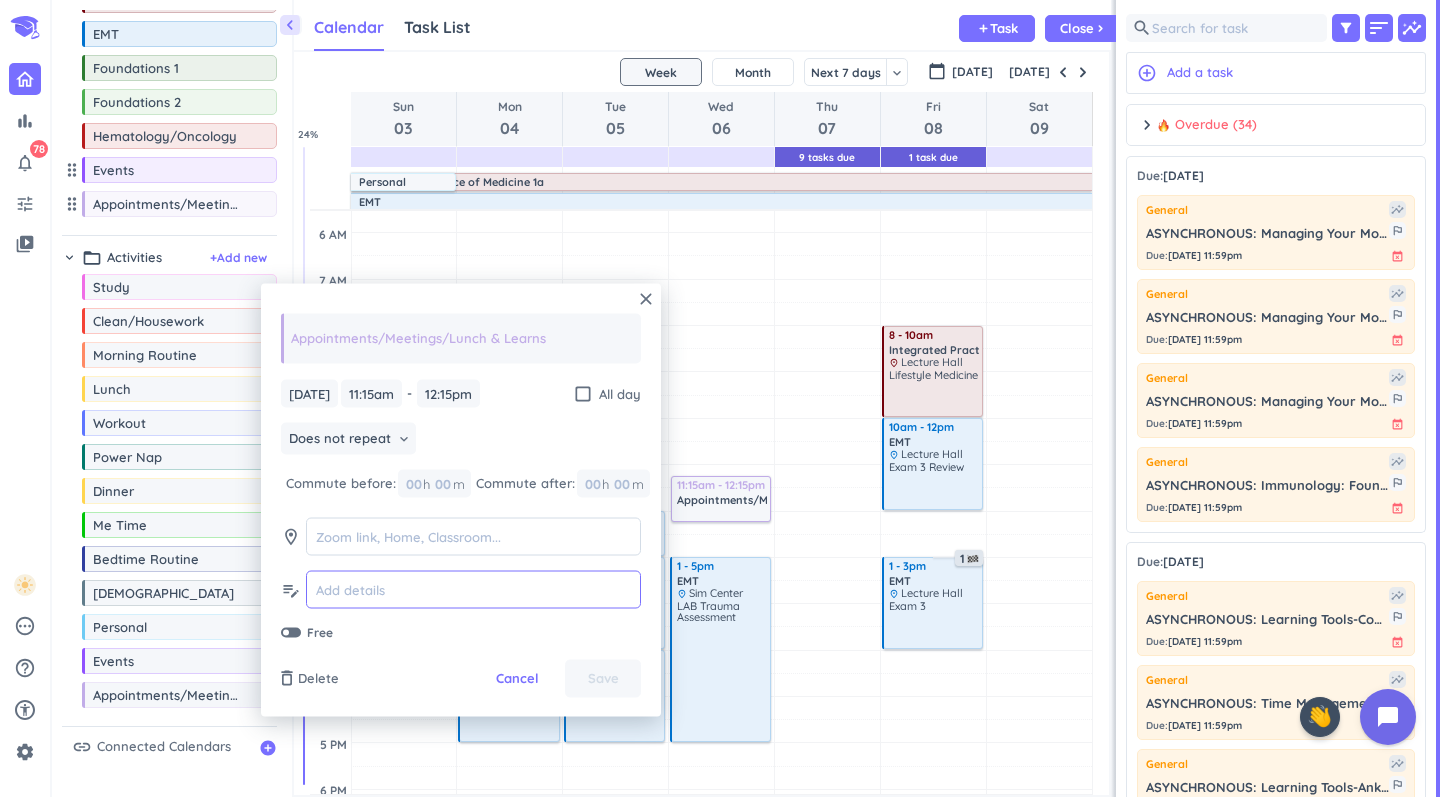 click at bounding box center (473, 589) 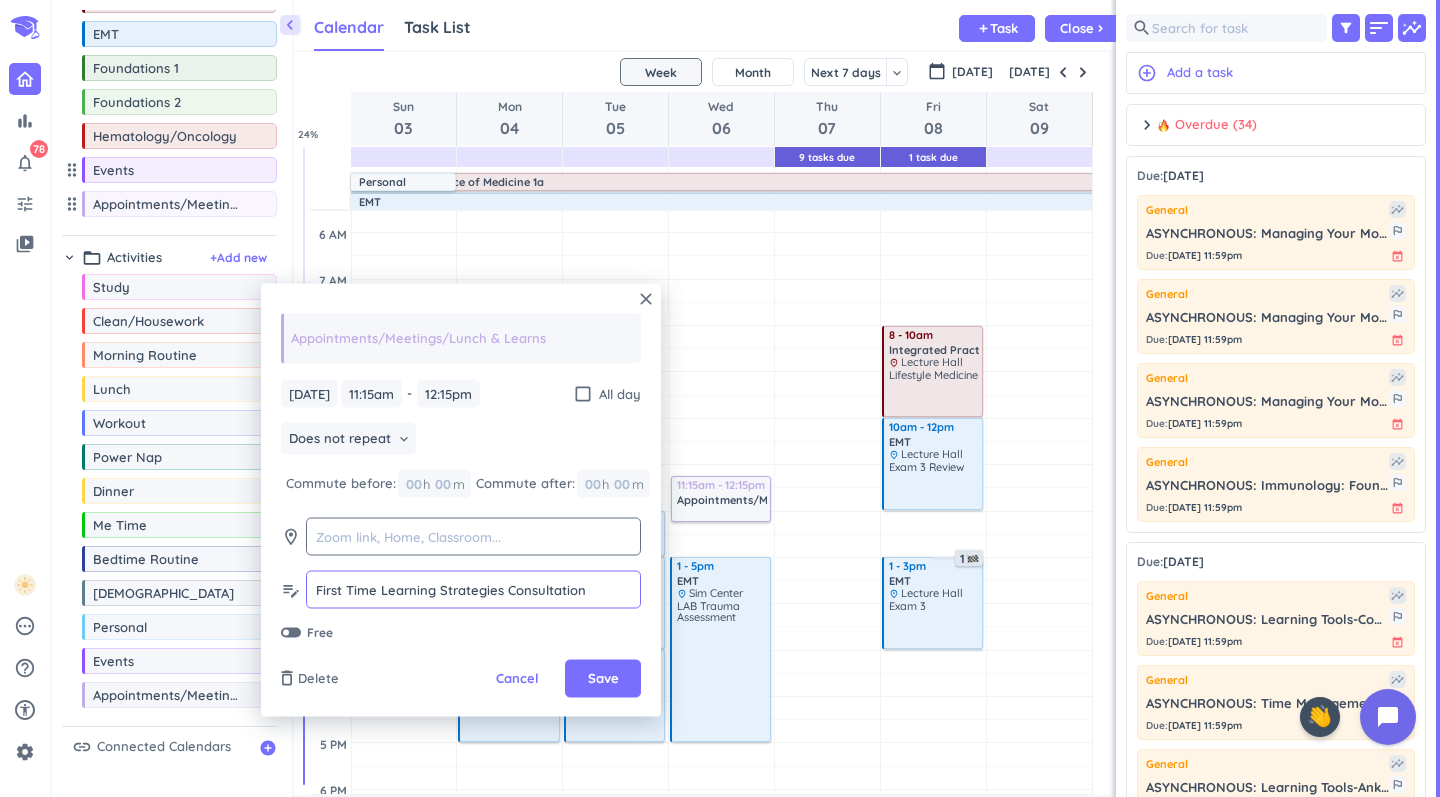 type on "First Time Learning Strategies Consultation" 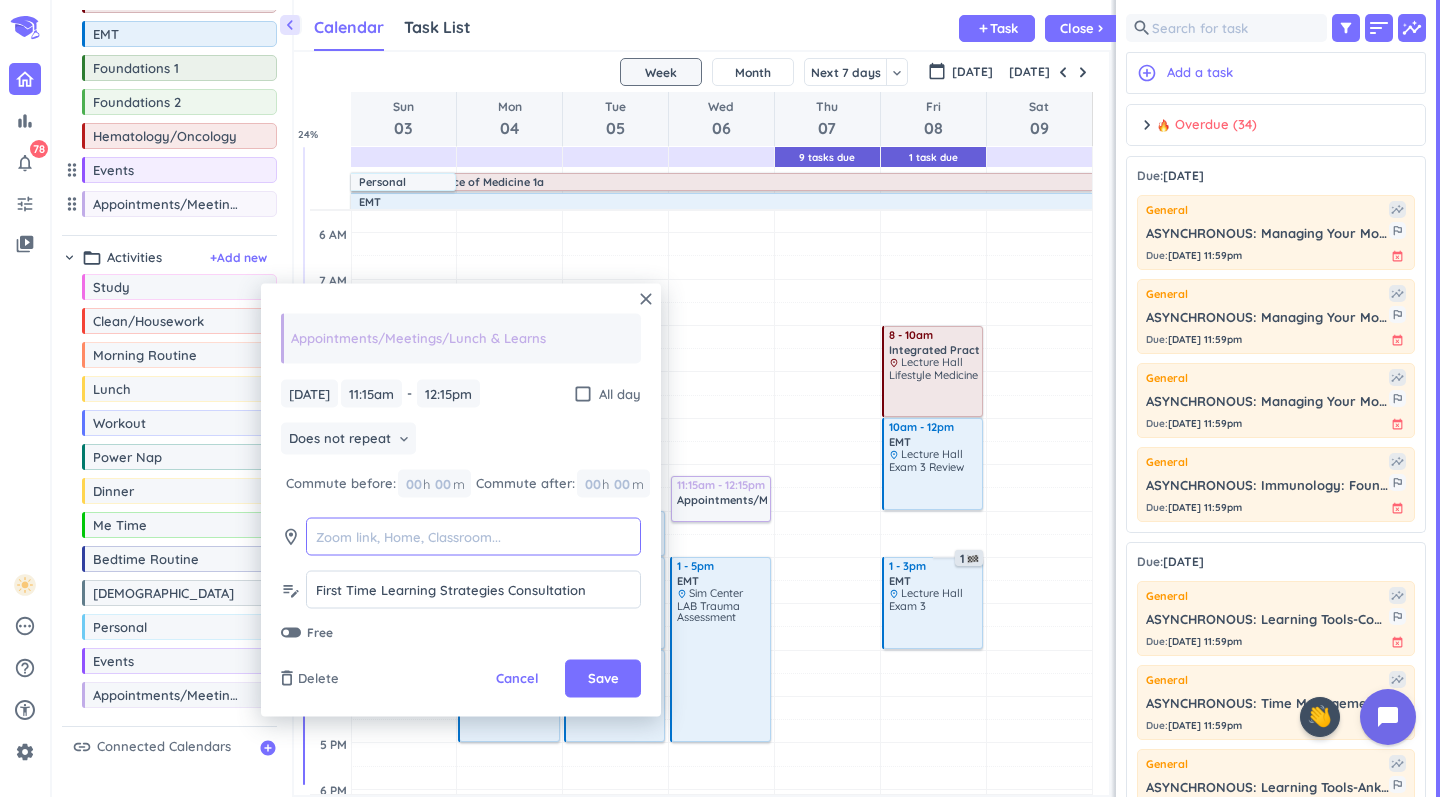 click at bounding box center (473, 536) 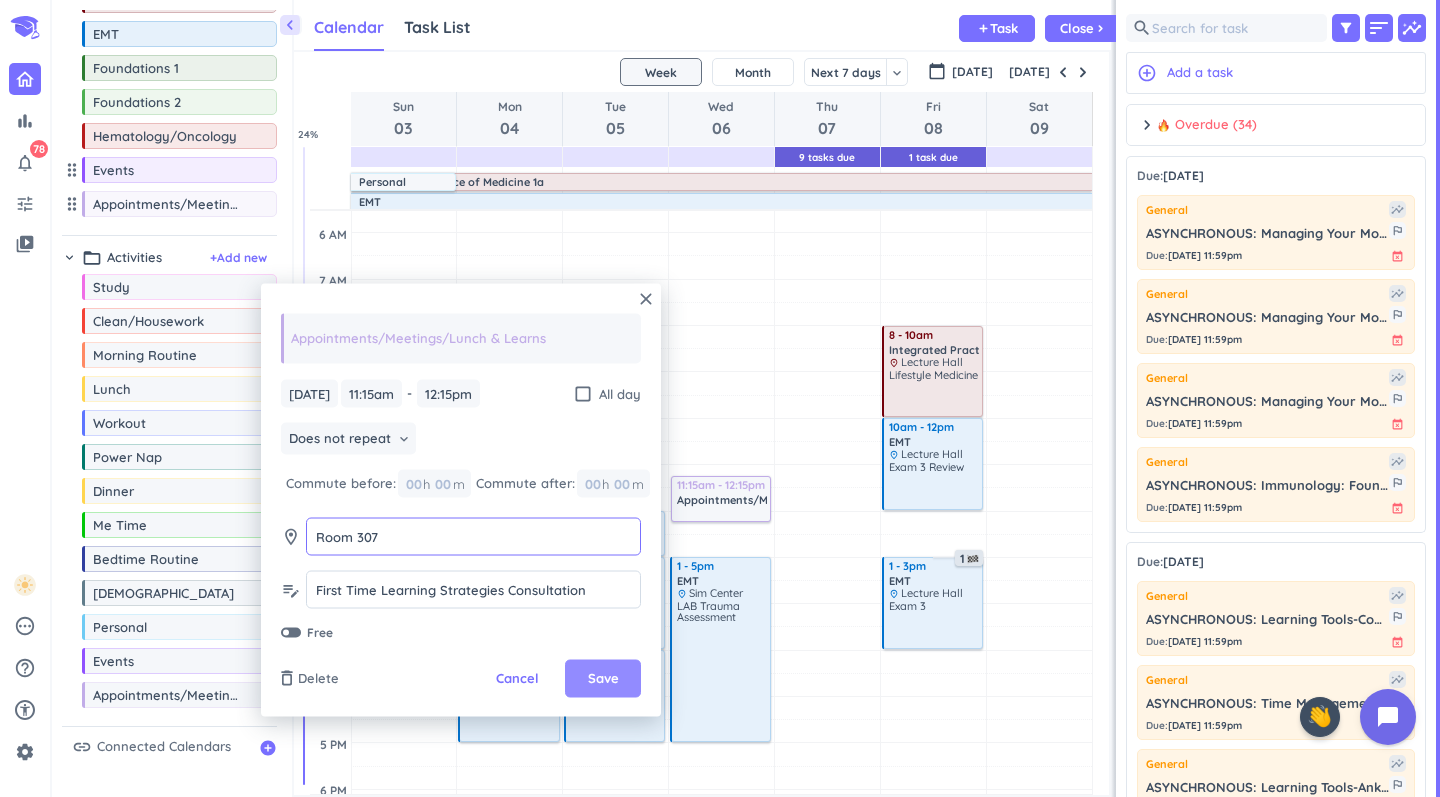 type on "Room 307" 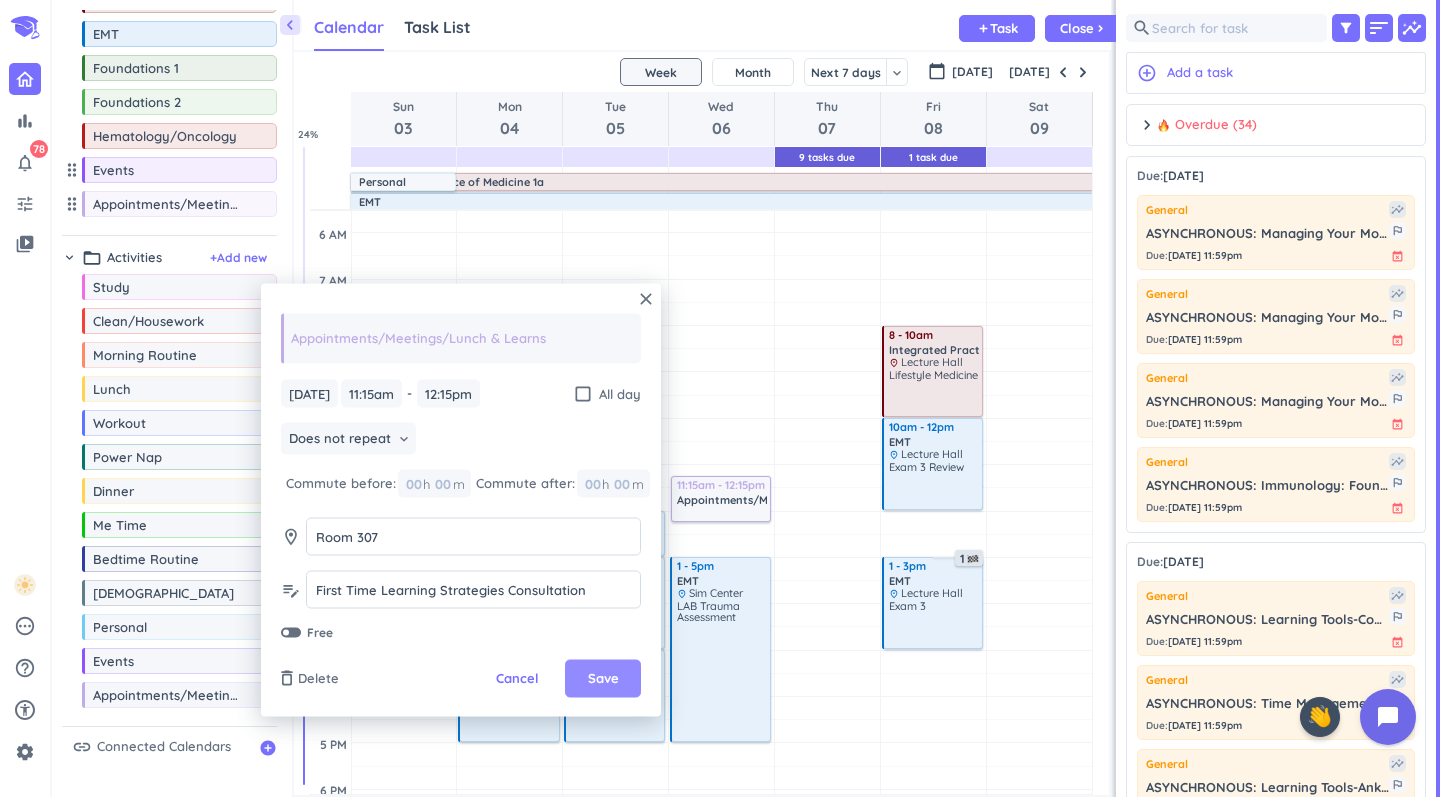 click on "Save" at bounding box center (603, 679) 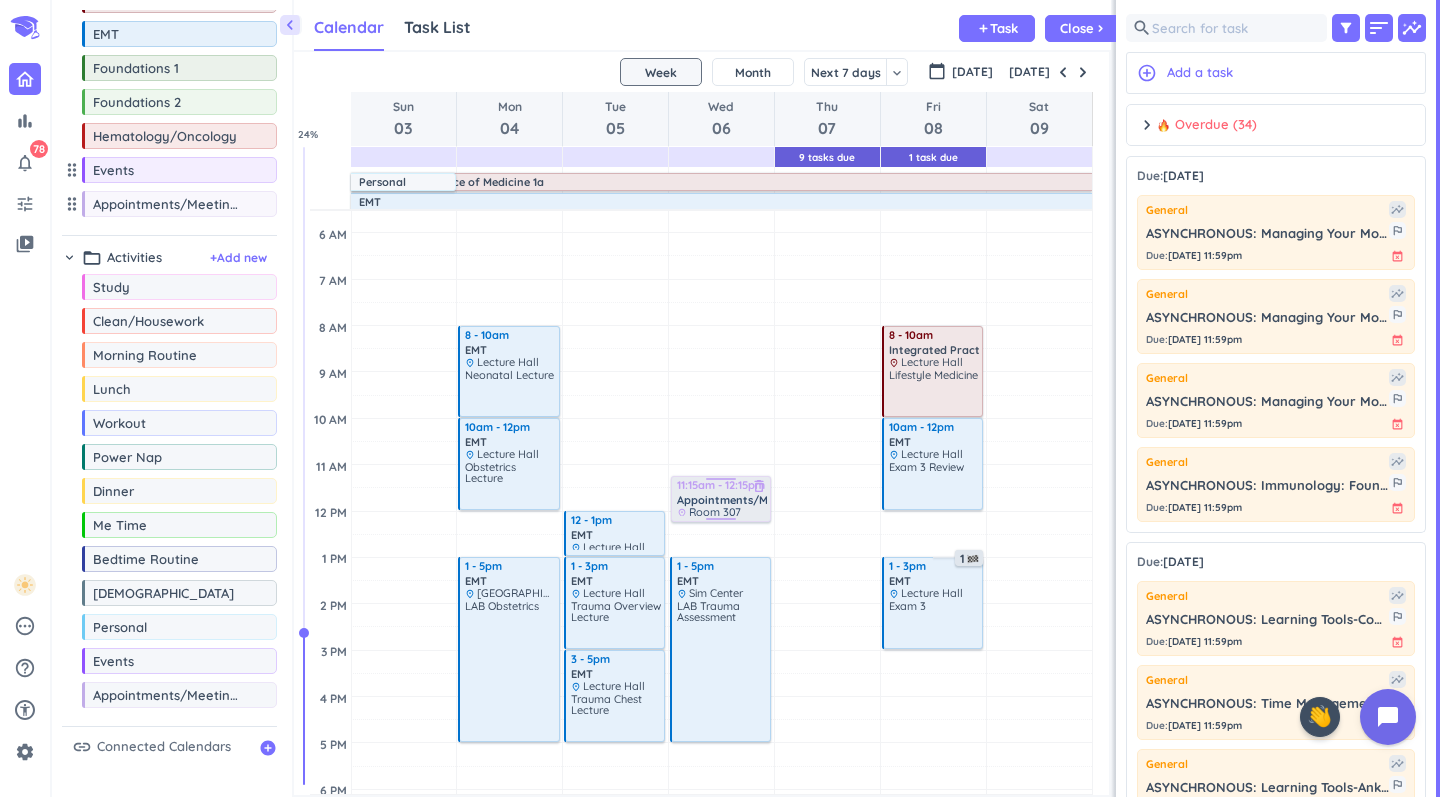 click on "Appointments/Meetings/Lunch & Learns" at bounding box center (785, 500) 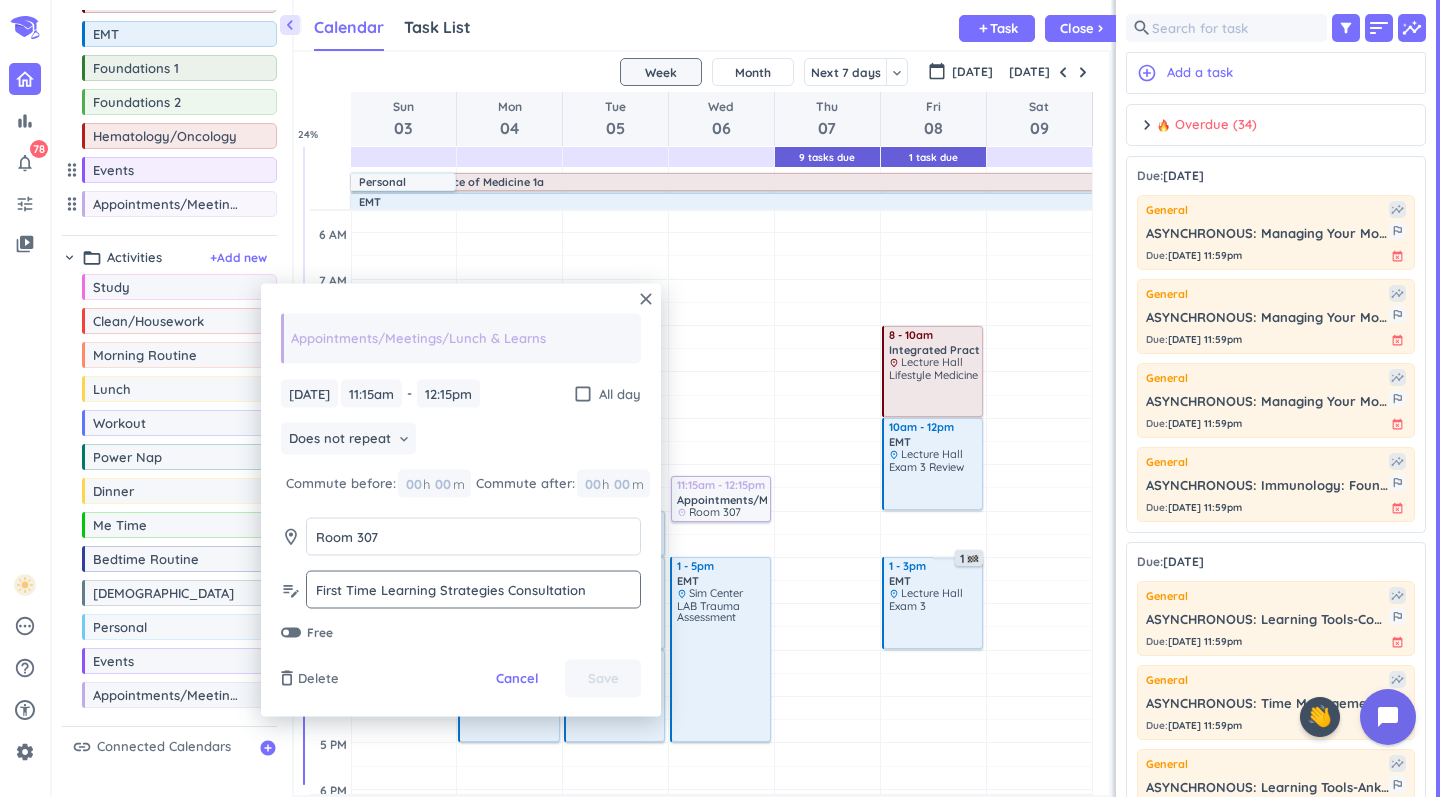 click on "First Time Learning Strategies Consultation" at bounding box center (473, 589) 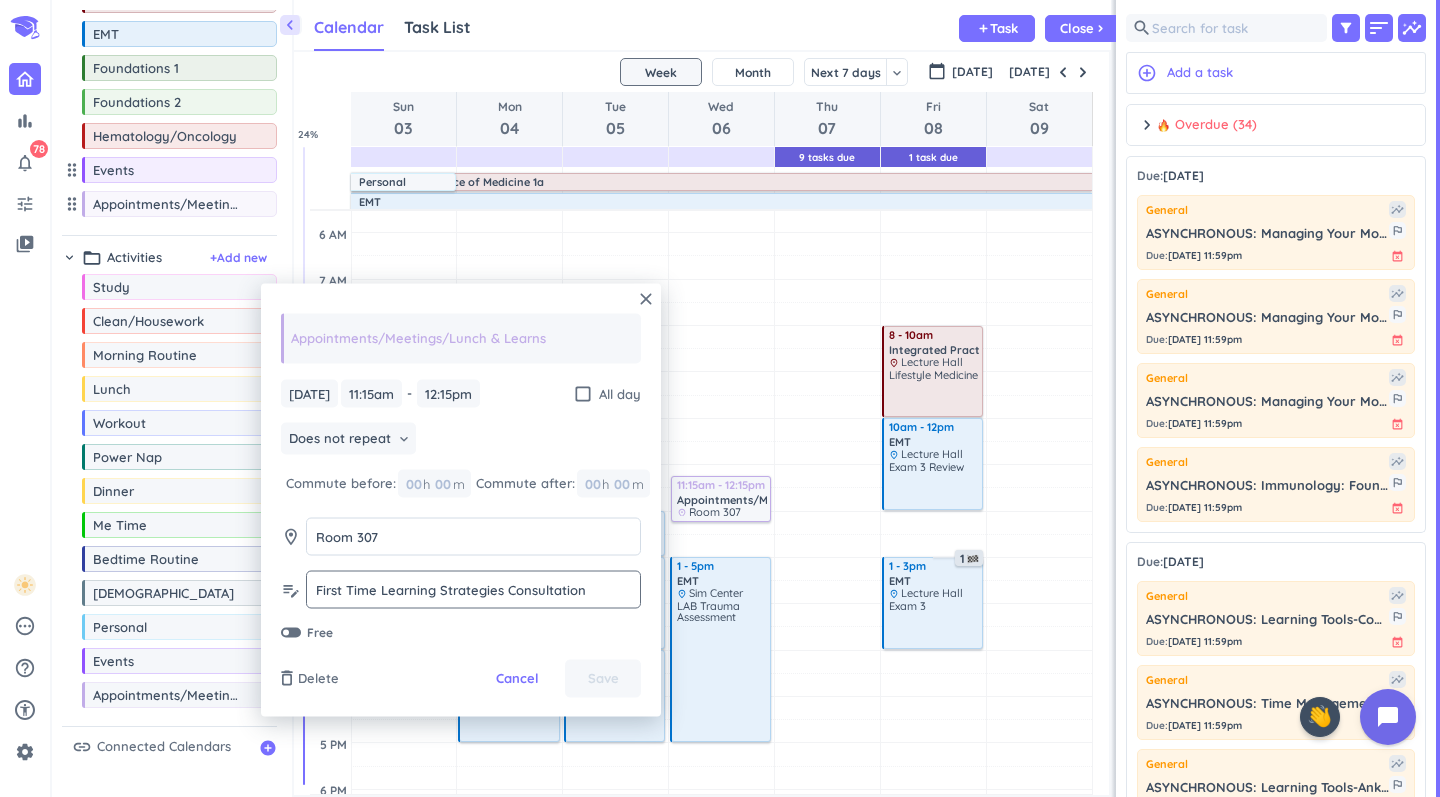 click on "First Time Learning Strategies Consultation" at bounding box center (473, 589) 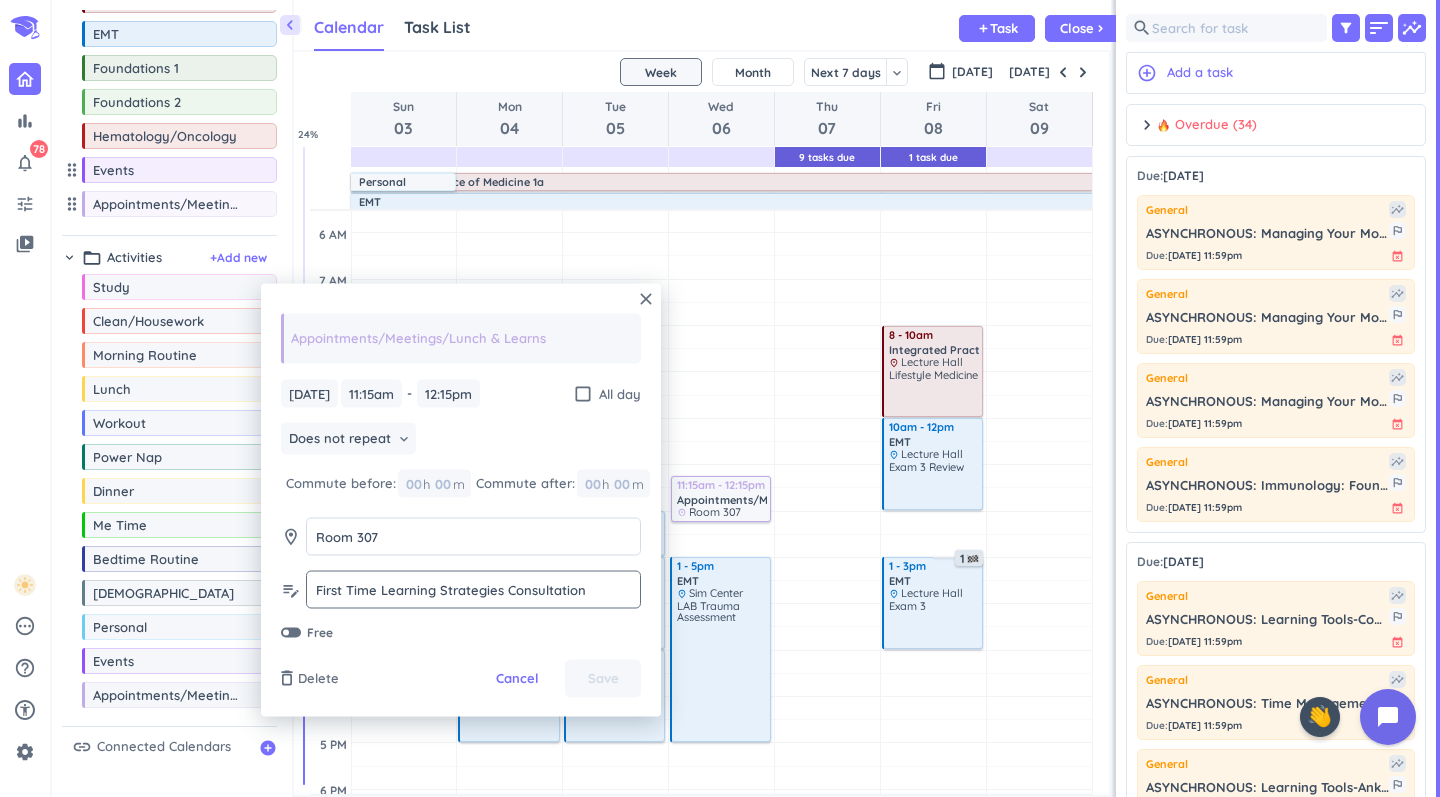 click on "First Time Learning Strategies Consultation" at bounding box center [473, 589] 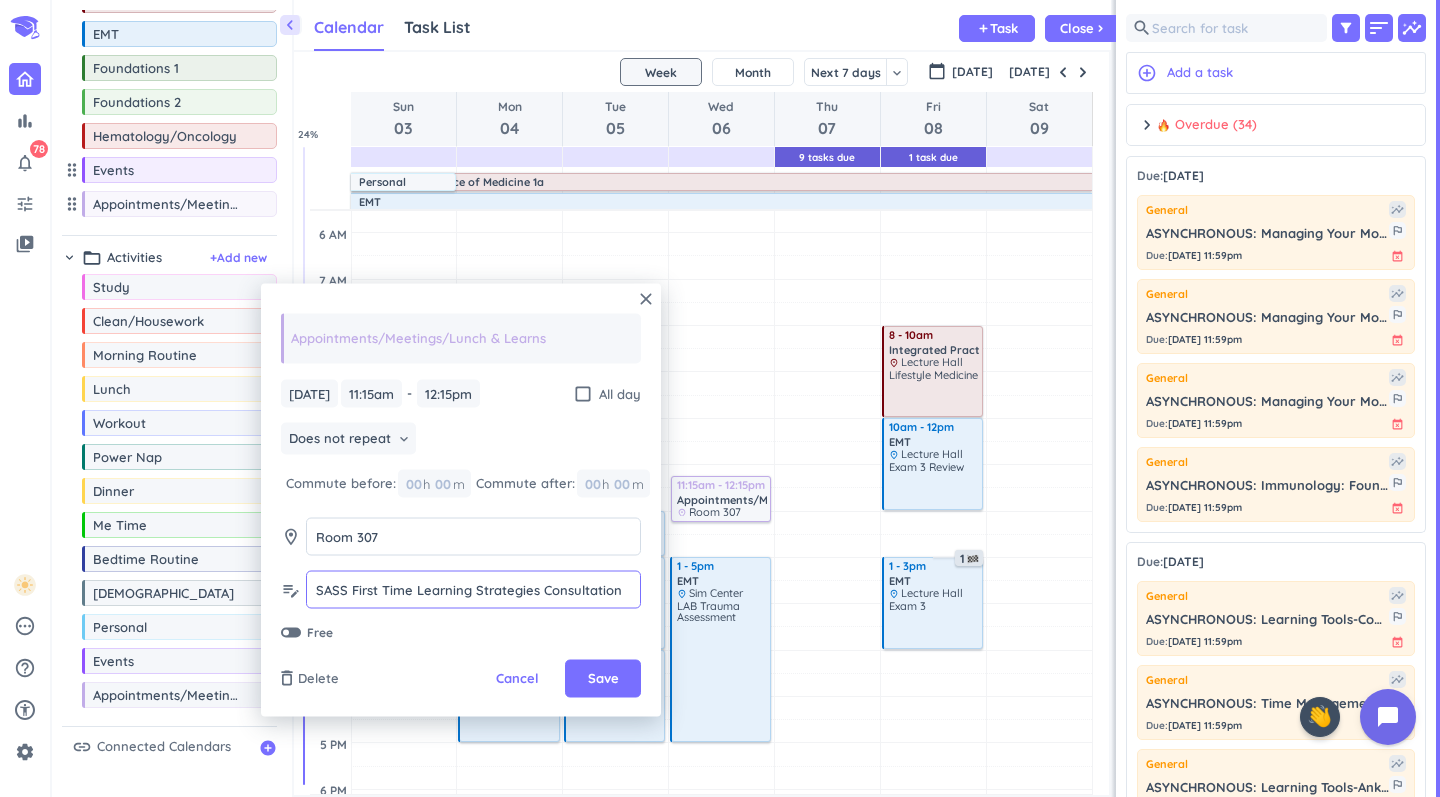 type on "SASS First Time Learning Strategies Consultation" 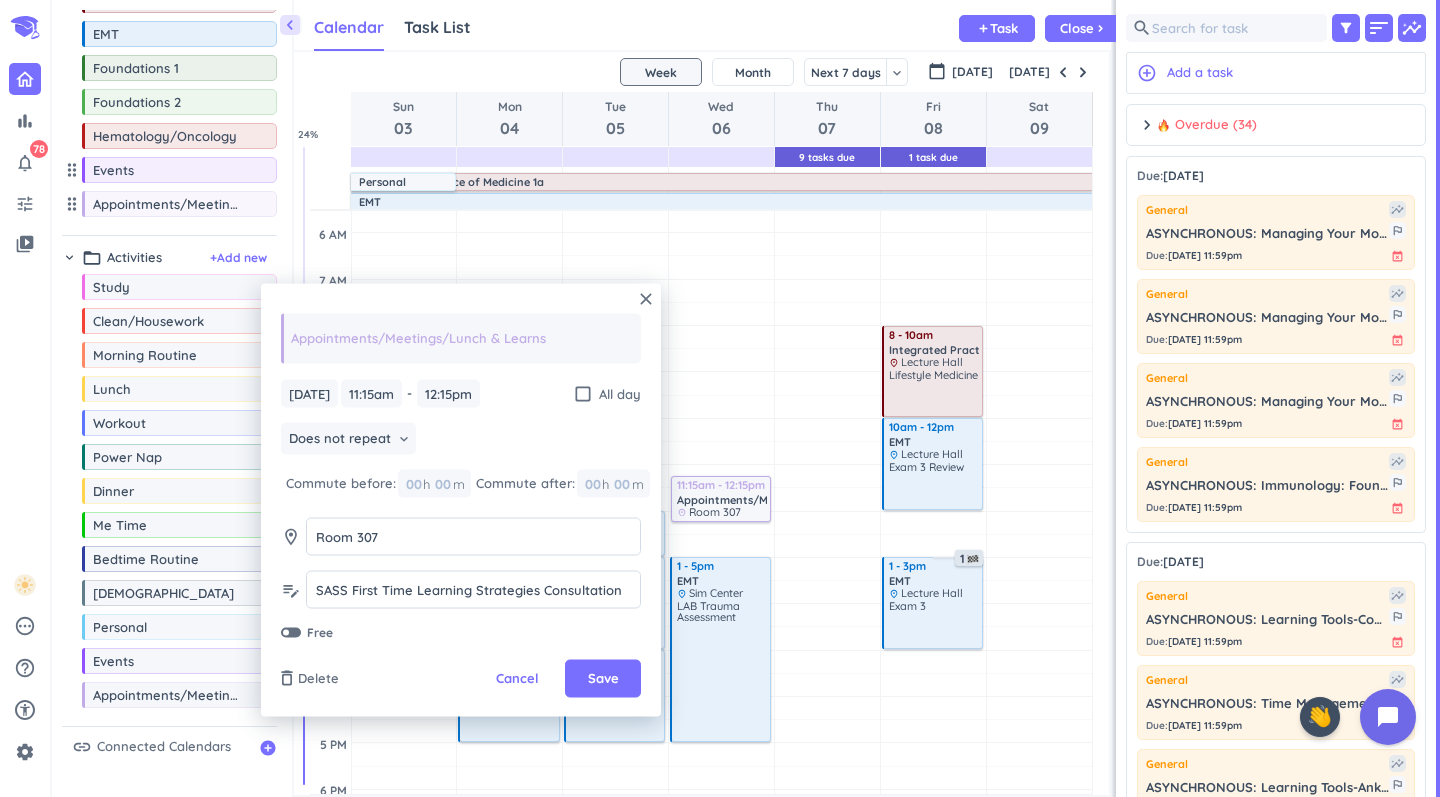 click on "close Appointments/Meetings/Lunch & Learns [DATE] [DATE]   11:15am 11:15am - 12:15pm 12:15pm check_box_outline_blank All day Does not repeat keyboard_arrow_down Commute before: 00 h 00 m Commute after: 00 h 00 m room Room 307 Room 307 edit_note SASS First Time Learning Strategies Consultation SASS First Time Learning Strategies Consultation Free delete_outline Delete Cancel Save" at bounding box center (461, 500) 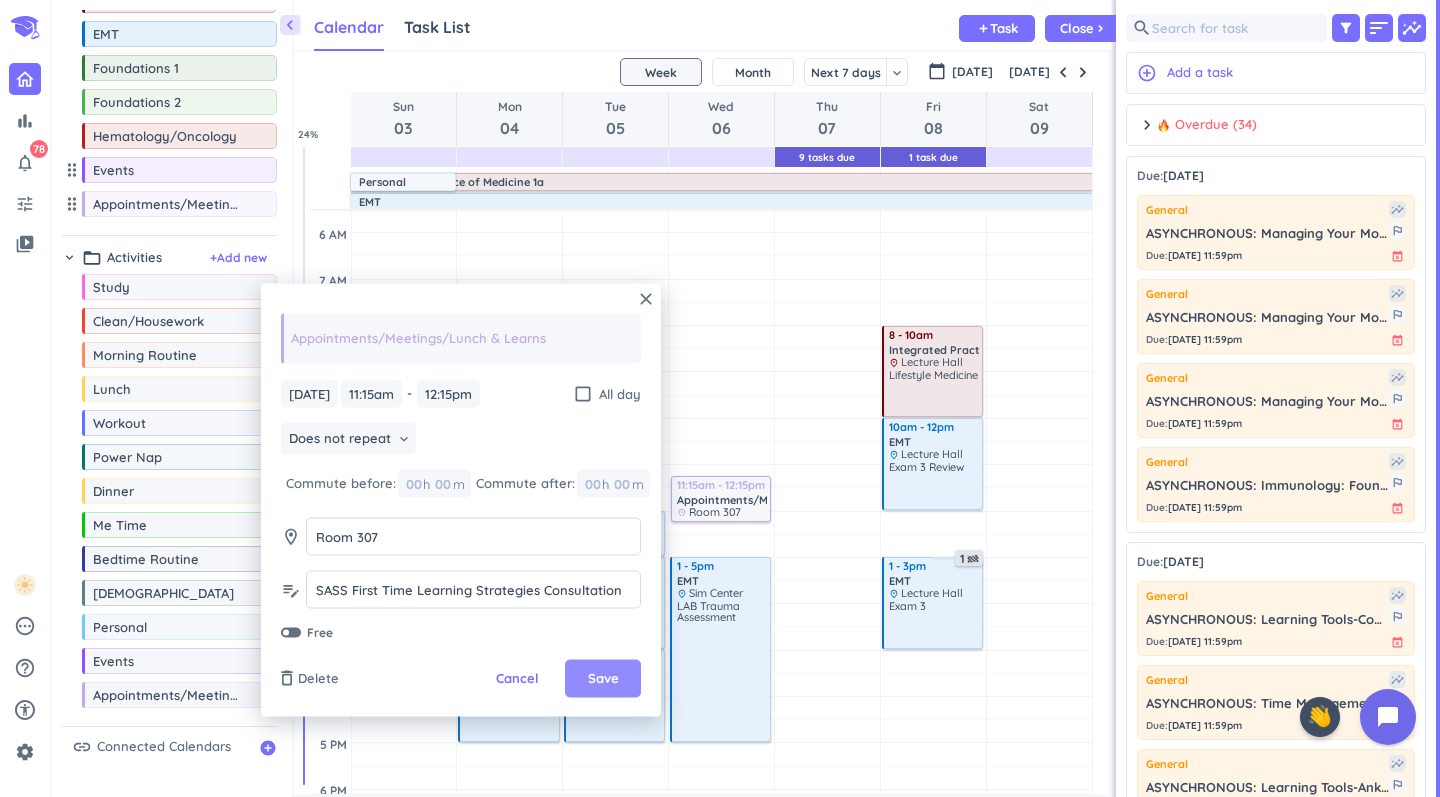 click on "Save" at bounding box center [603, 679] 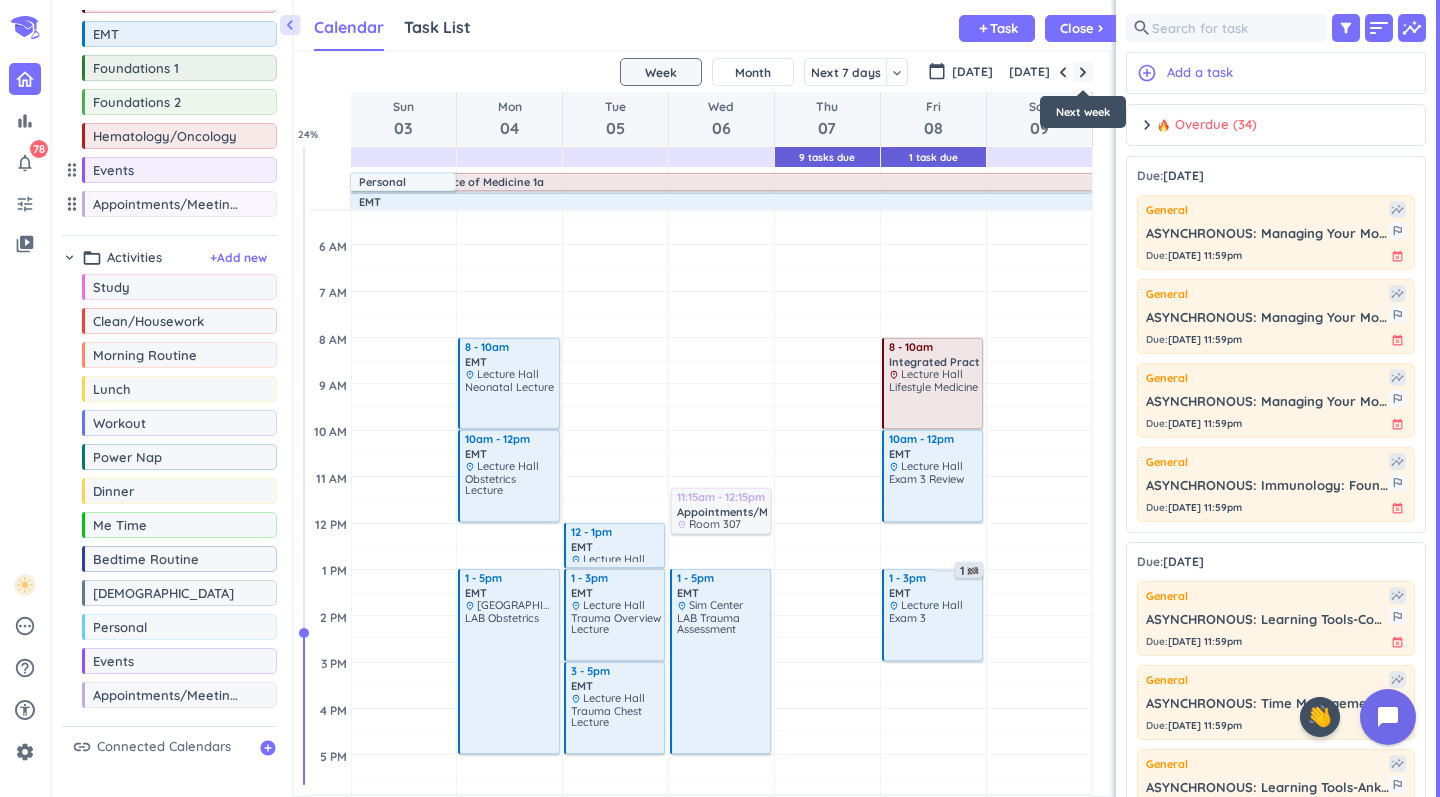 click at bounding box center (1083, 72) 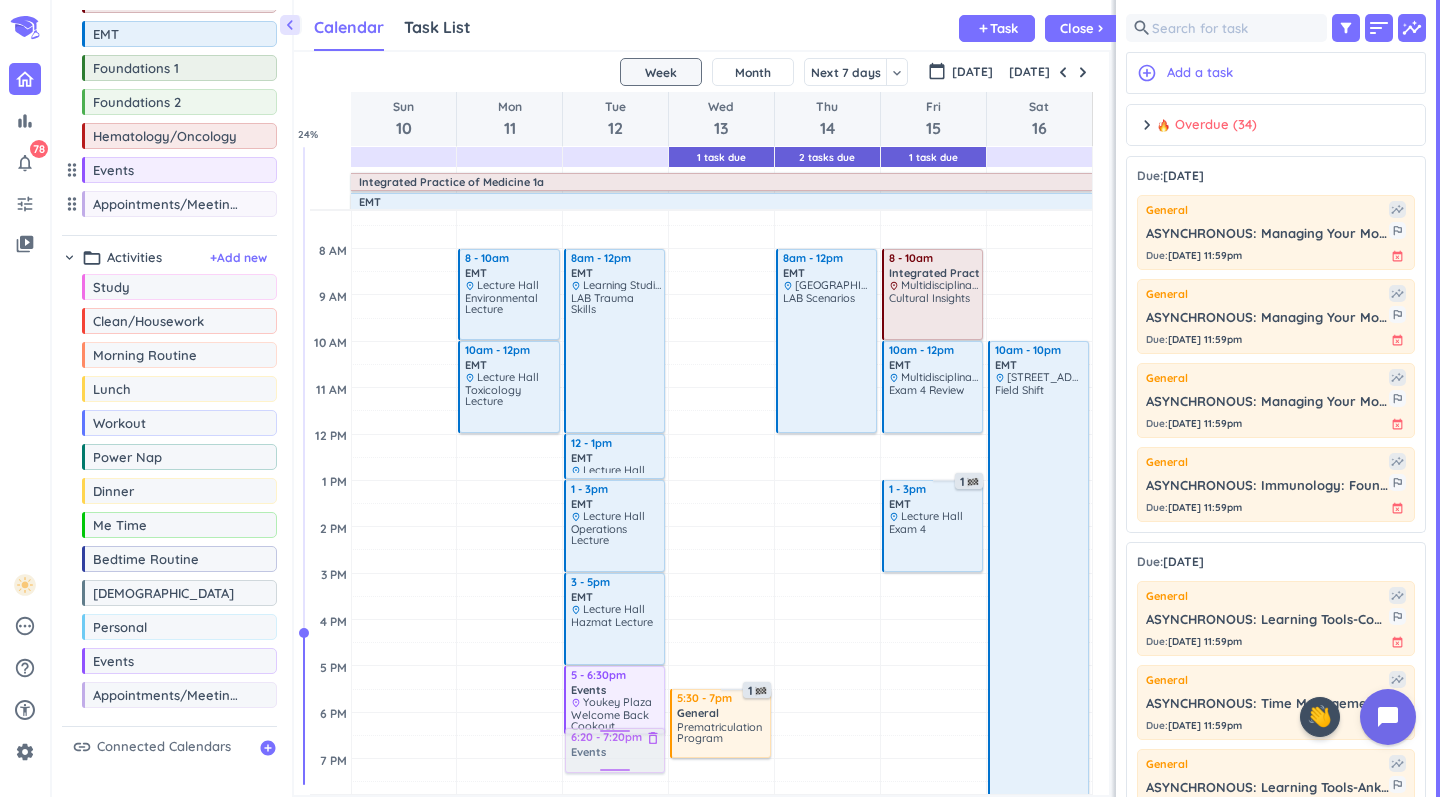 scroll, scrollTop: 157, scrollLeft: 0, axis: vertical 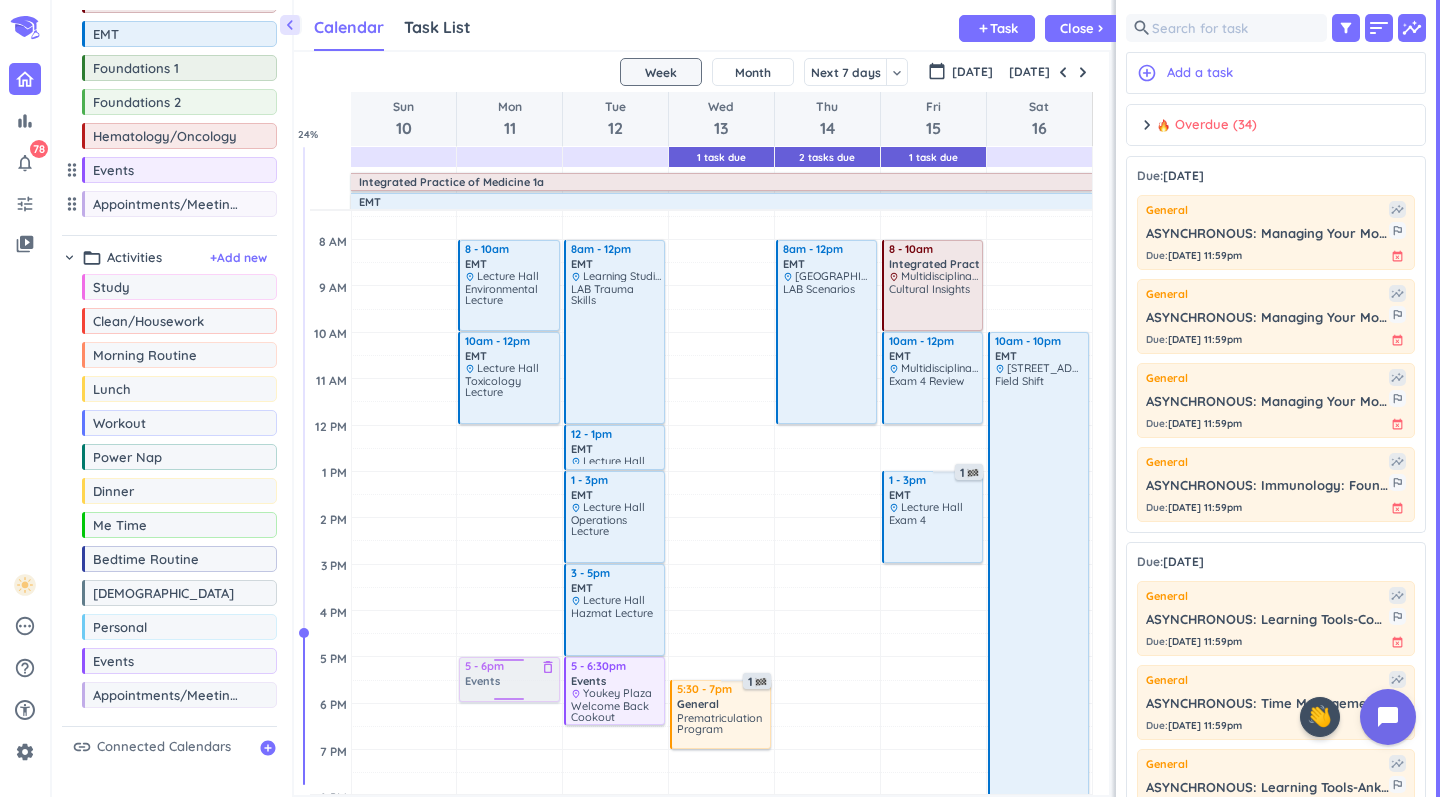 drag, startPoint x: 144, startPoint y: 661, endPoint x: 525, endPoint y: 660, distance: 381.0013 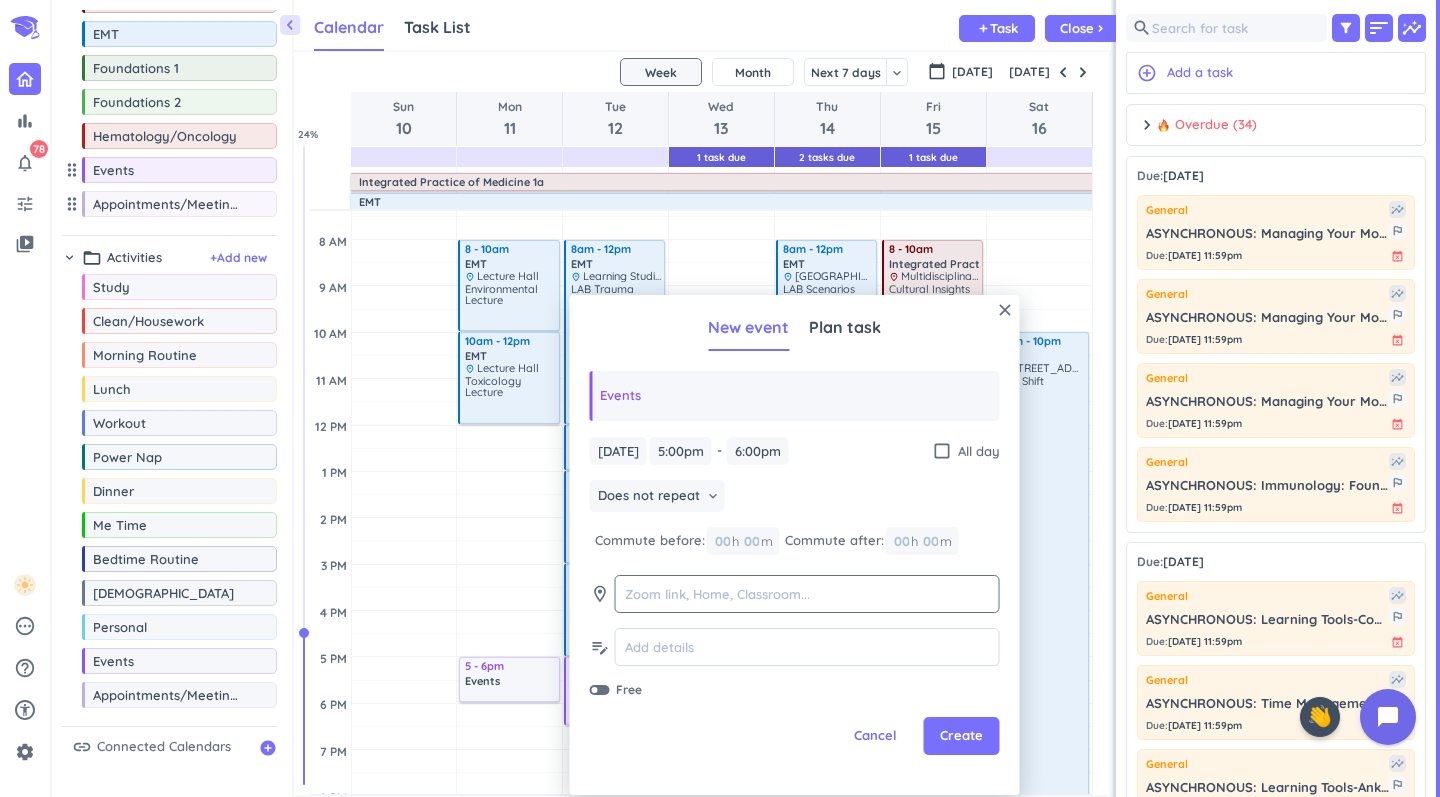 click 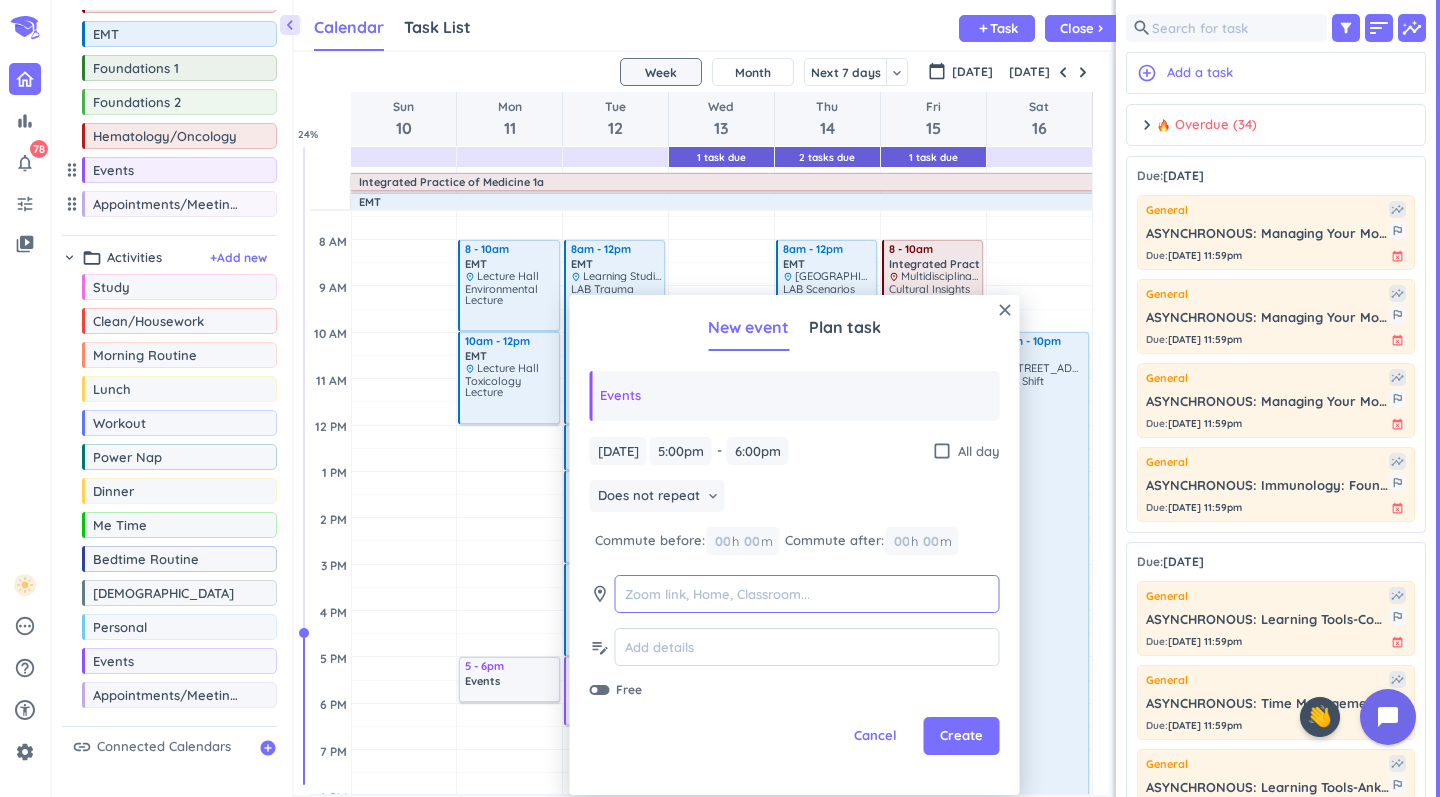 click at bounding box center (807, 594) 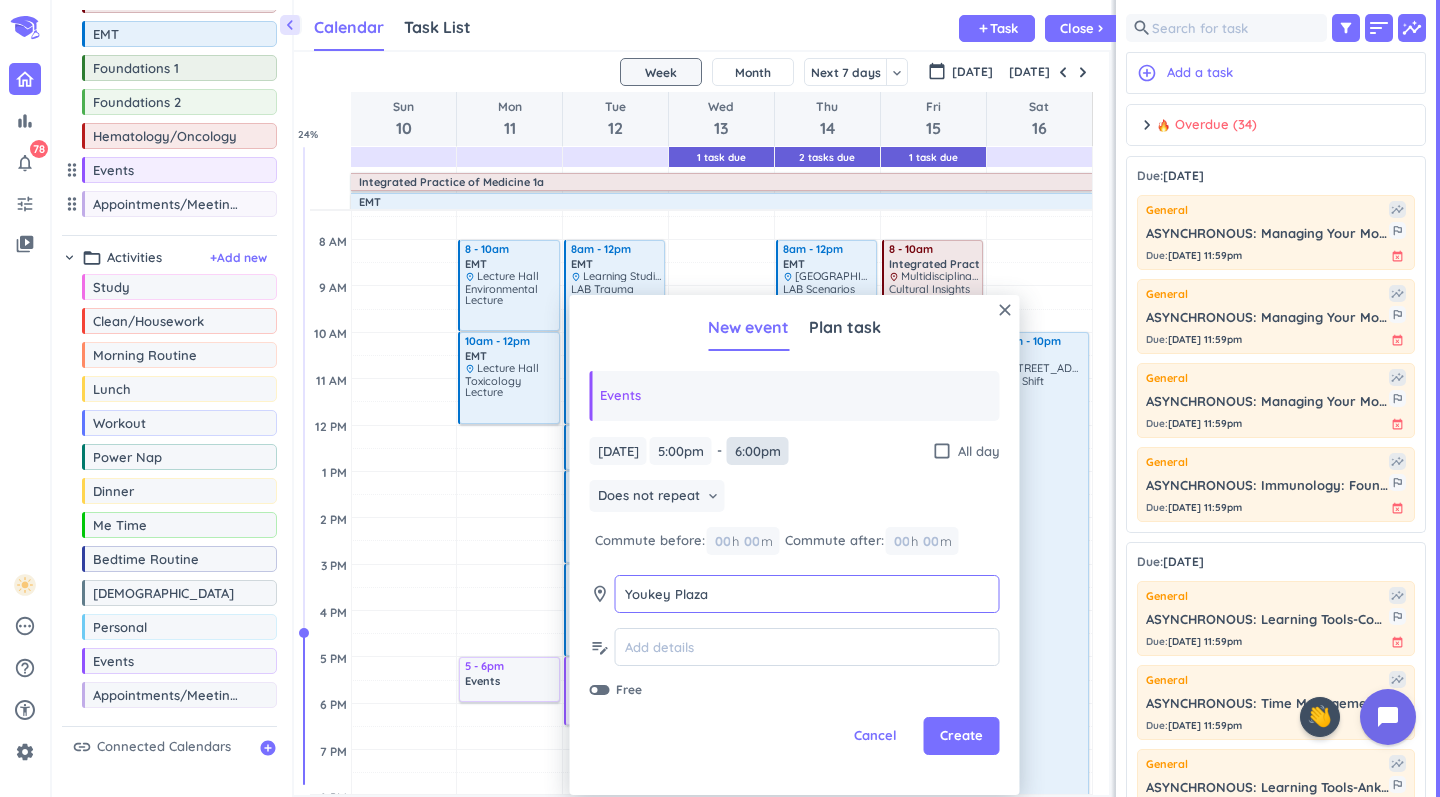 type on "Youkey Plaza" 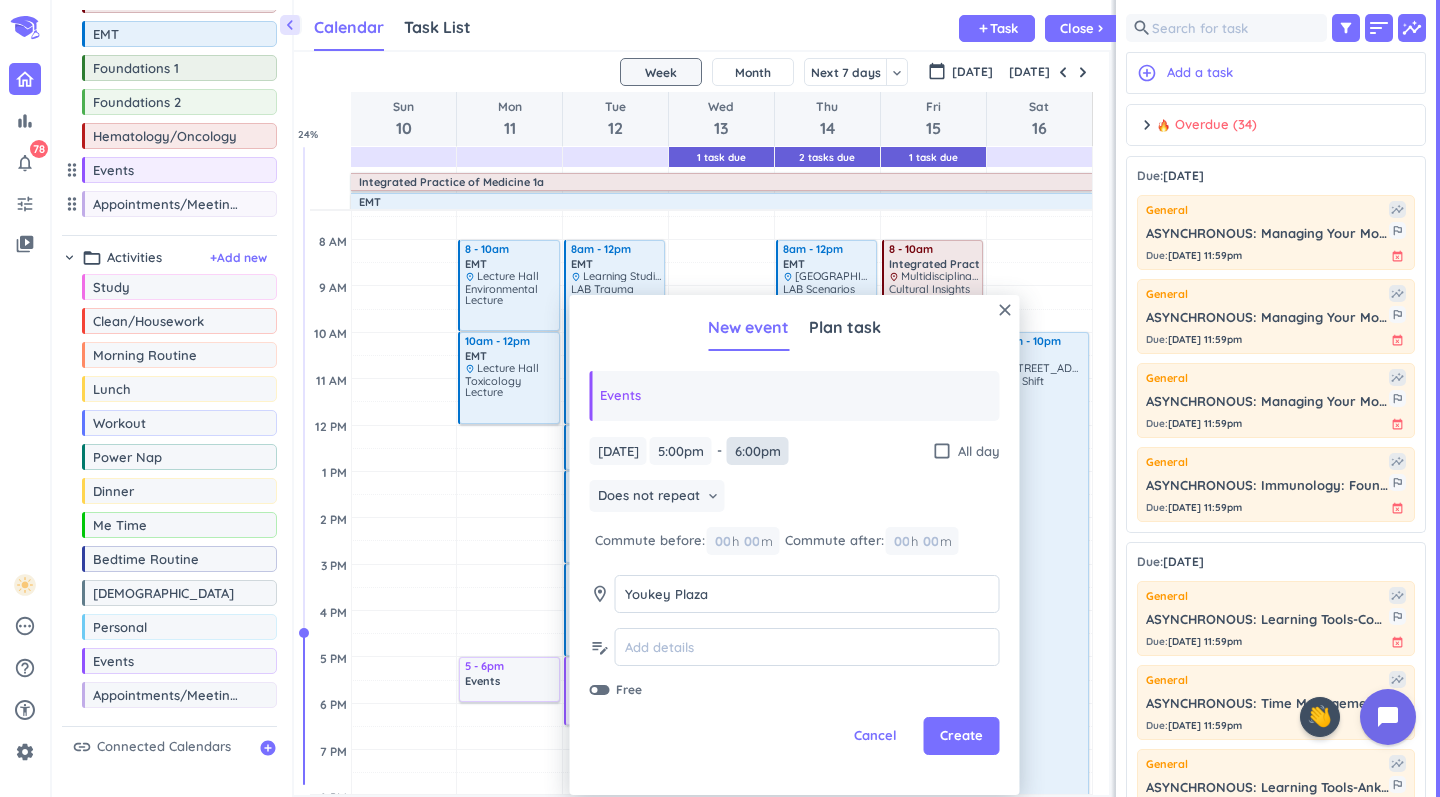 click on "6:00pm" at bounding box center (758, 451) 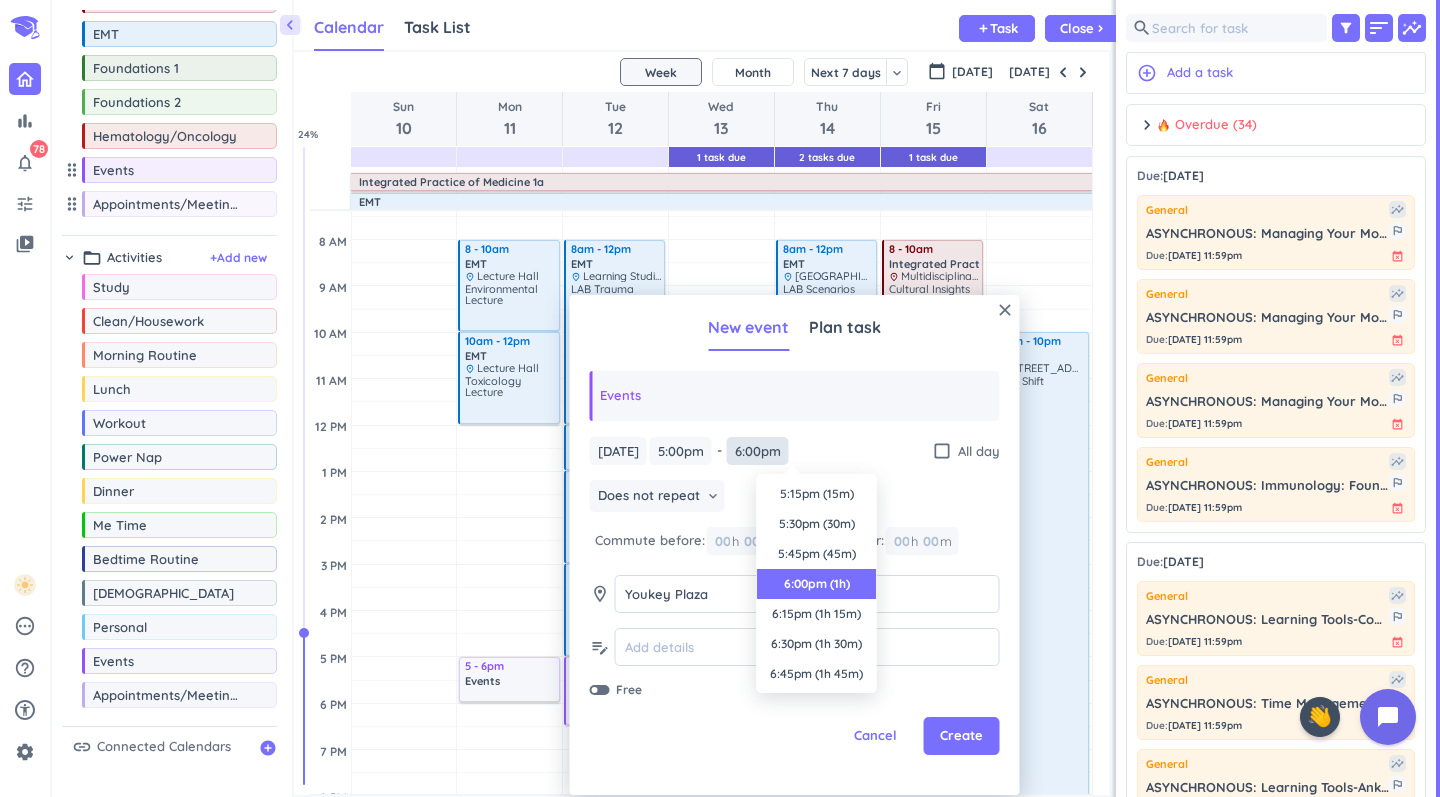 scroll, scrollTop: 90, scrollLeft: 0, axis: vertical 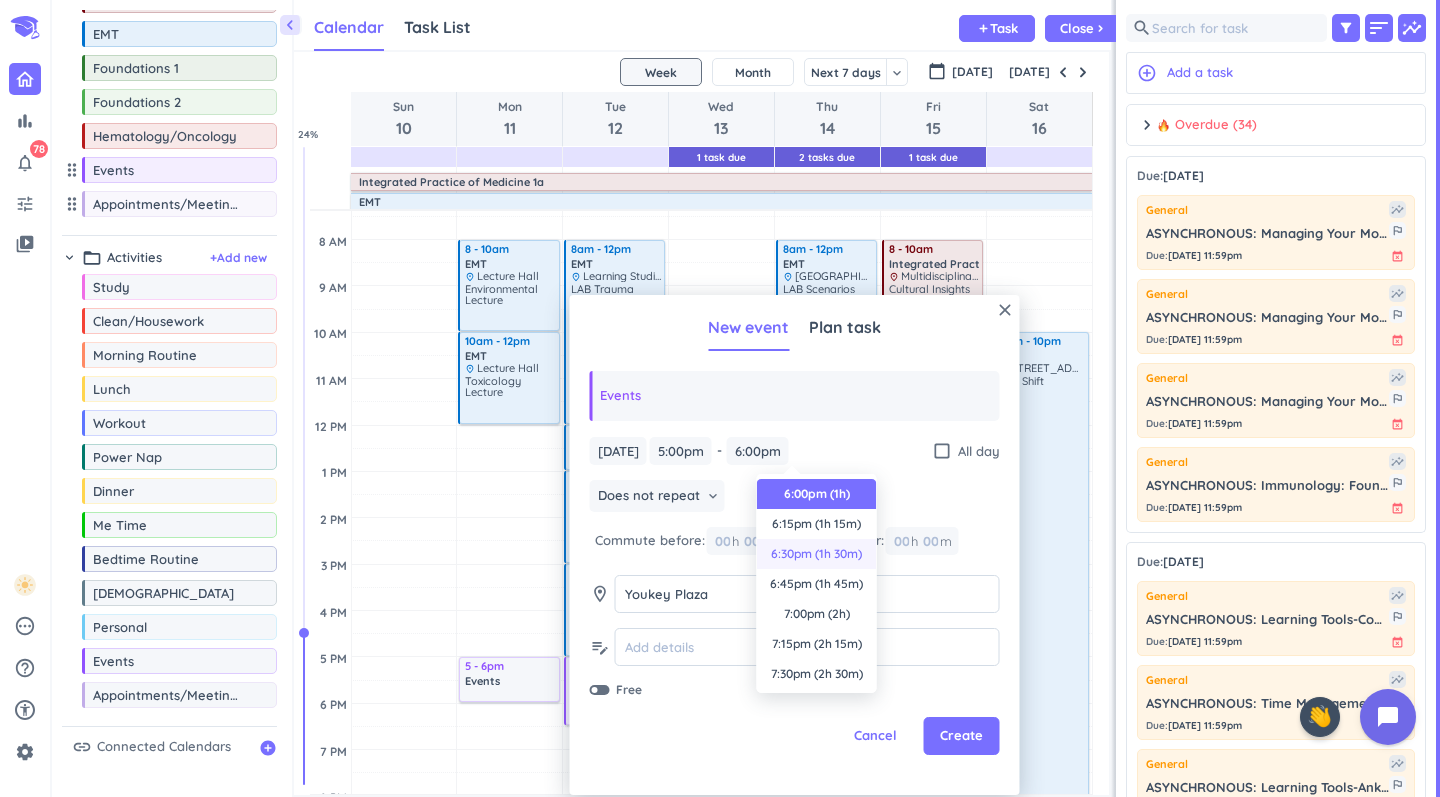 click on "6:30pm (1h 30m)" at bounding box center [817, 554] 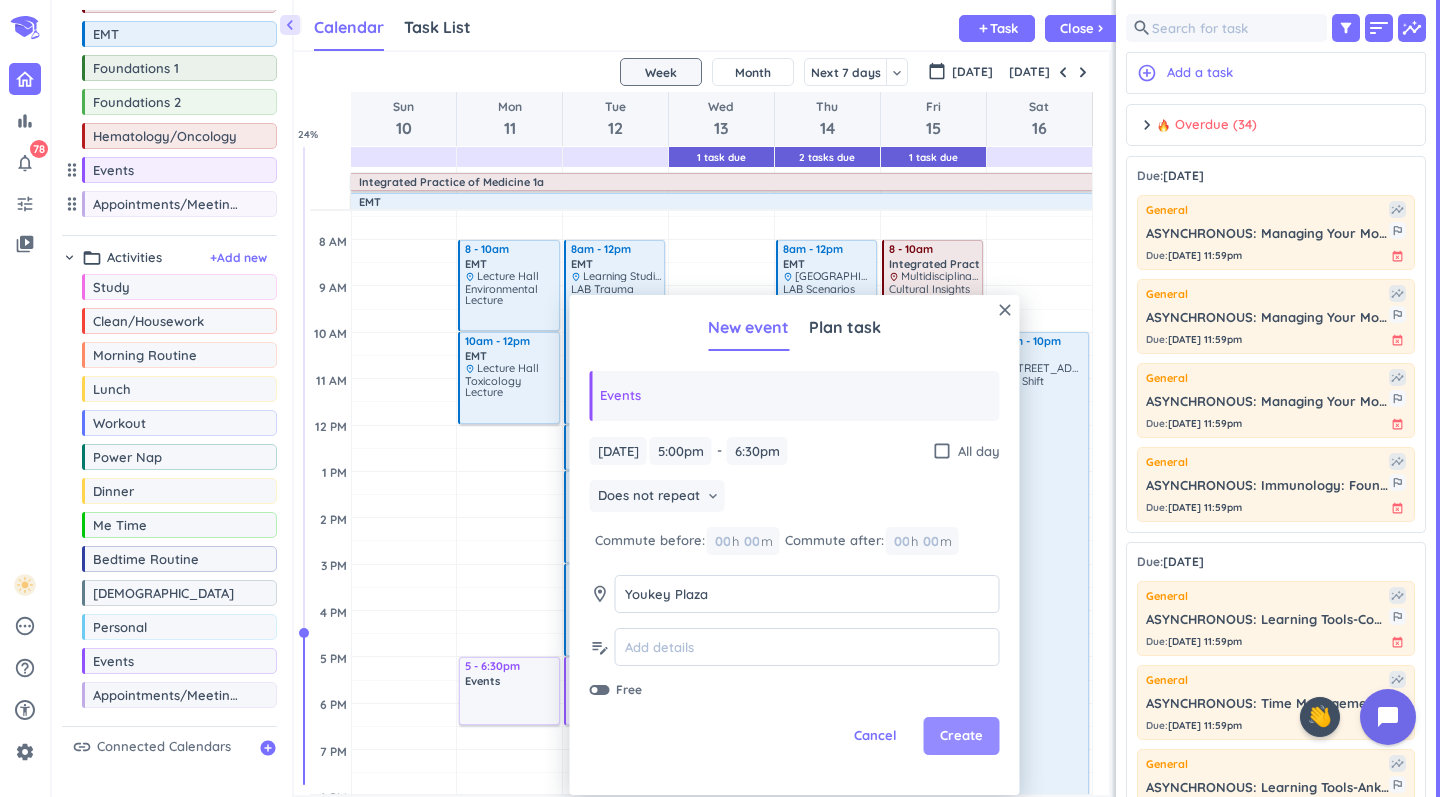 click on "Create" at bounding box center [961, 736] 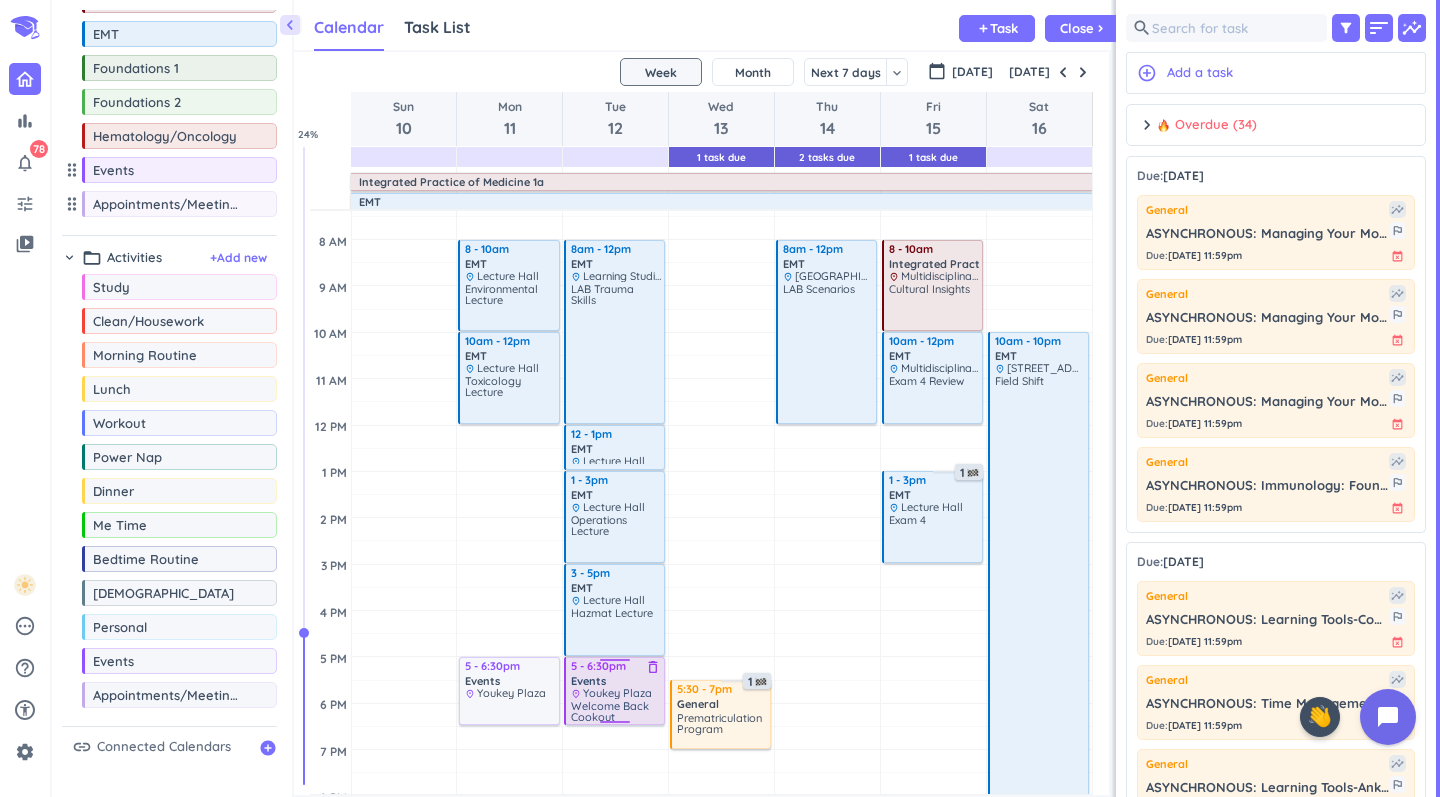 click on "Welcome Back Cookout" at bounding box center (610, 711) 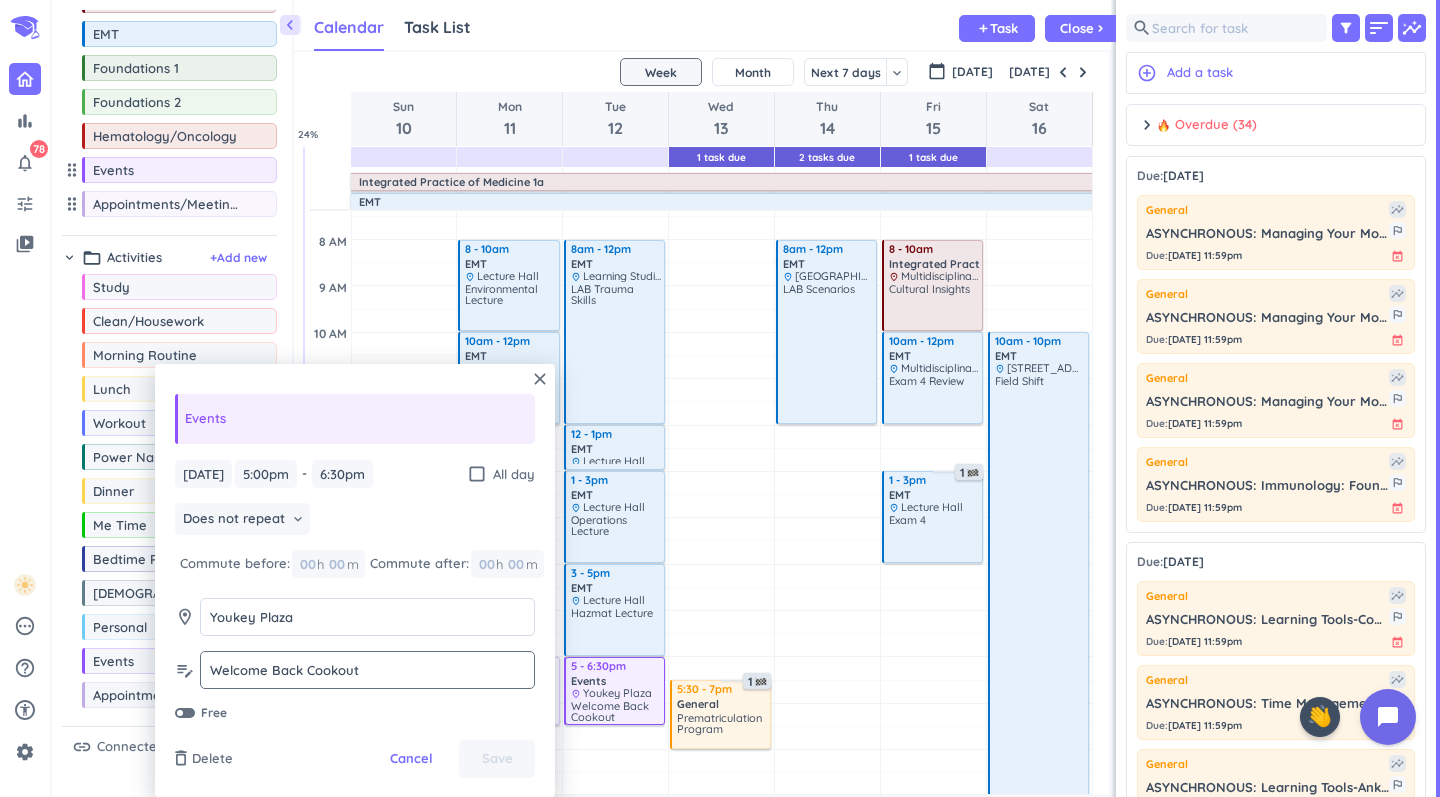 click on "Welcome Back Cookout" at bounding box center (367, 670) 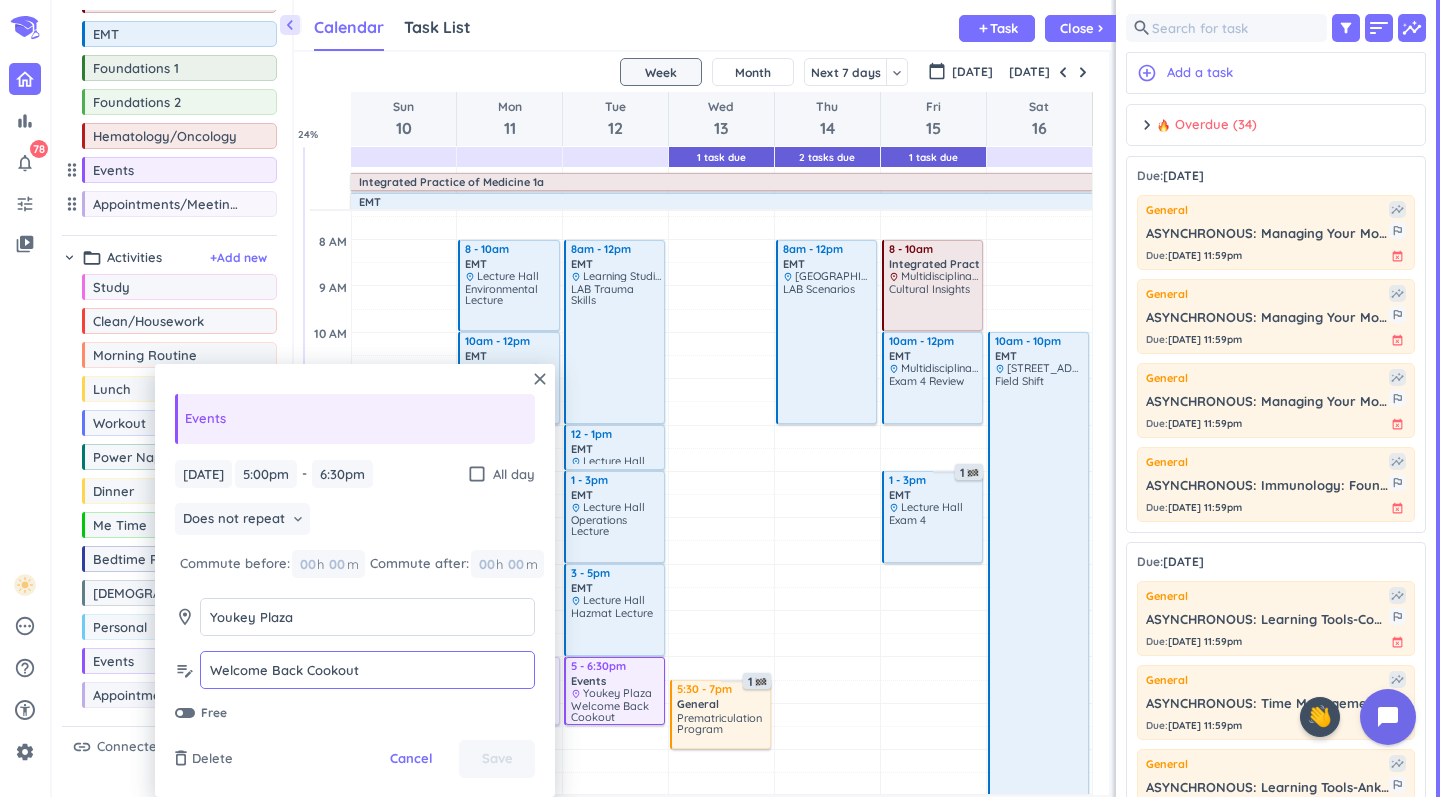 click on "Welcome Back Cookout" at bounding box center (367, 670) 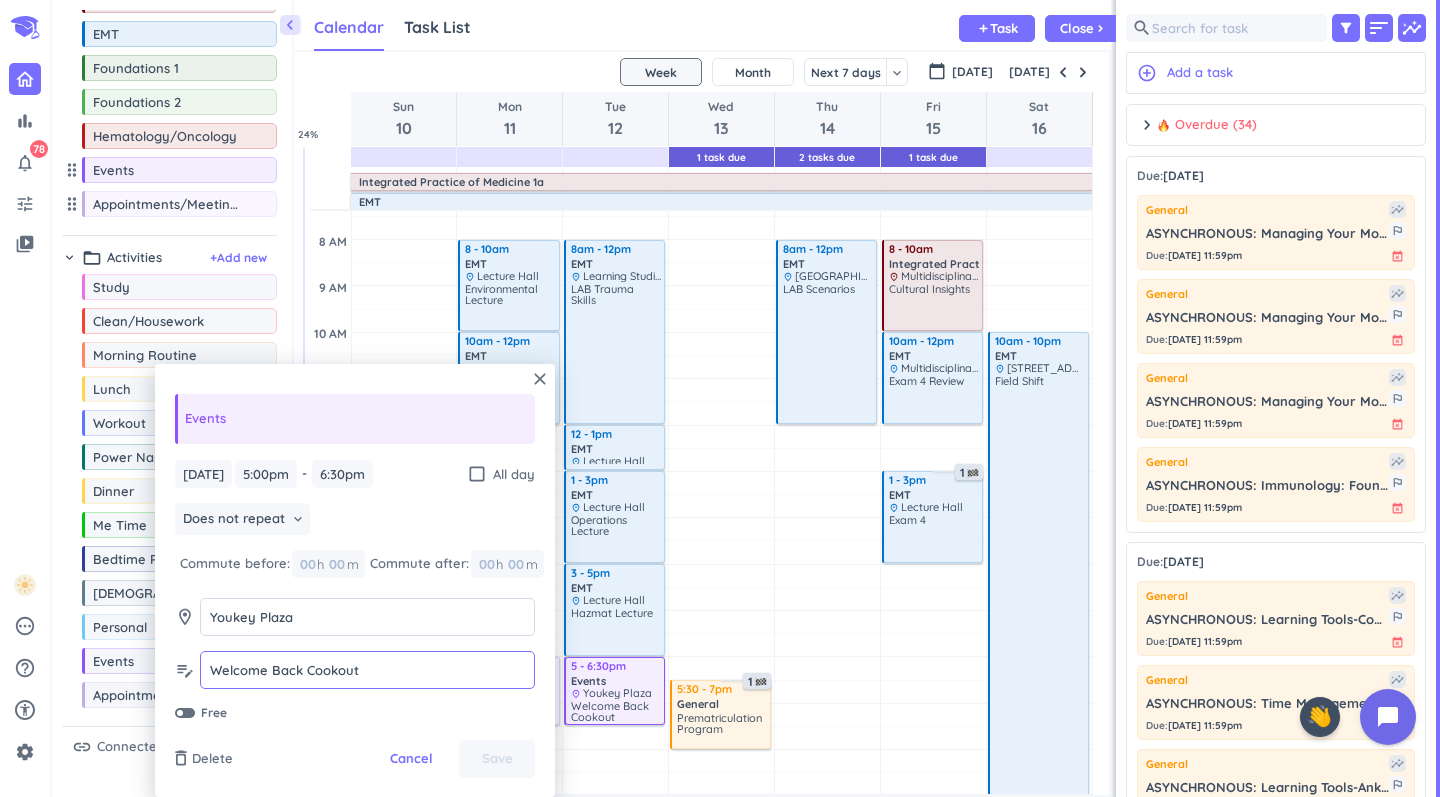 click on "Welcome Back Cookout" at bounding box center (367, 670) 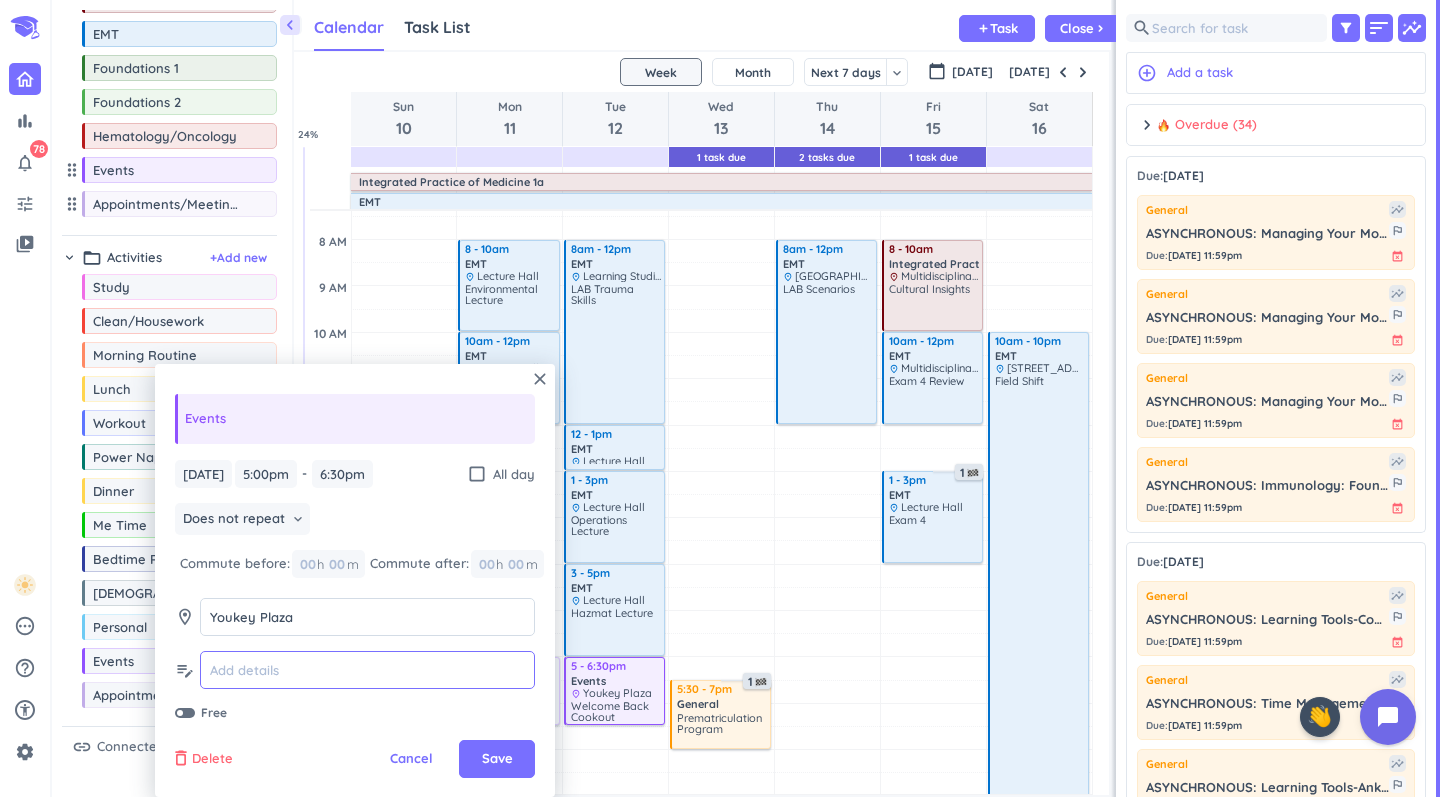 type 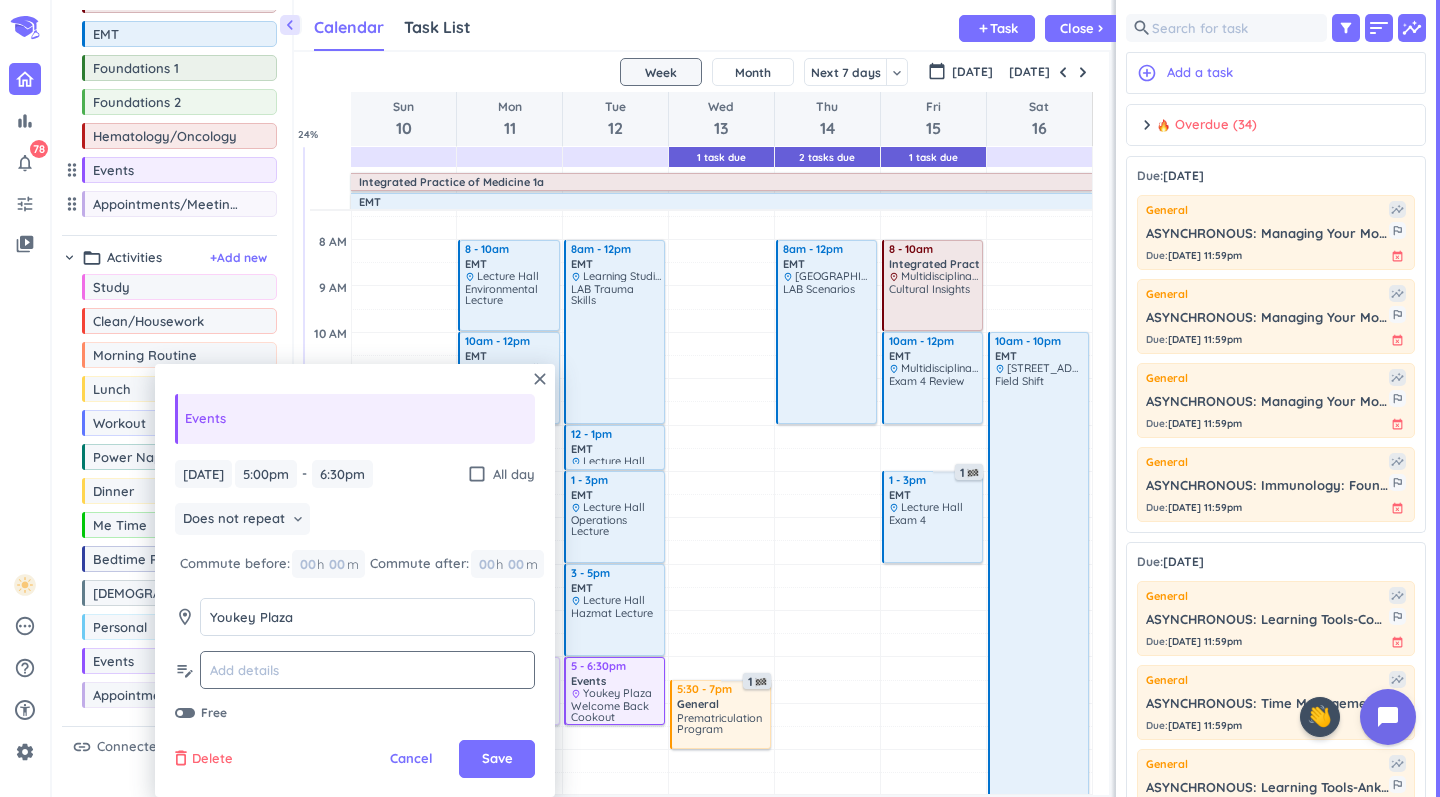 click on "Delete" at bounding box center (212, 759) 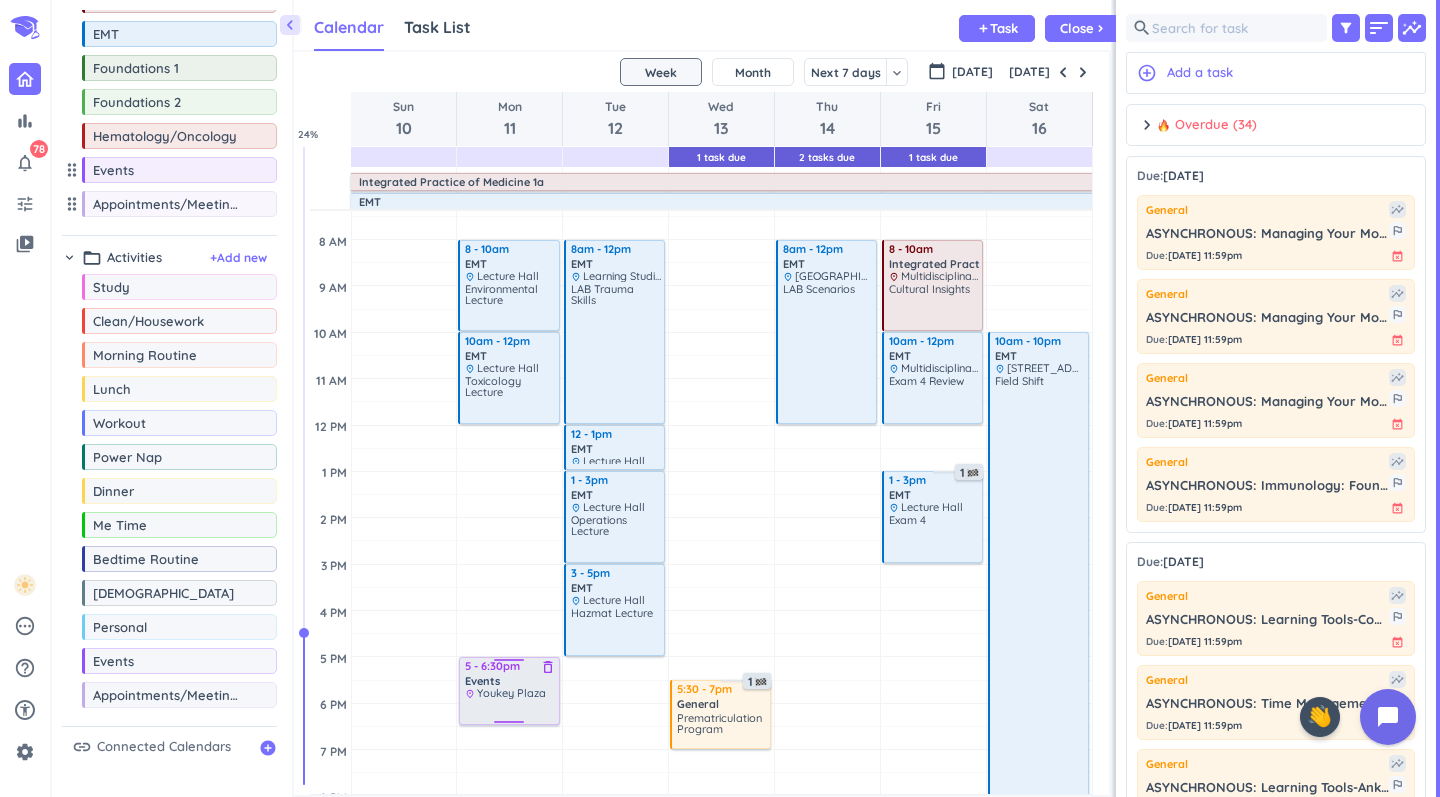 click on "Youkey Plaza" at bounding box center (511, 693) 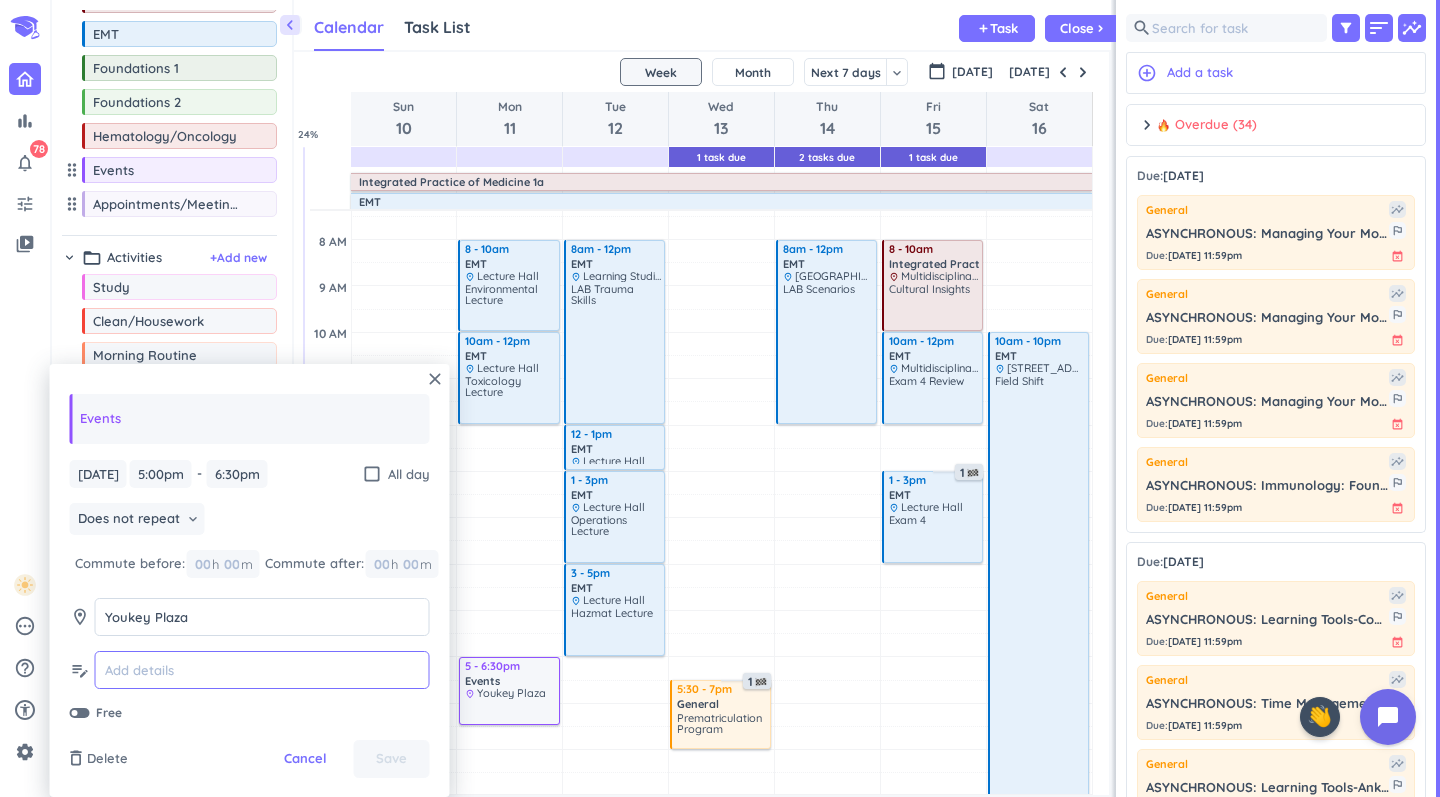click at bounding box center (262, 670) 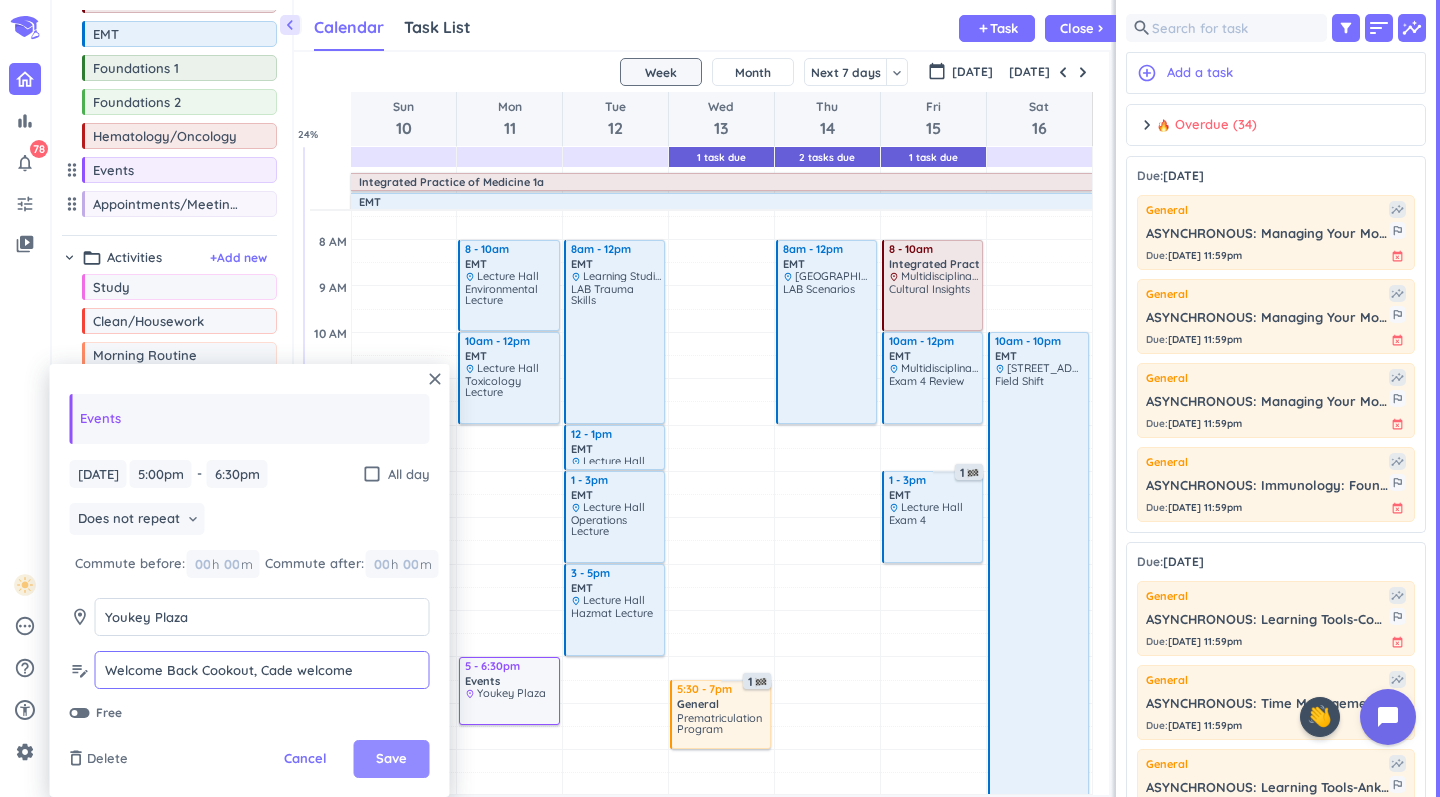 type on "Welcome Back Cookout, Cade welcome" 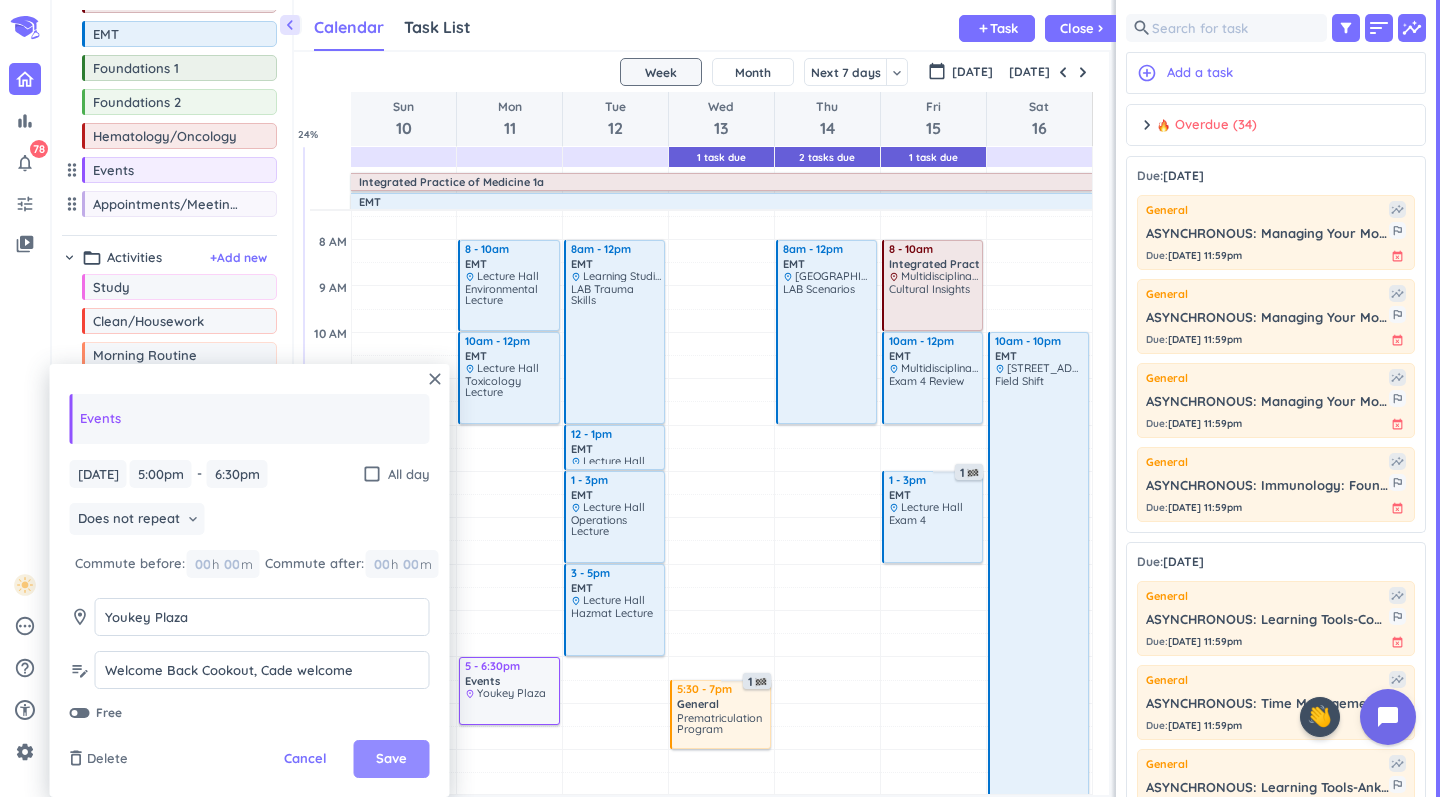 click on "Save" at bounding box center [391, 759] 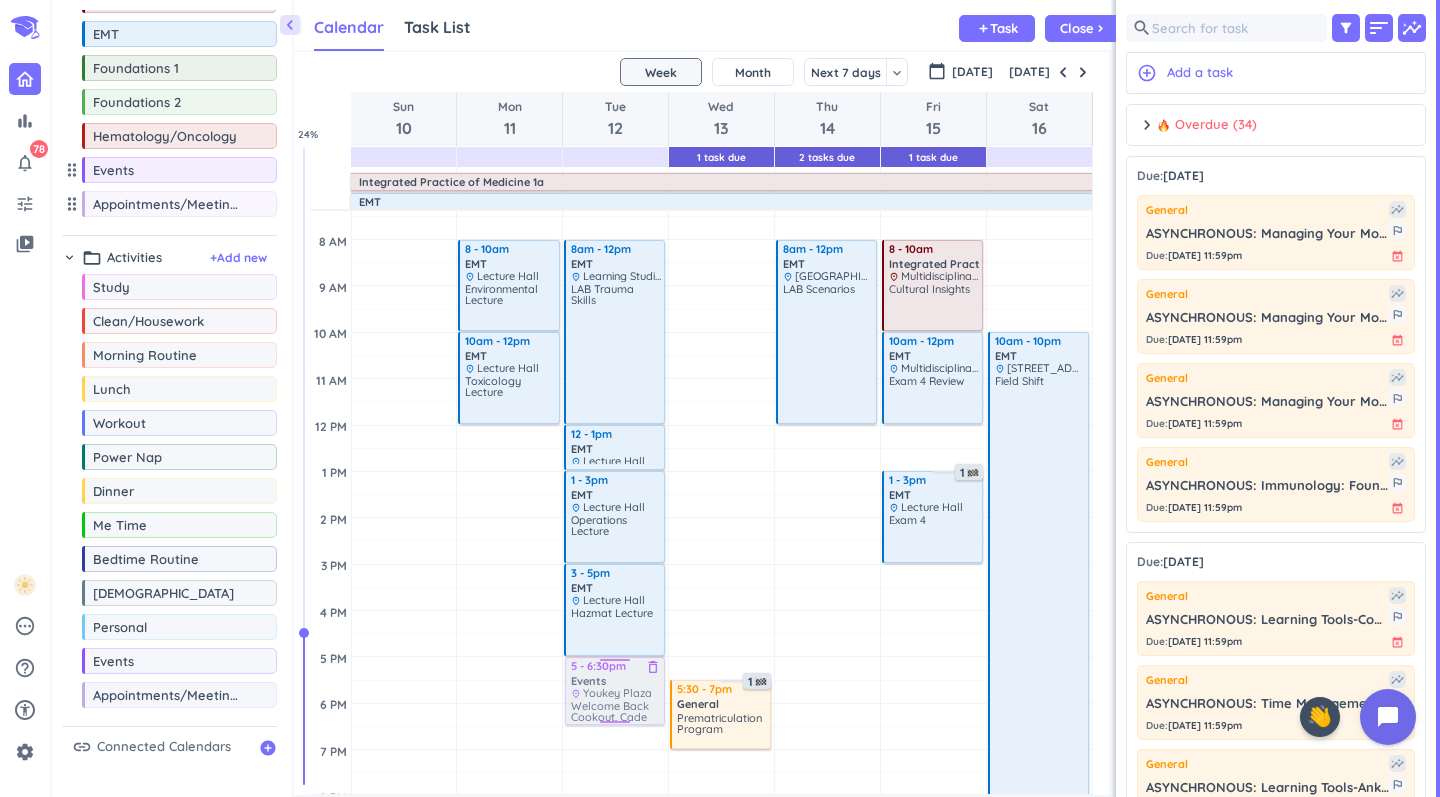 drag, startPoint x: 503, startPoint y: 702, endPoint x: 606, endPoint y: 712, distance: 103.4843 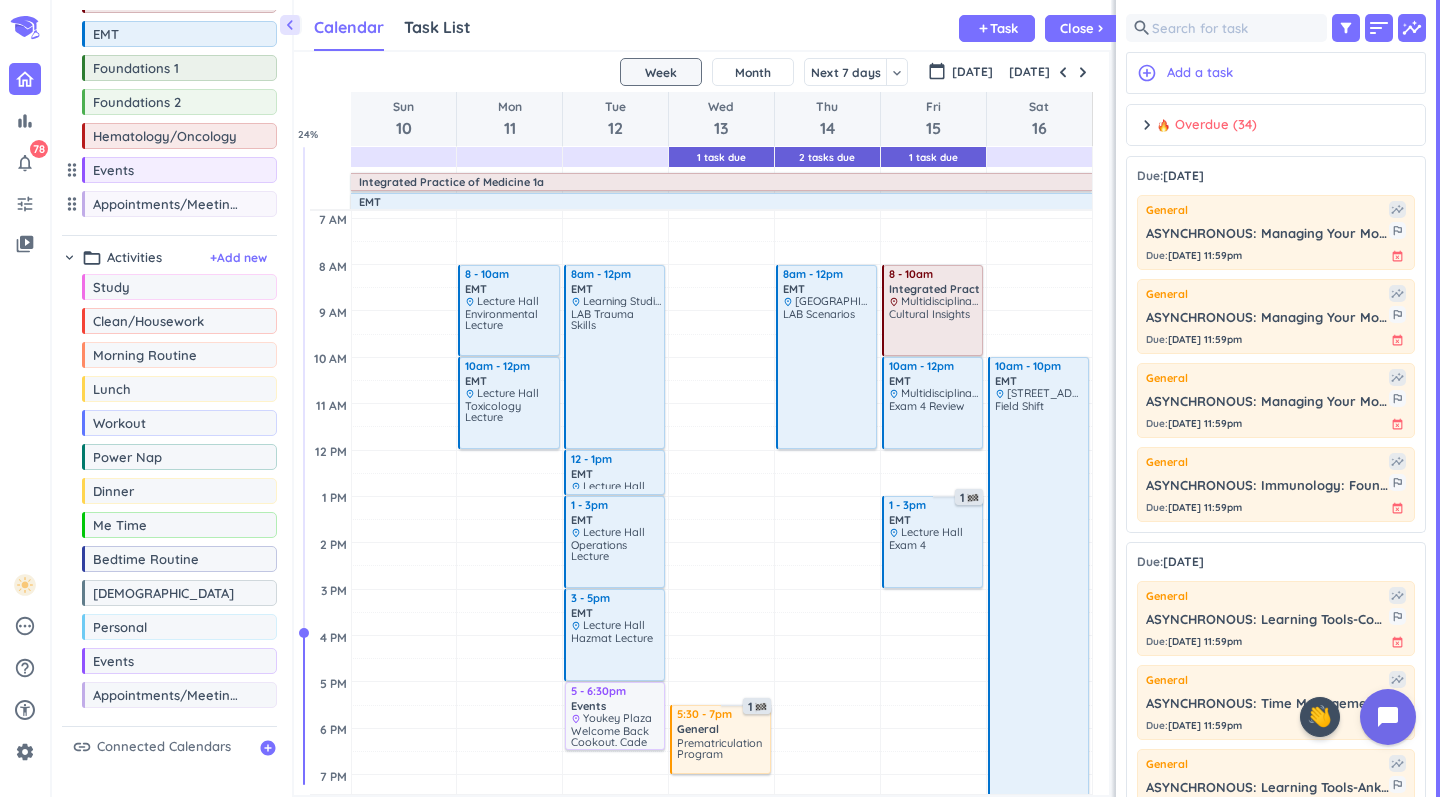 scroll, scrollTop: 135, scrollLeft: 0, axis: vertical 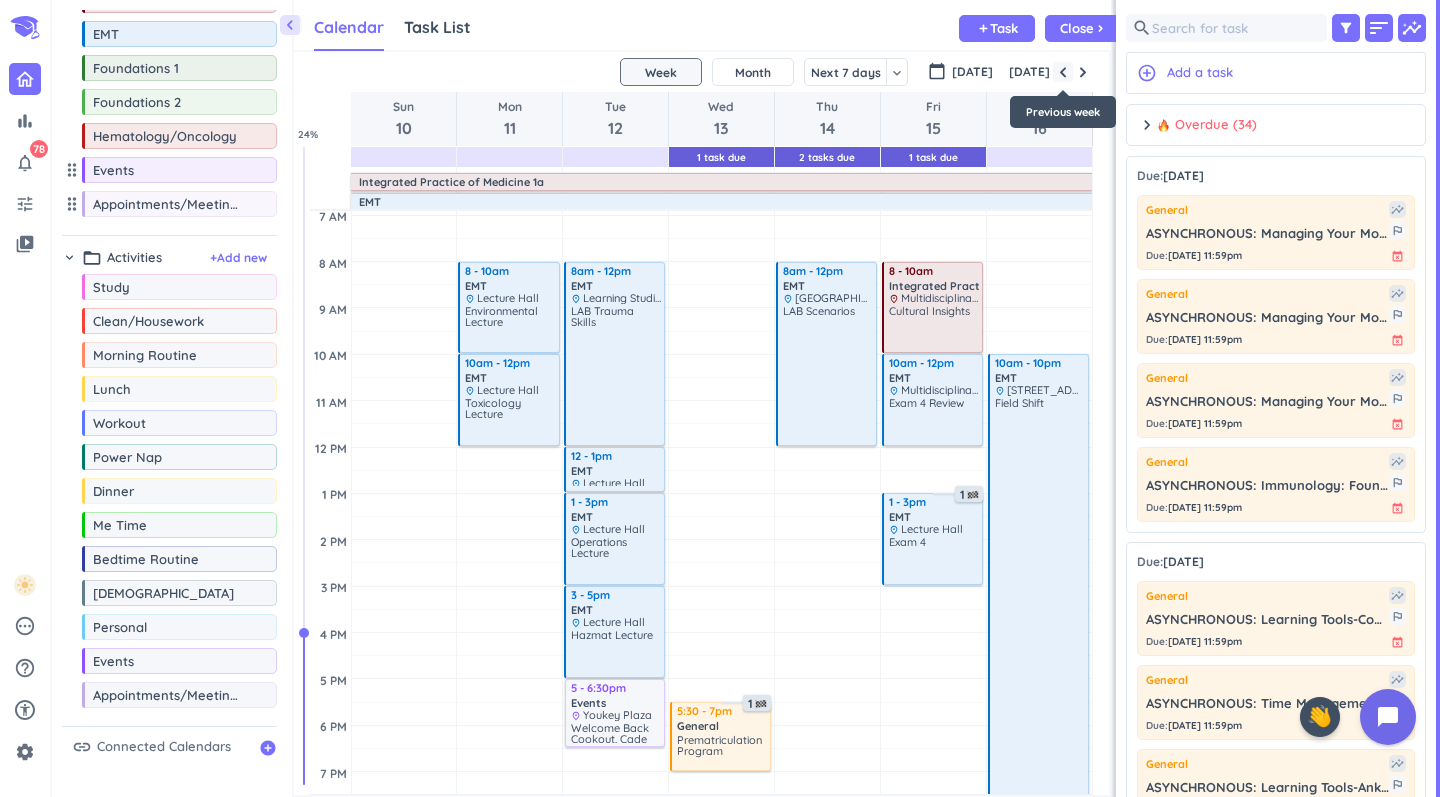 click at bounding box center (1063, 72) 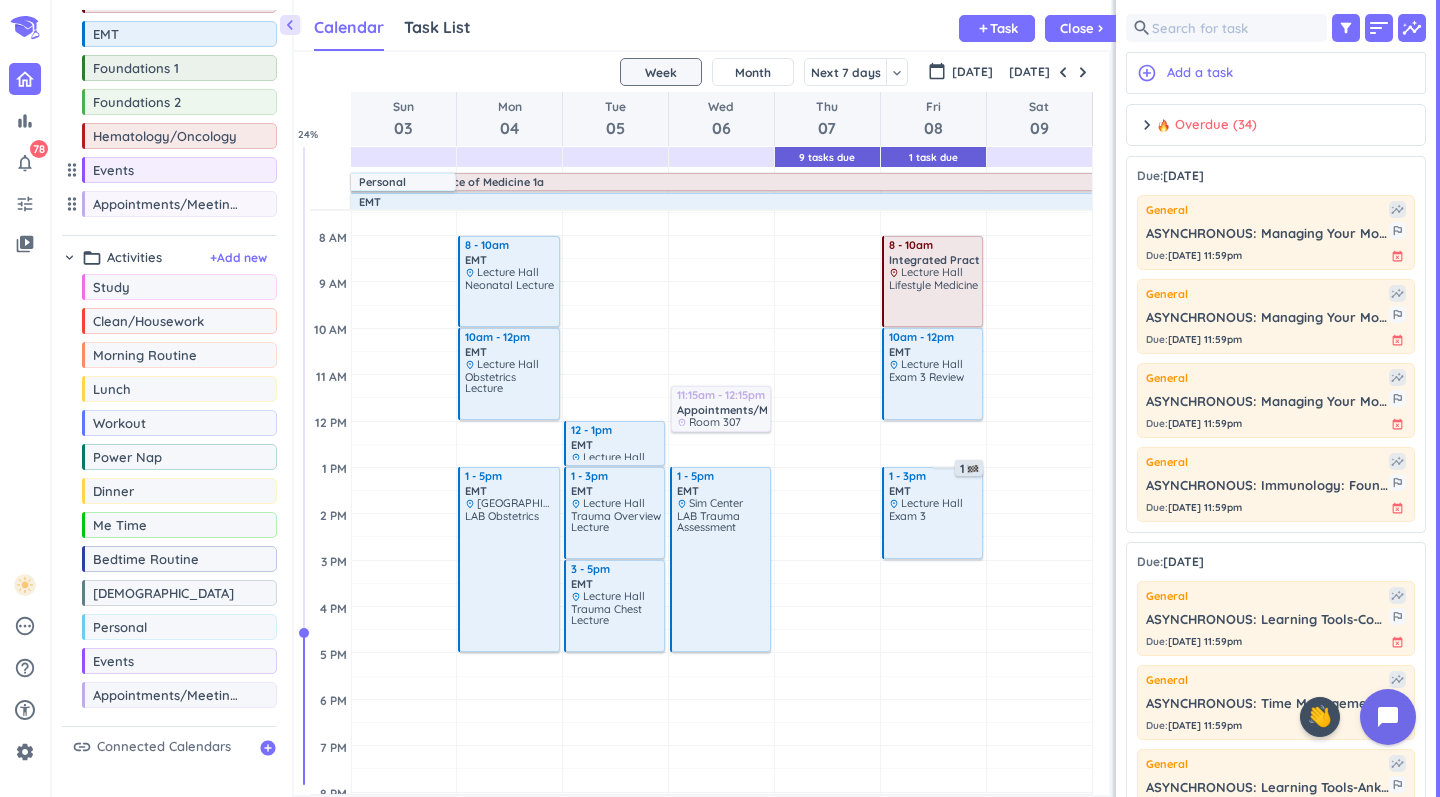 scroll, scrollTop: 182, scrollLeft: 0, axis: vertical 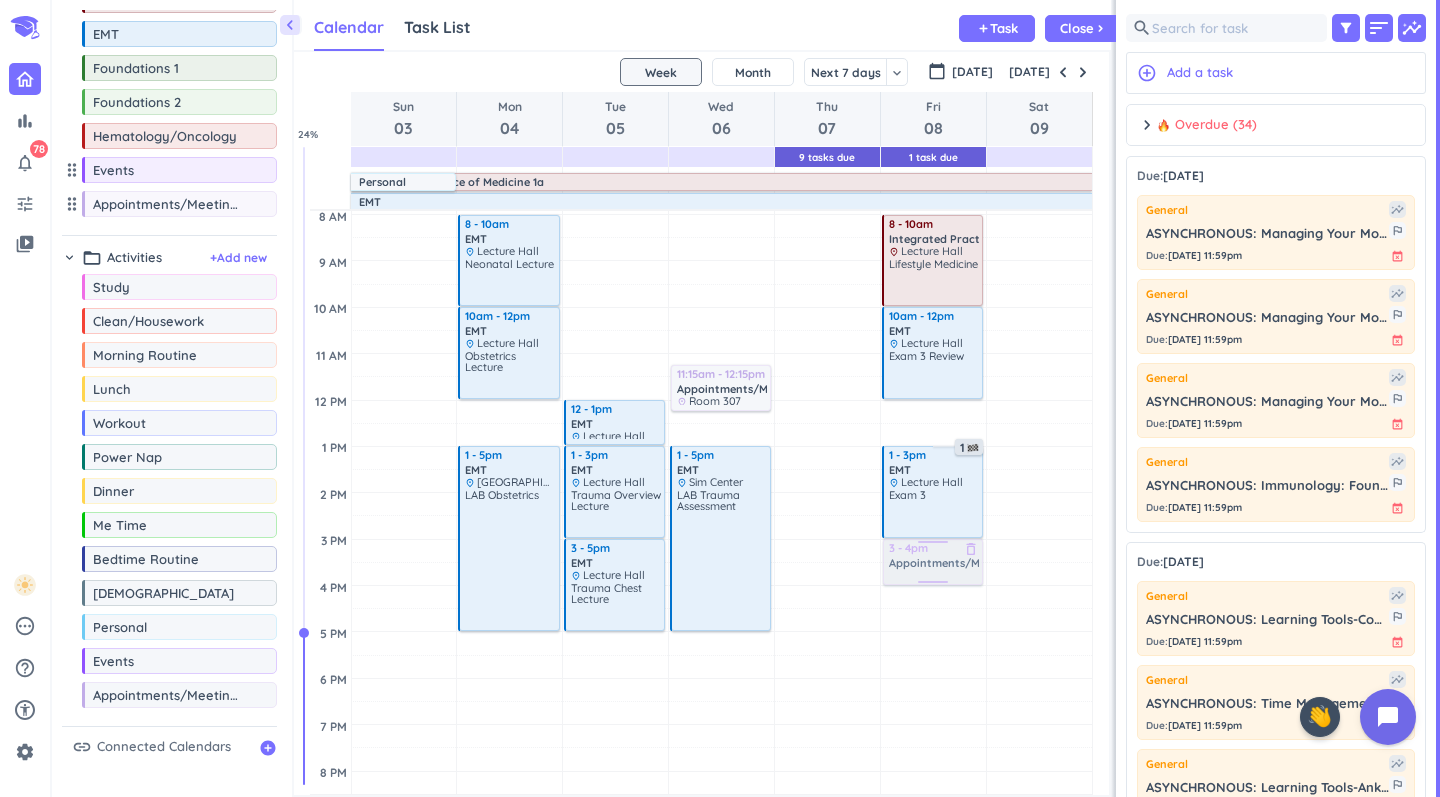 drag, startPoint x: 177, startPoint y: 704, endPoint x: 960, endPoint y: 541, distance: 799.7862 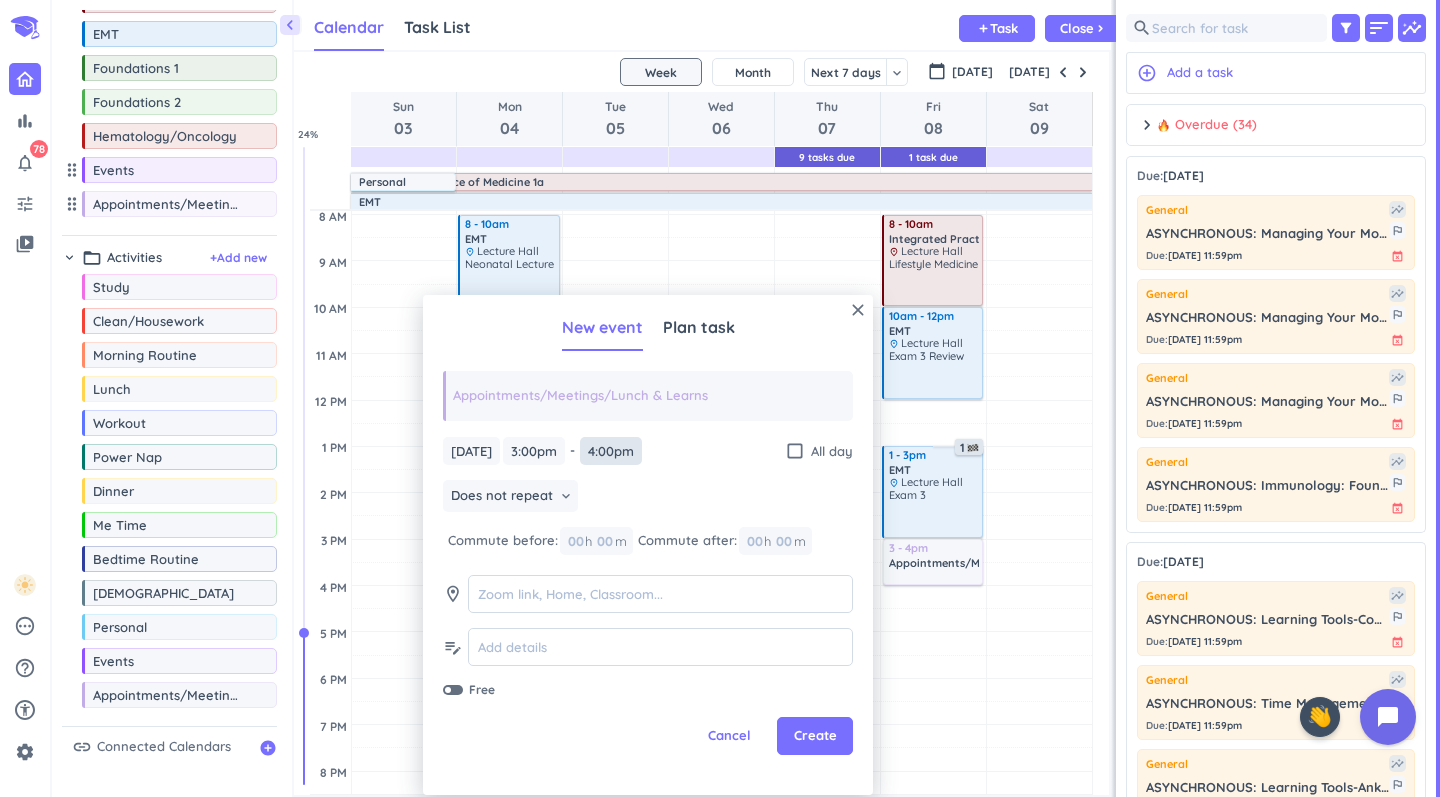 click on "4:00pm" at bounding box center (611, 451) 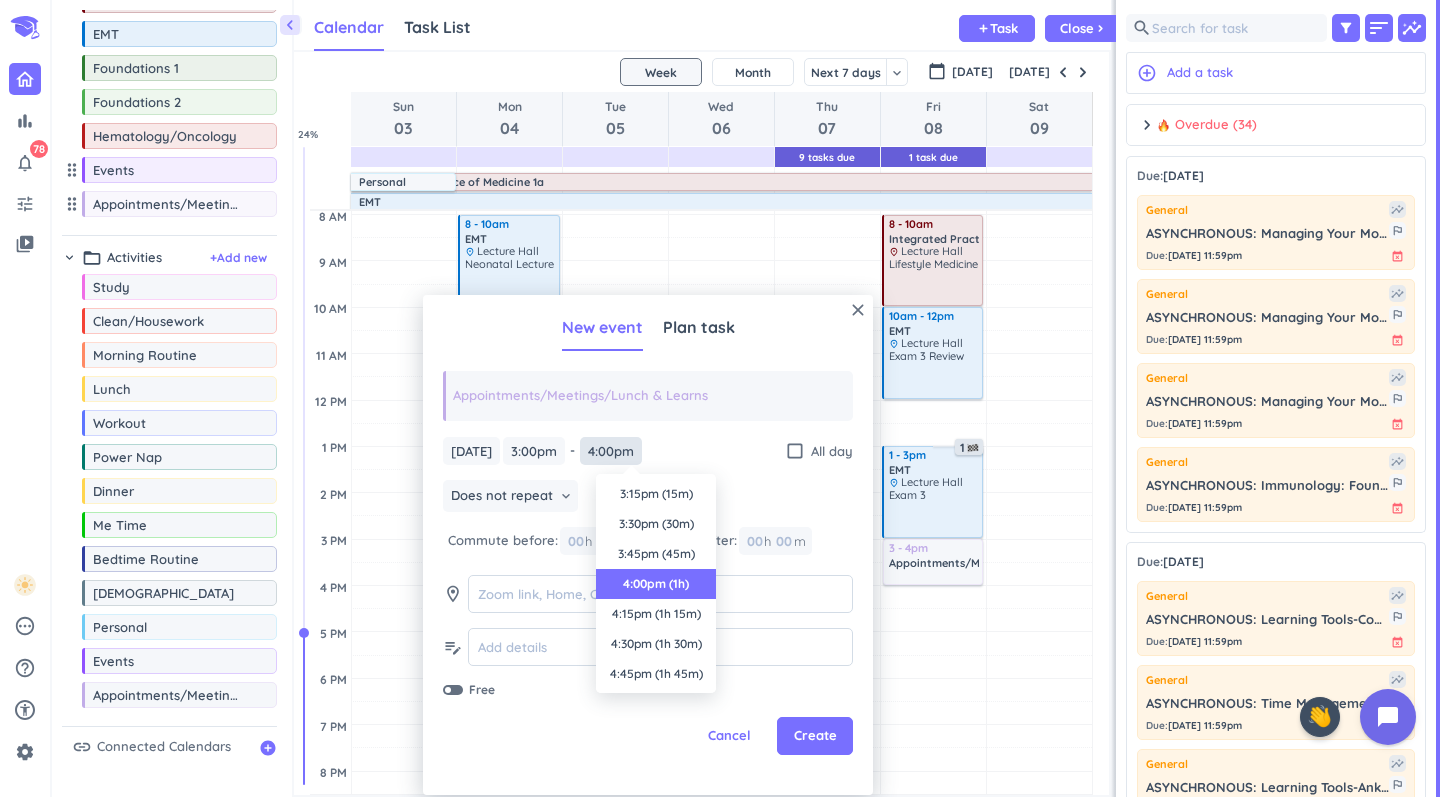 scroll, scrollTop: 90, scrollLeft: 0, axis: vertical 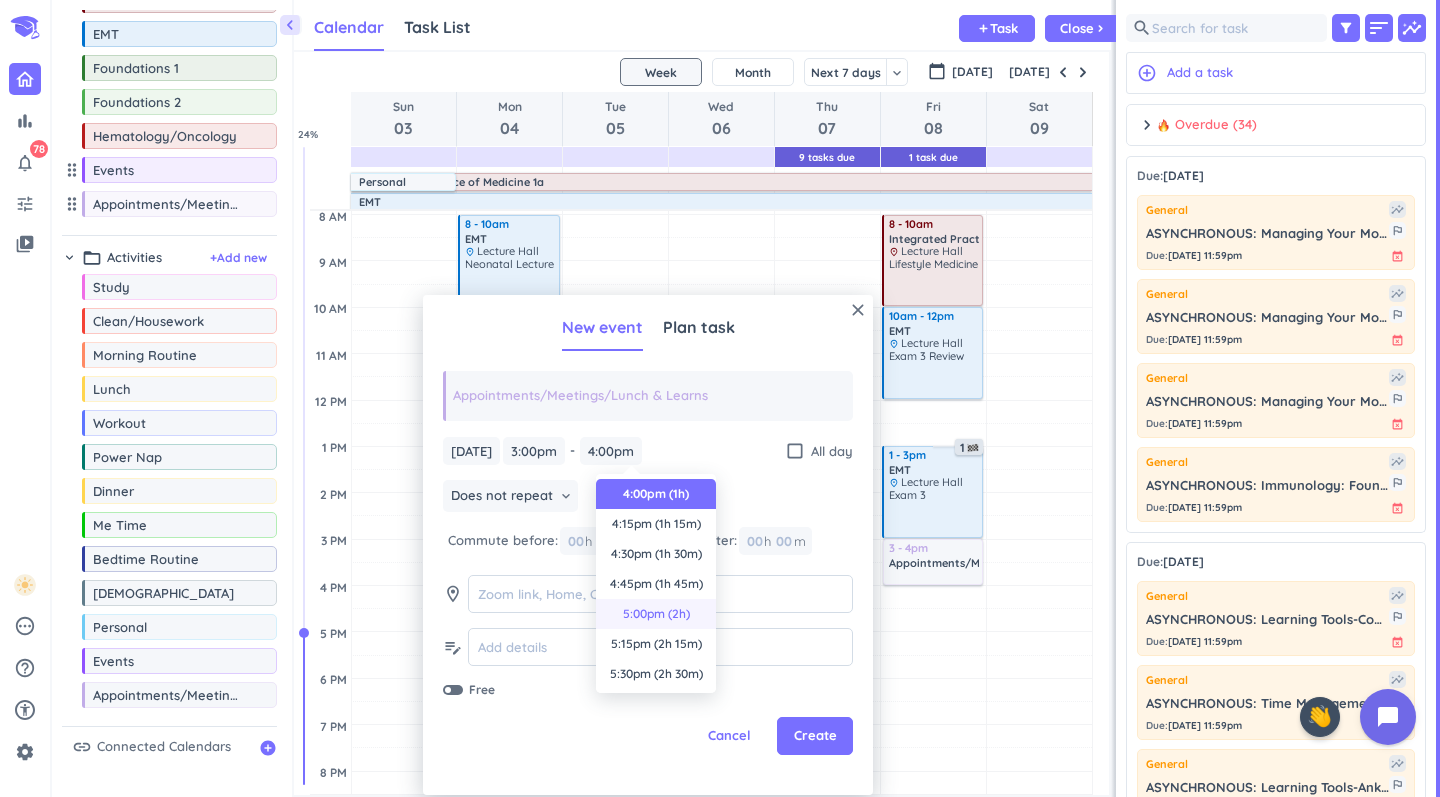 click on "5:00pm (2h)" at bounding box center (656, 614) 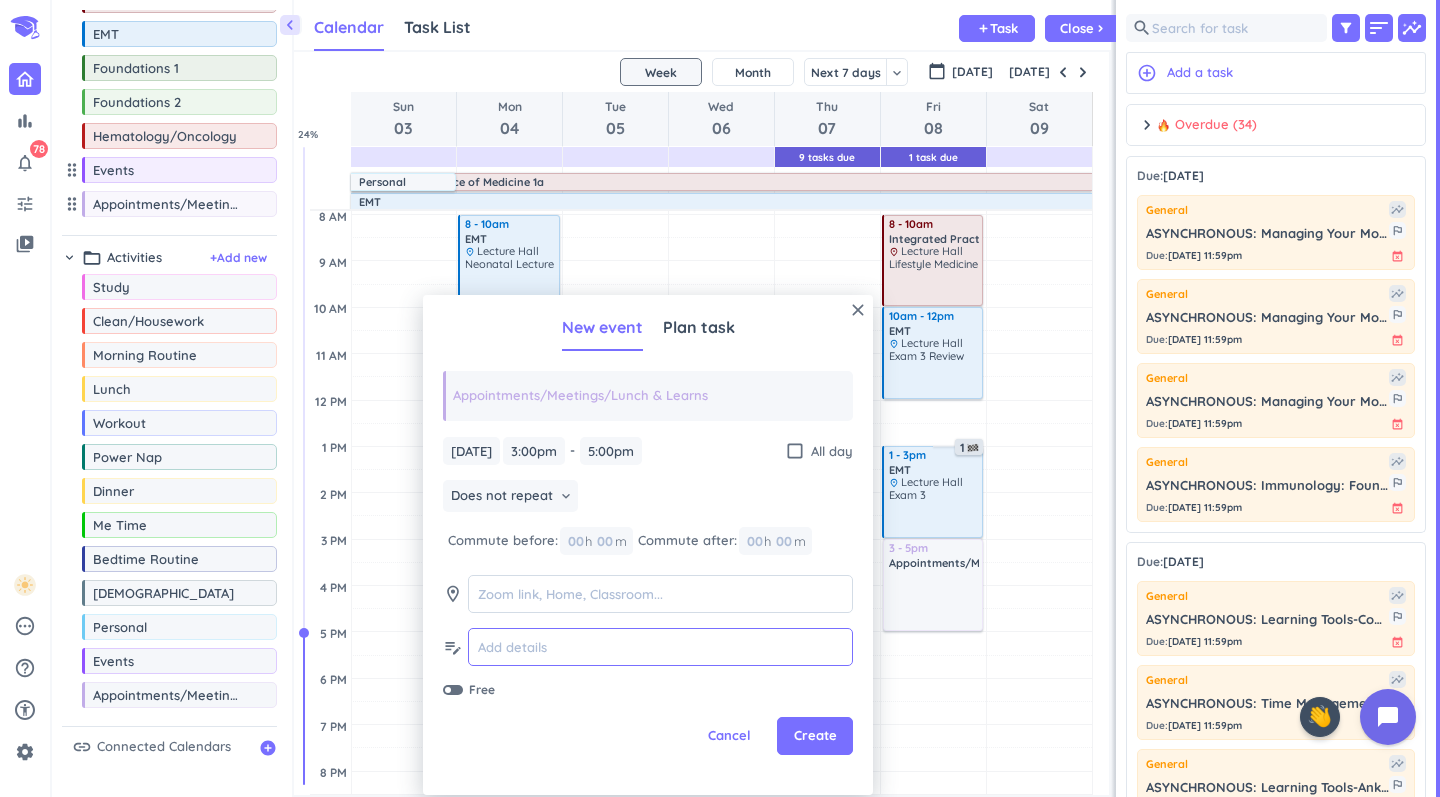 click at bounding box center [660, 647] 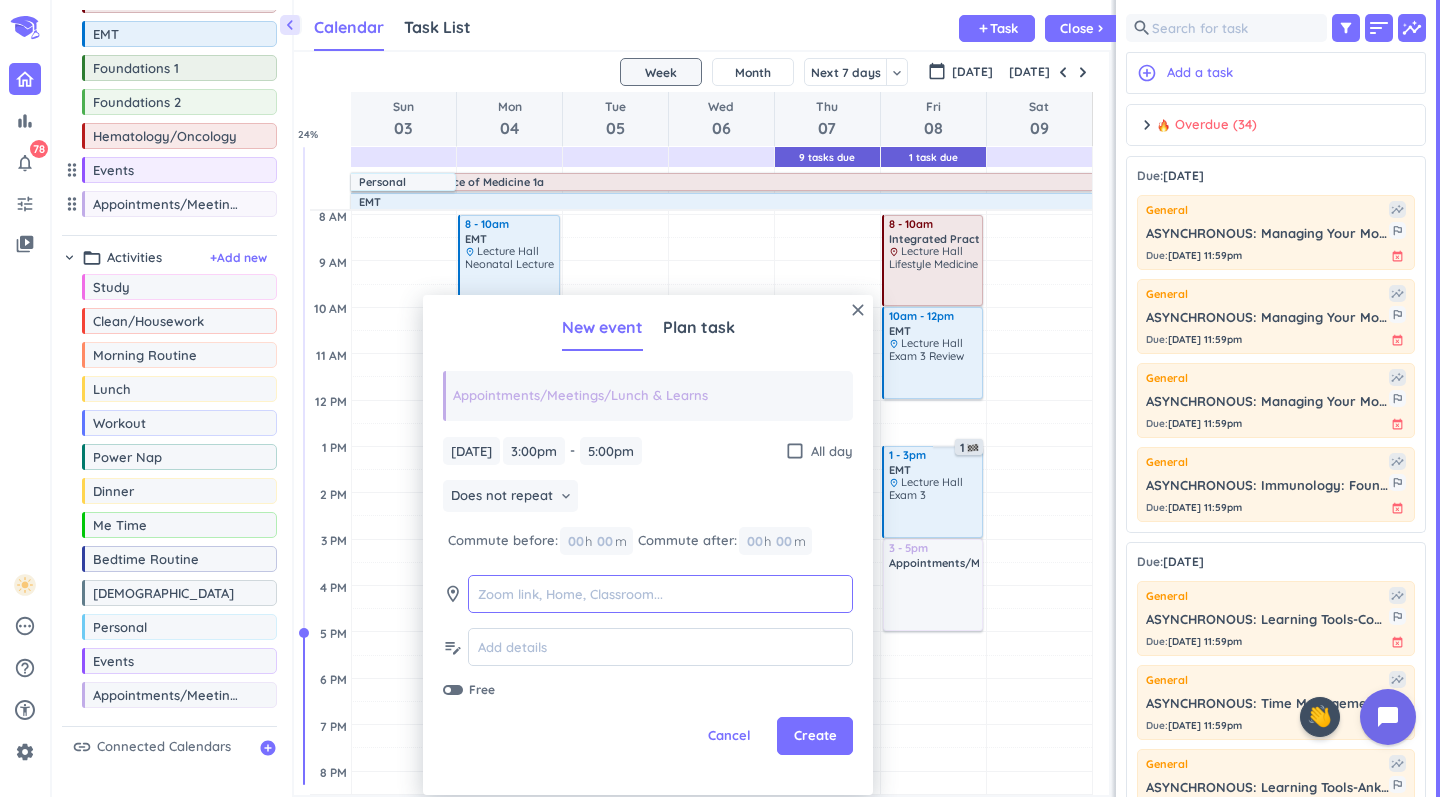 click at bounding box center (660, 594) 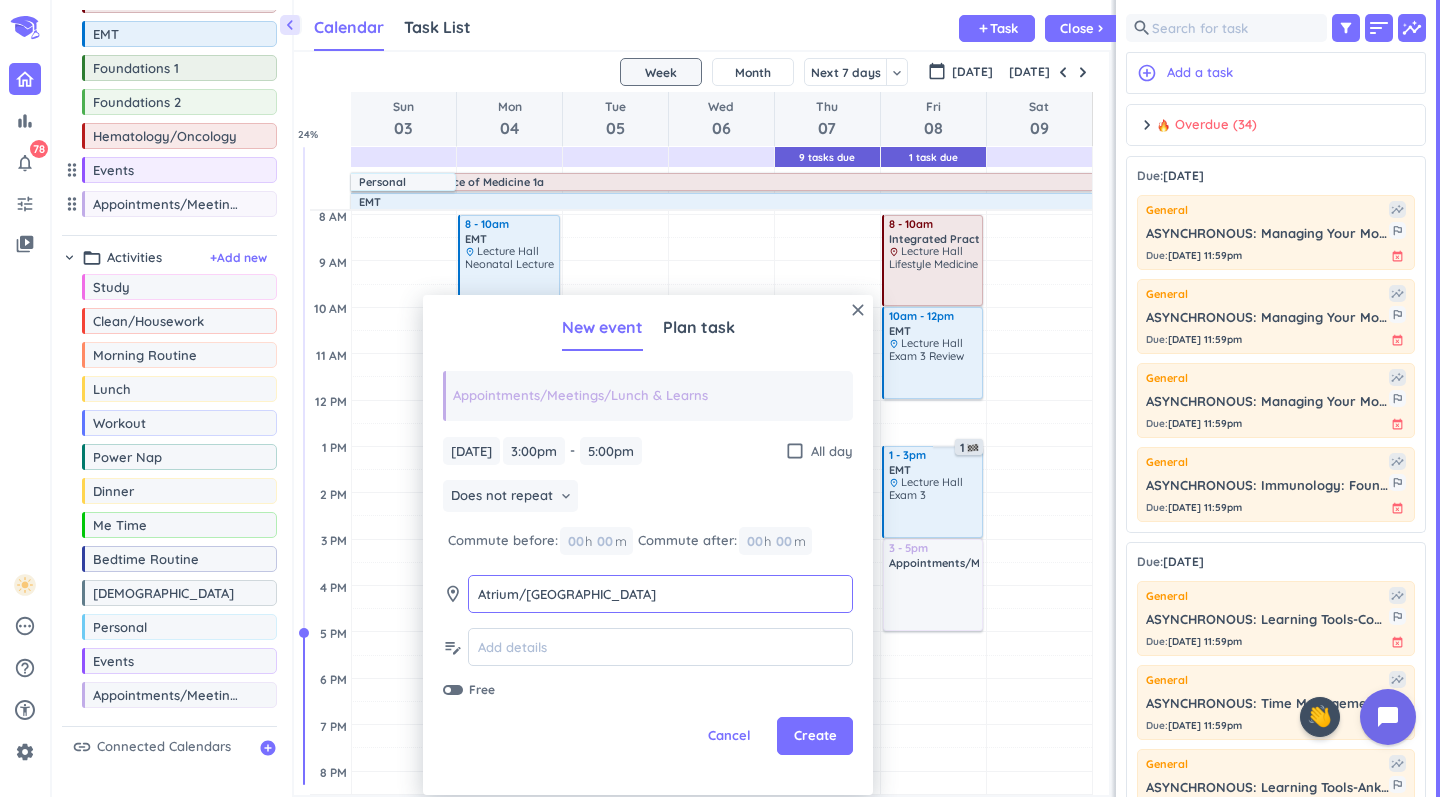 type on "Atrium/[GEOGRAPHIC_DATA]" 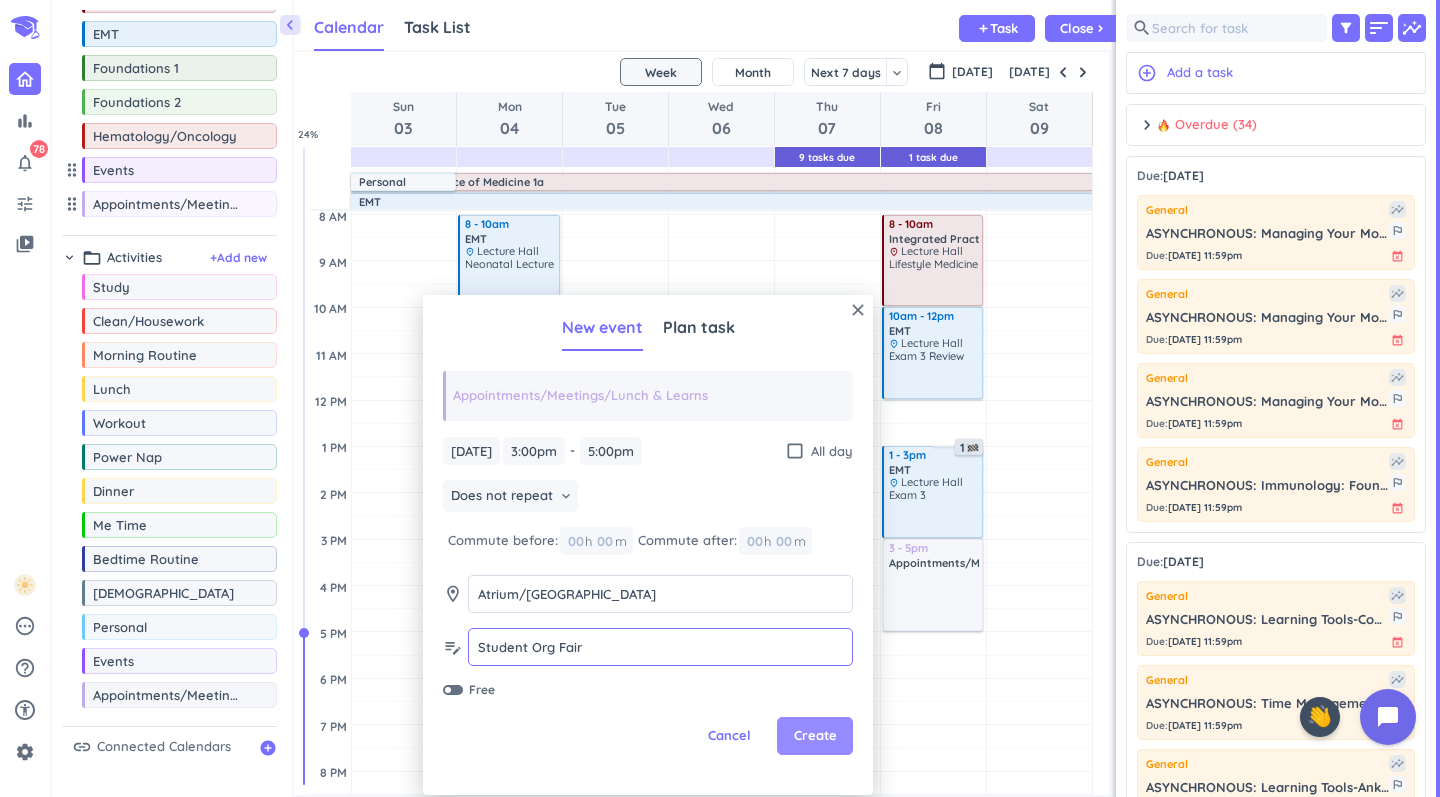 type on "Student Org Fair" 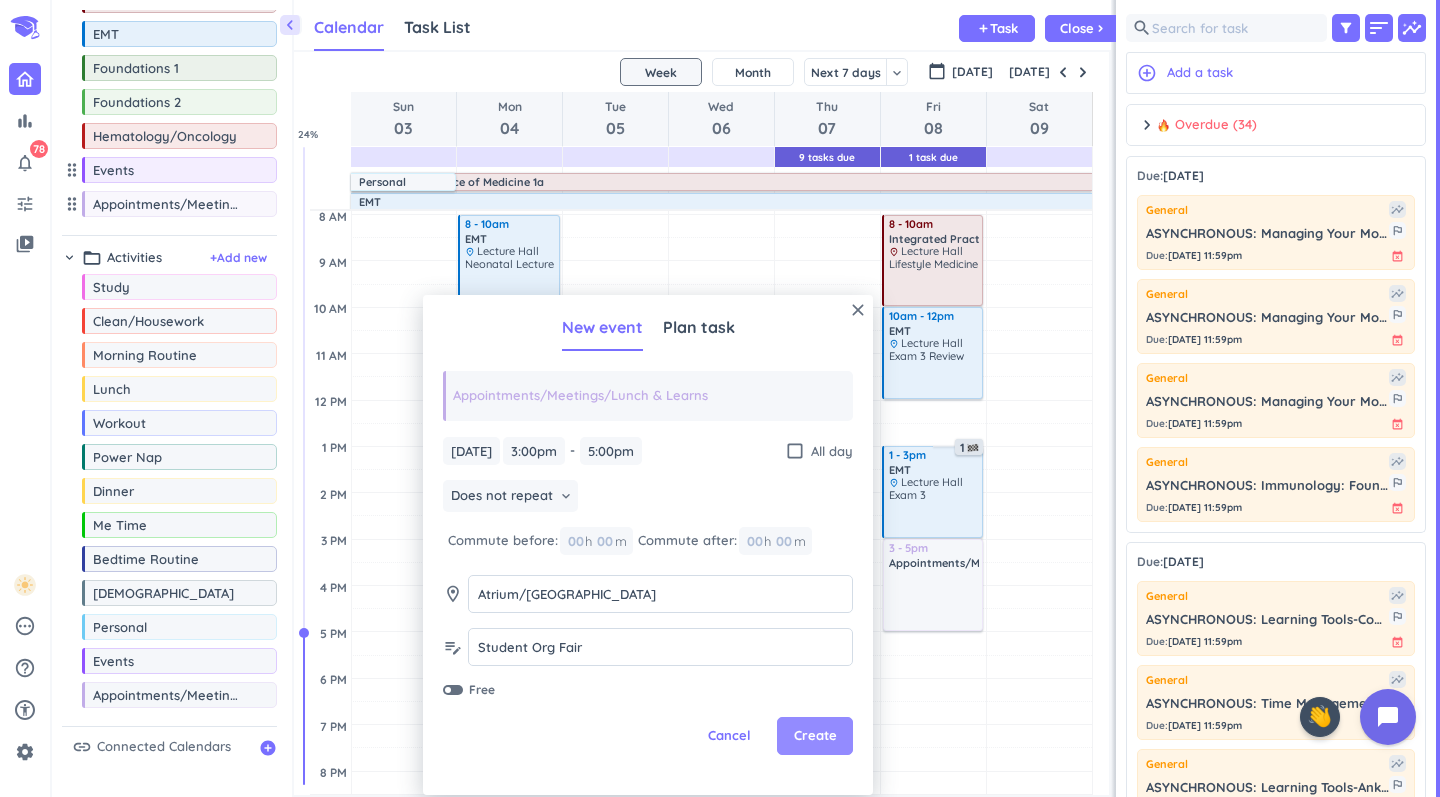click on "Create" at bounding box center (815, 736) 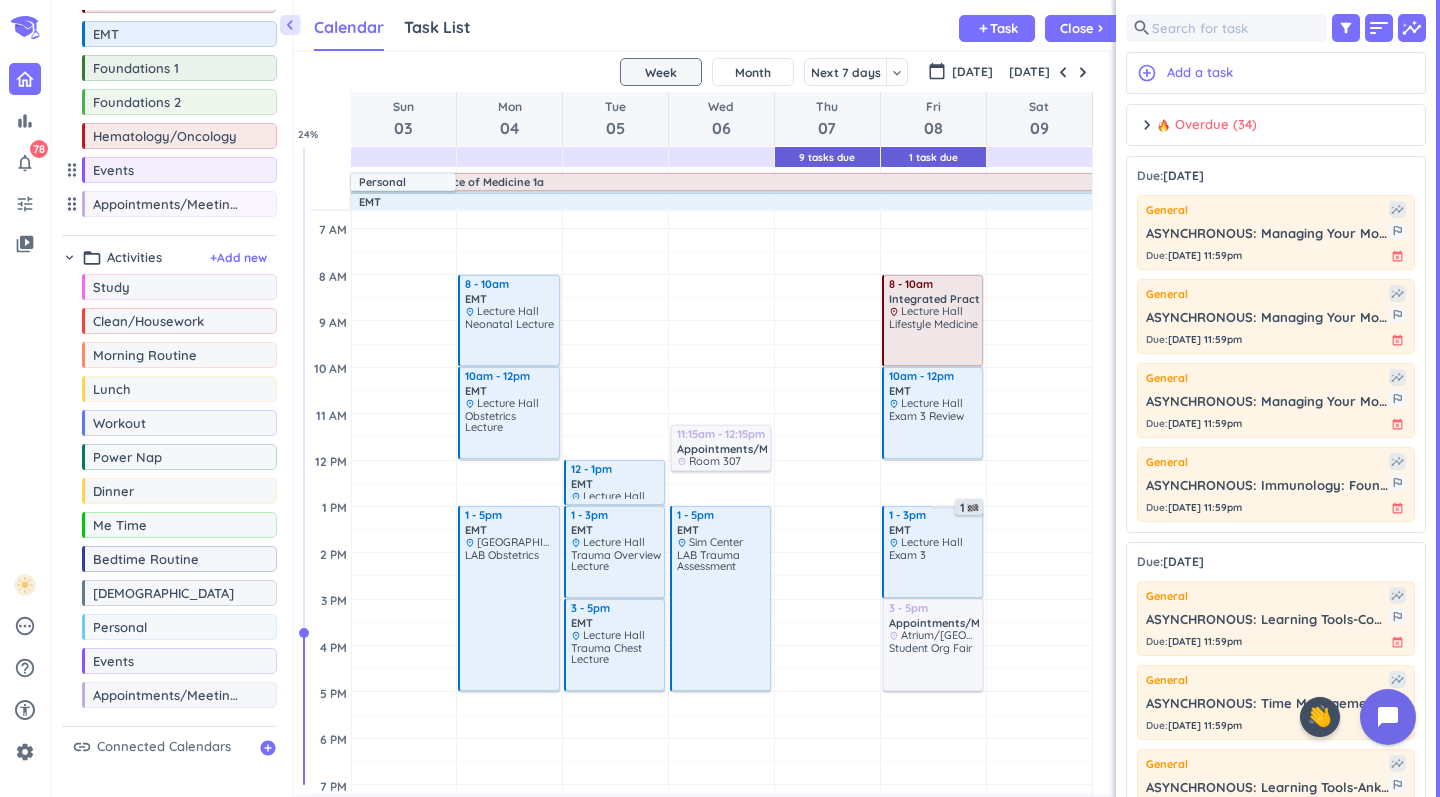 scroll, scrollTop: 102, scrollLeft: 0, axis: vertical 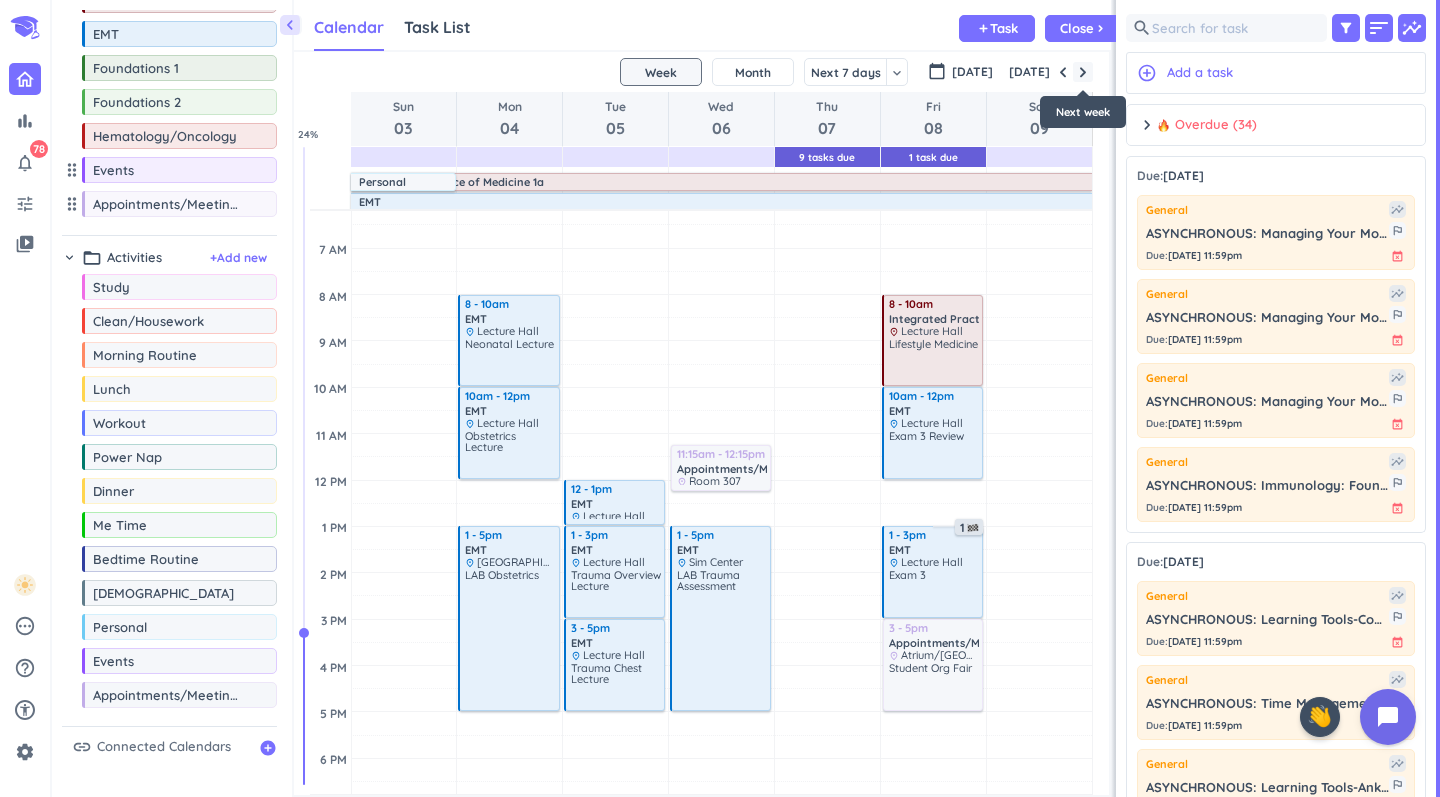 click at bounding box center [1083, 72] 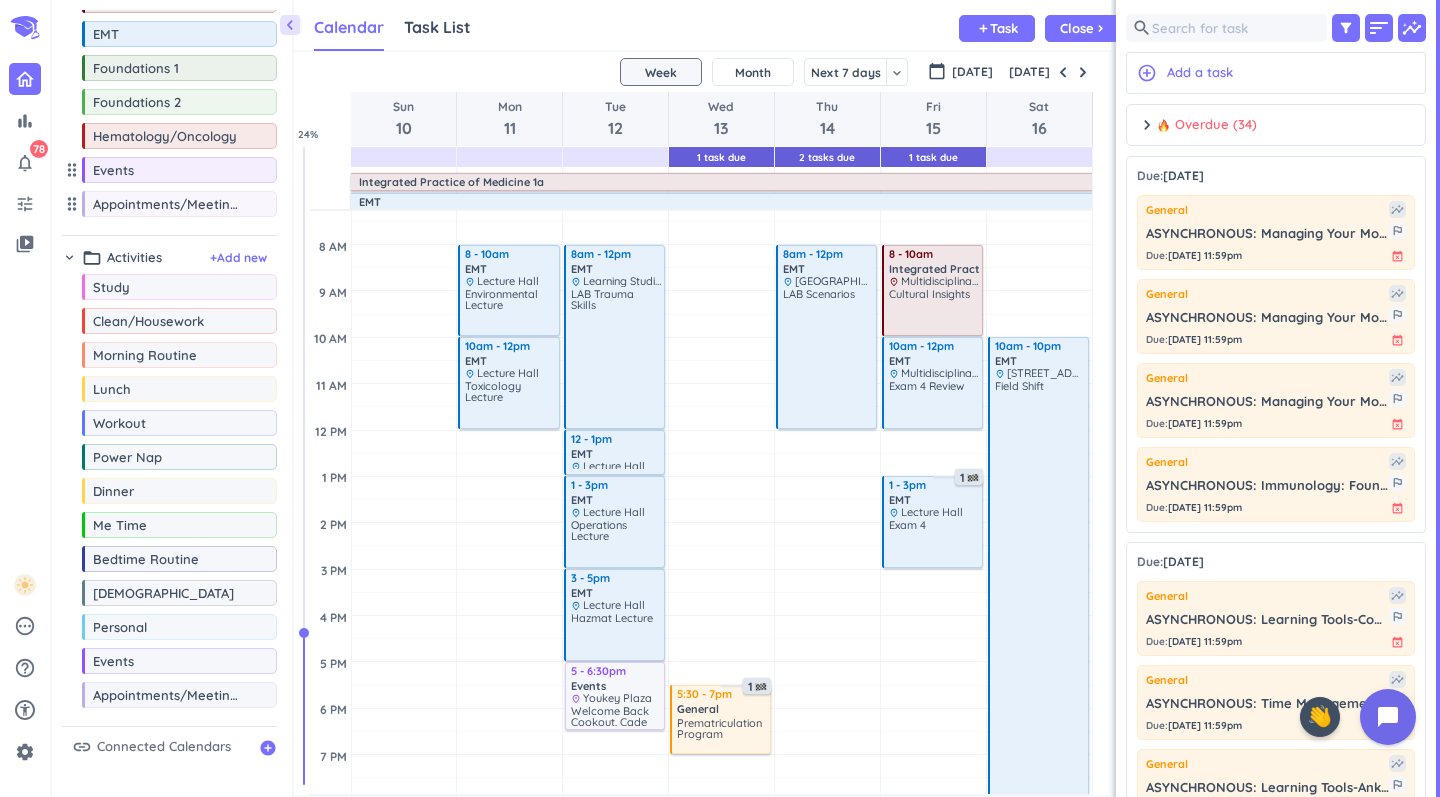 scroll, scrollTop: 153, scrollLeft: 0, axis: vertical 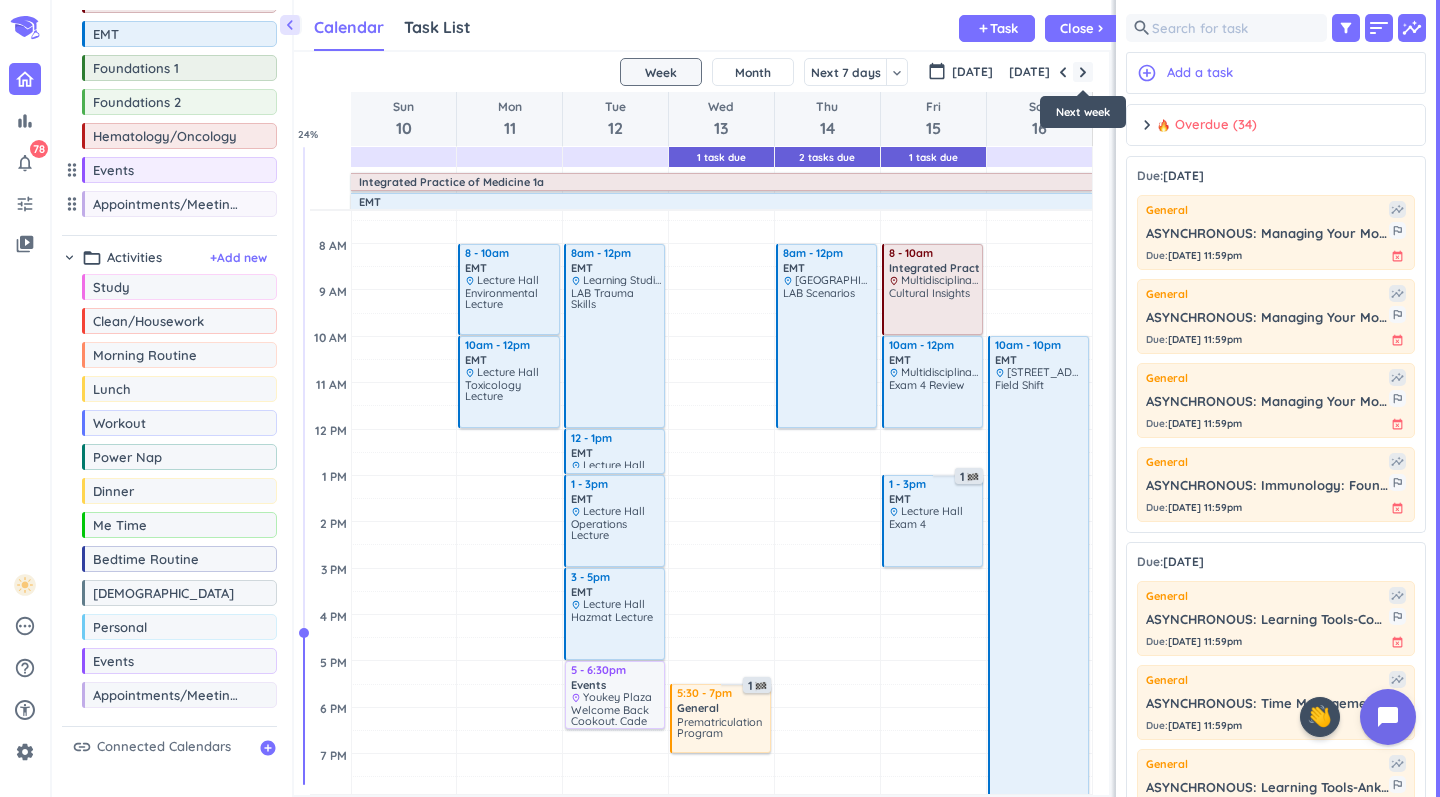 click at bounding box center [1083, 72] 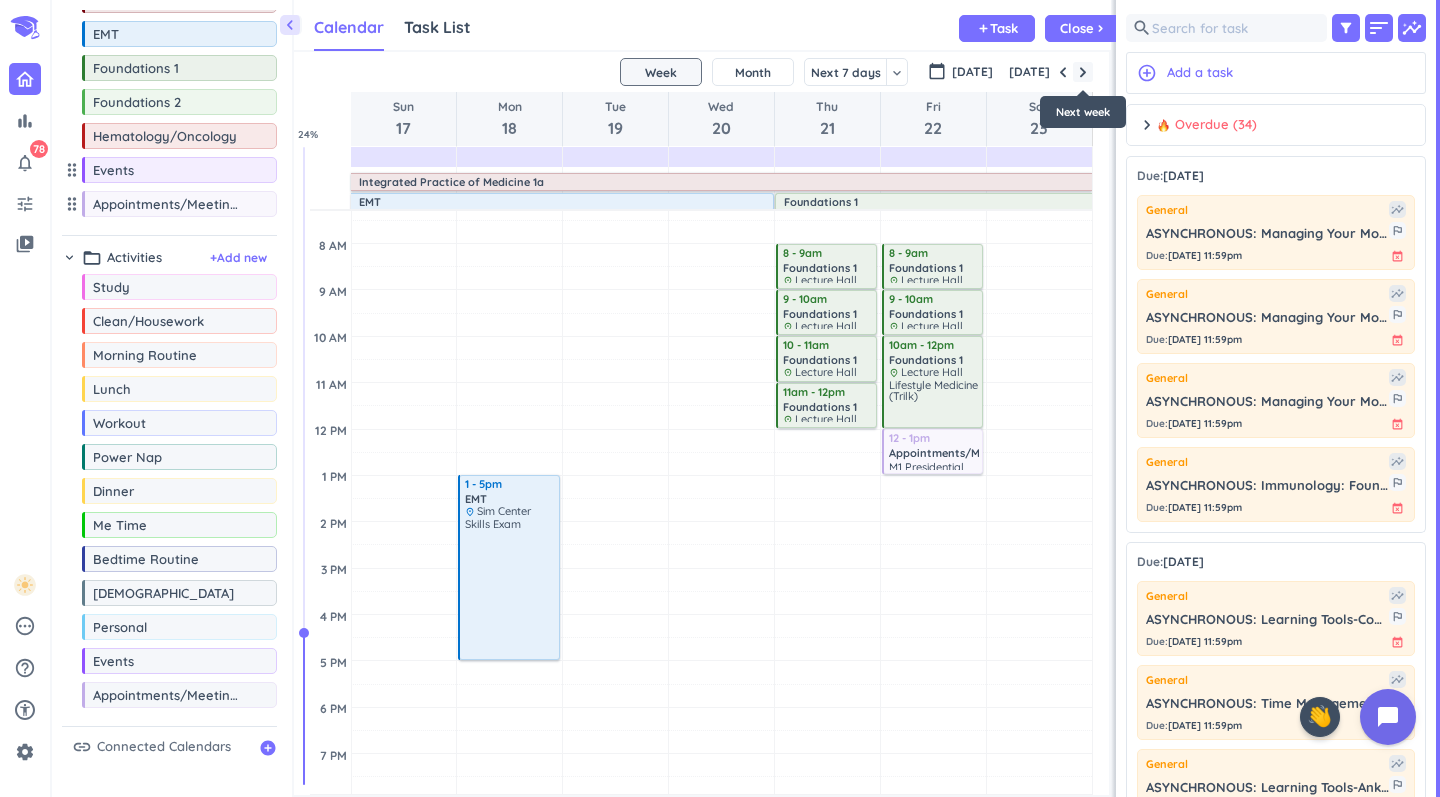 scroll, scrollTop: 71, scrollLeft: 0, axis: vertical 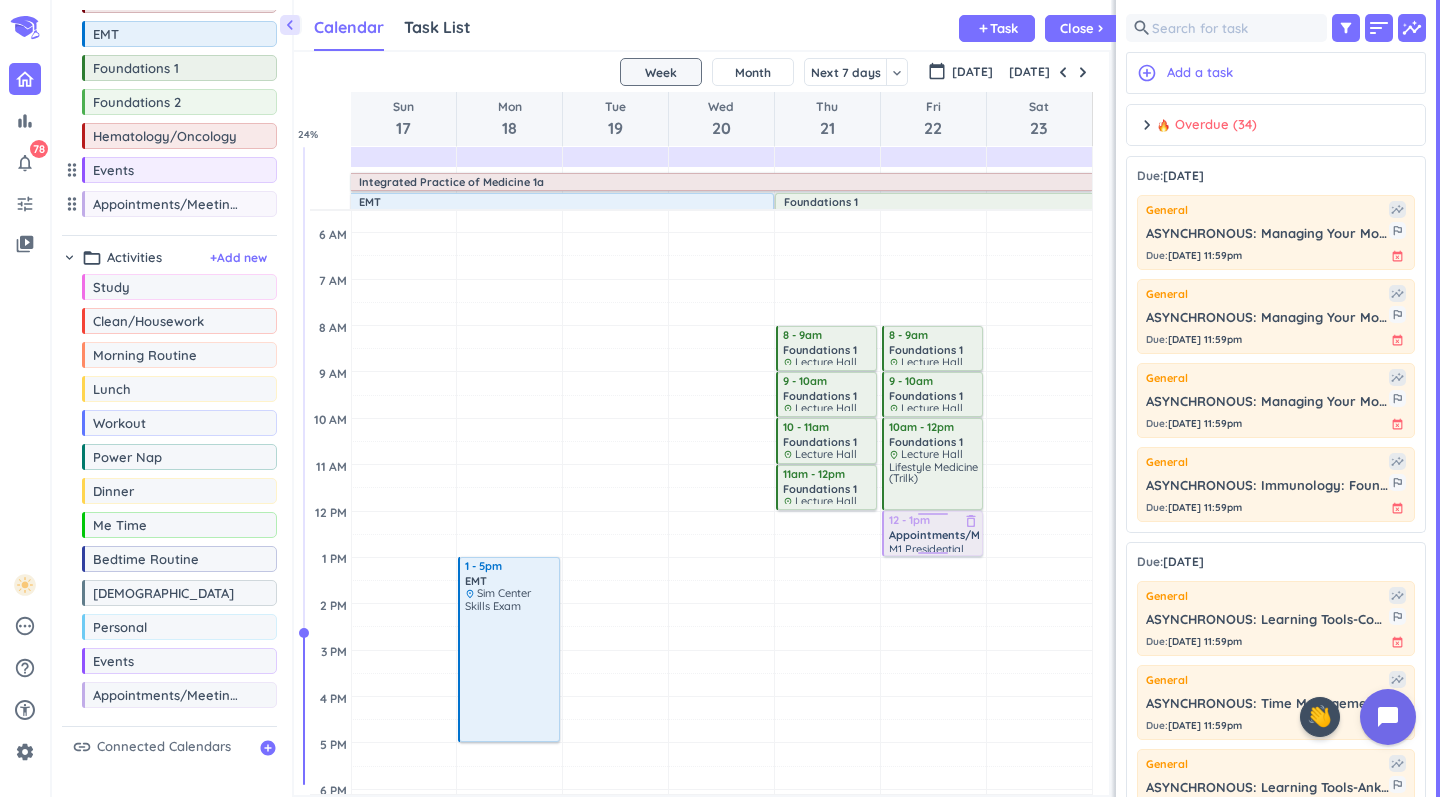 click on "Appointments/Meetings/Lunch & Learns" at bounding box center (997, 535) 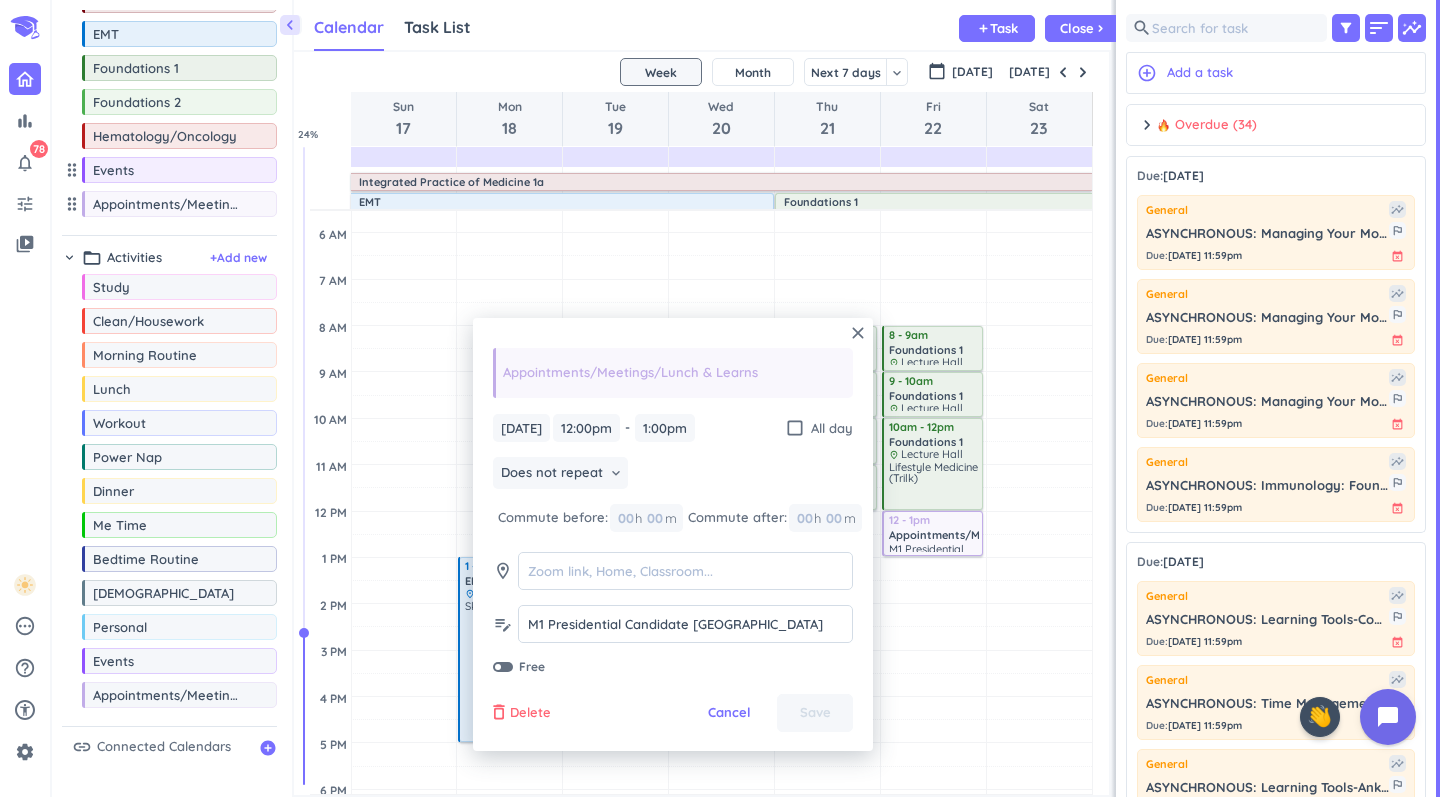 click on "Delete" at bounding box center [530, 713] 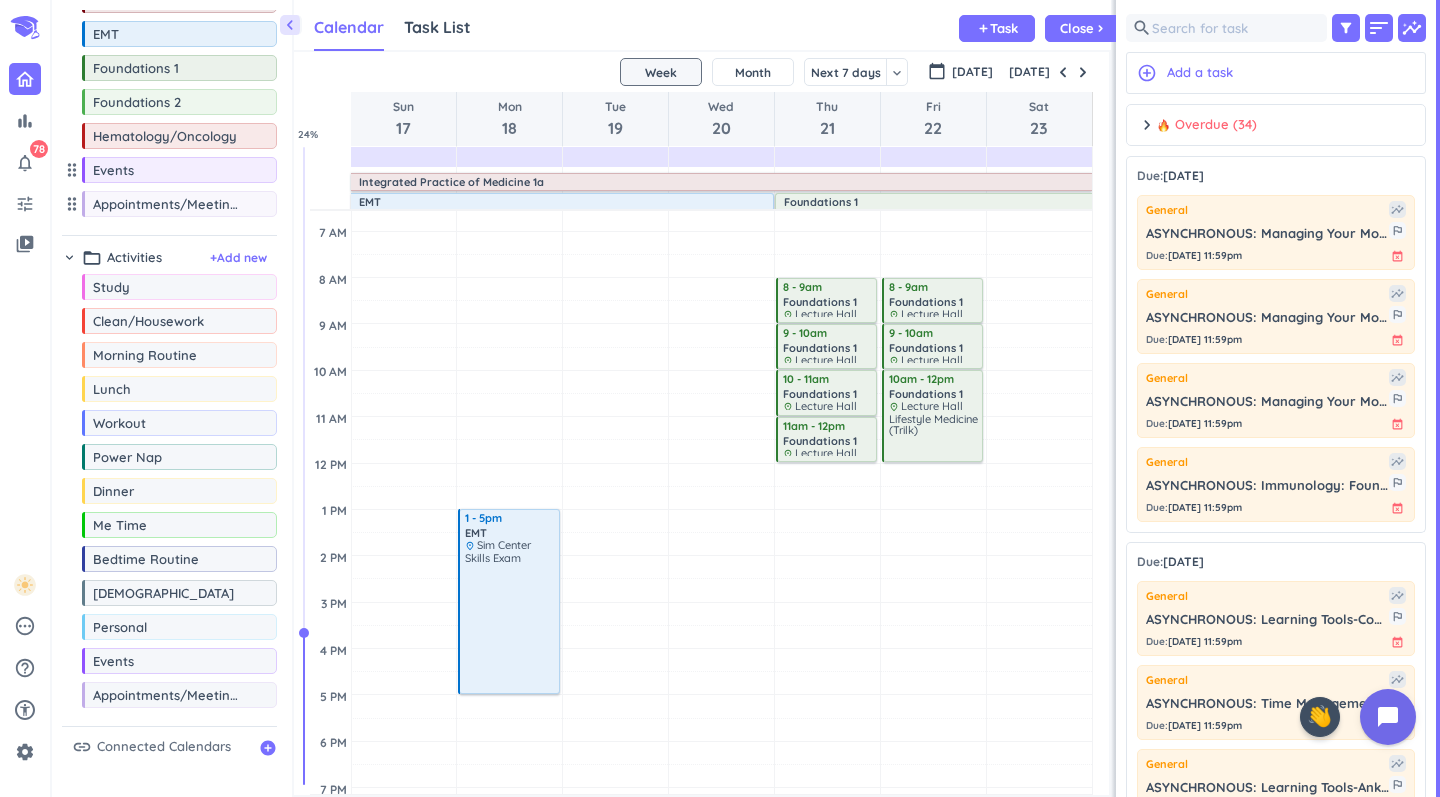 scroll, scrollTop: 105, scrollLeft: 0, axis: vertical 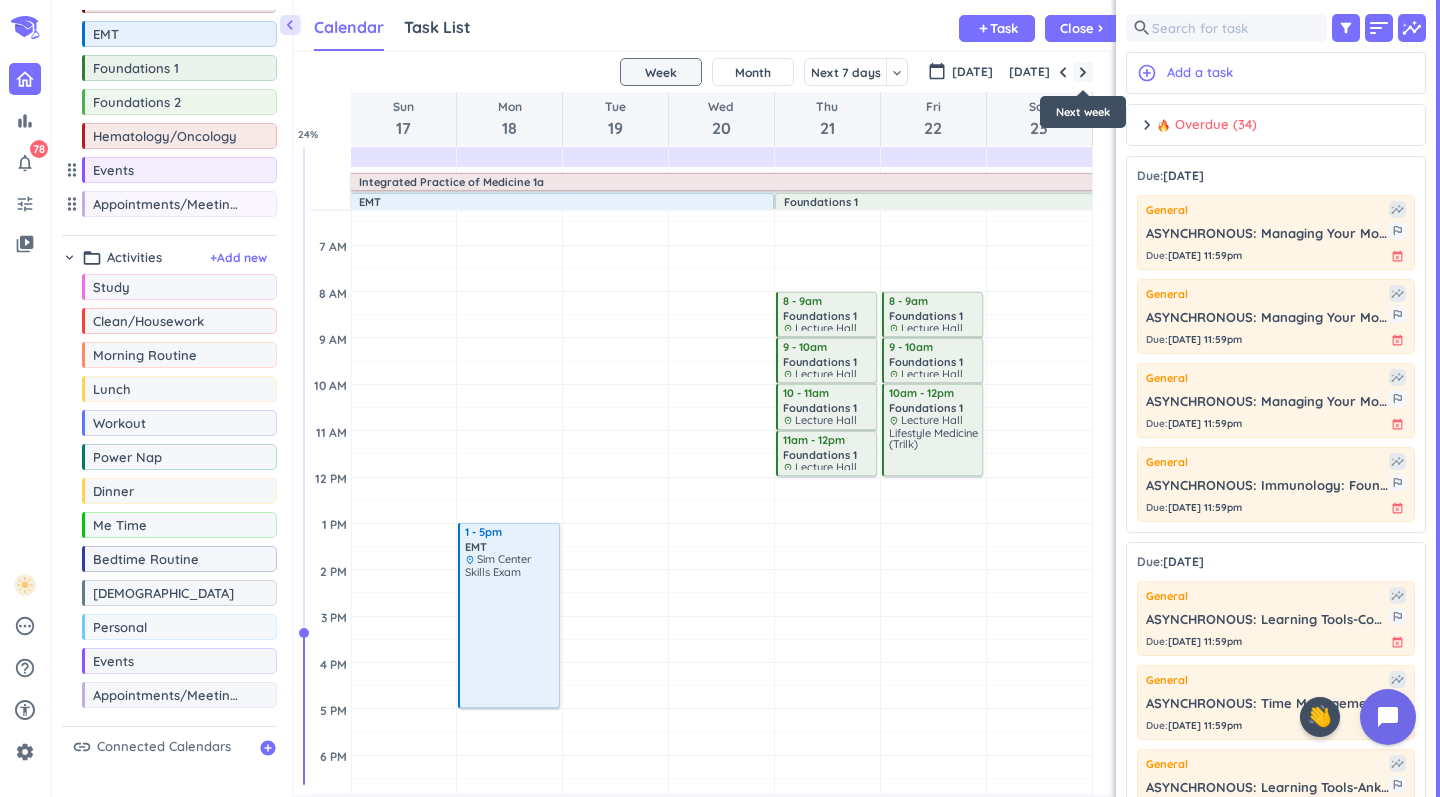 click at bounding box center [1083, 72] 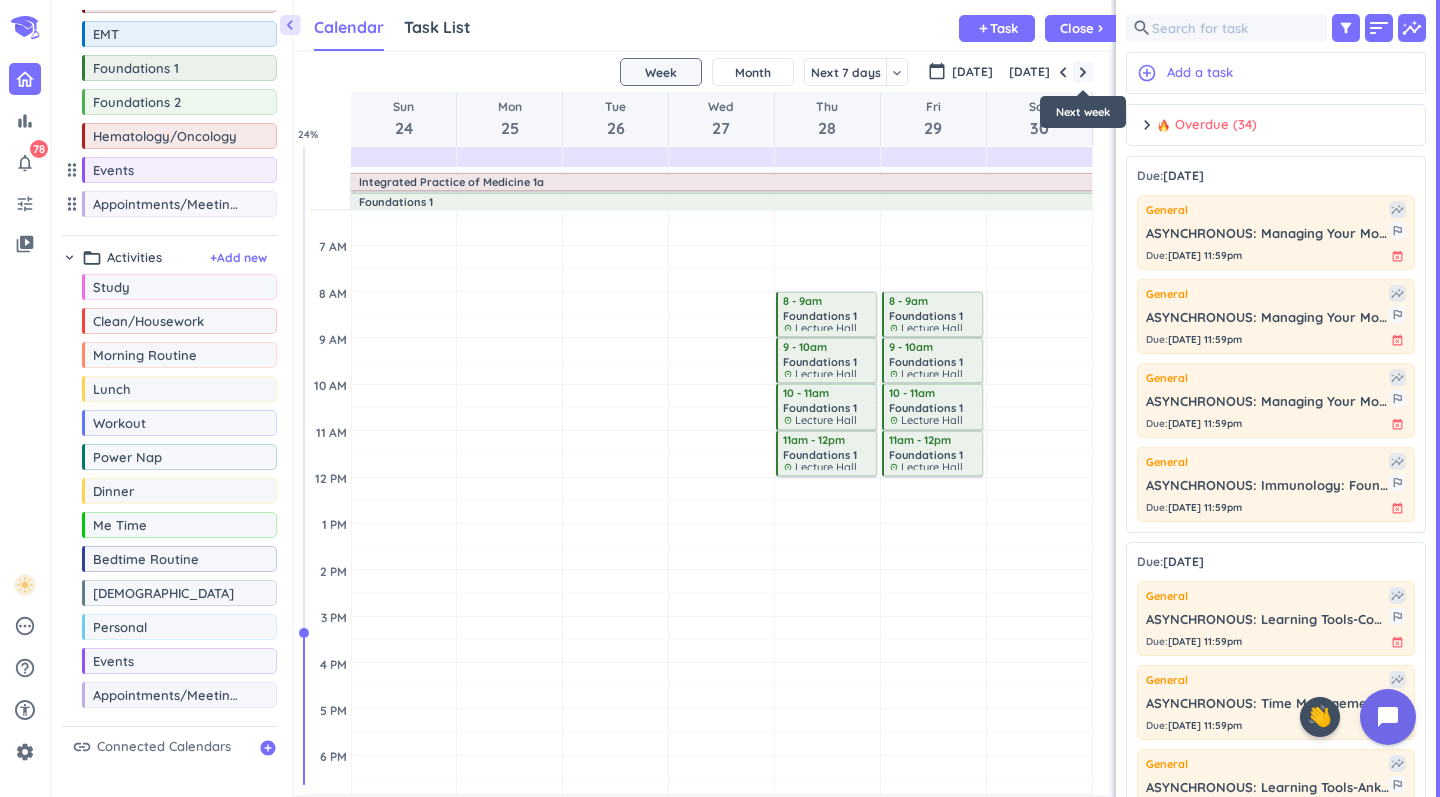 scroll, scrollTop: 71, scrollLeft: 0, axis: vertical 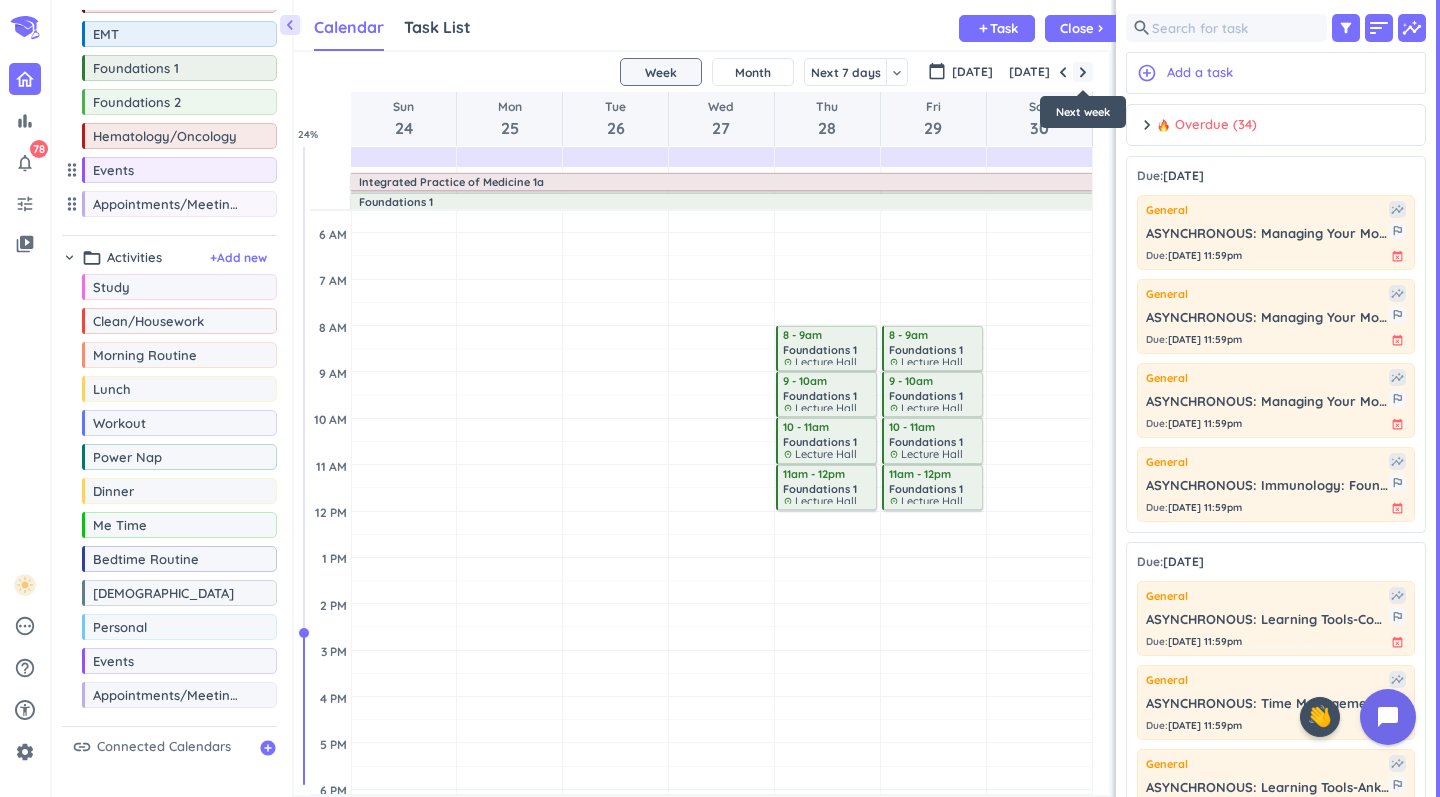 click at bounding box center (1083, 72) 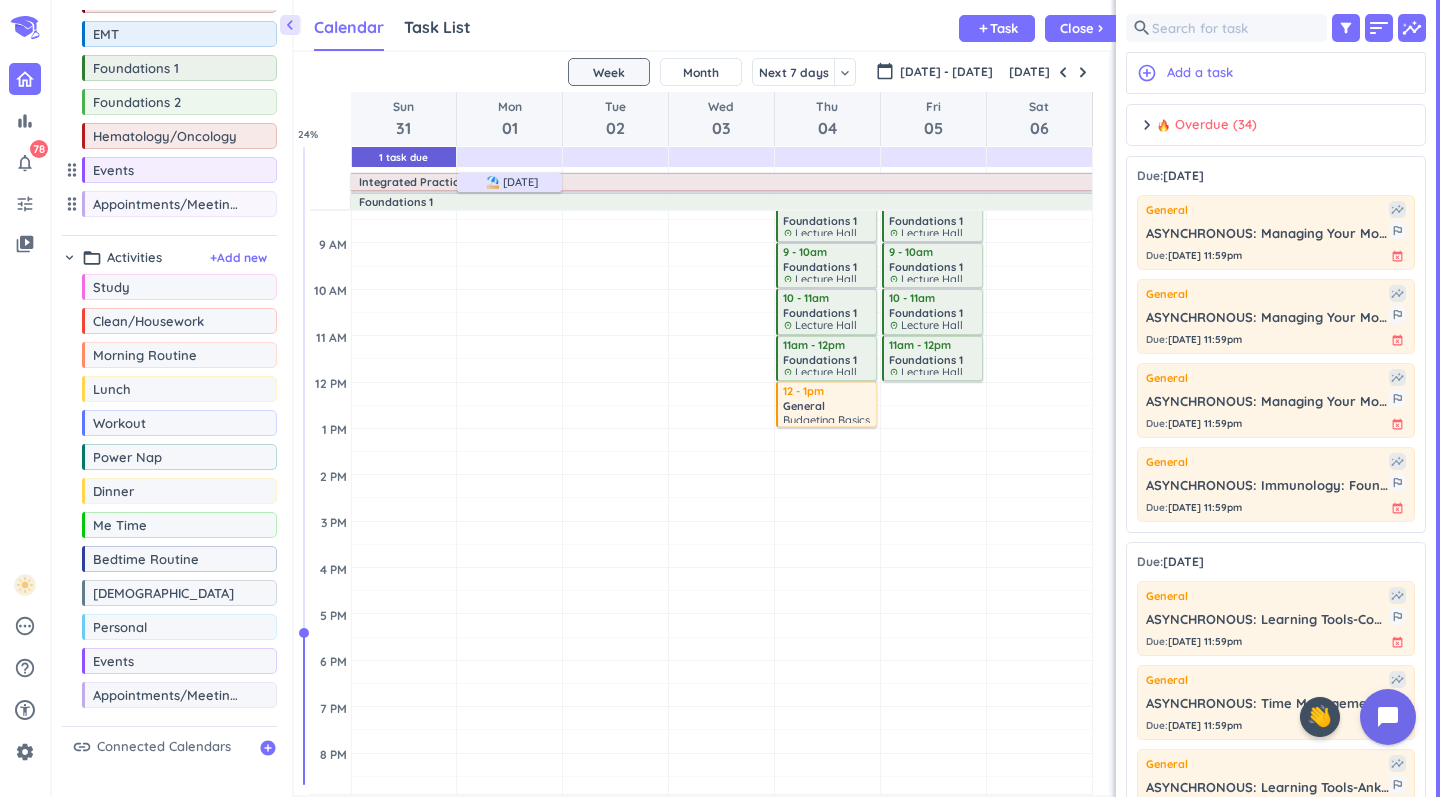 scroll, scrollTop: 204, scrollLeft: 0, axis: vertical 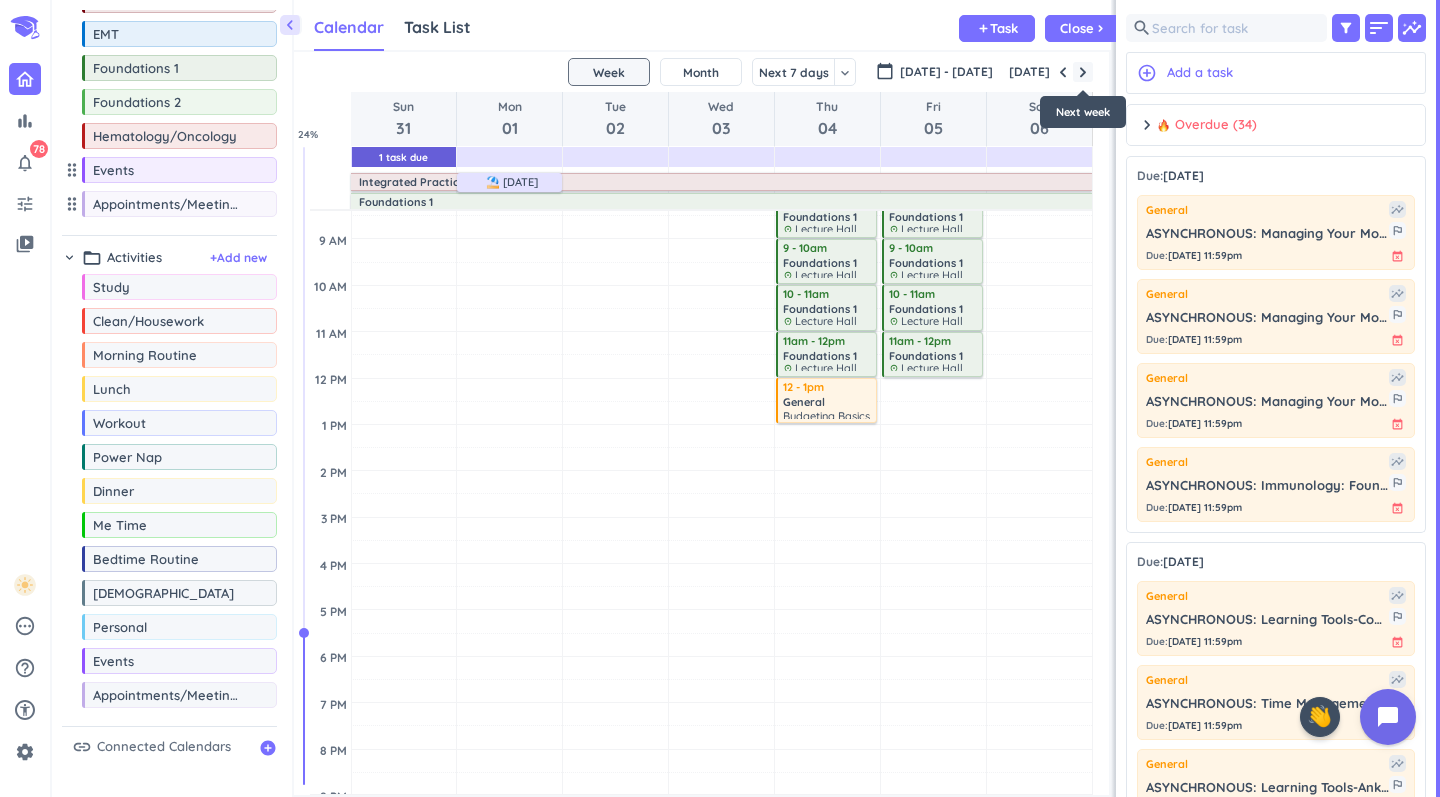 click at bounding box center (1083, 72) 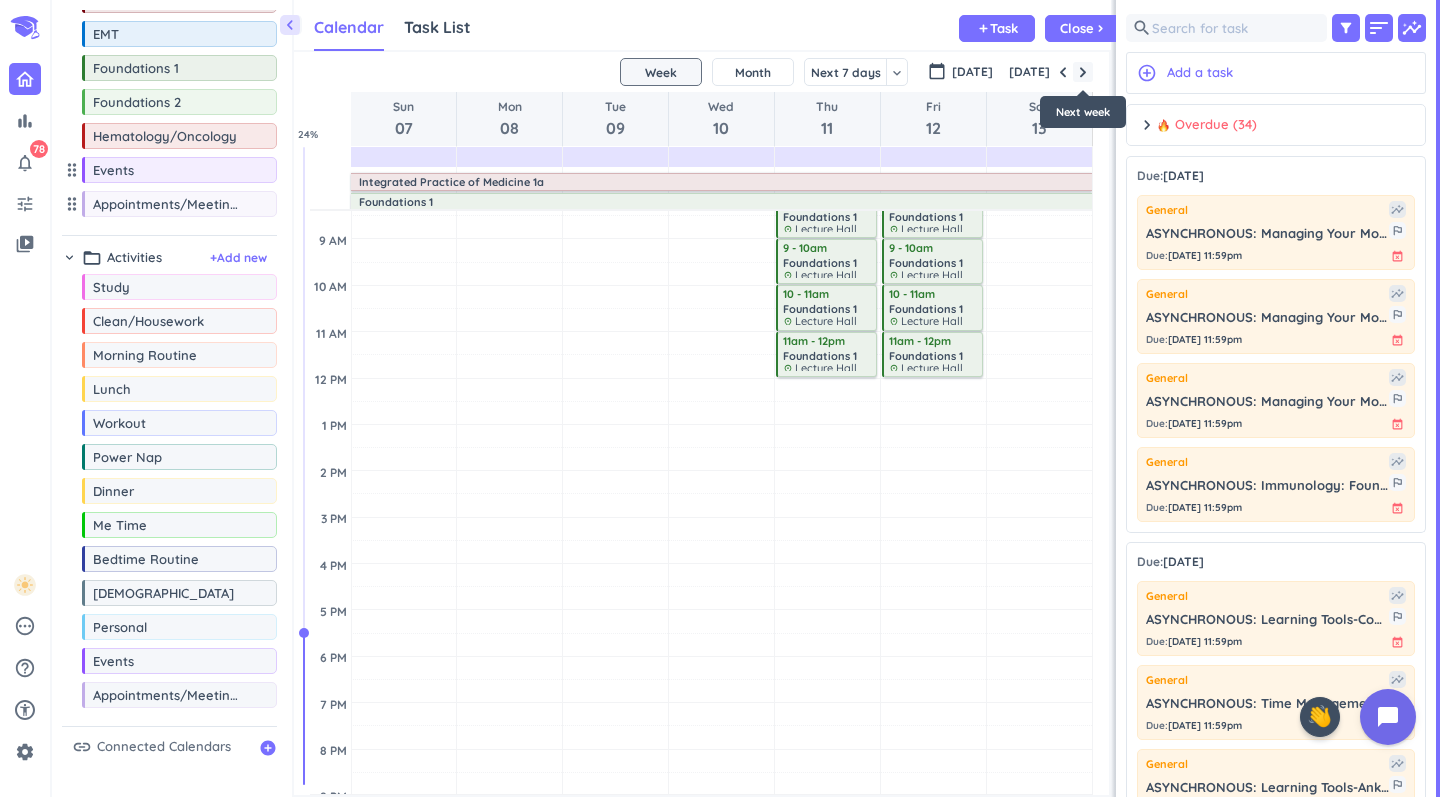 scroll, scrollTop: 71, scrollLeft: 0, axis: vertical 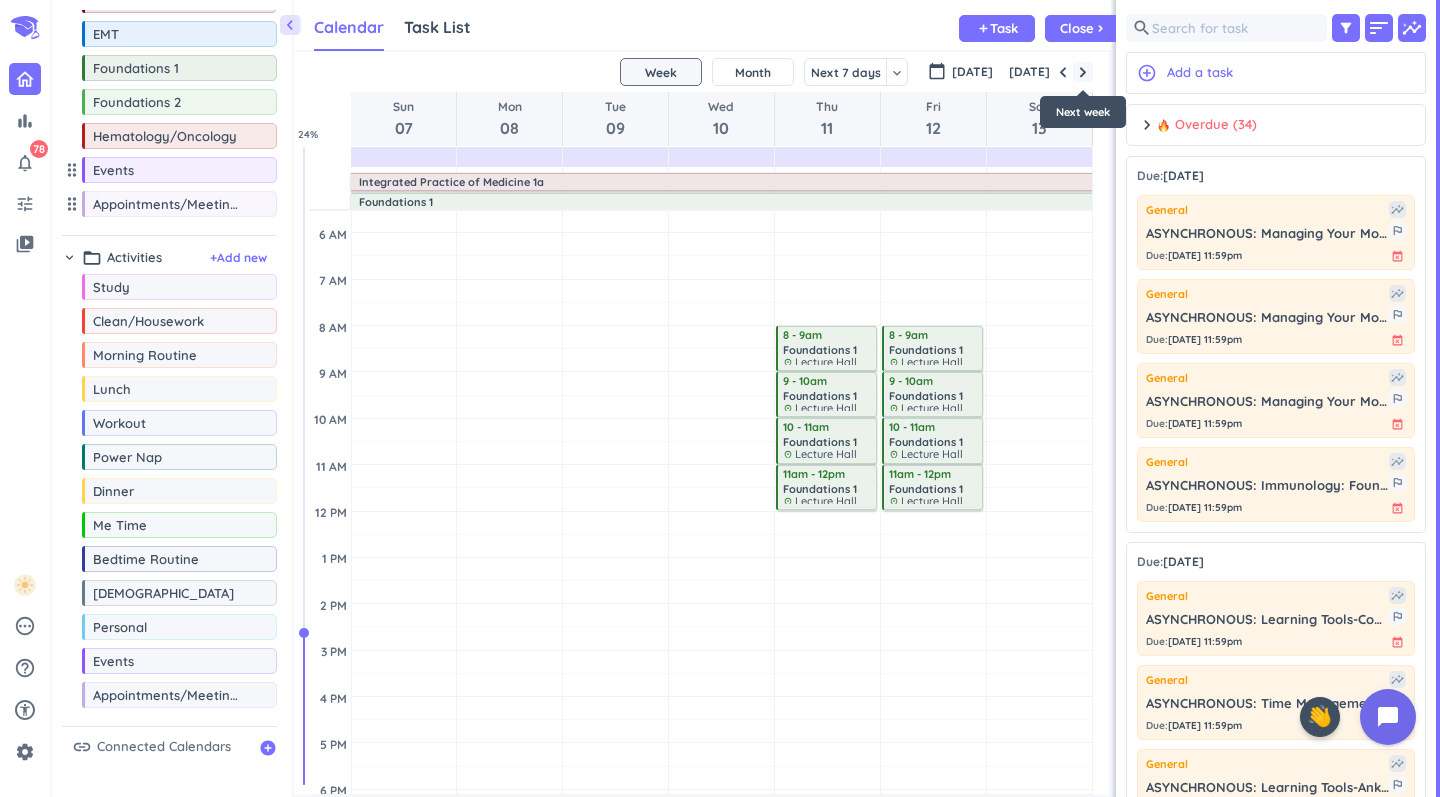 click at bounding box center (1083, 72) 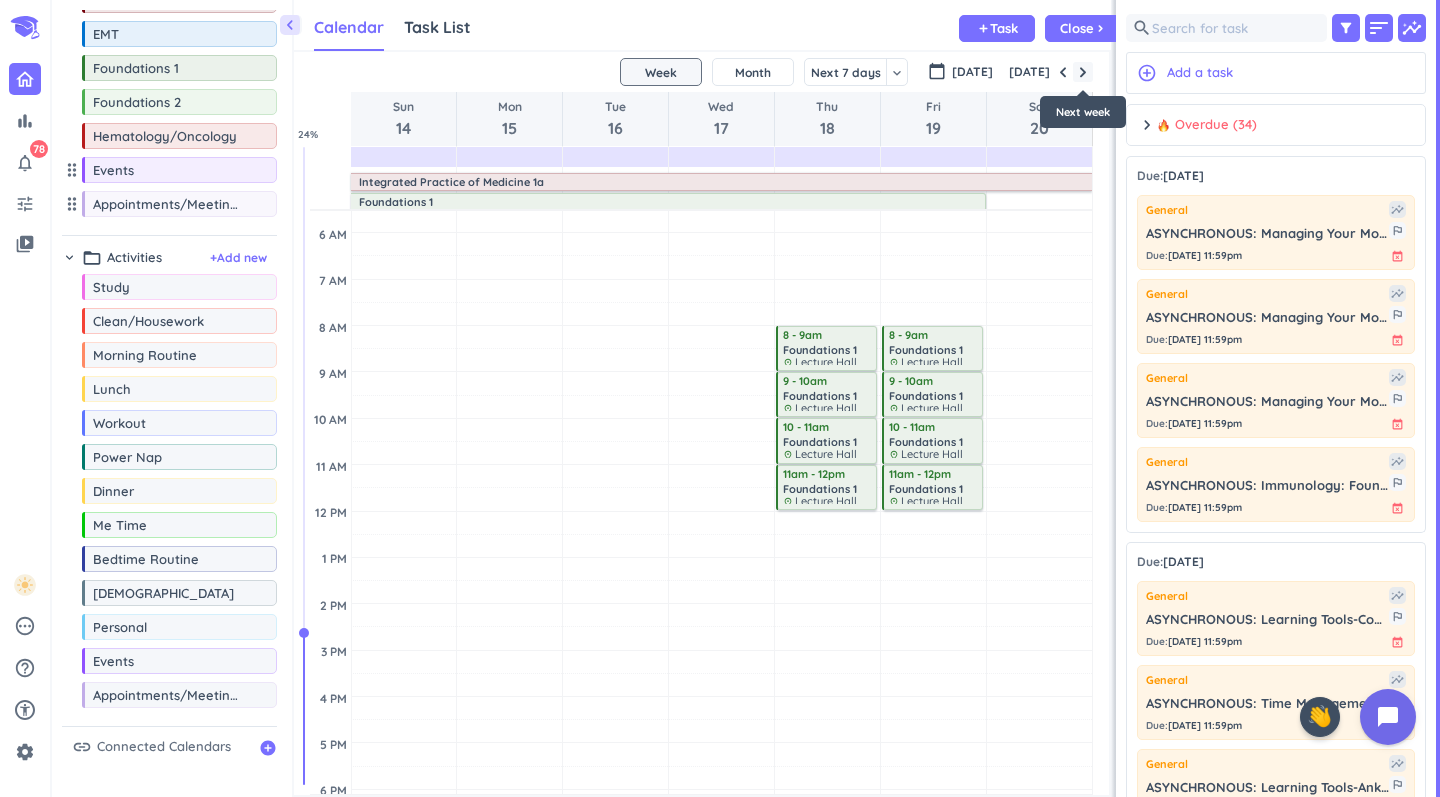 click at bounding box center [1083, 72] 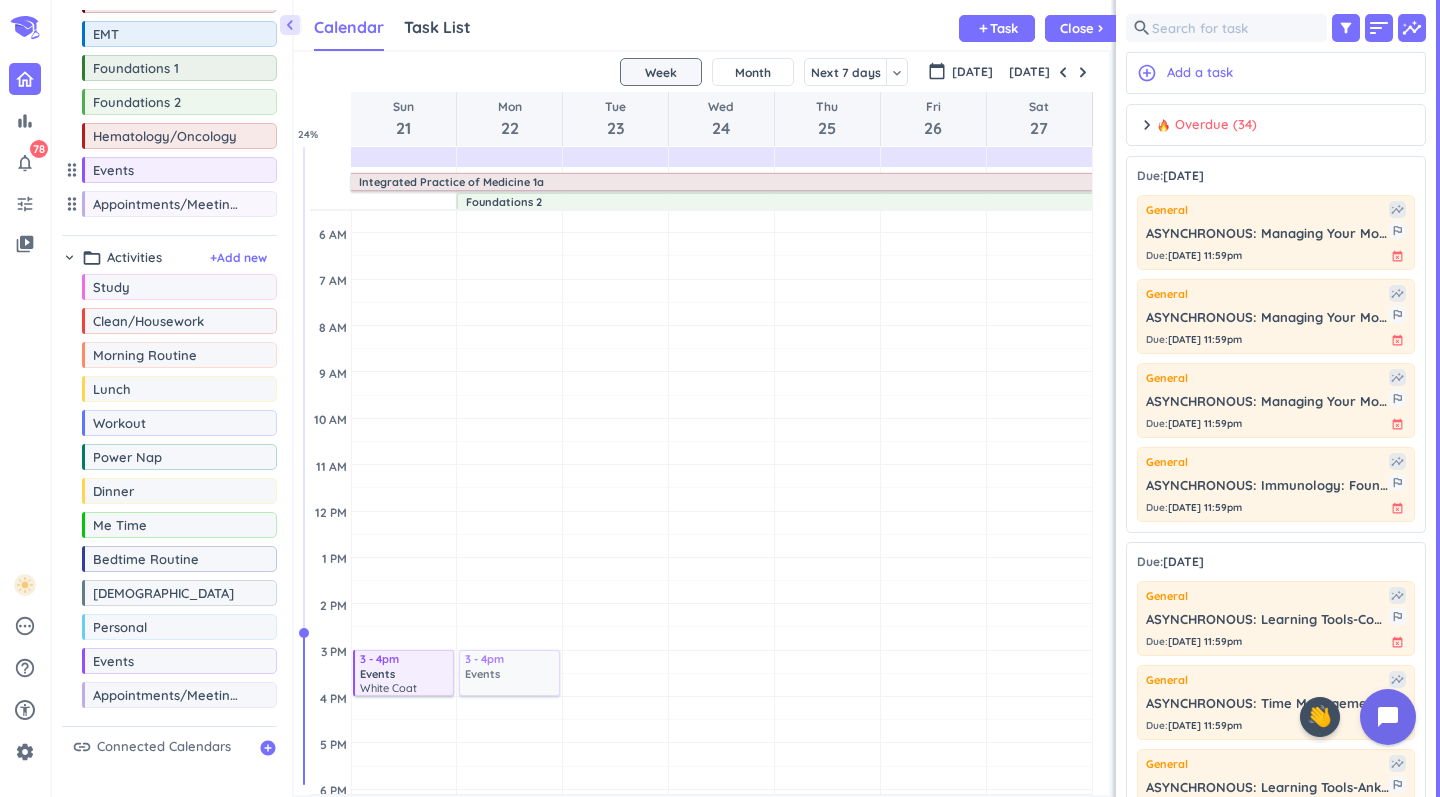 drag, startPoint x: 141, startPoint y: 672, endPoint x: 494, endPoint y: 653, distance: 353.51096 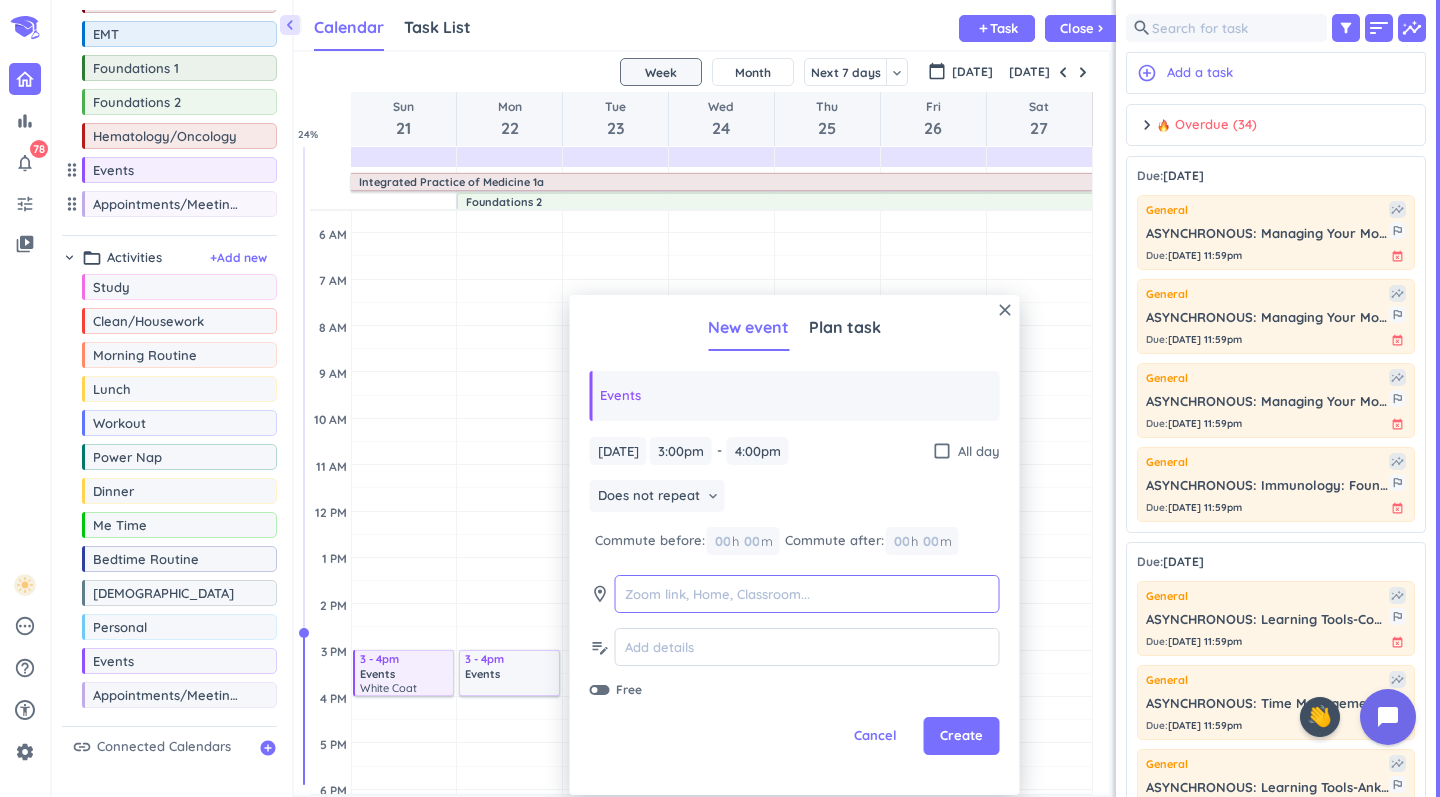 click at bounding box center [807, 594] 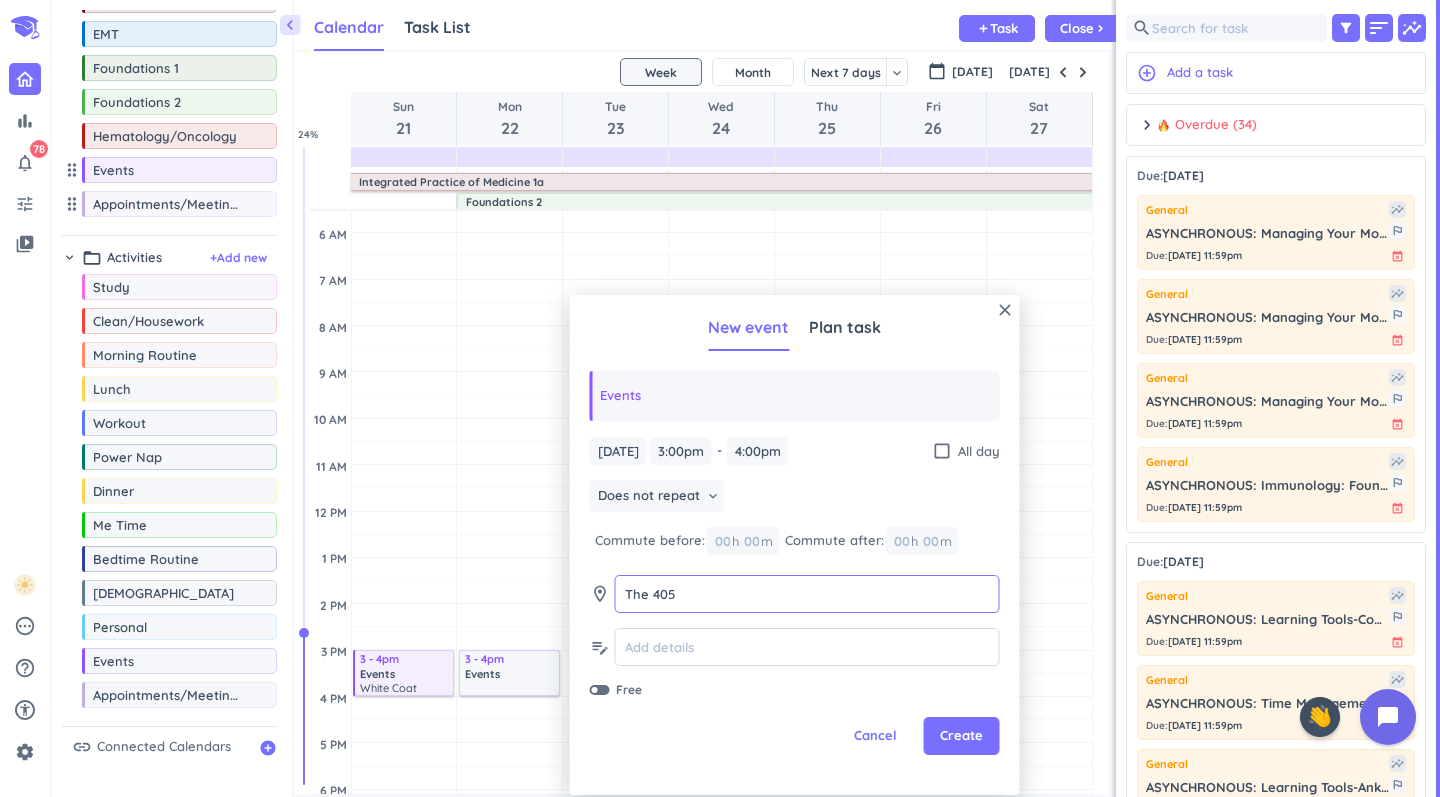 type on "The 405" 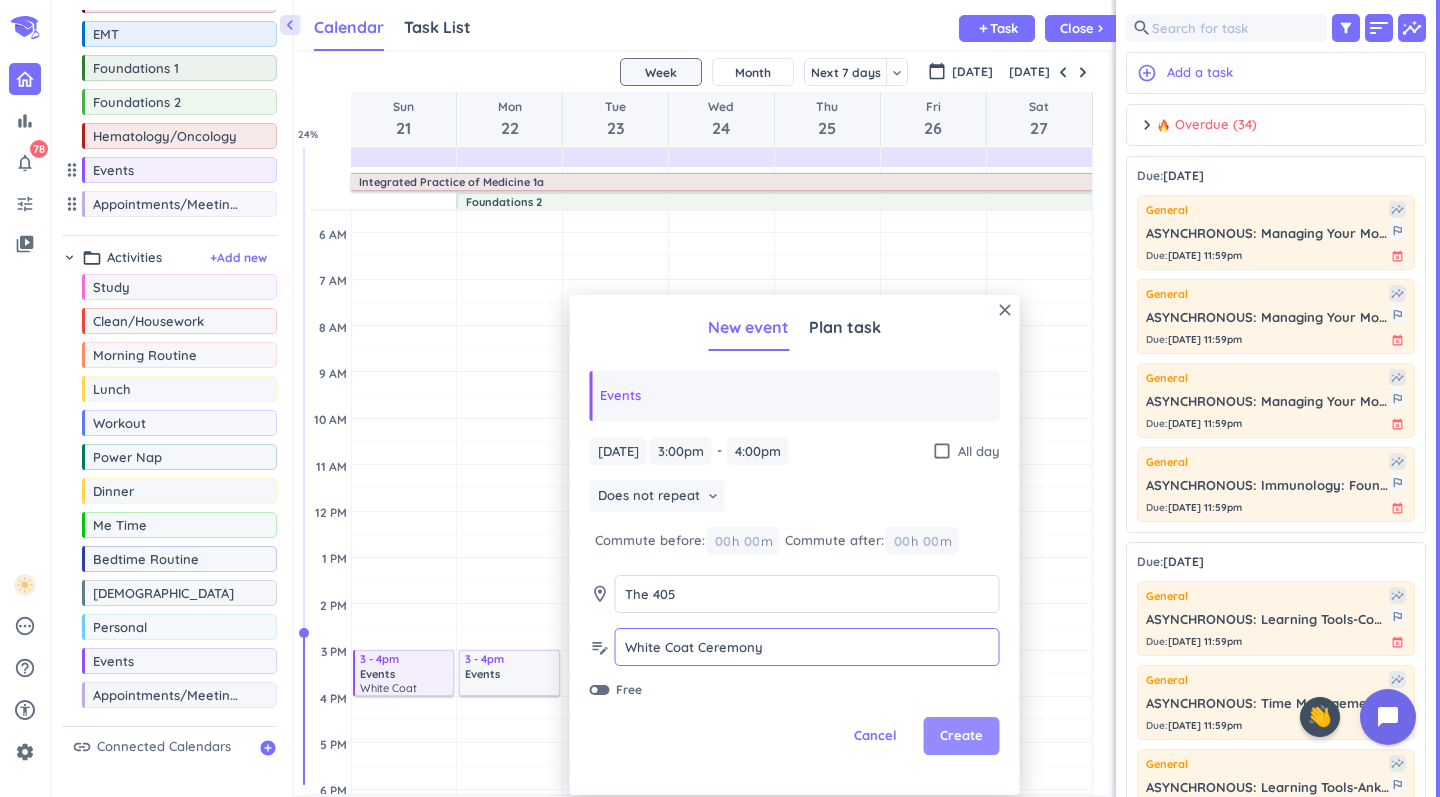 type on "White Coat Ceremony" 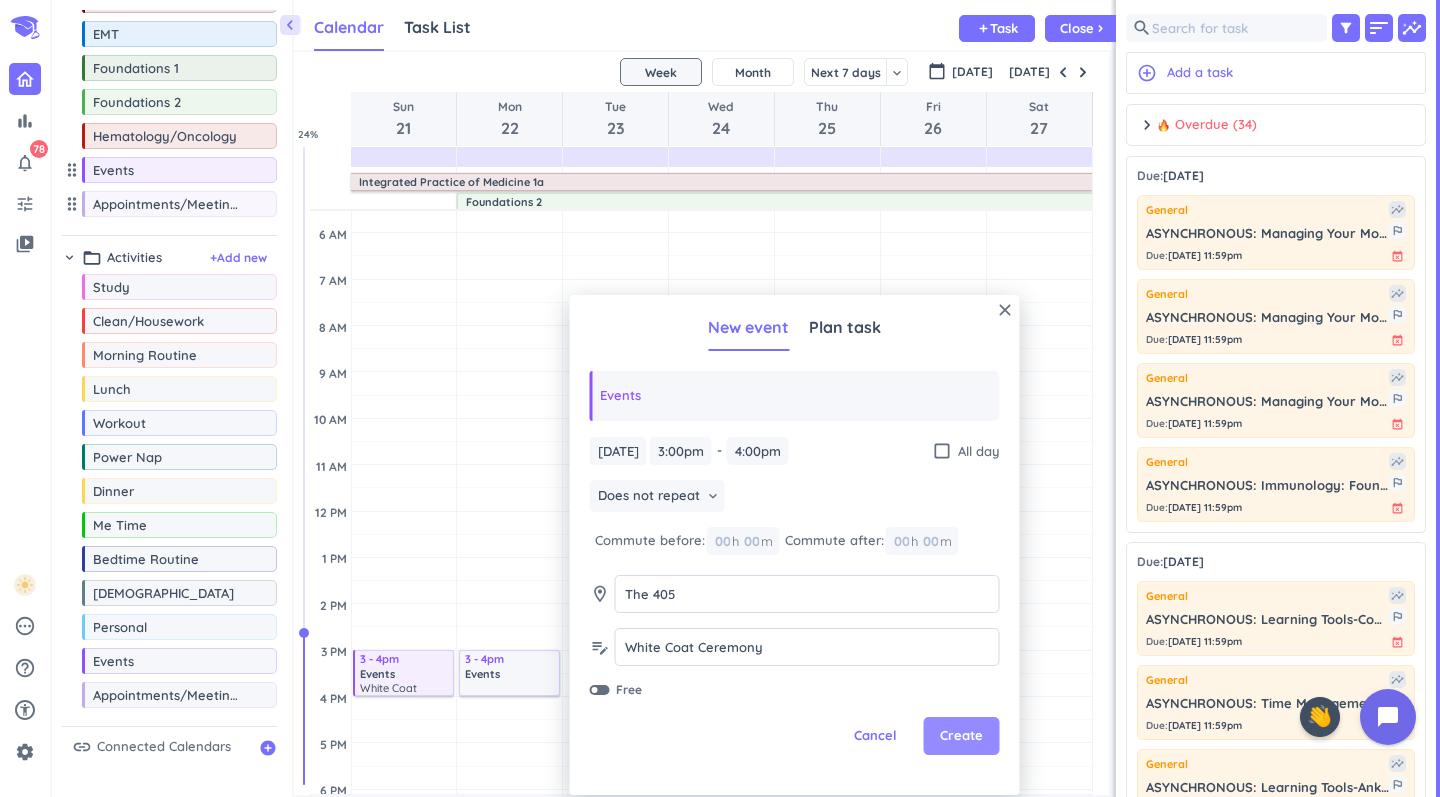 click on "Create" at bounding box center [961, 736] 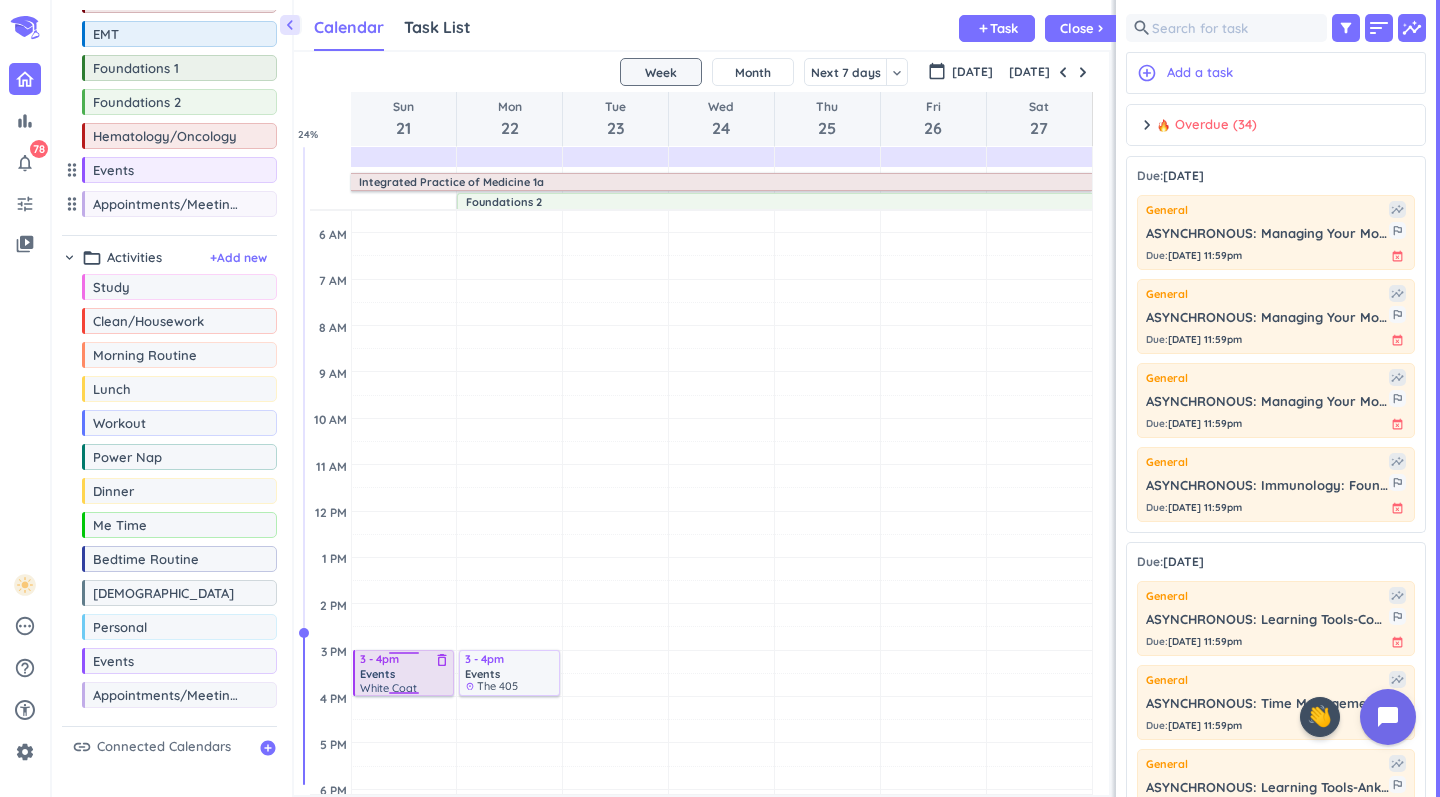 click on "Events" at bounding box center (377, 674) 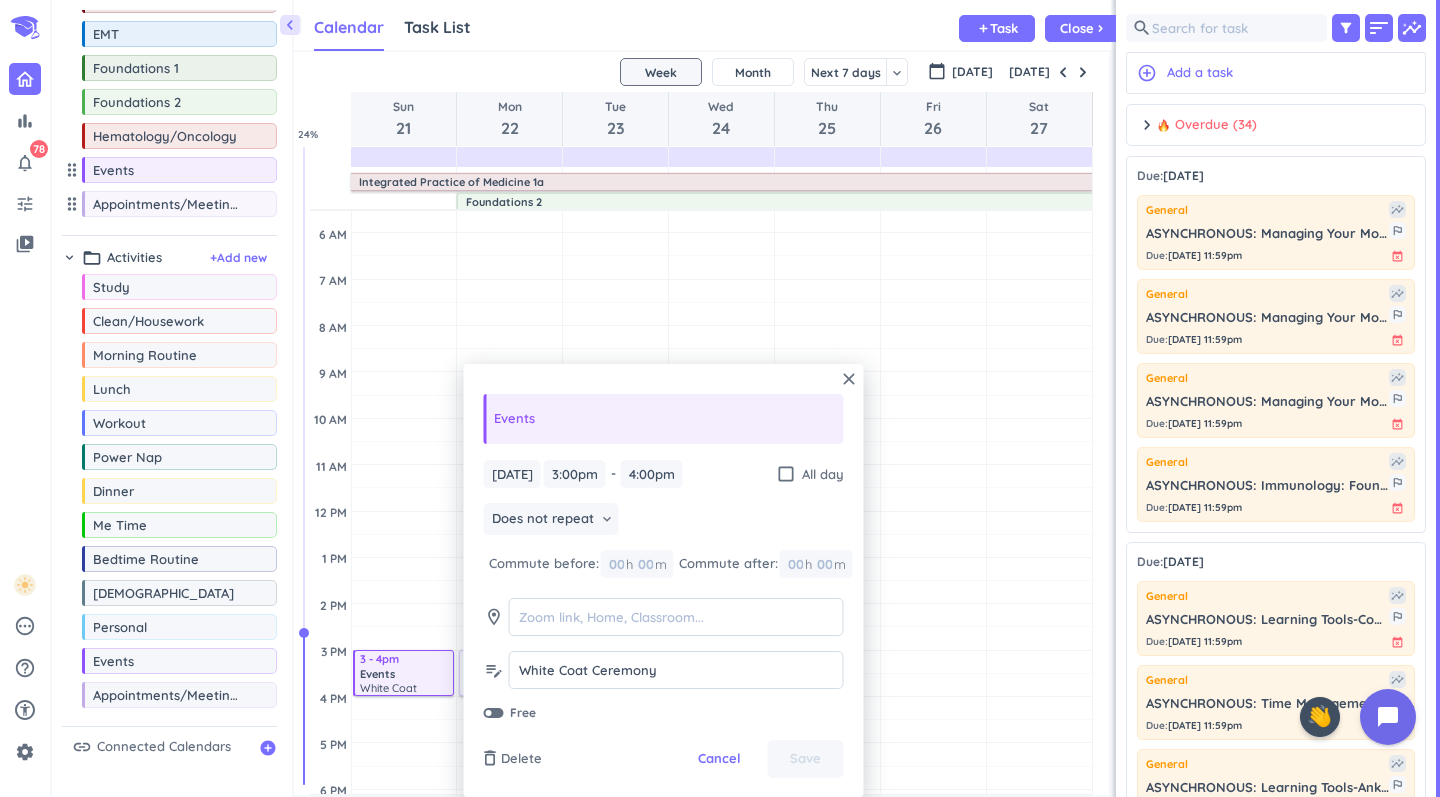 click on "close Events [DATE] [DATE]   3:00pm 3:00pm - 4:00pm 4:00pm check_box_outline_blank All day Does not repeat keyboard_arrow_down Commute before: 00 h 00 m Commute after: 00 h 00 m room edit_note White Coat Ceremony White Coat Ceremony Free delete_outline Delete Cancel Save" at bounding box center (664, 580) 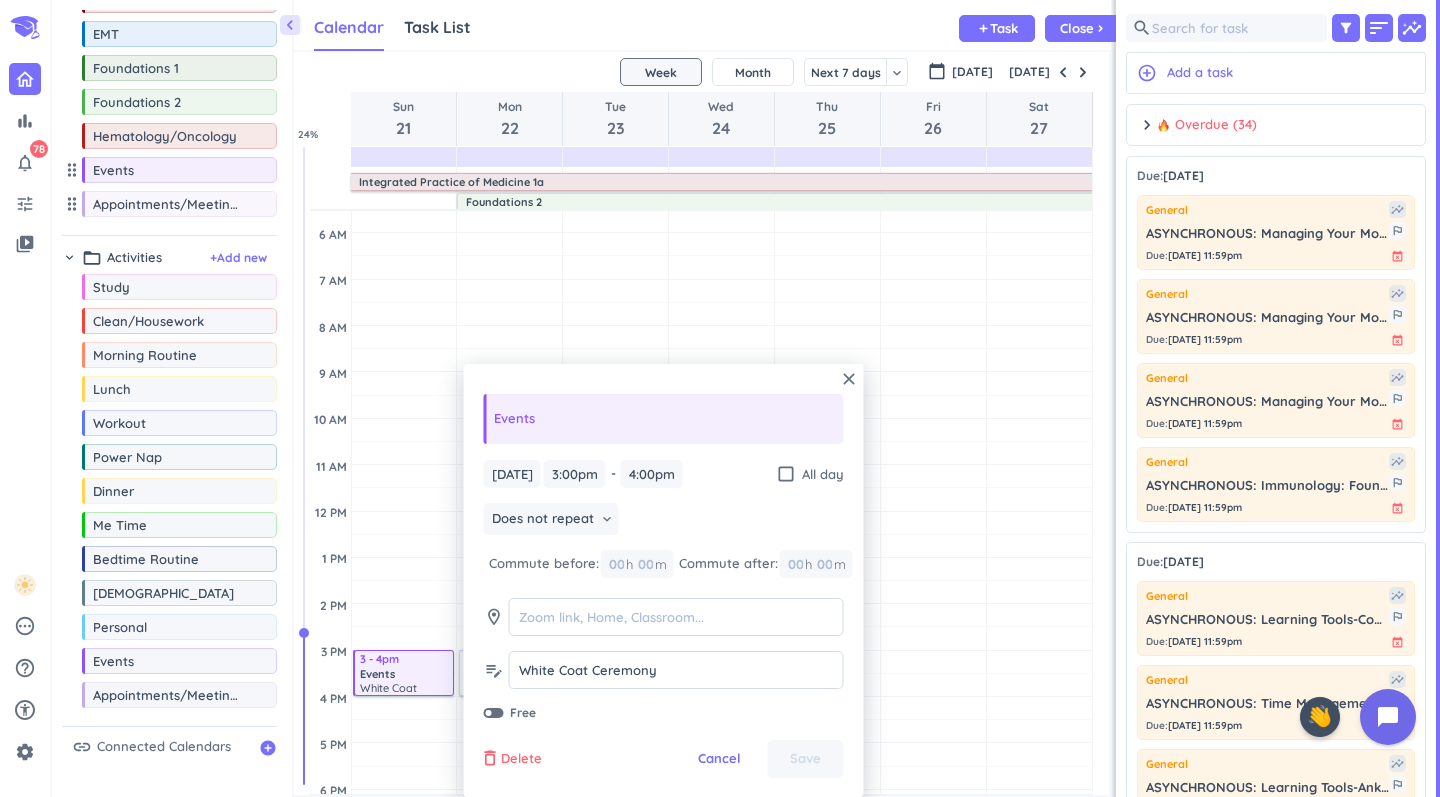 click on "Delete" at bounding box center [521, 759] 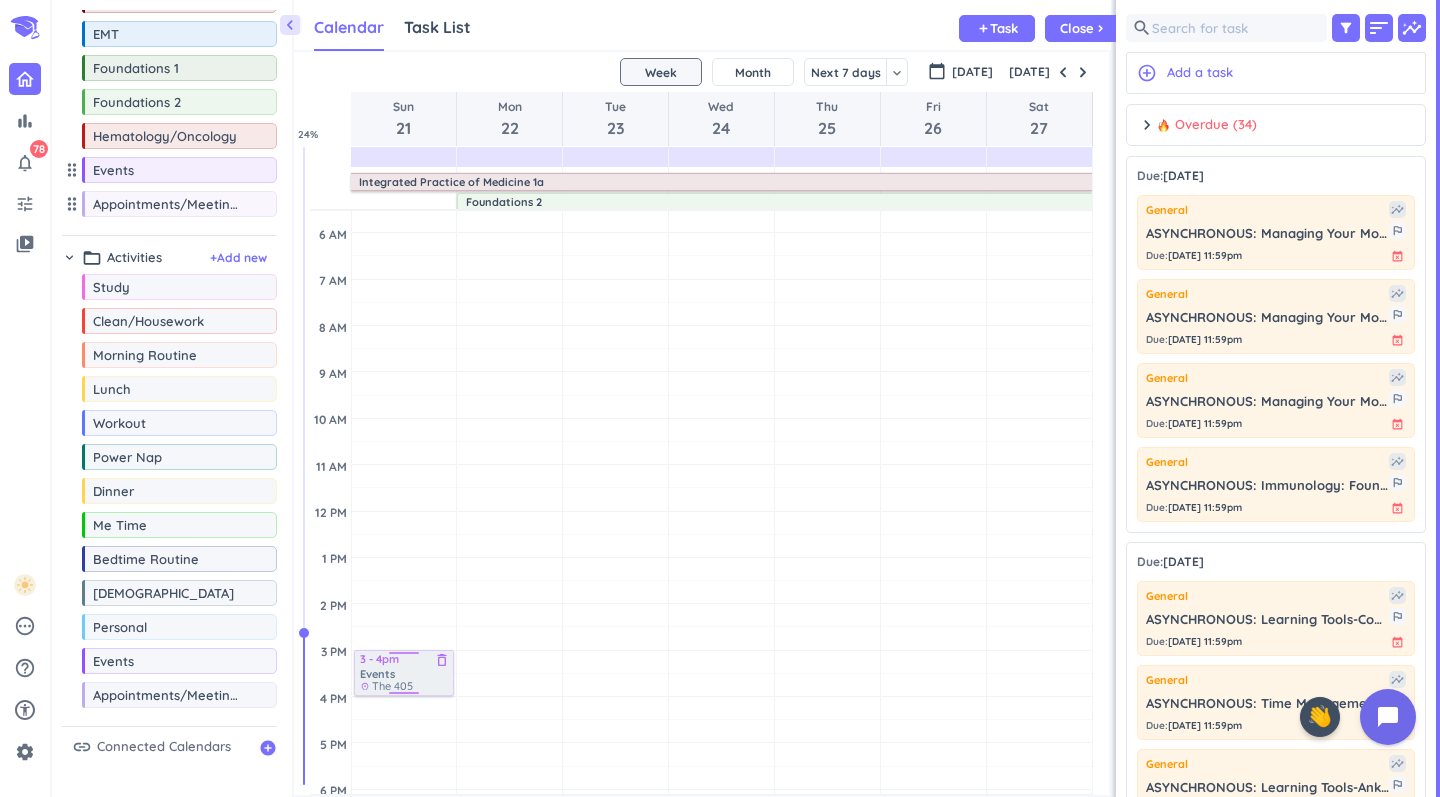 drag, startPoint x: 494, startPoint y: 672, endPoint x: 401, endPoint y: 680, distance: 93.34345 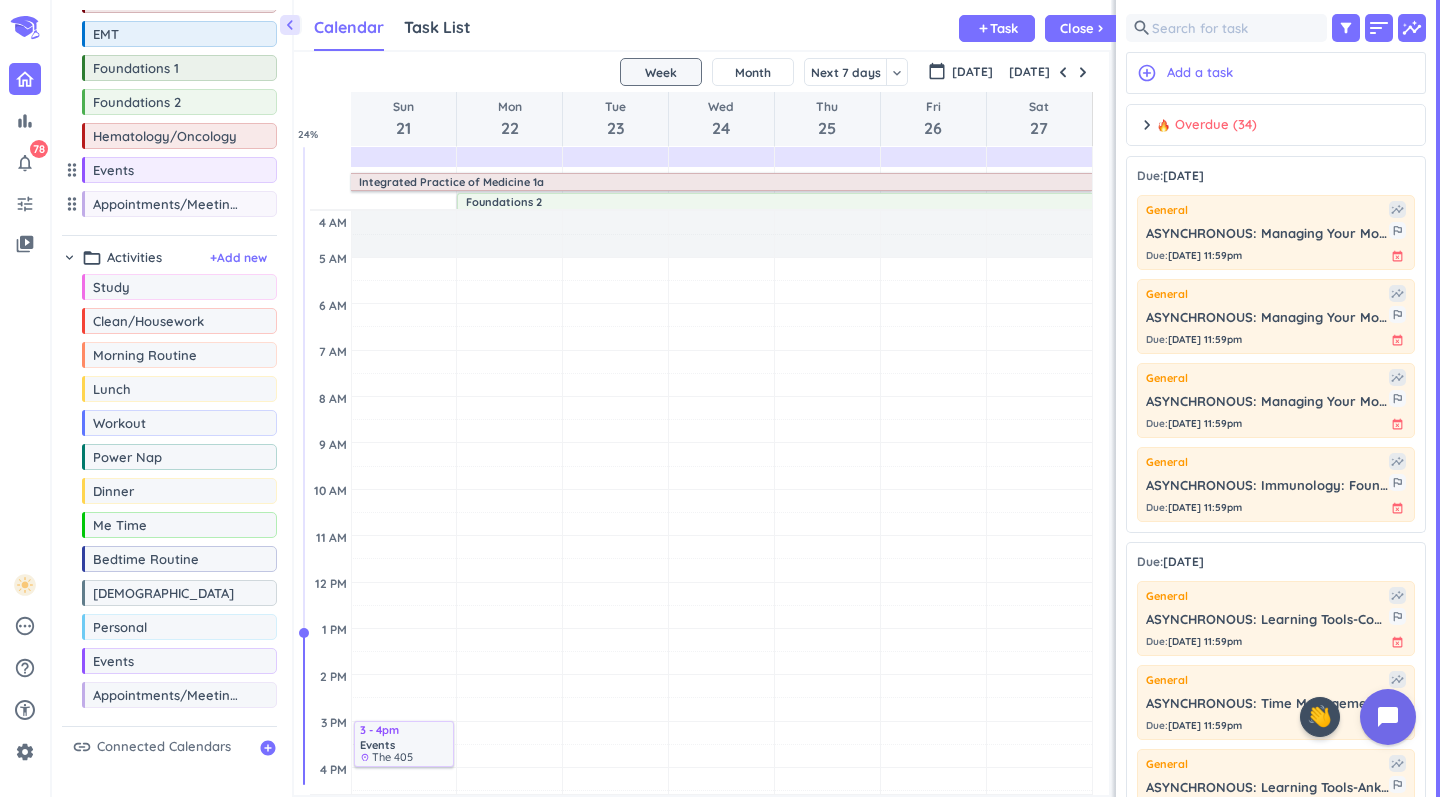 scroll, scrollTop: 0, scrollLeft: 0, axis: both 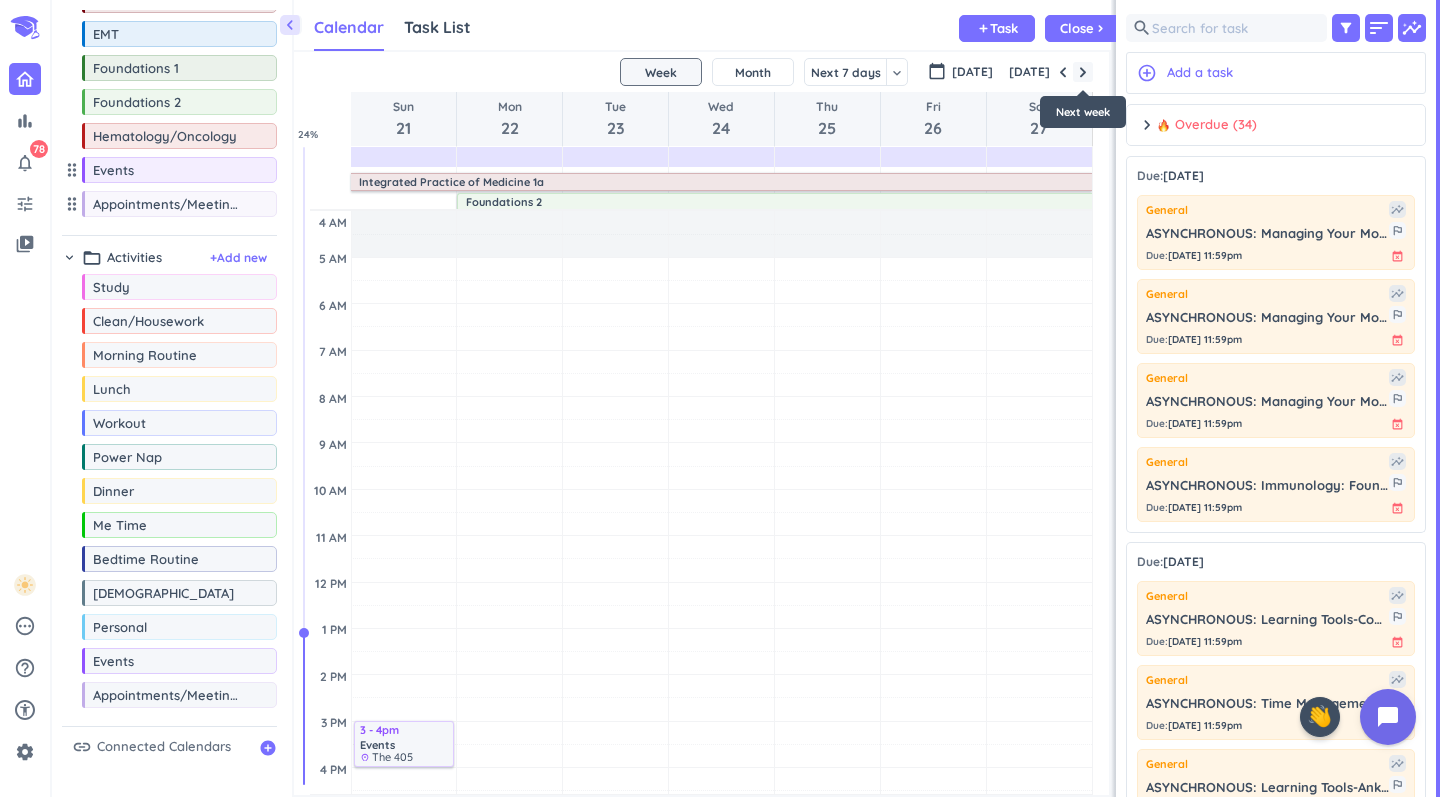 click at bounding box center (1083, 72) 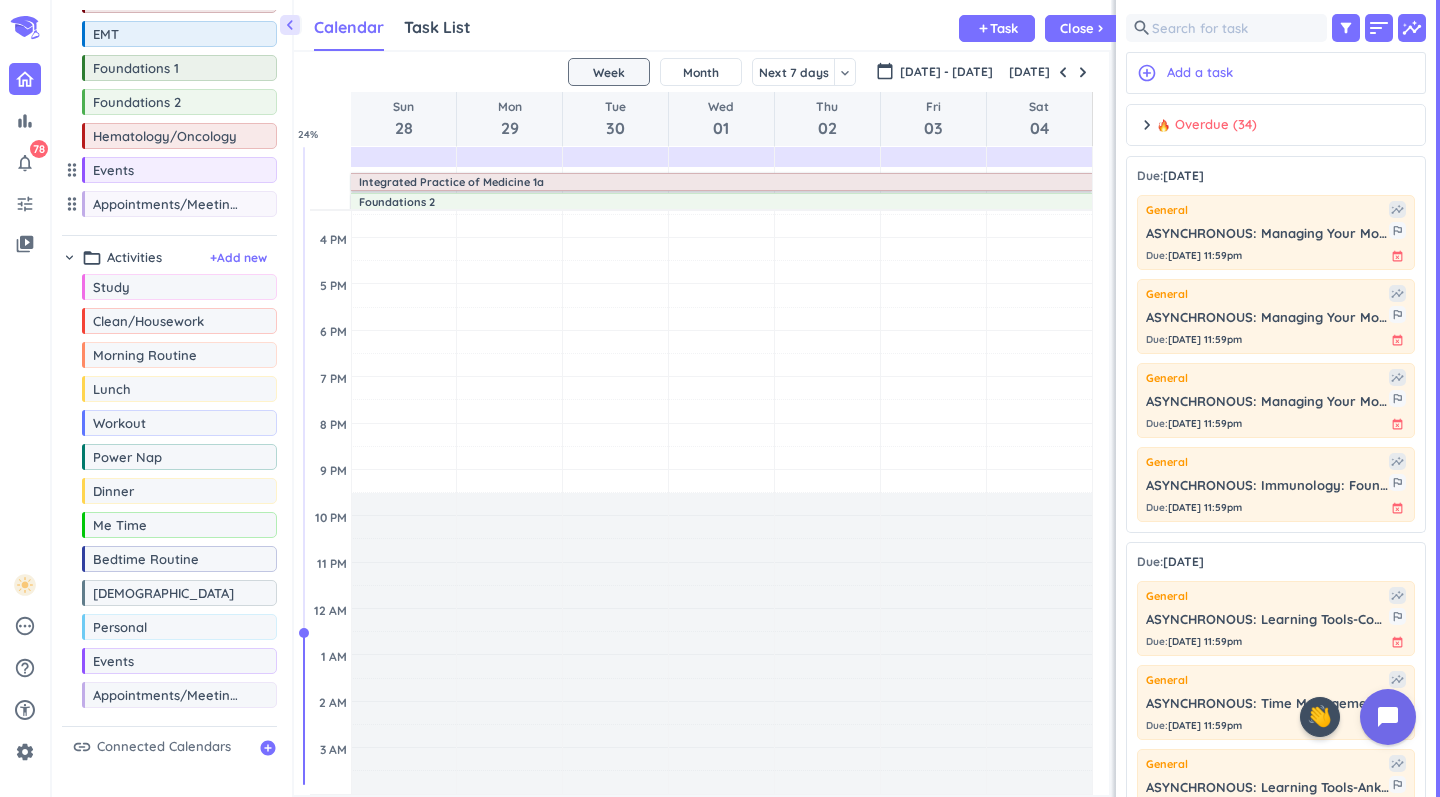 scroll, scrollTop: 143, scrollLeft: 0, axis: vertical 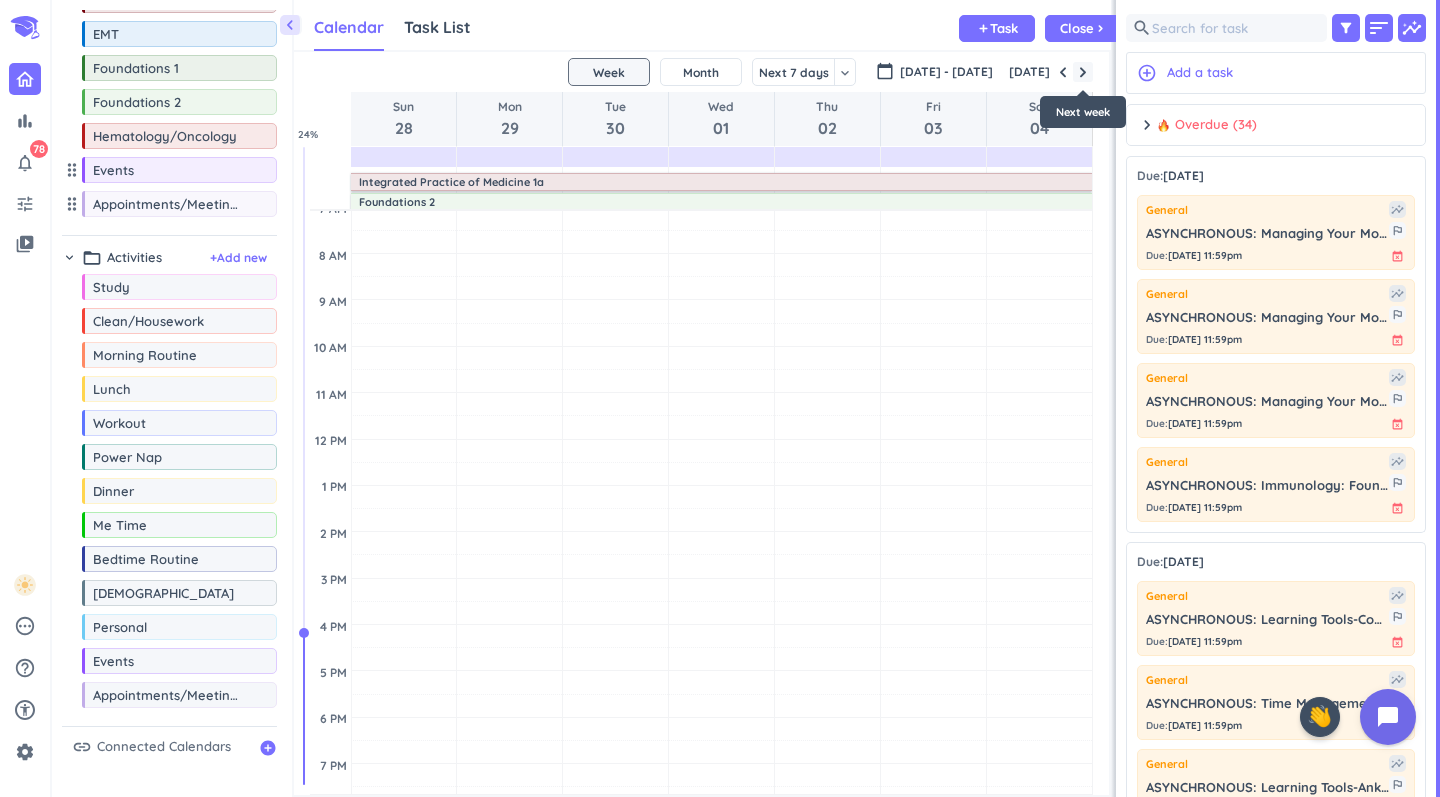 click at bounding box center (1083, 72) 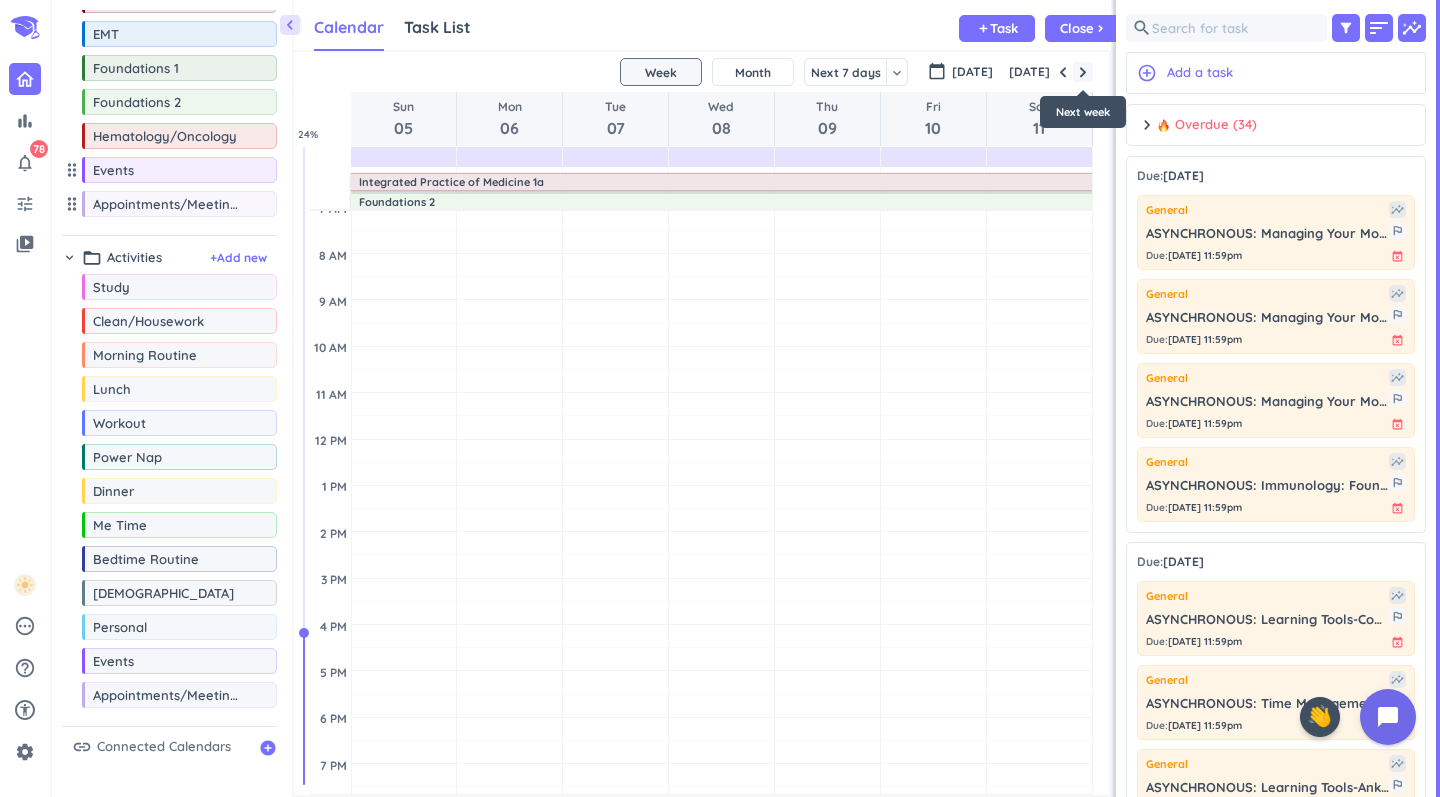 scroll, scrollTop: 71, scrollLeft: 0, axis: vertical 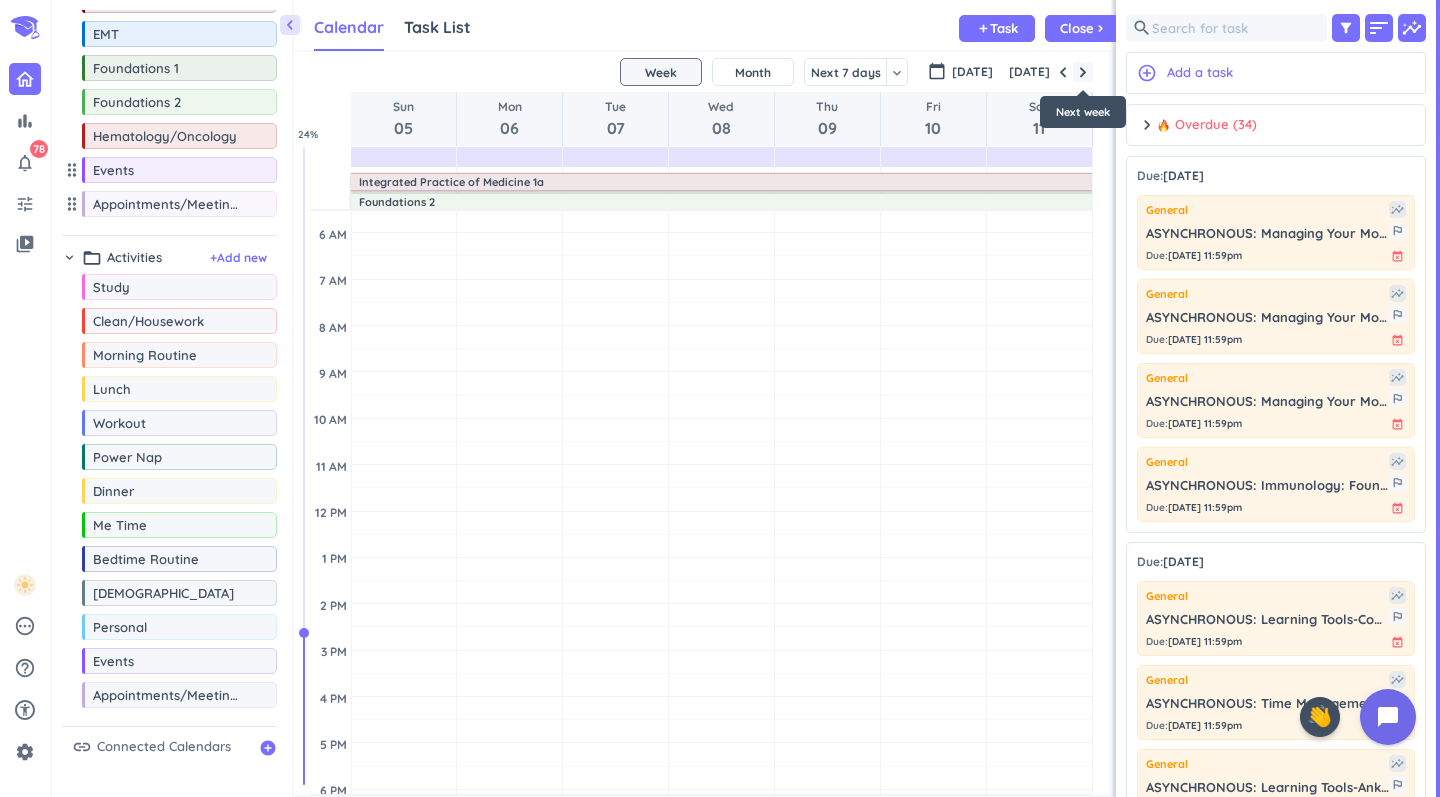 click at bounding box center [1083, 72] 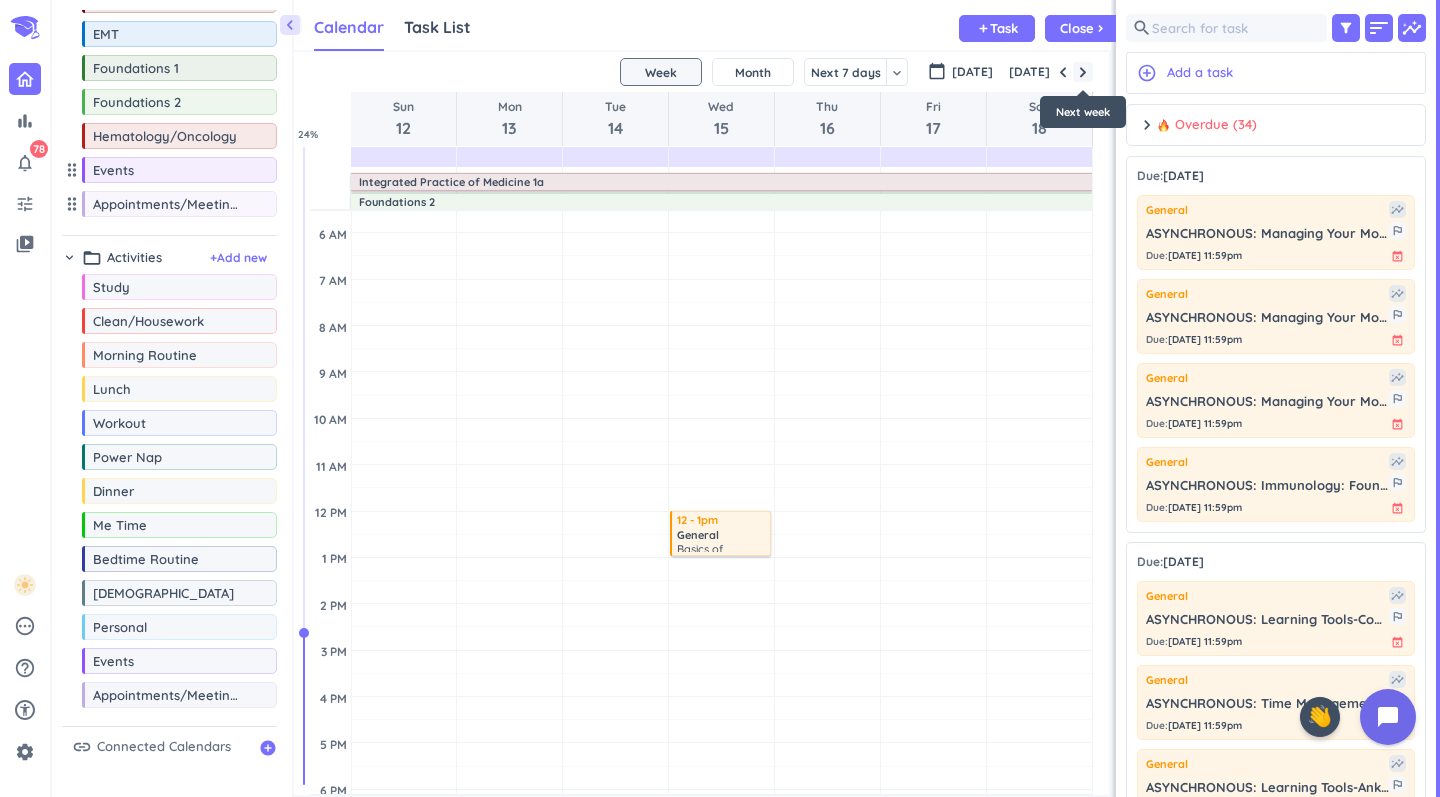 click at bounding box center [1083, 72] 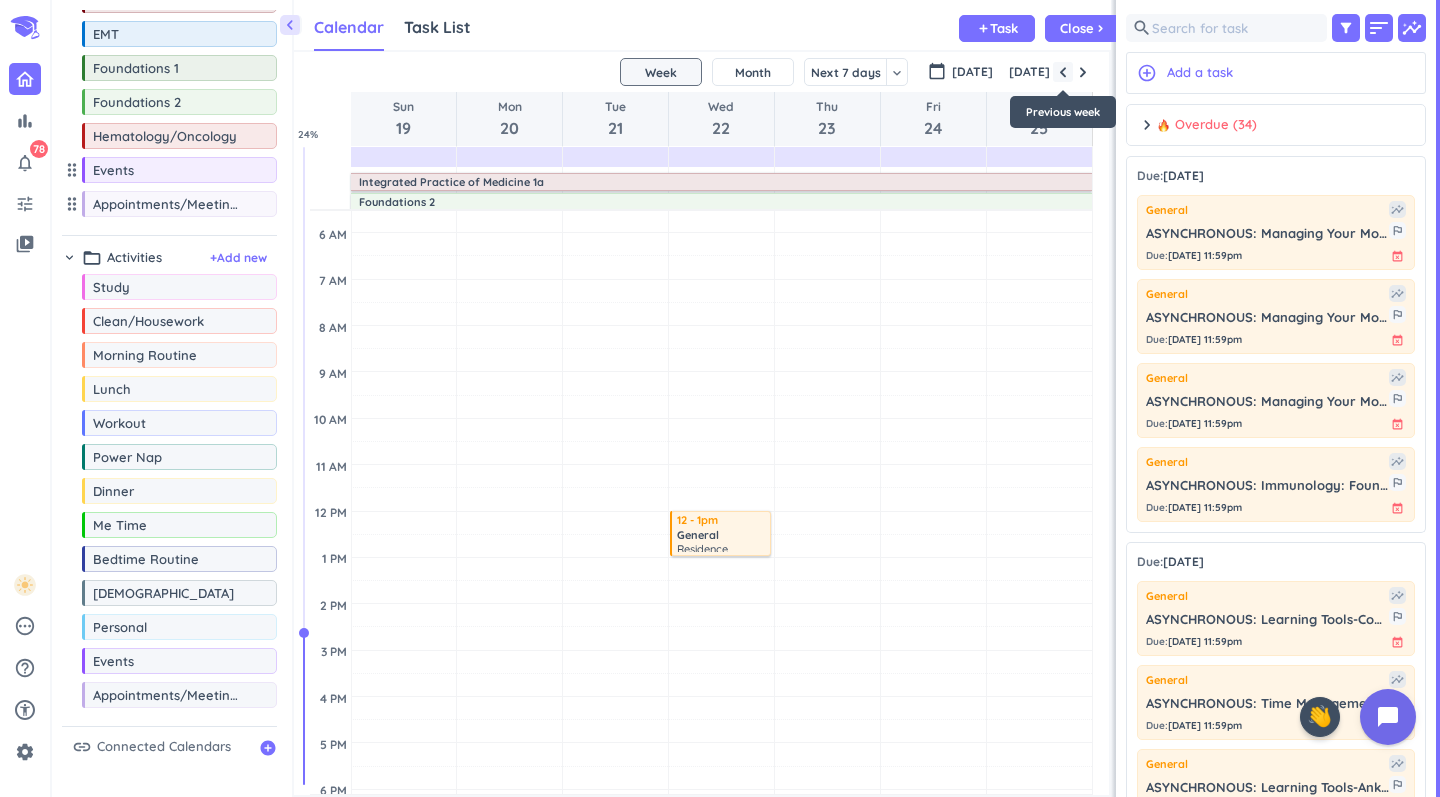click at bounding box center [1063, 72] 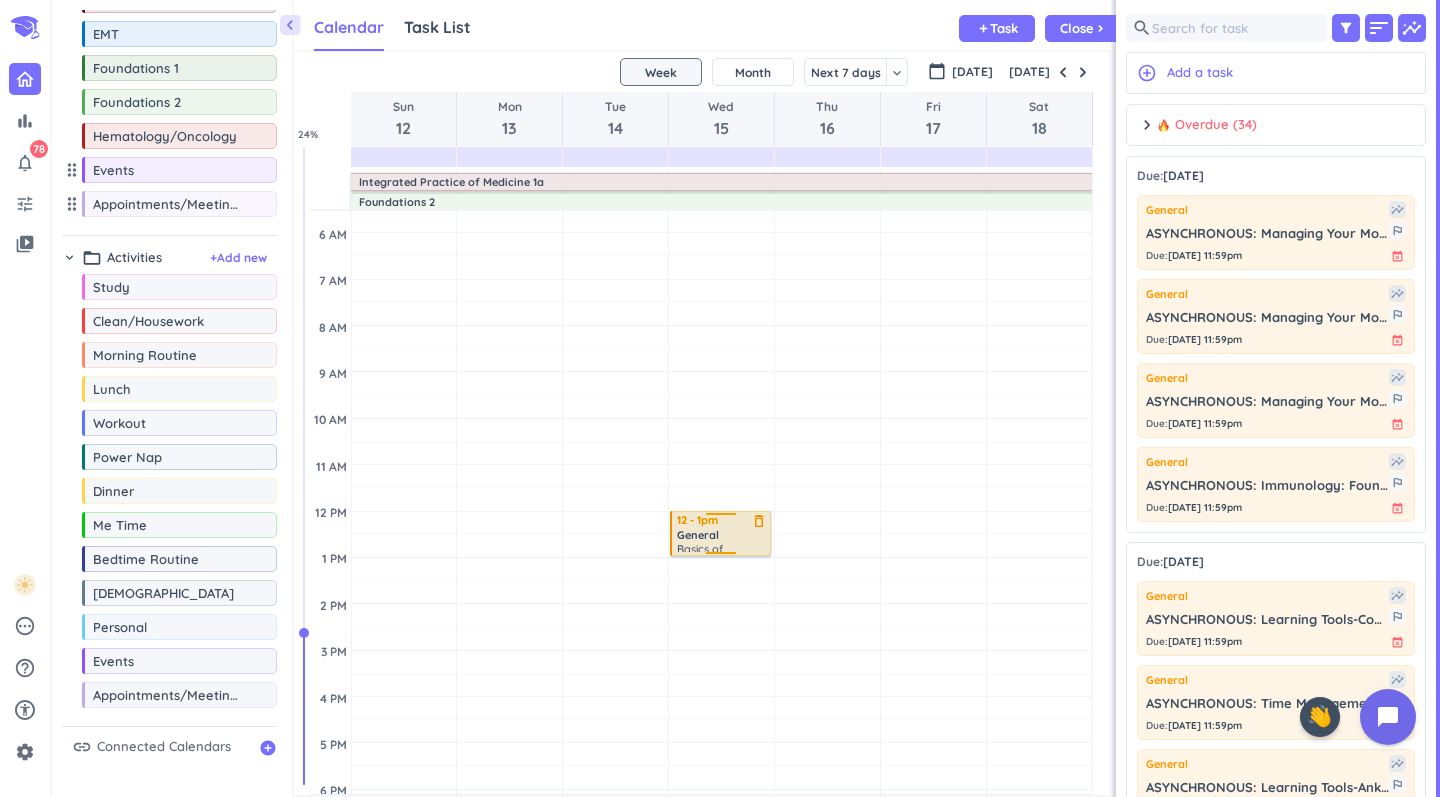 click on "General" at bounding box center [698, 535] 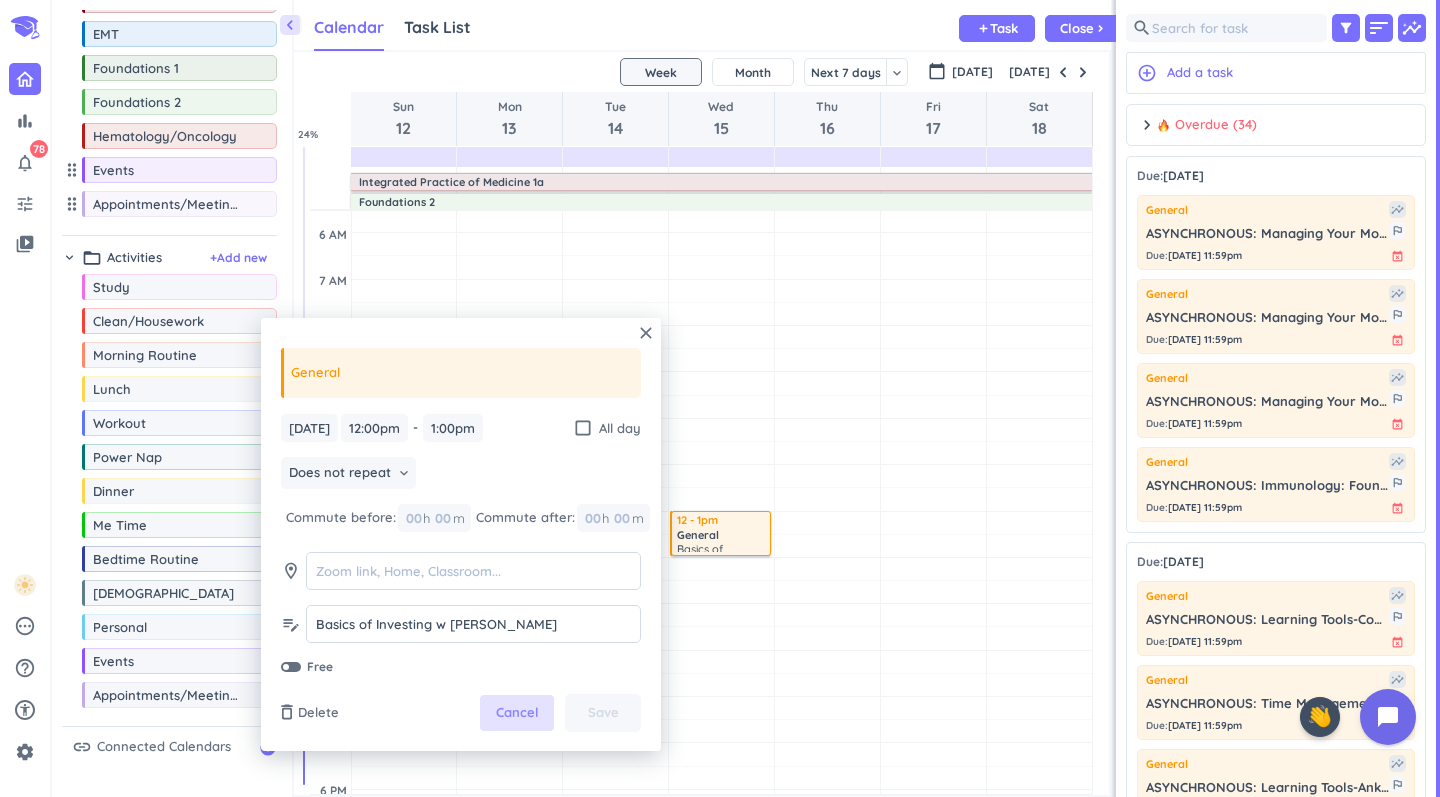 click on "Cancel" at bounding box center (517, 713) 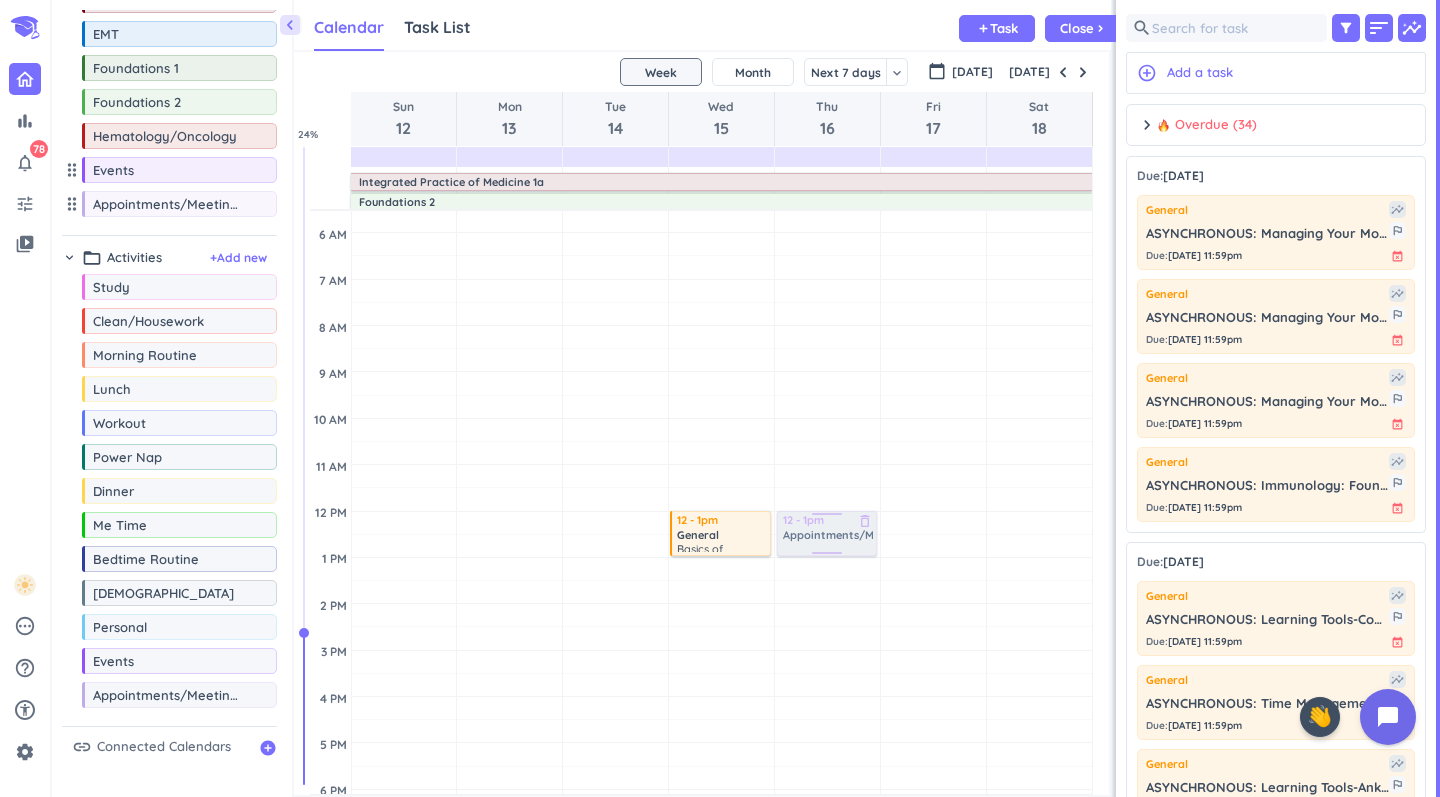 drag, startPoint x: 170, startPoint y: 702, endPoint x: 819, endPoint y: 512, distance: 676.24036 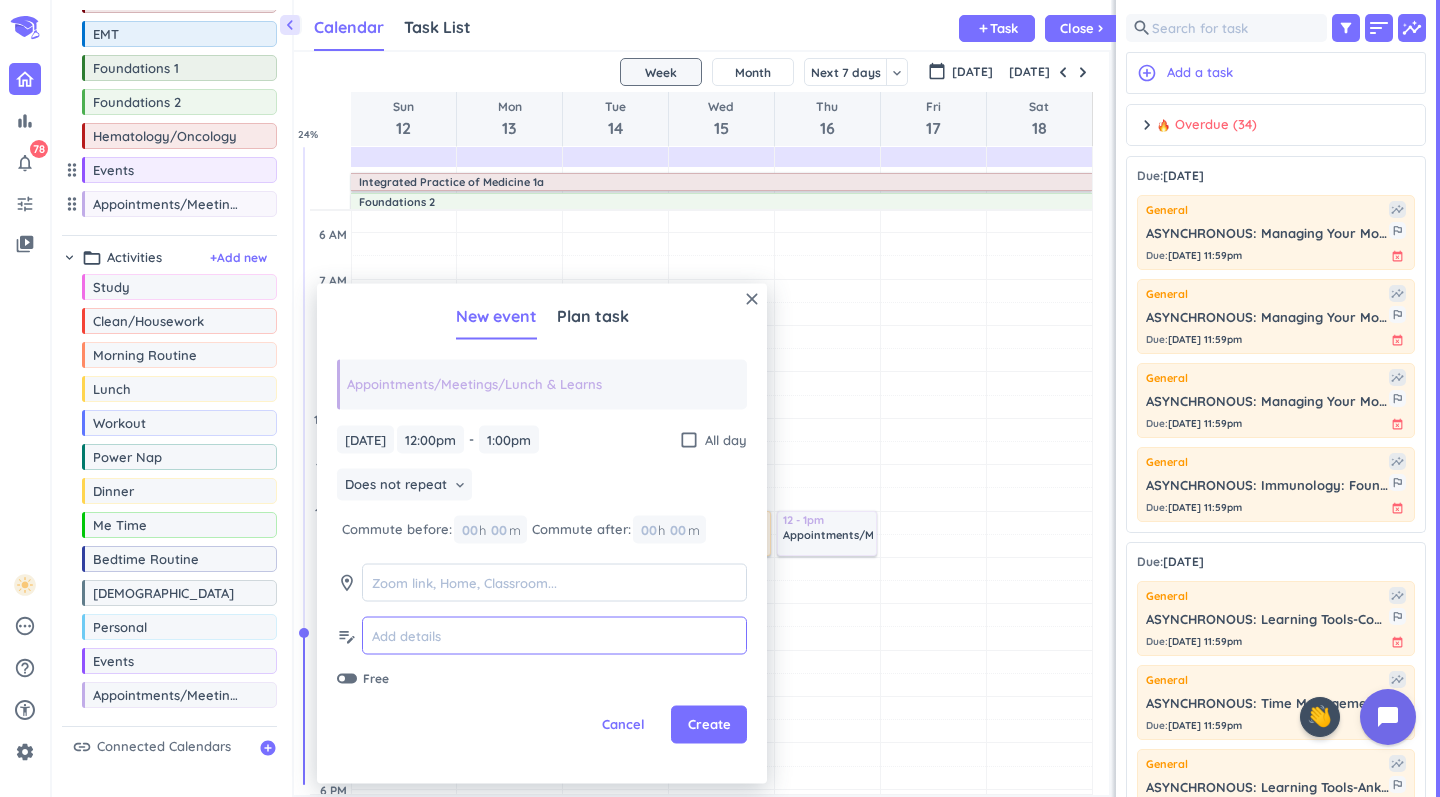 click at bounding box center (554, 635) 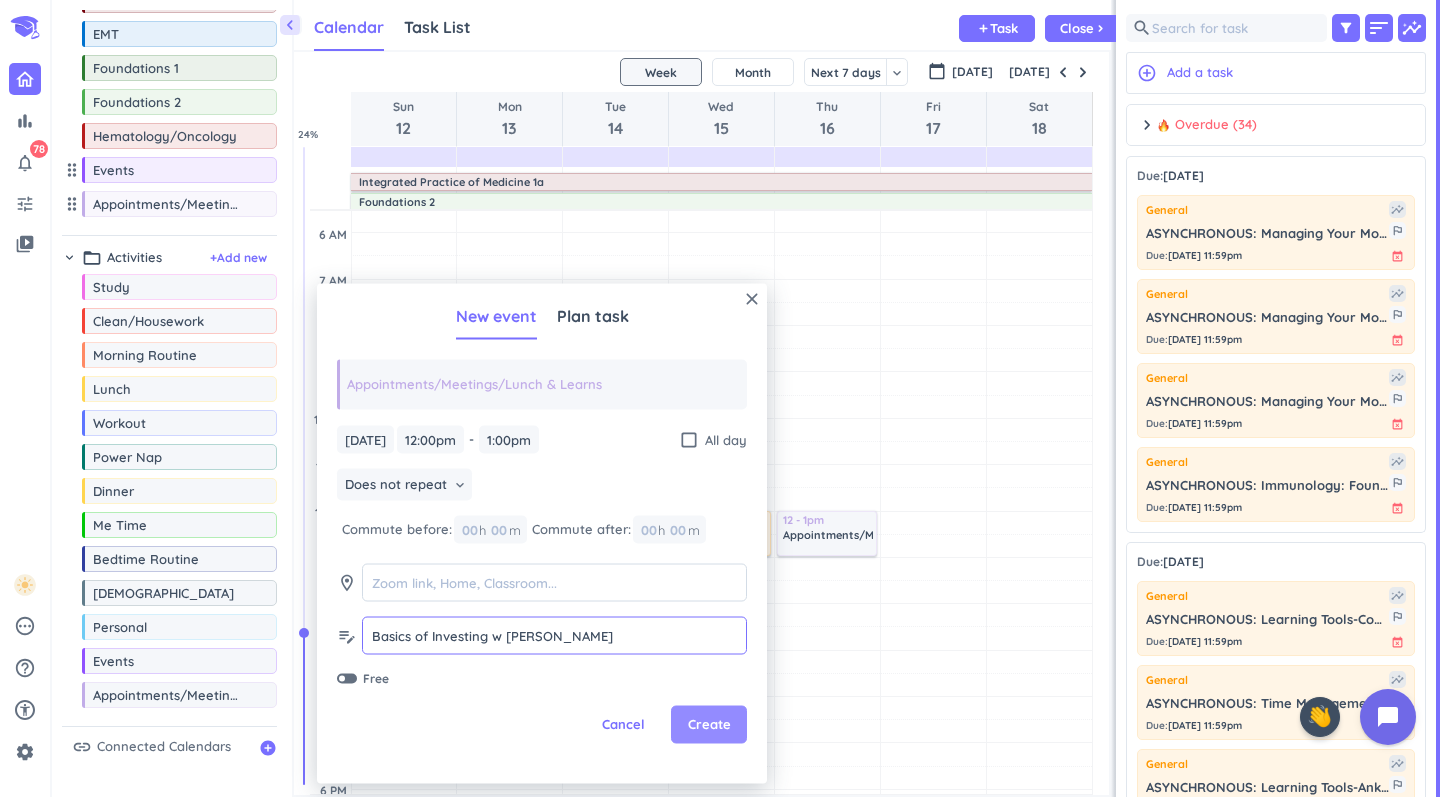 type on "Basics of Investing w [PERSON_NAME]" 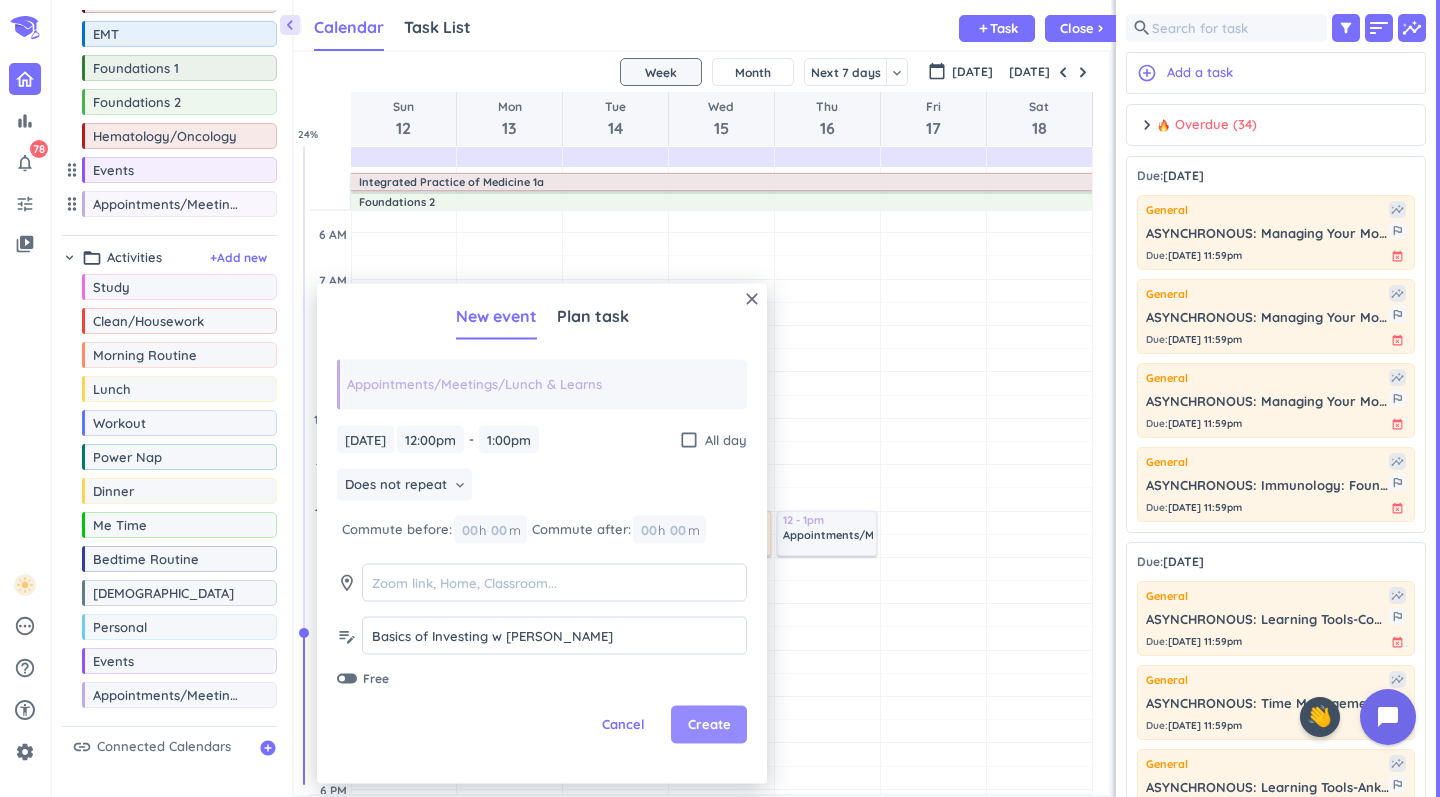 click on "Create" at bounding box center [709, 725] 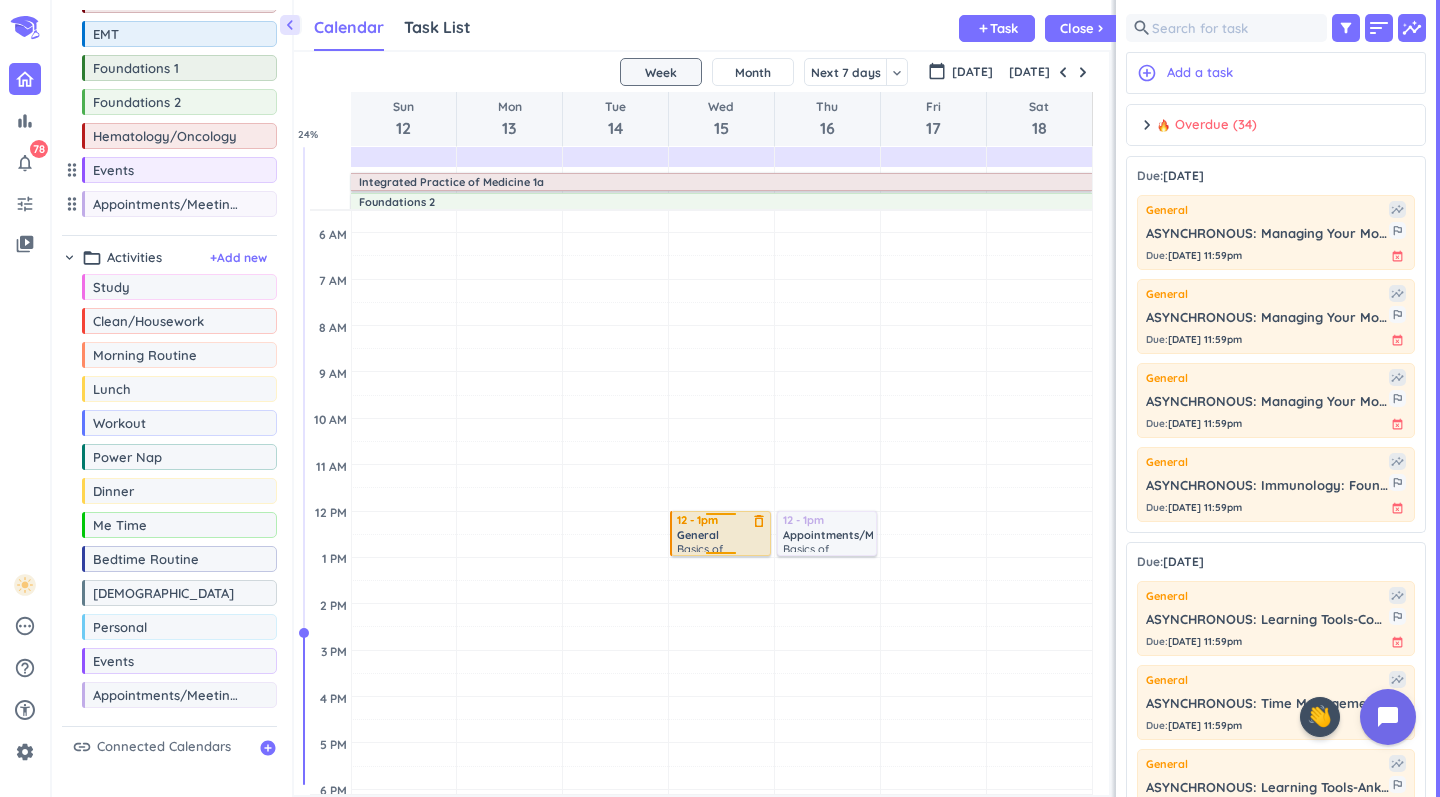 click on "General delete_outline Basics of Investing w [PERSON_NAME]" at bounding box center [722, 540] 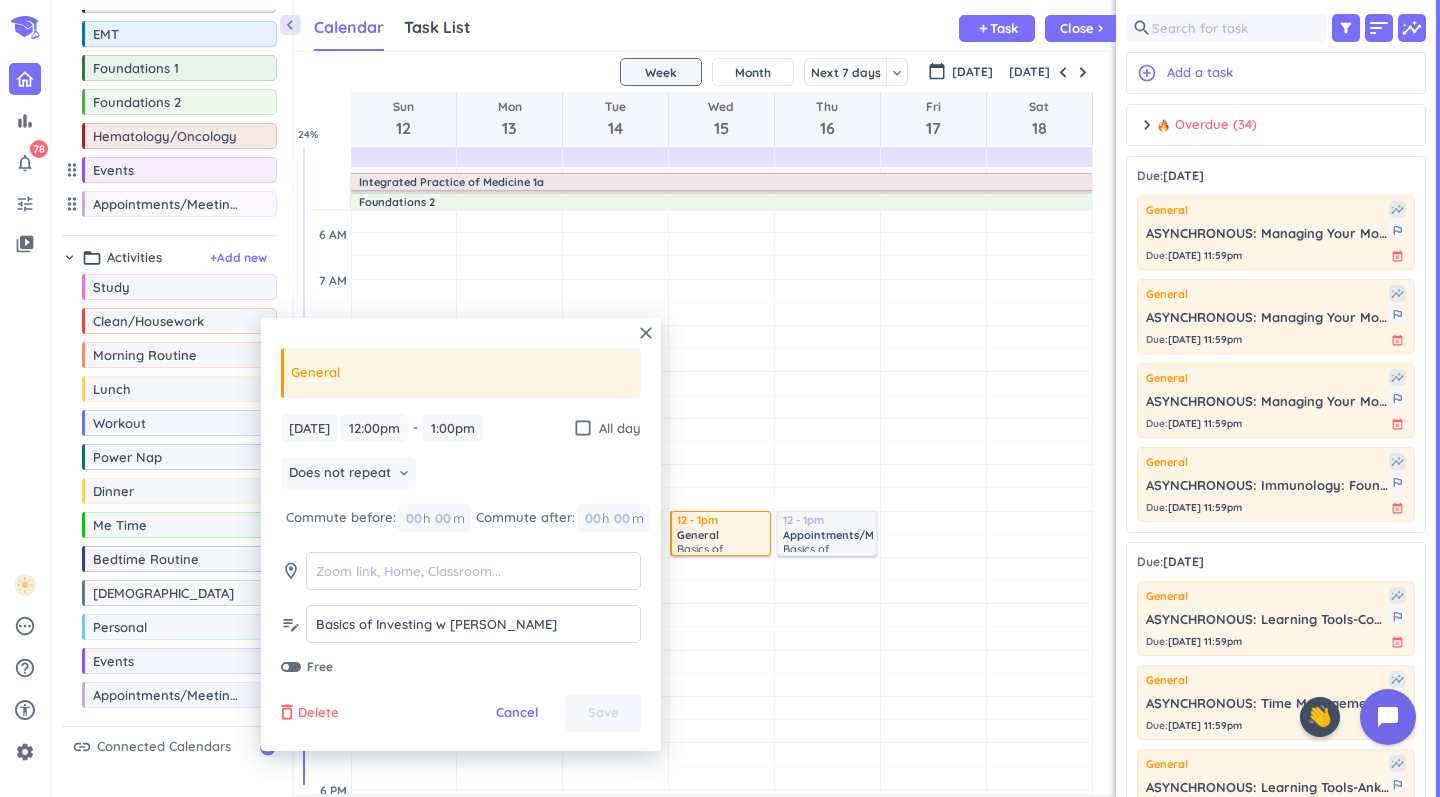 click on "Delete" at bounding box center [318, 713] 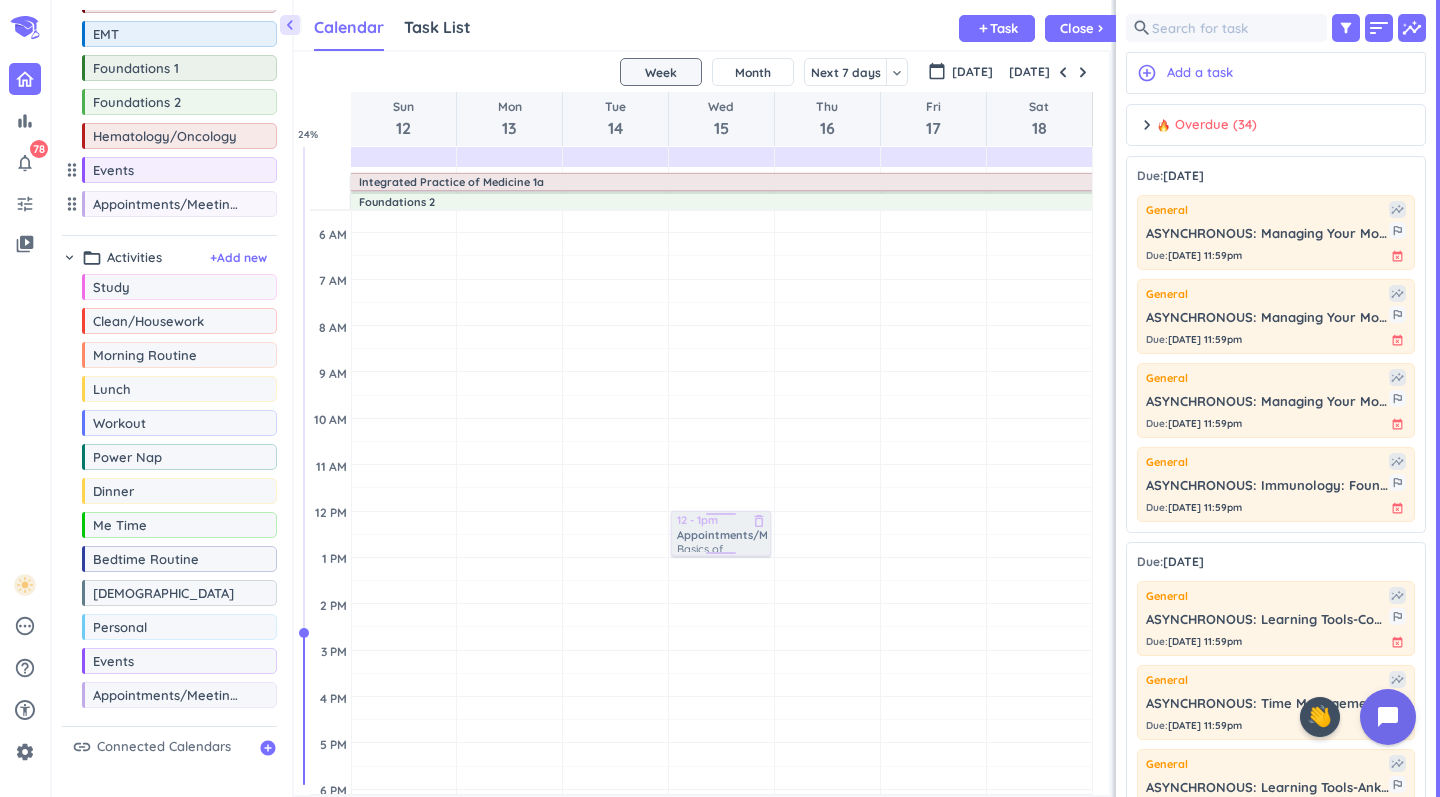 drag, startPoint x: 810, startPoint y: 533, endPoint x: 742, endPoint y: 544, distance: 68.88396 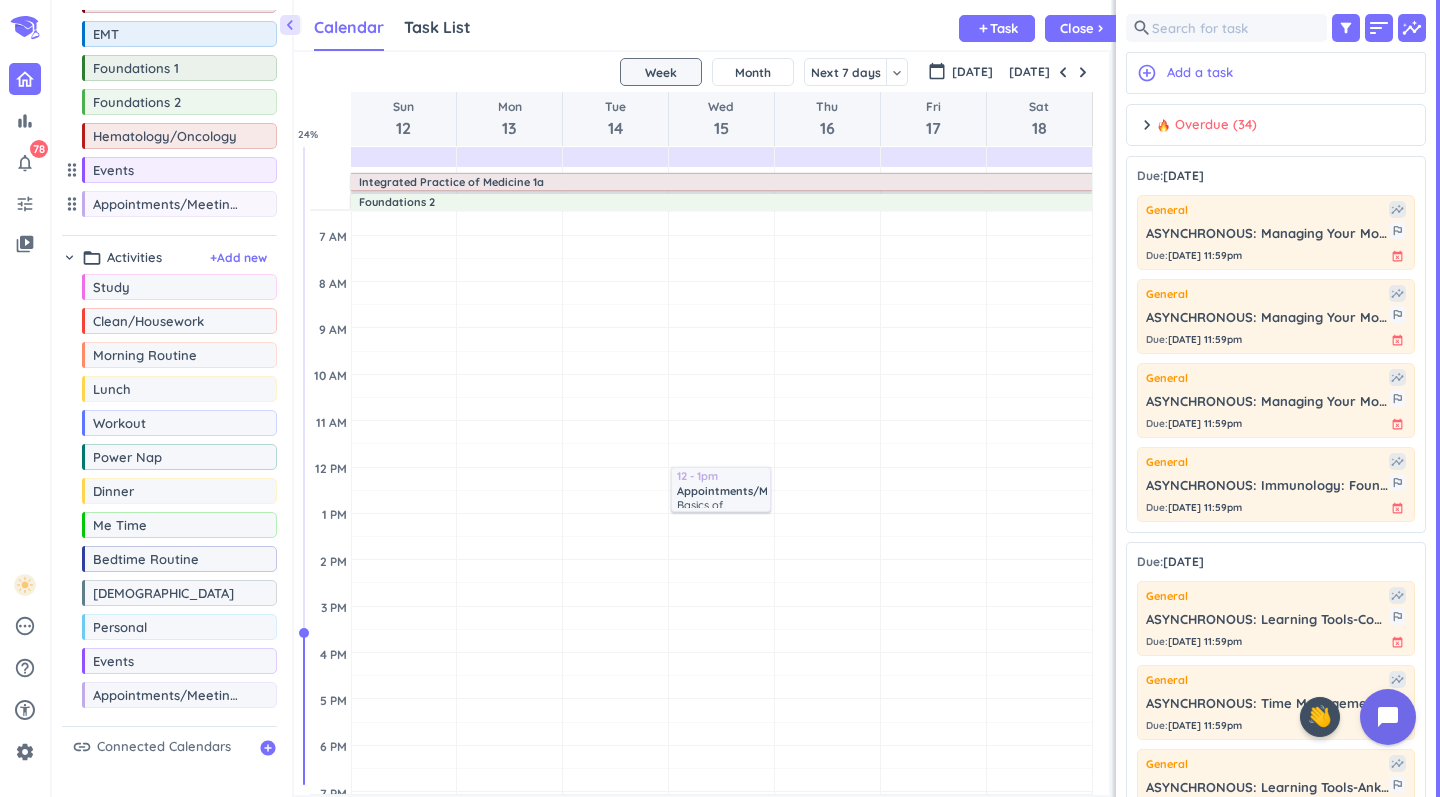 scroll, scrollTop: 120, scrollLeft: 0, axis: vertical 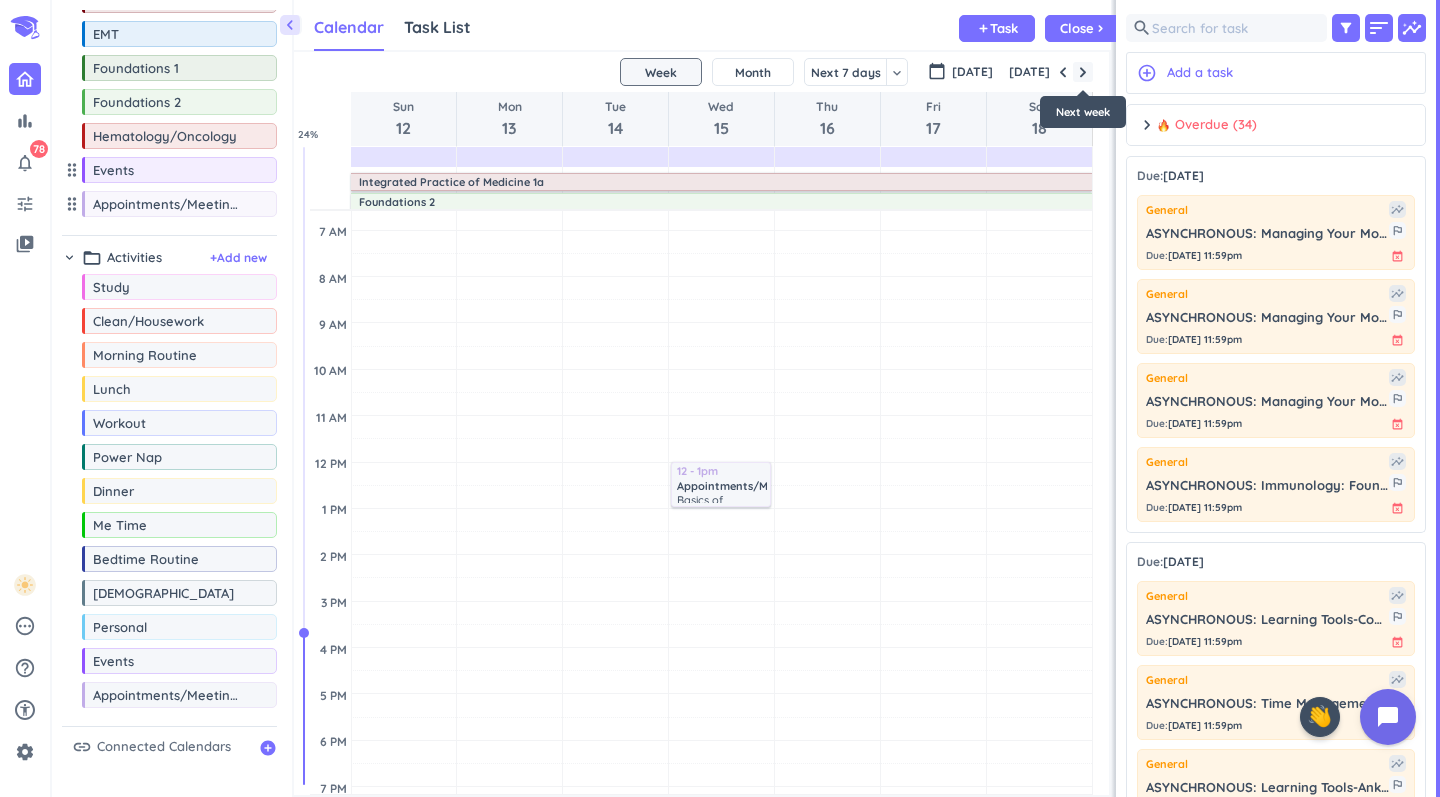 click at bounding box center (1083, 72) 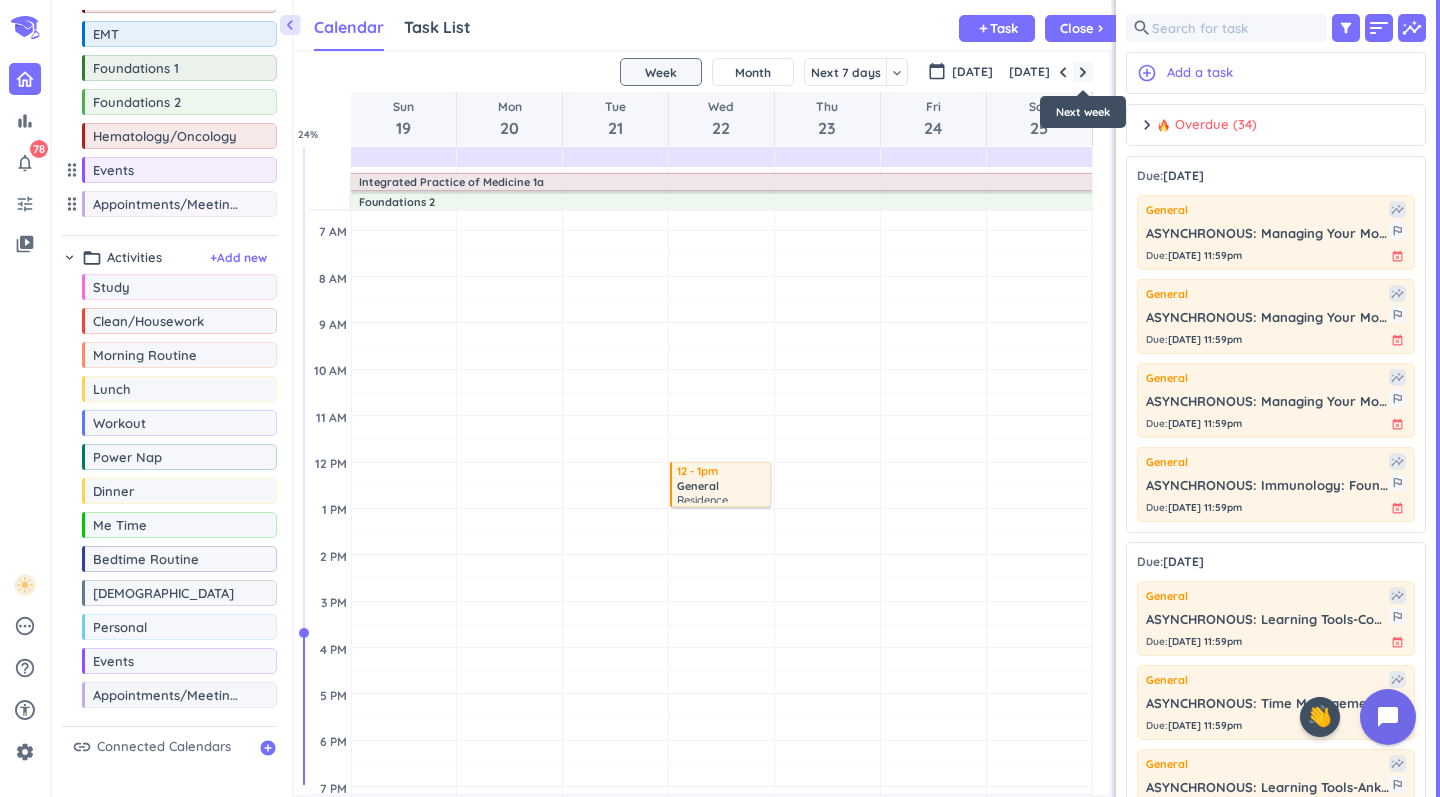 scroll, scrollTop: 71, scrollLeft: 0, axis: vertical 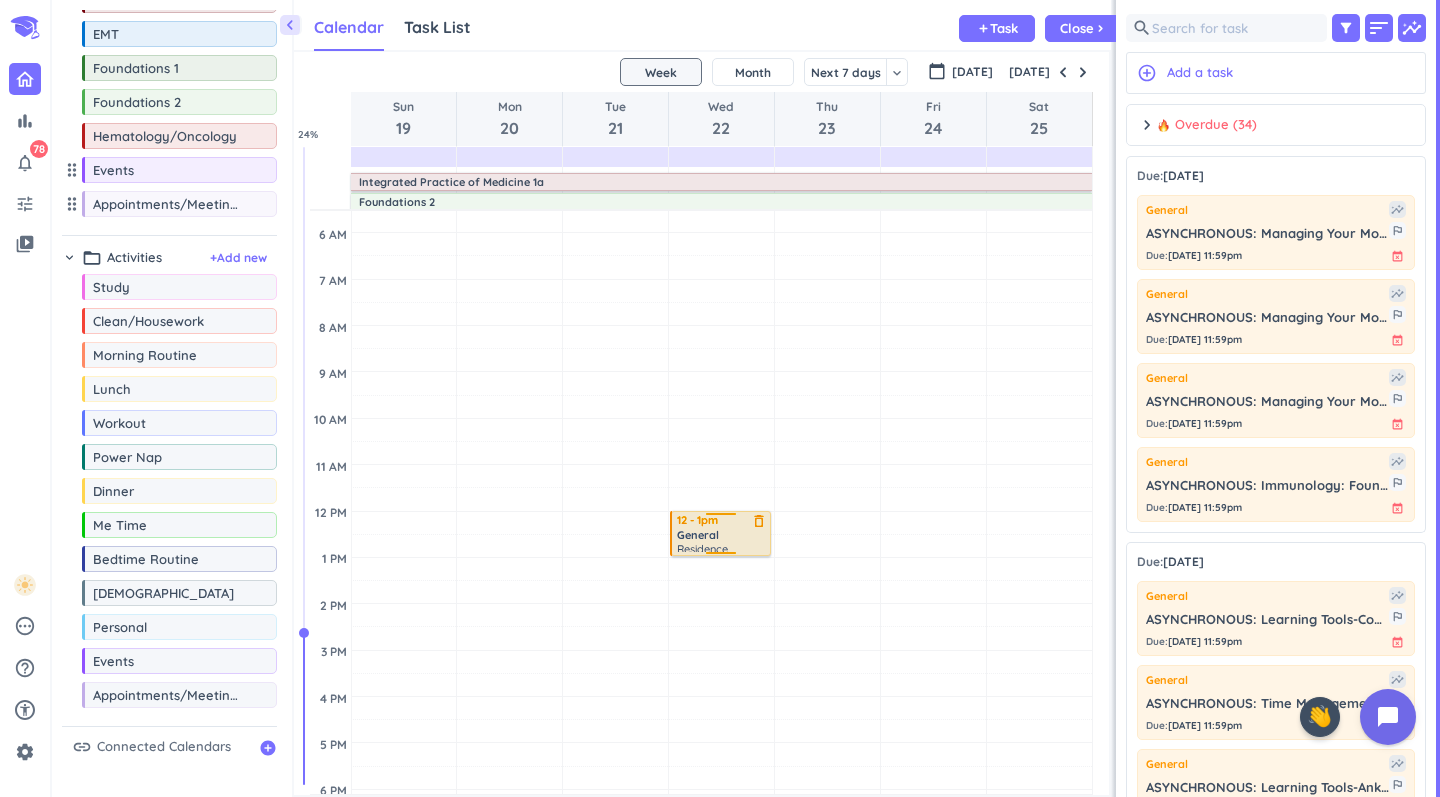 click on "General" at bounding box center (698, 535) 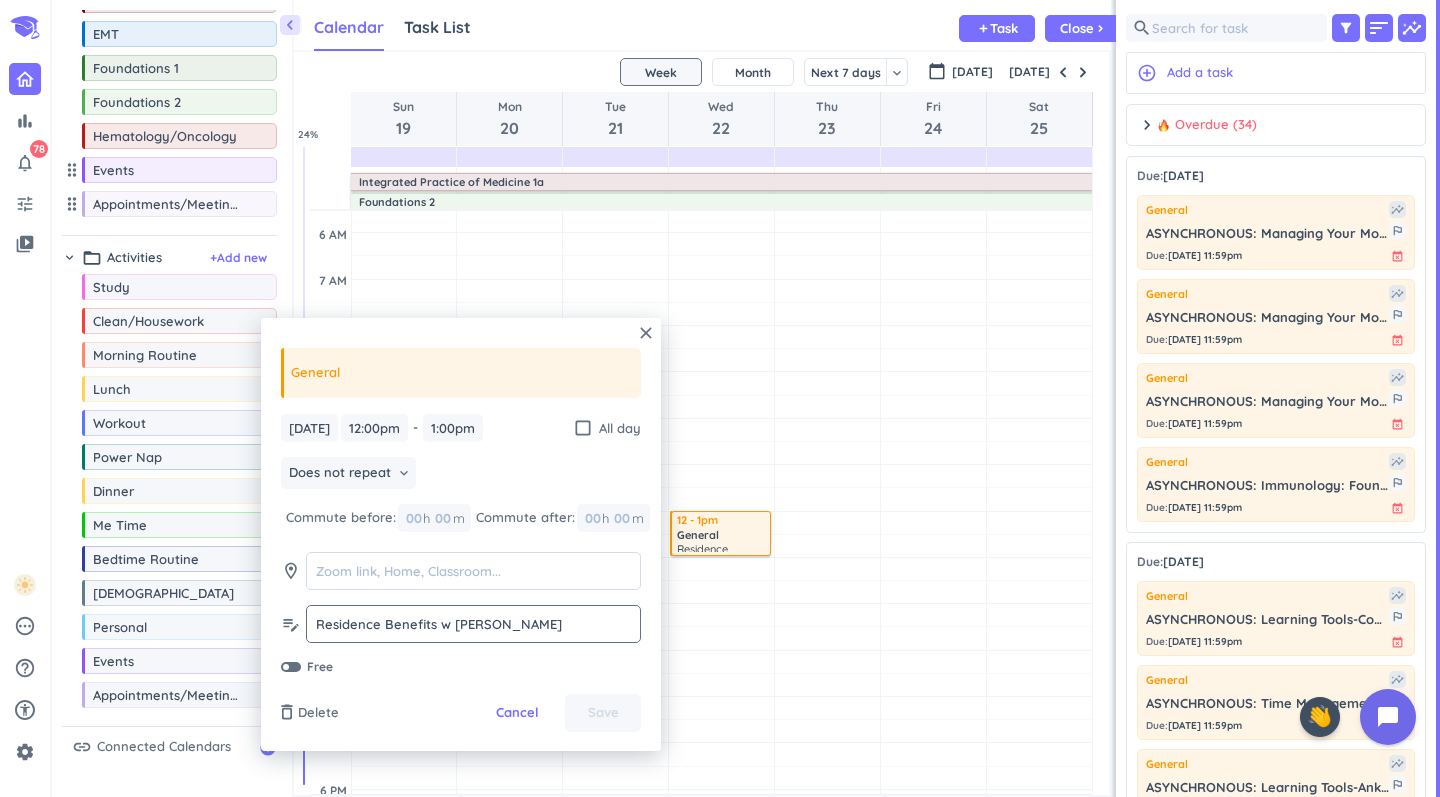 click on "Residence Benefits w [PERSON_NAME]" at bounding box center (473, 624) 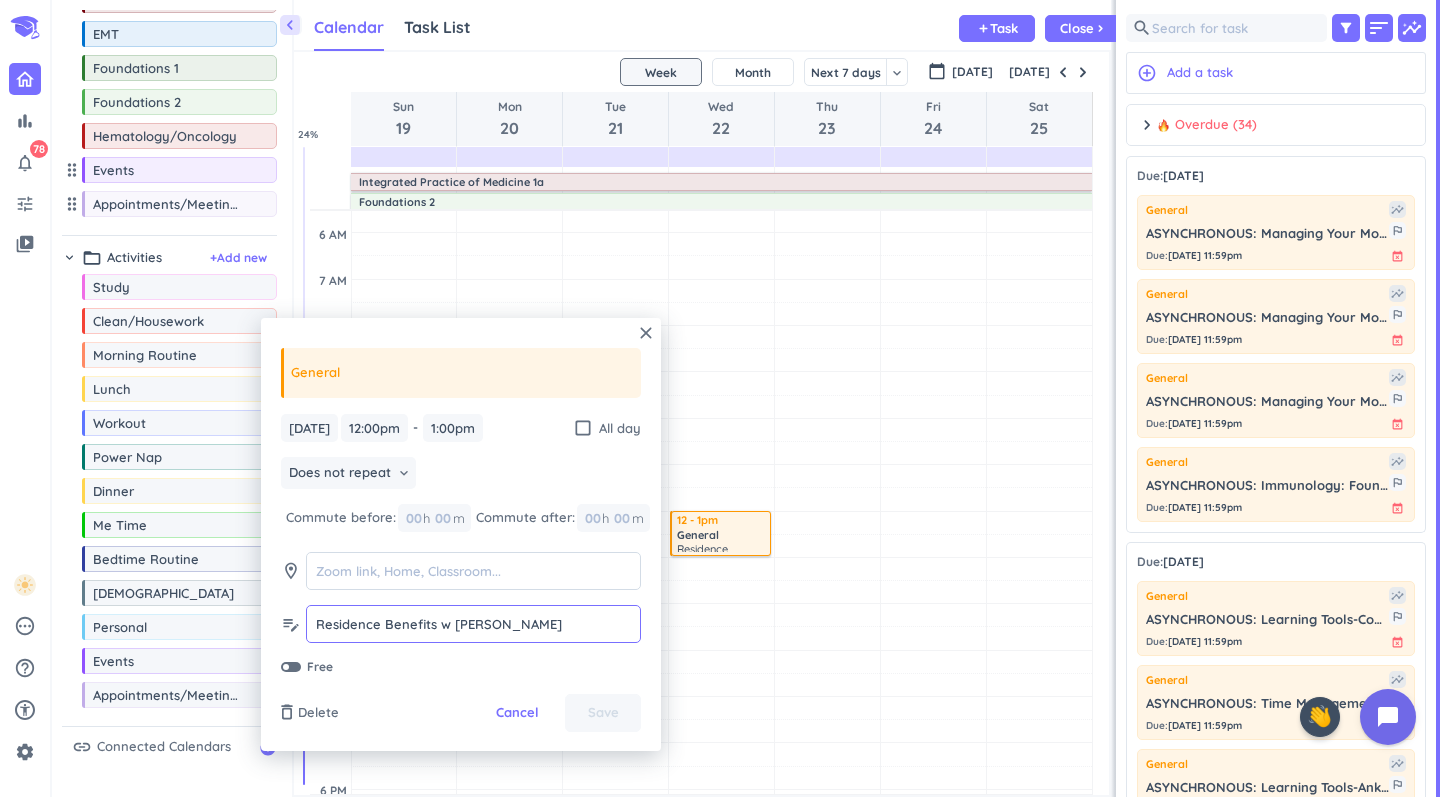 click on "Residence Benefits w [PERSON_NAME]" at bounding box center [473, 624] 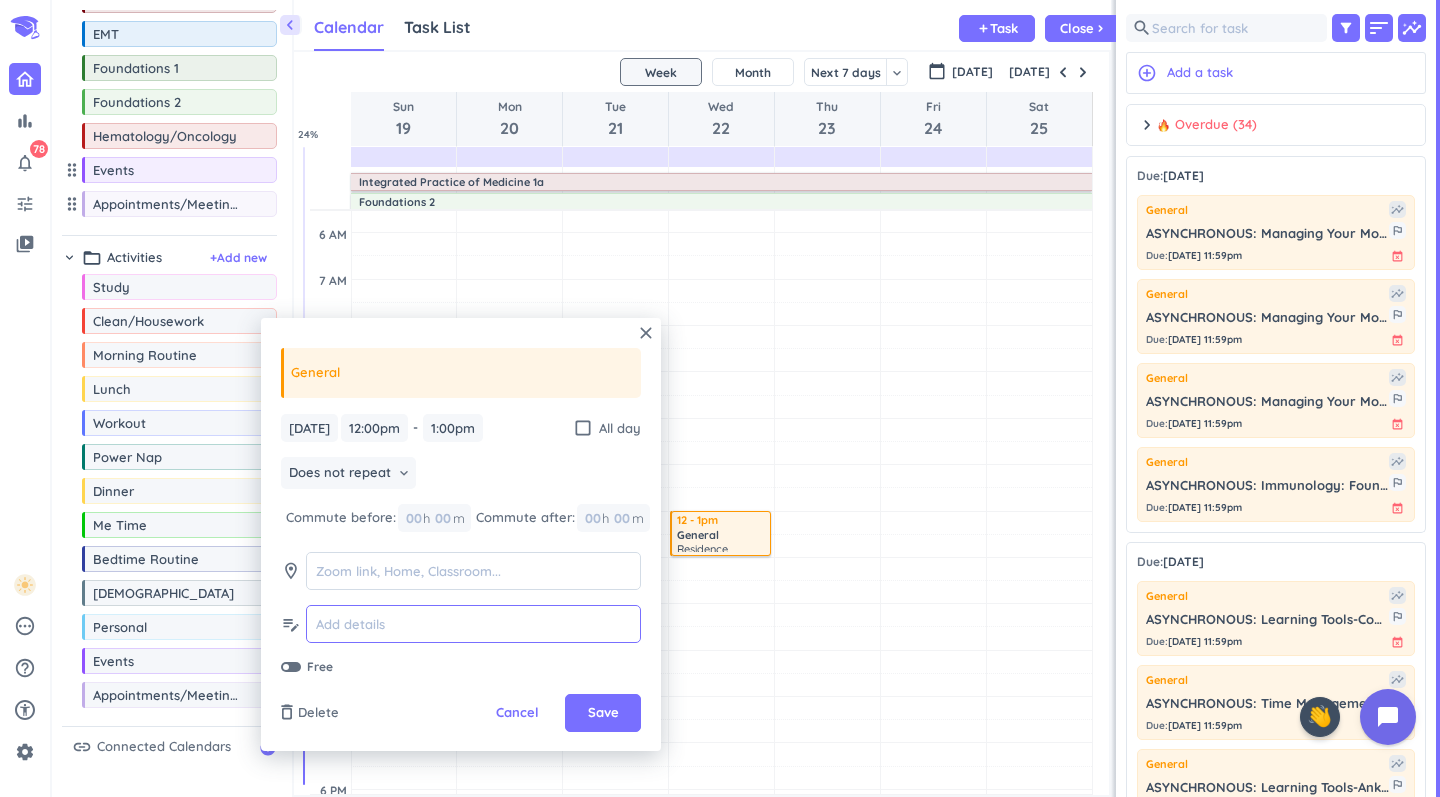 type 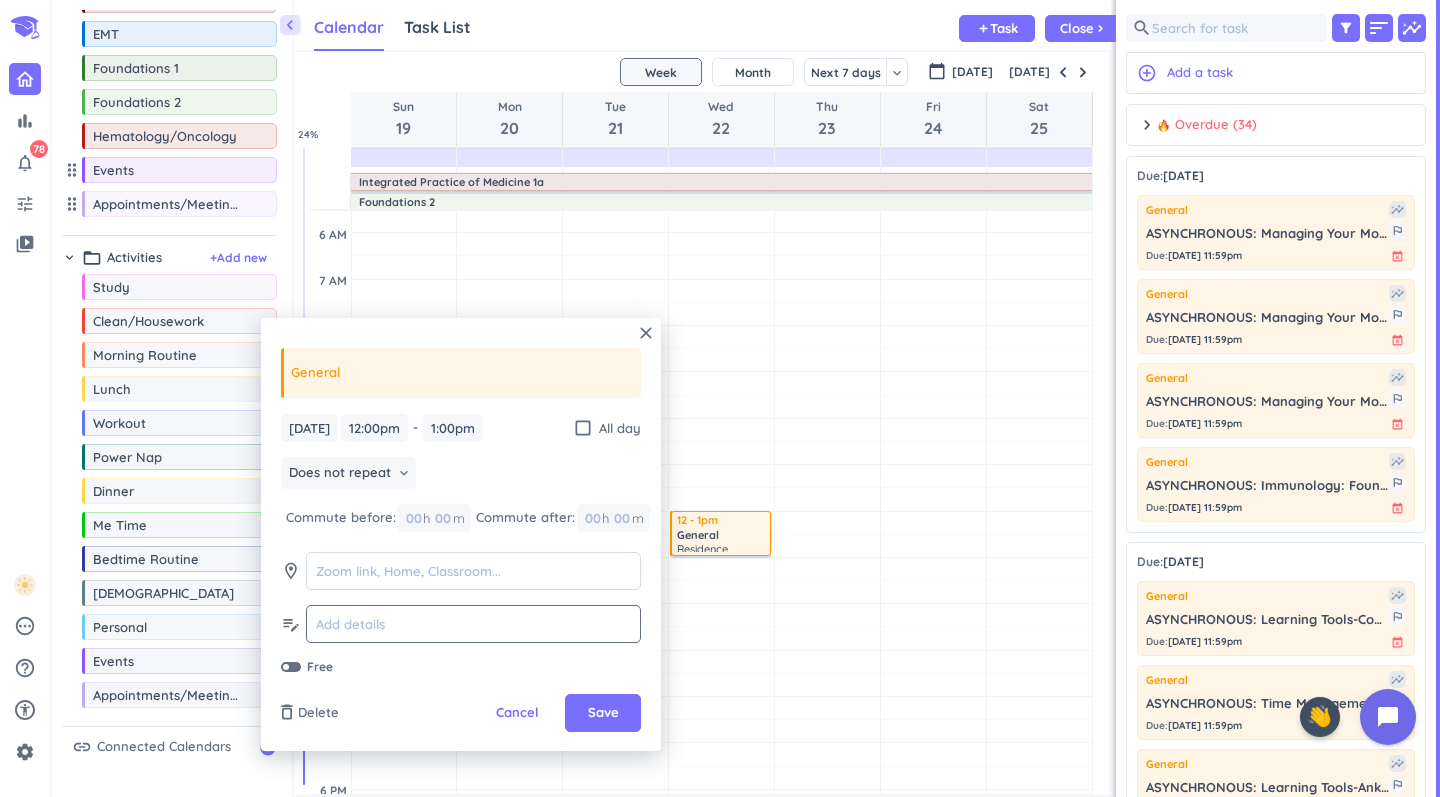 click on "delete_outline Delete Cancel Save" at bounding box center (461, 713) 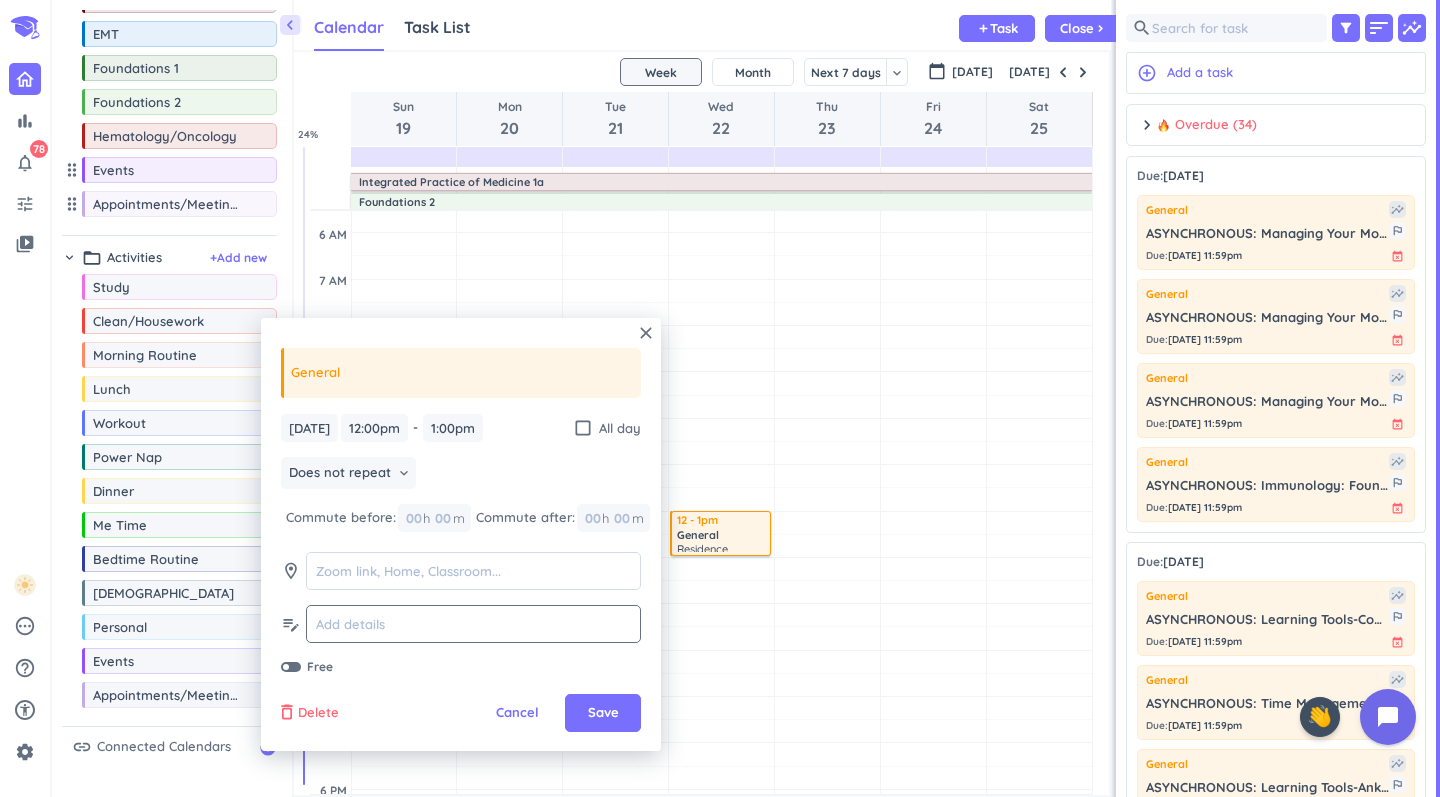 click on "Delete" at bounding box center (318, 713) 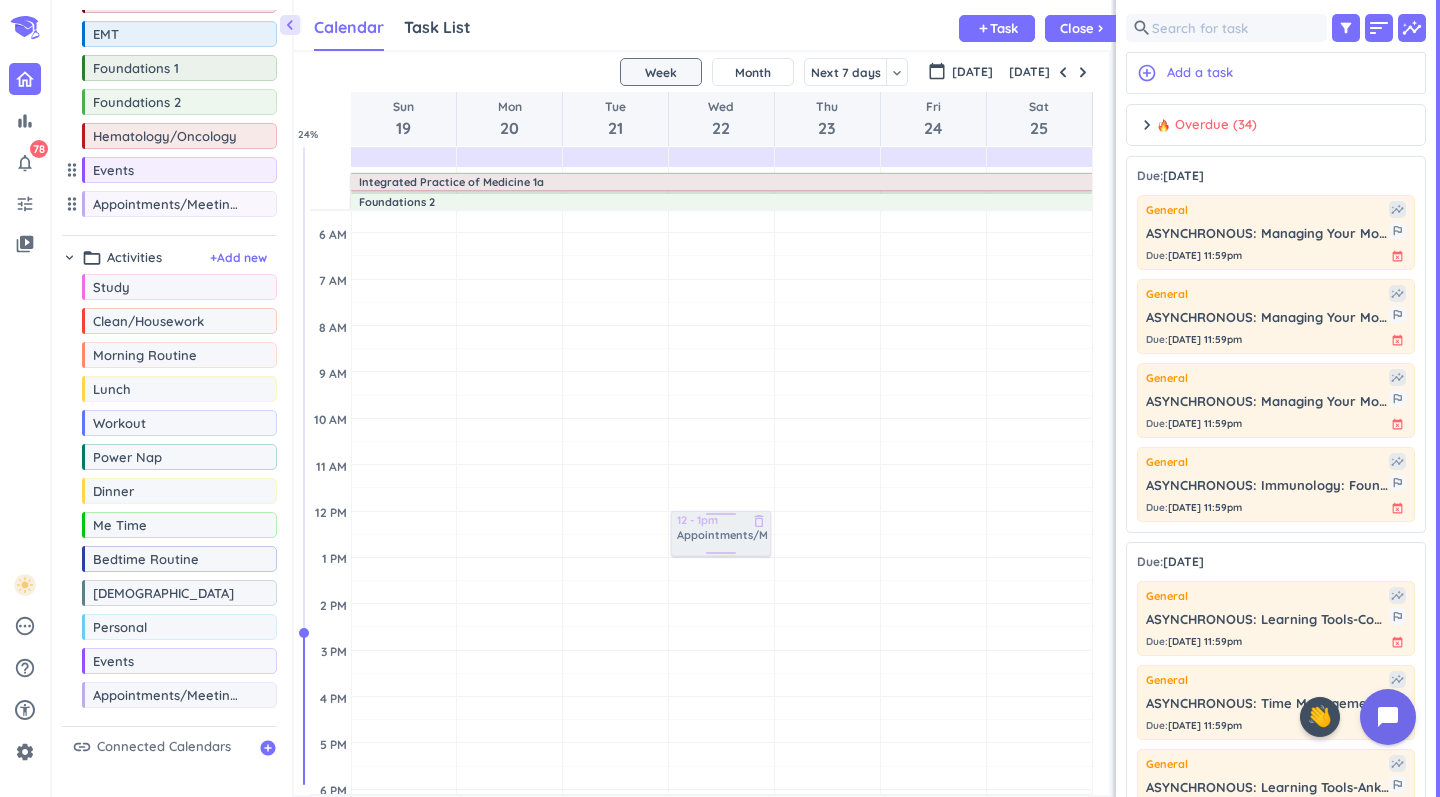 drag, startPoint x: 156, startPoint y: 697, endPoint x: 723, endPoint y: 511, distance: 596.7286 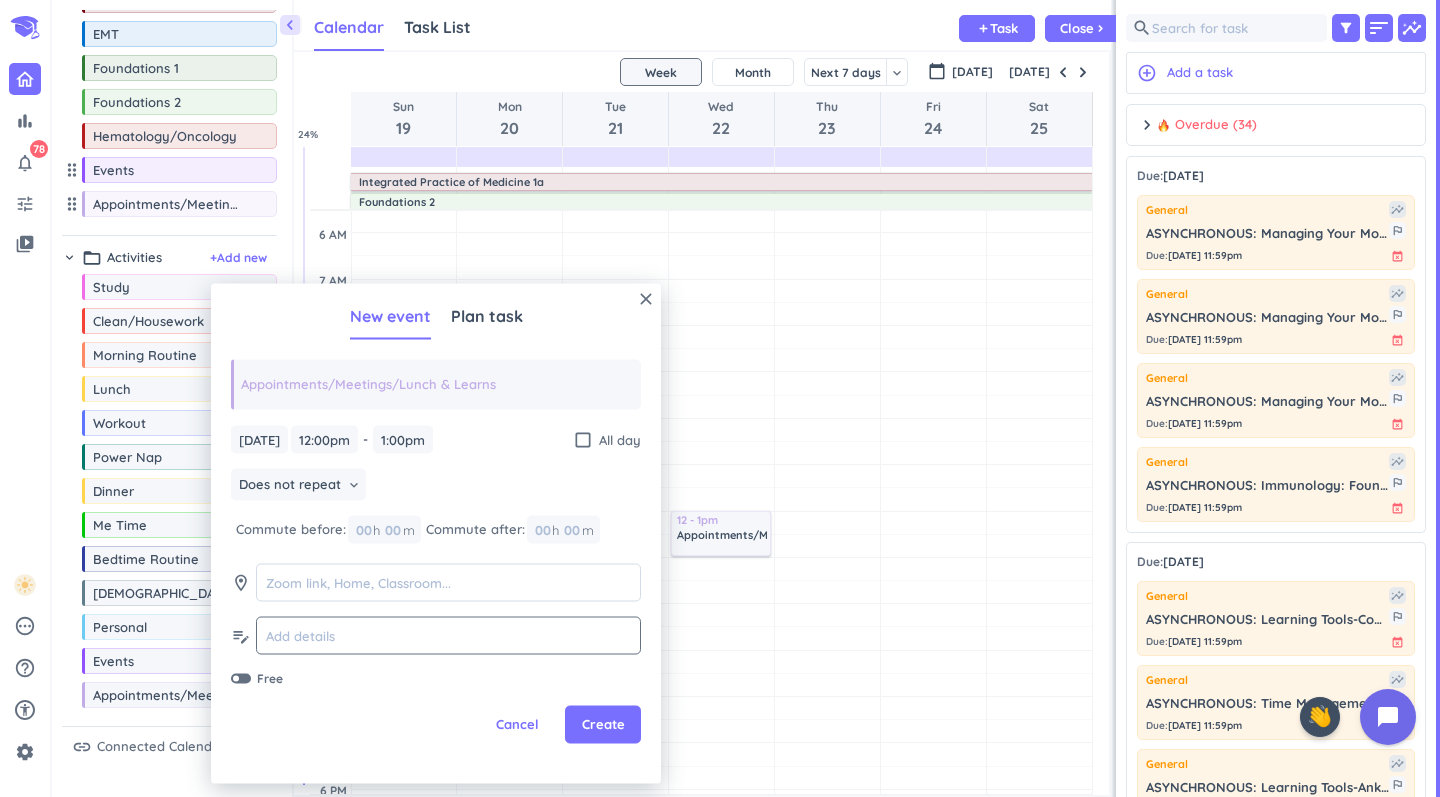 click 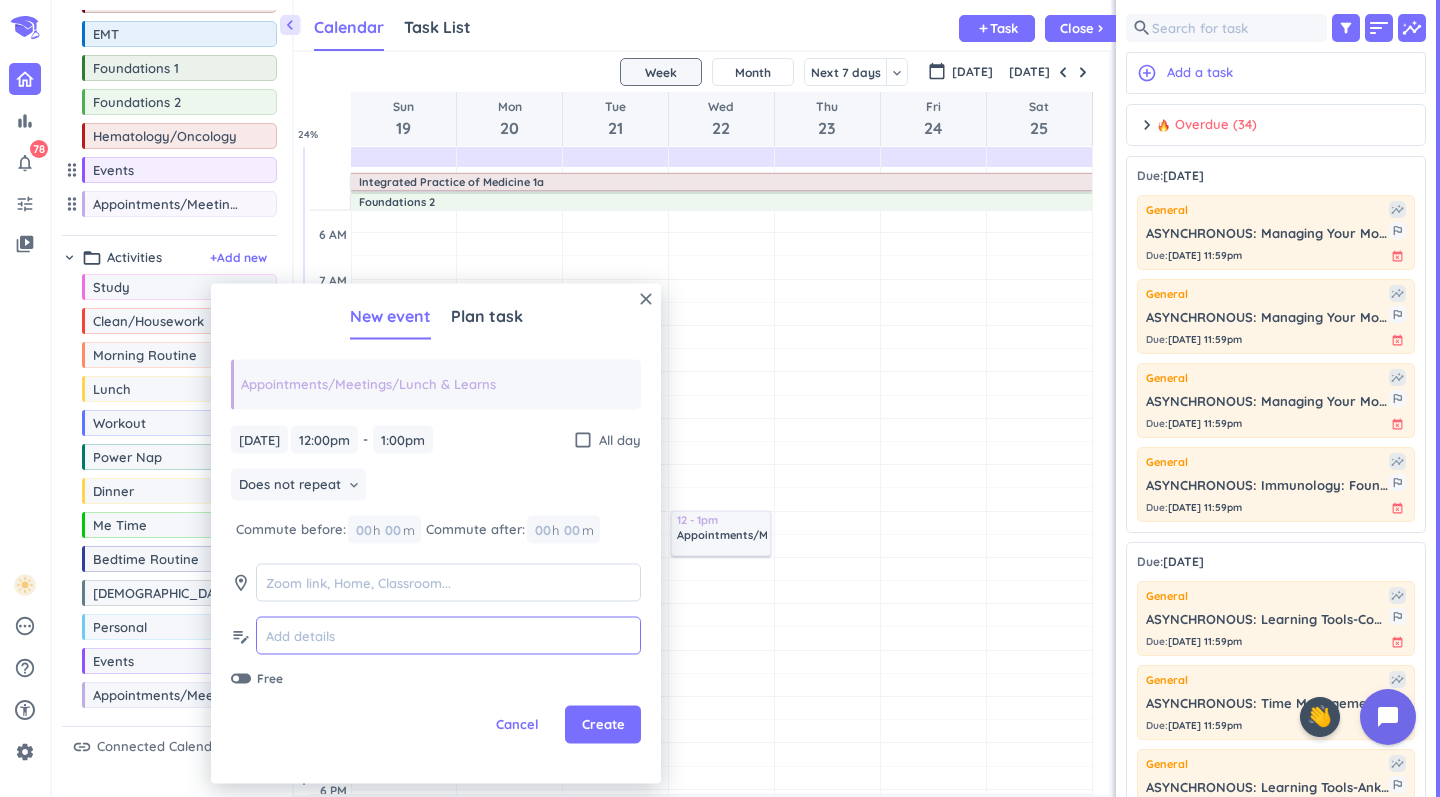 click at bounding box center [448, 635] 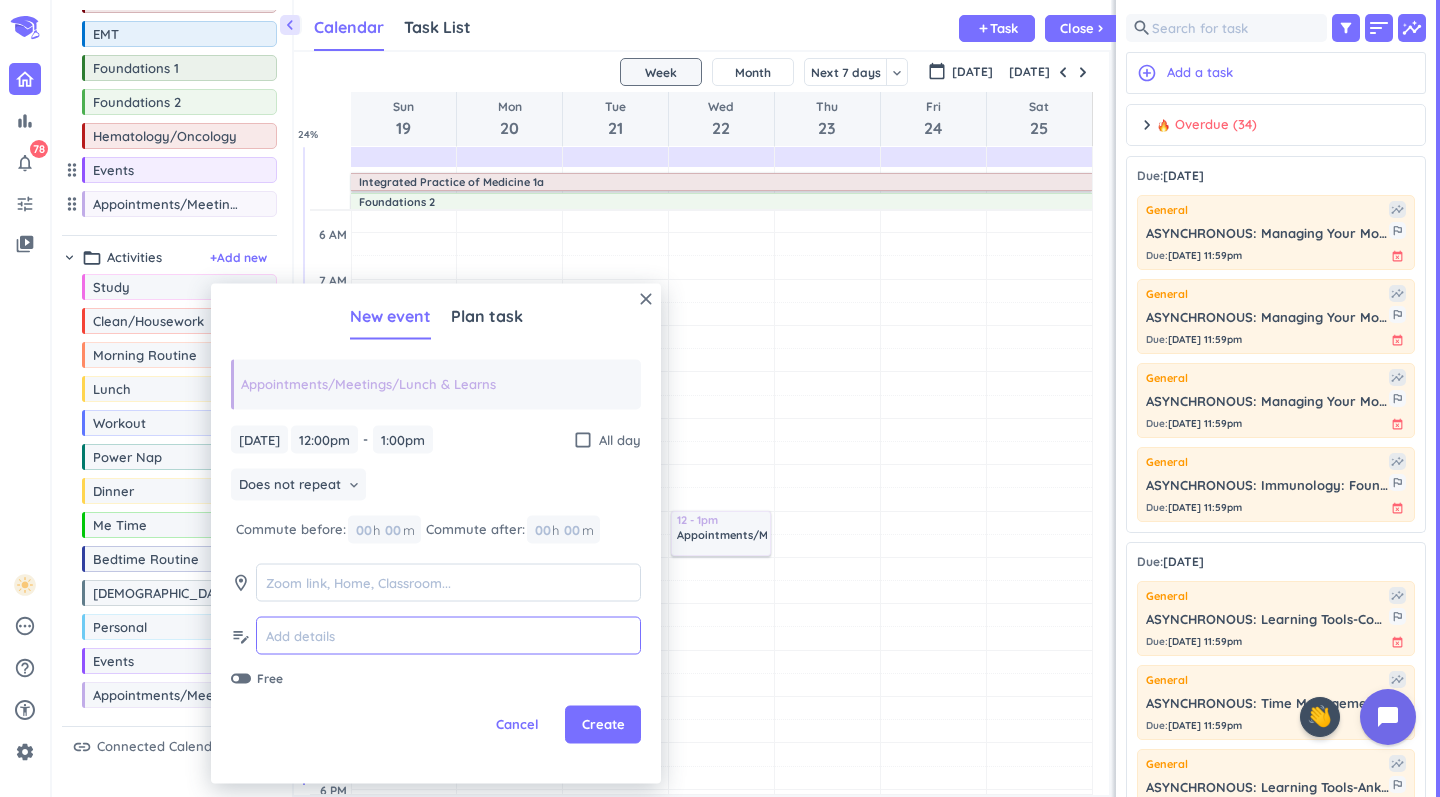 paste on "Residence Benefits w [PERSON_NAME]" 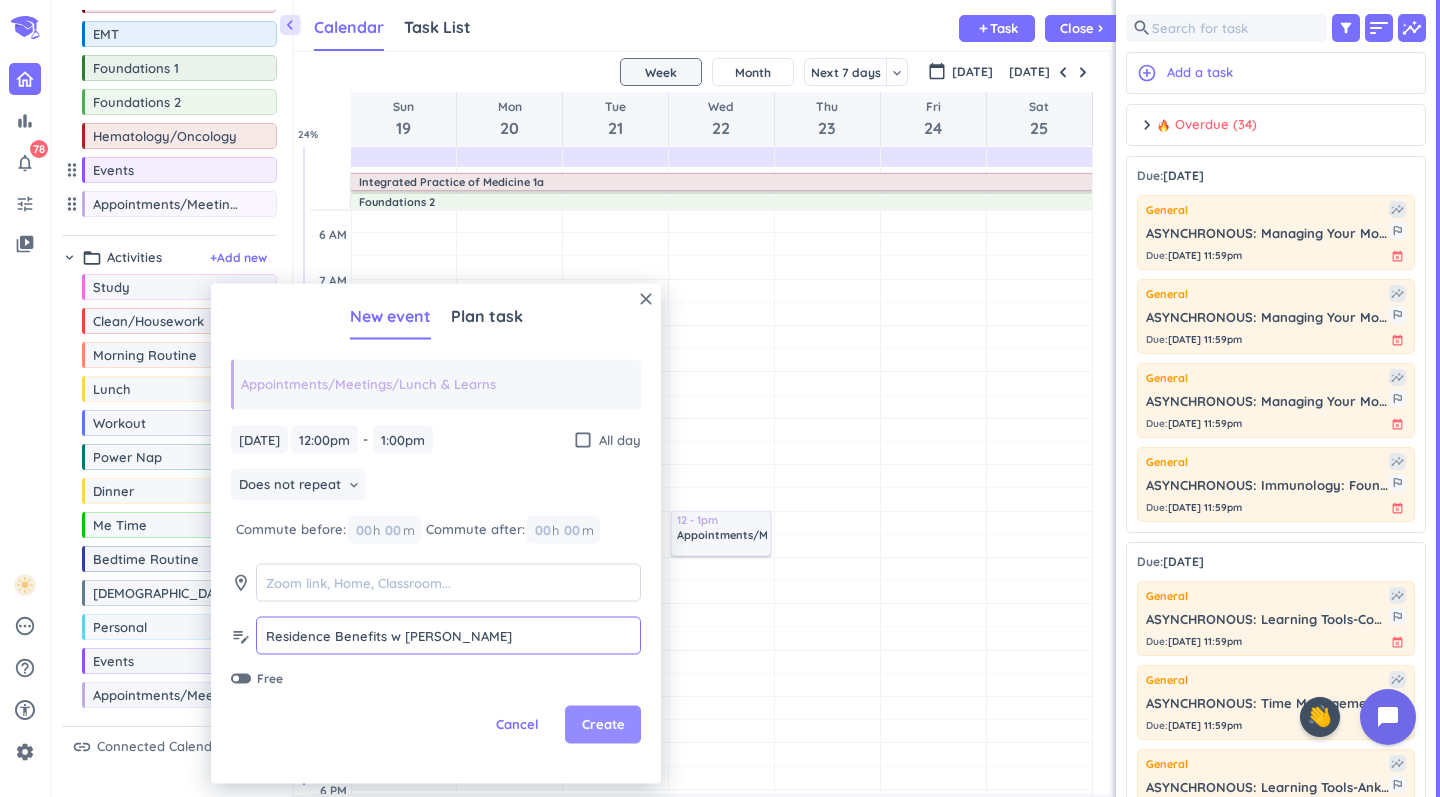 type on "Residence Benefits w [PERSON_NAME]" 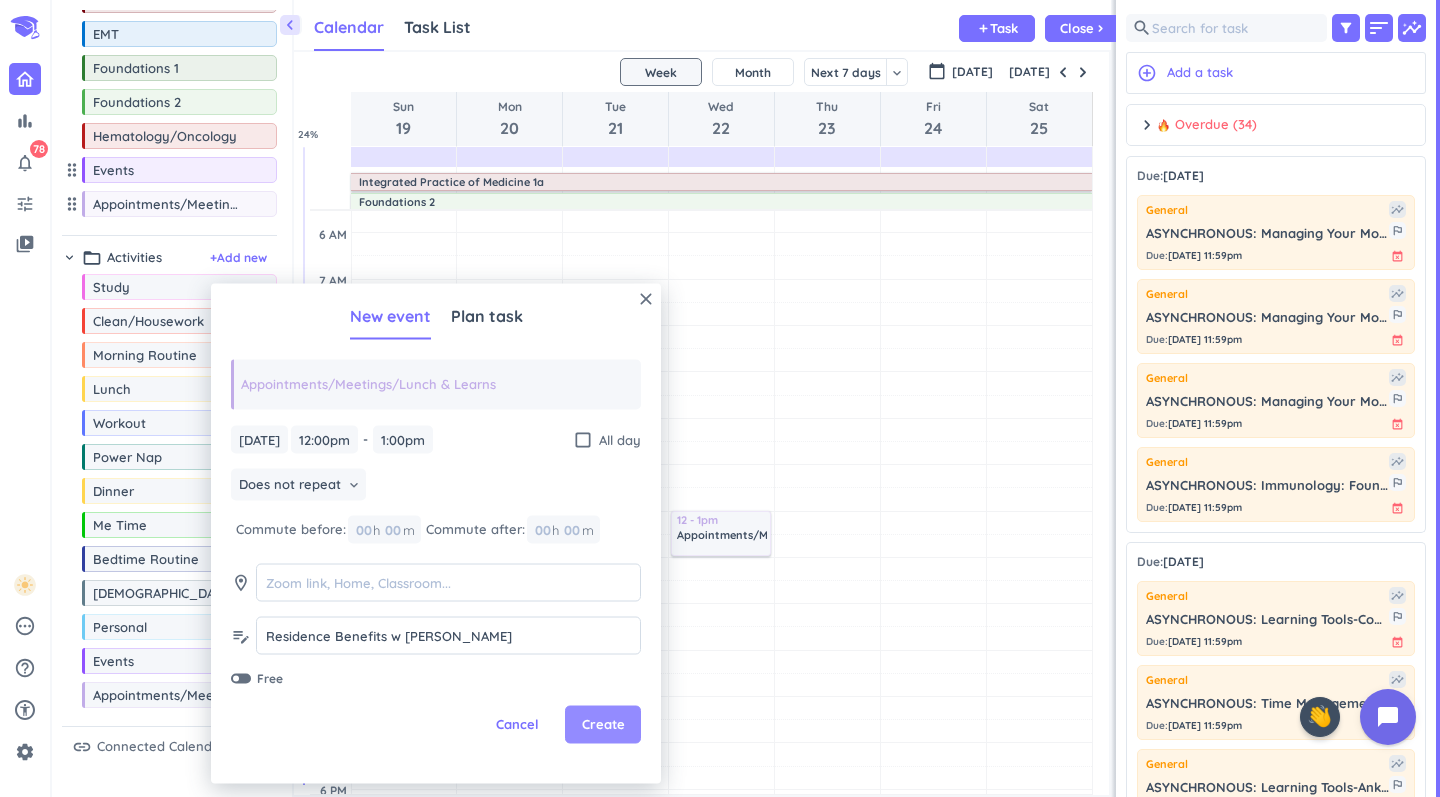 click on "Create" at bounding box center (603, 725) 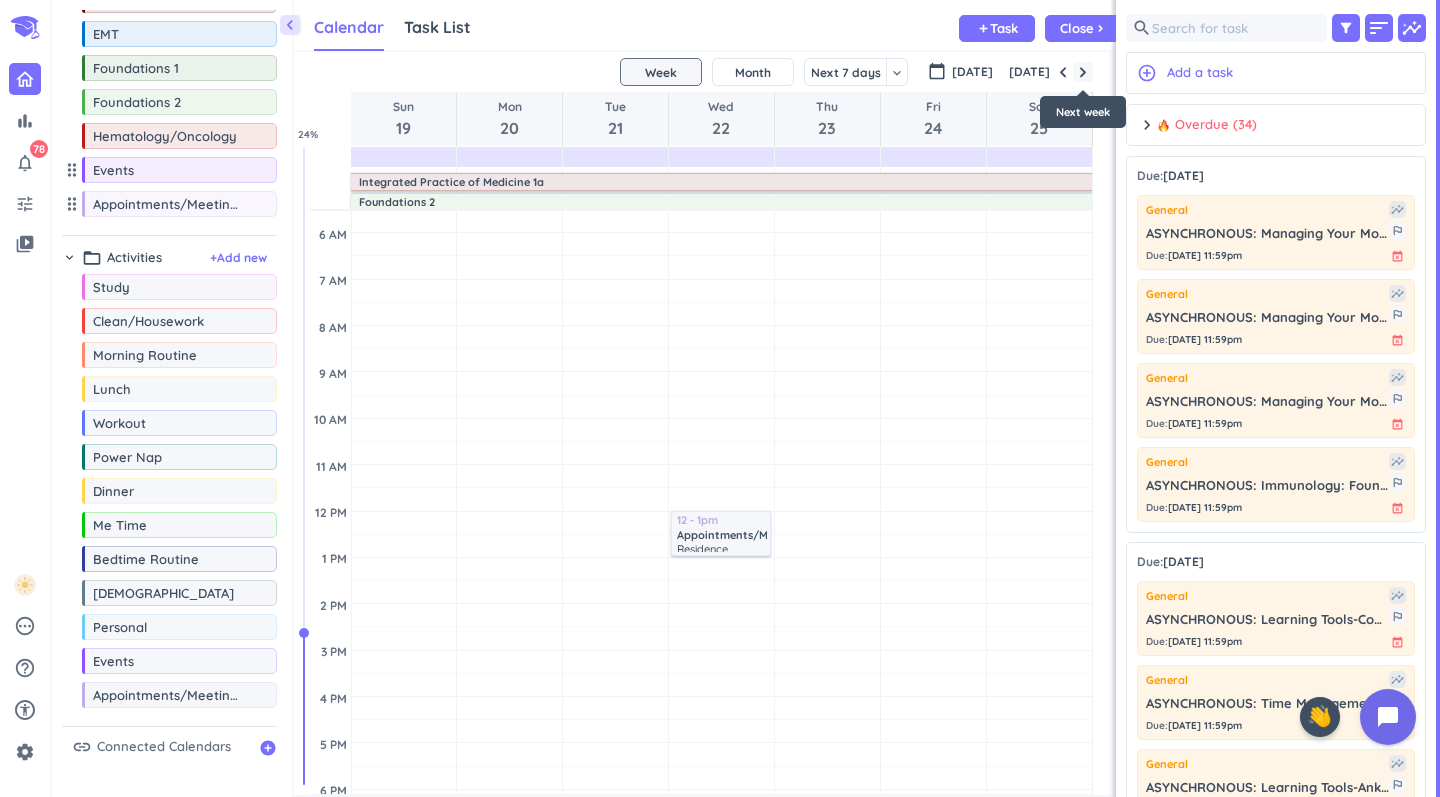 click at bounding box center (1083, 72) 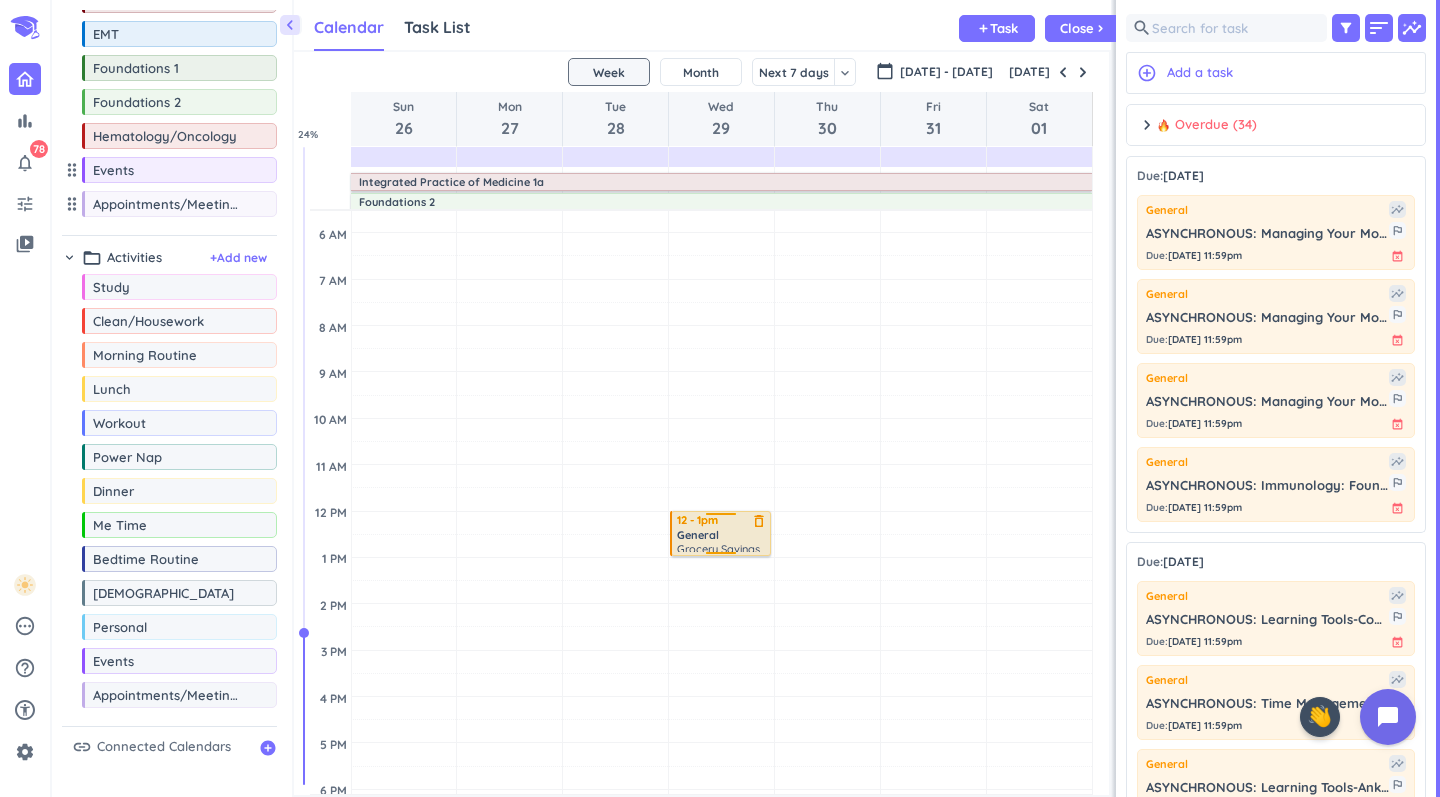 click on "General" at bounding box center [698, 535] 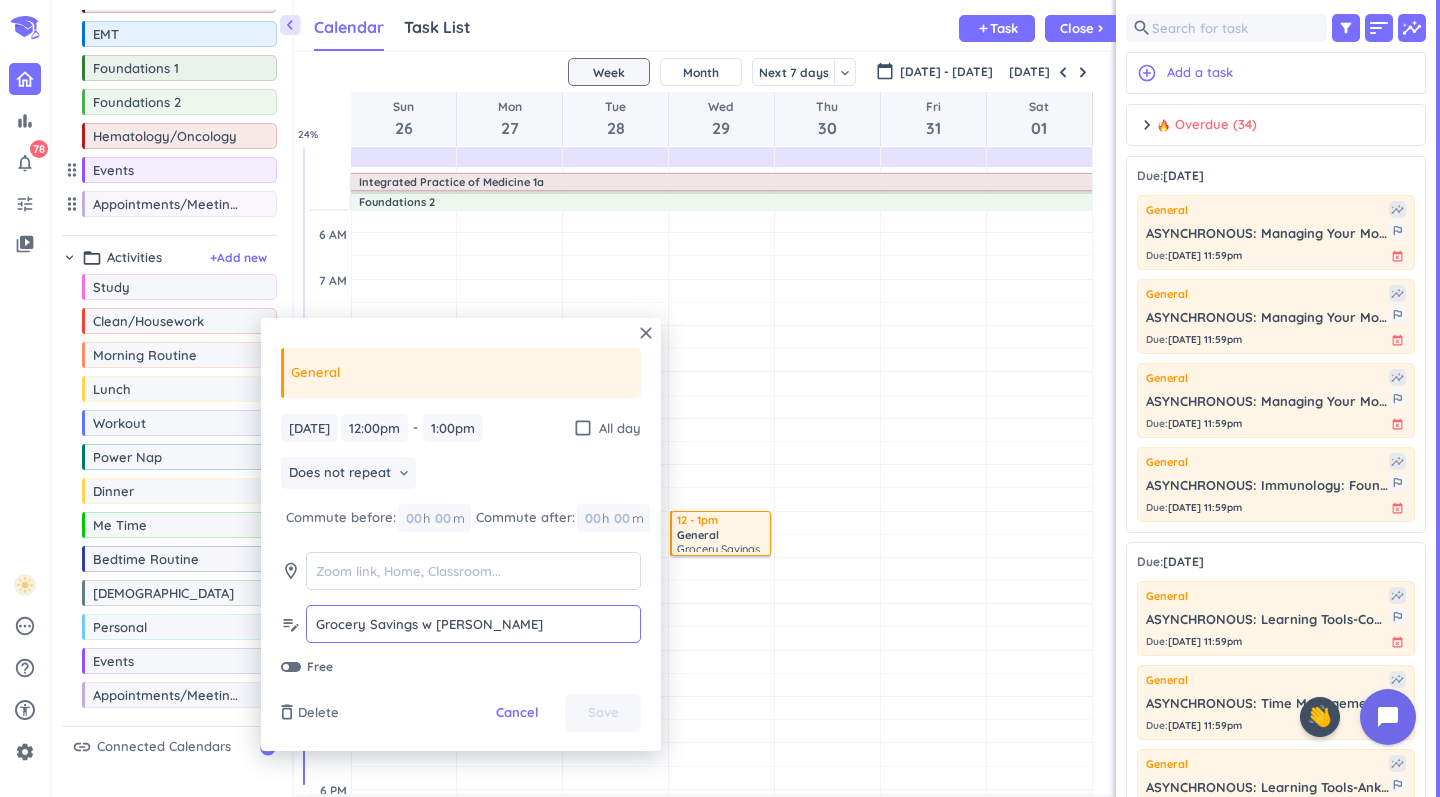 click on "Grocery Savings w [PERSON_NAME]" at bounding box center (473, 624) 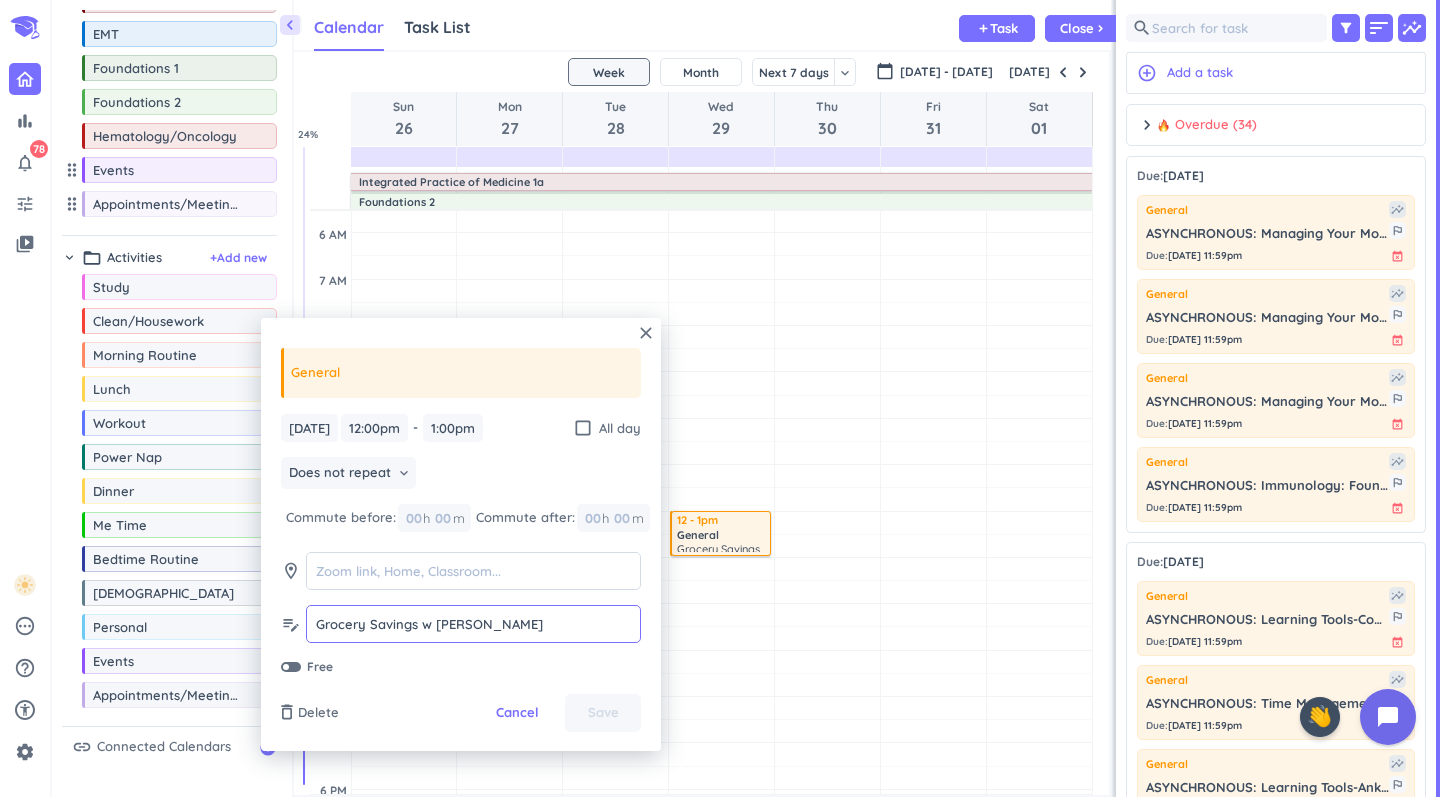 click on "Grocery Savings w [PERSON_NAME]" at bounding box center [473, 624] 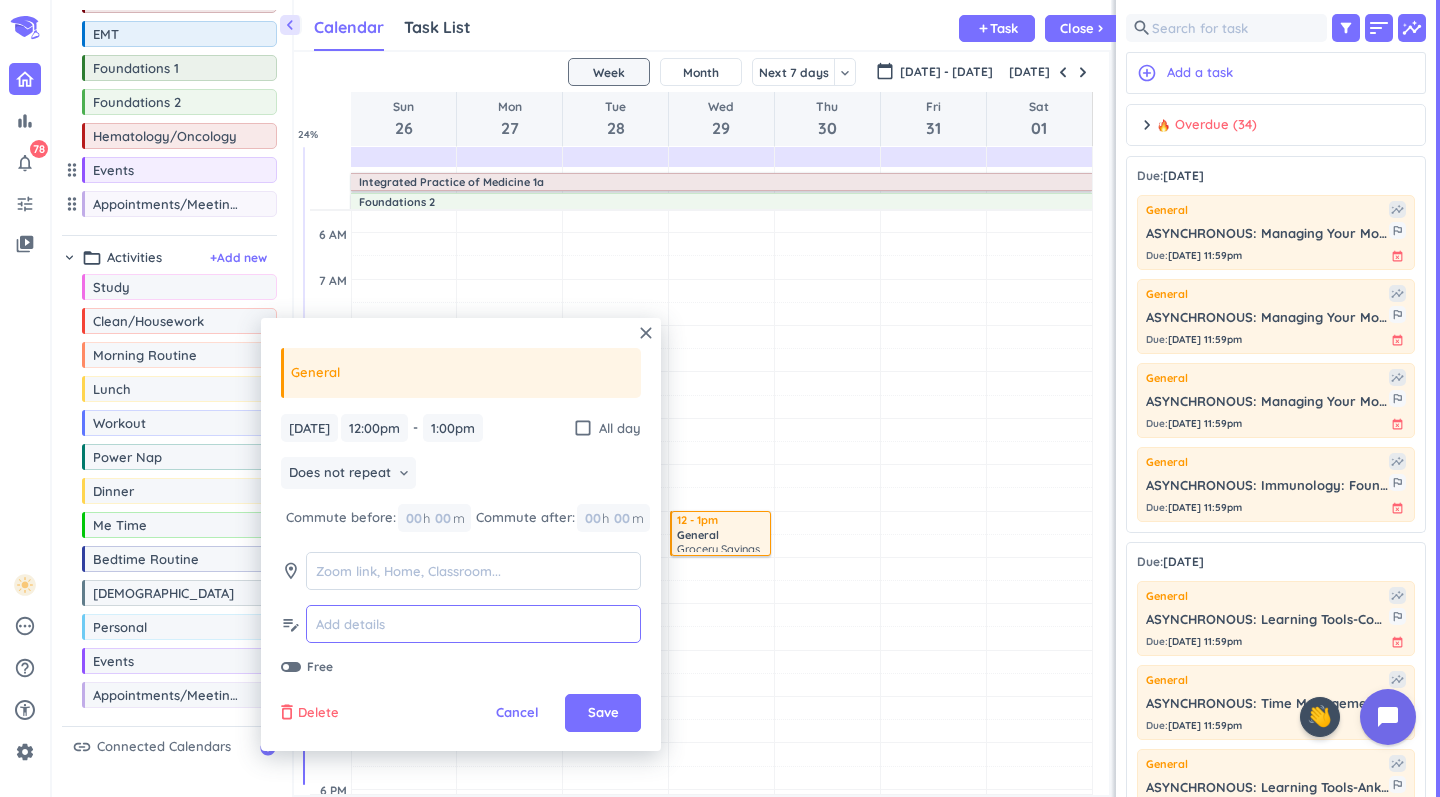 type 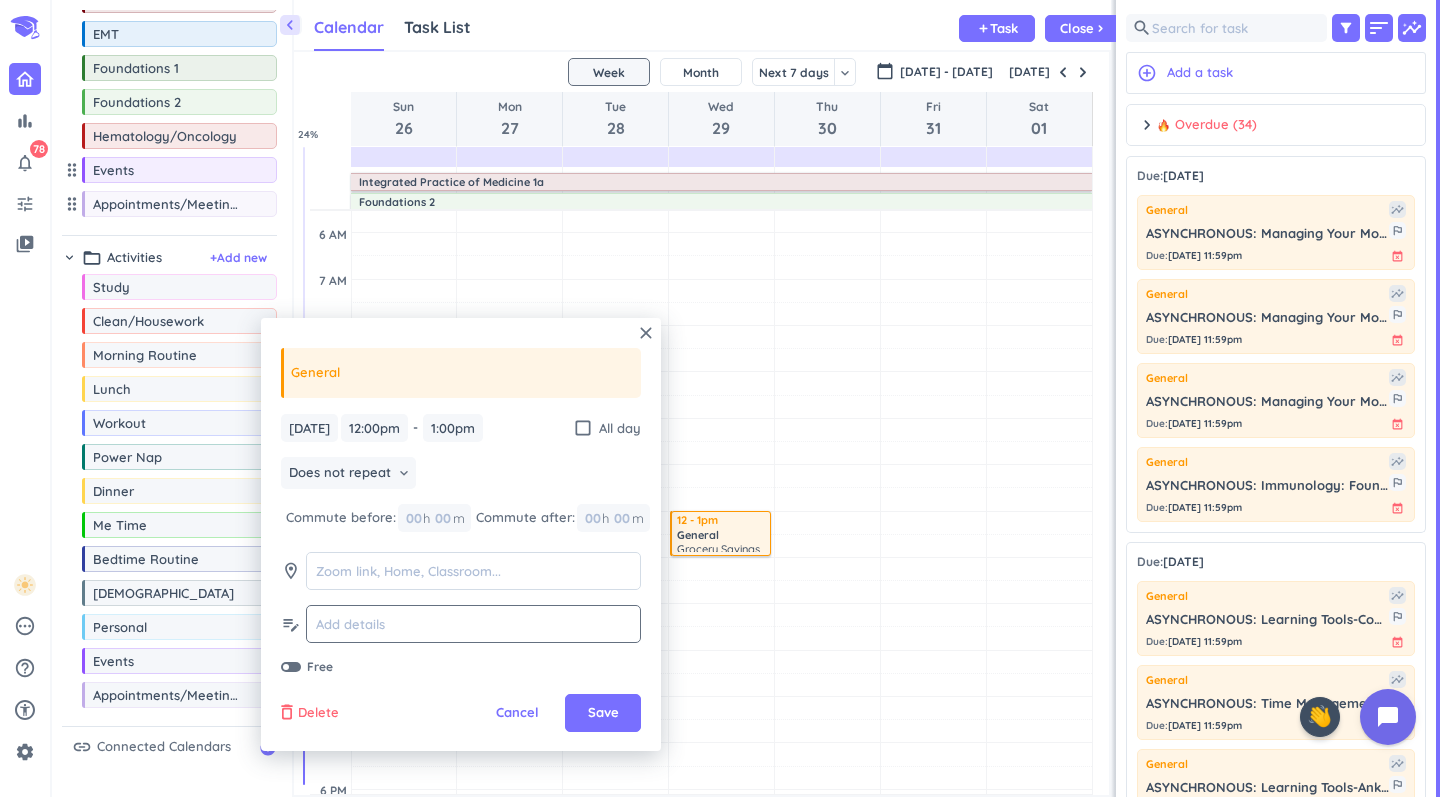 click on "Delete" at bounding box center [318, 713] 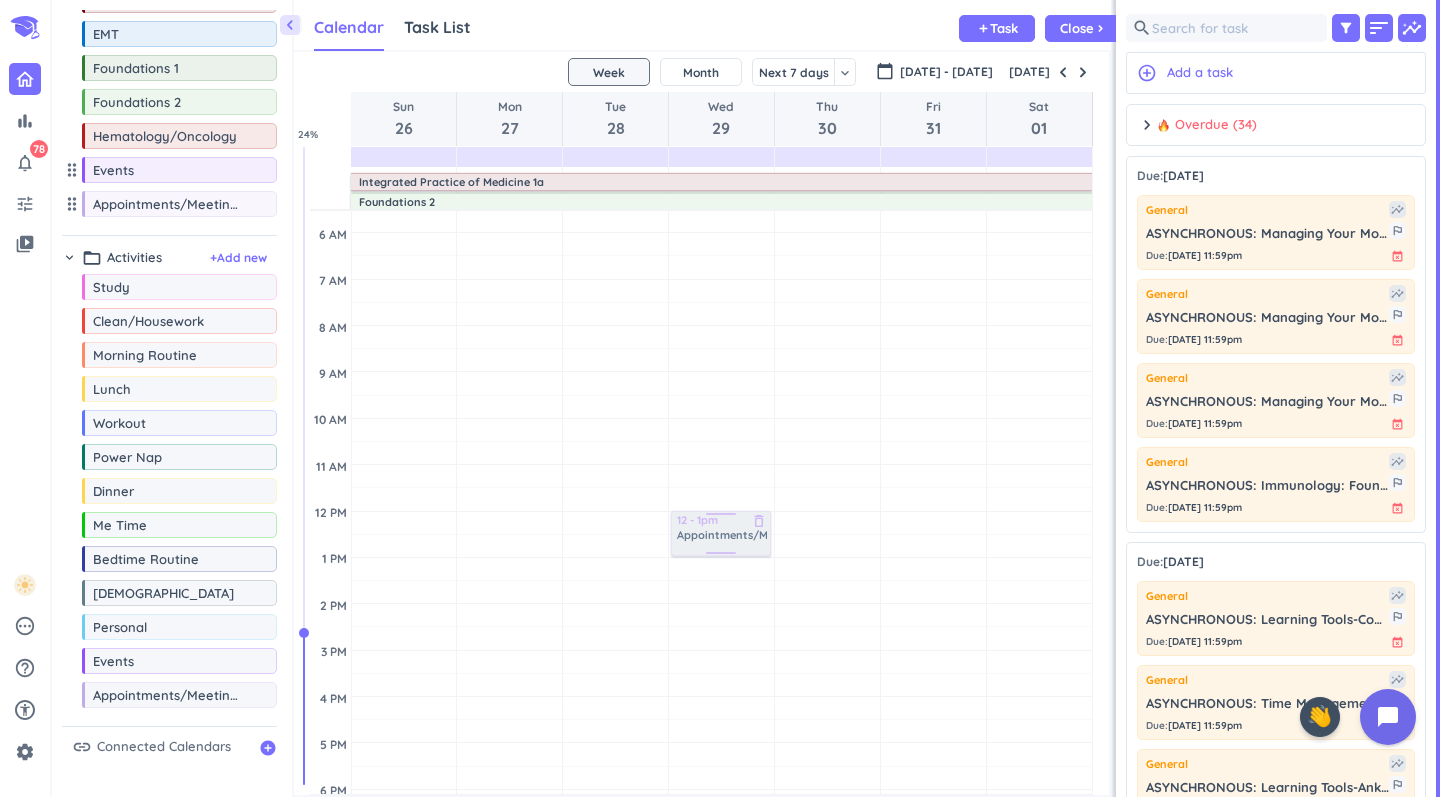 drag, startPoint x: 161, startPoint y: 705, endPoint x: 748, endPoint y: 513, distance: 617.6026 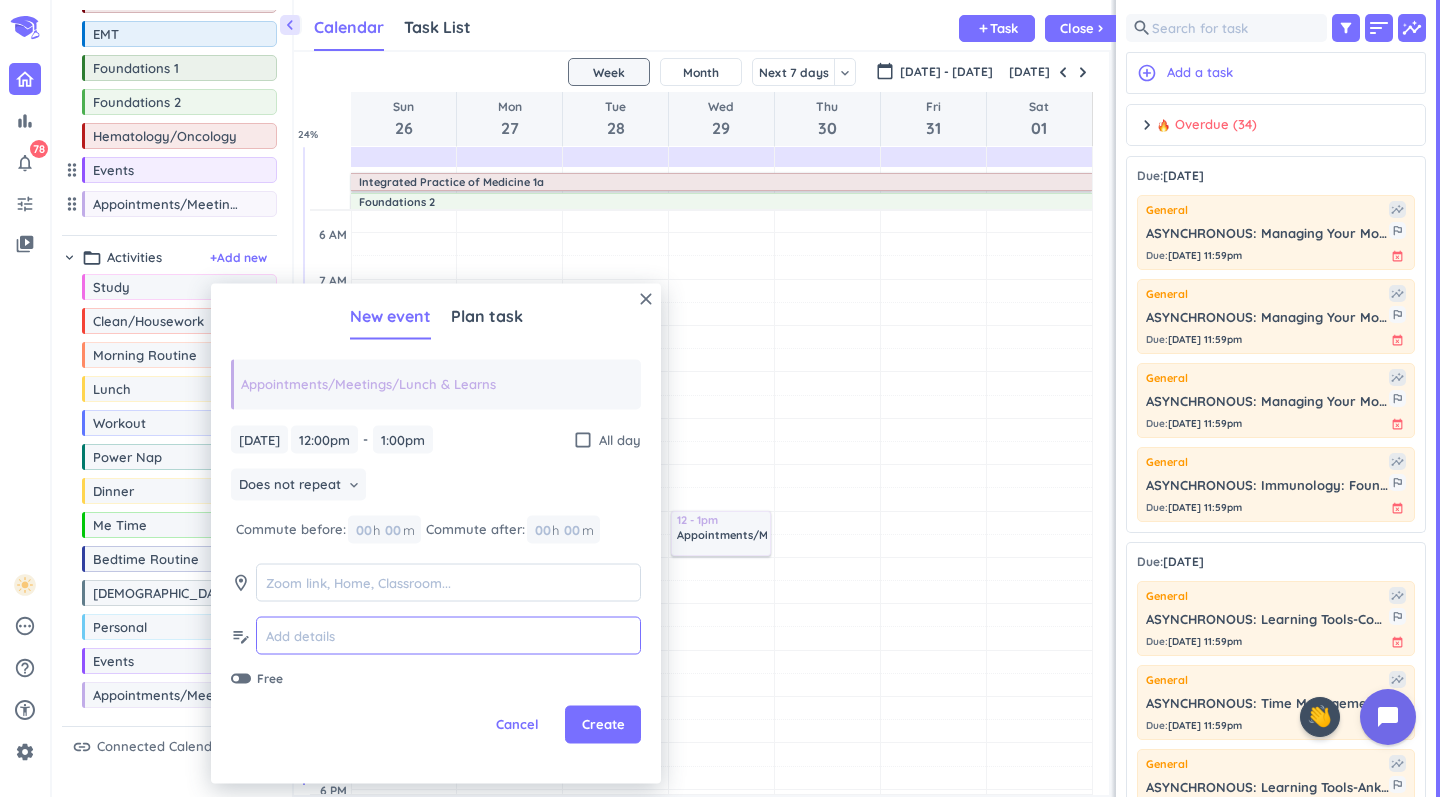 click at bounding box center [448, 635] 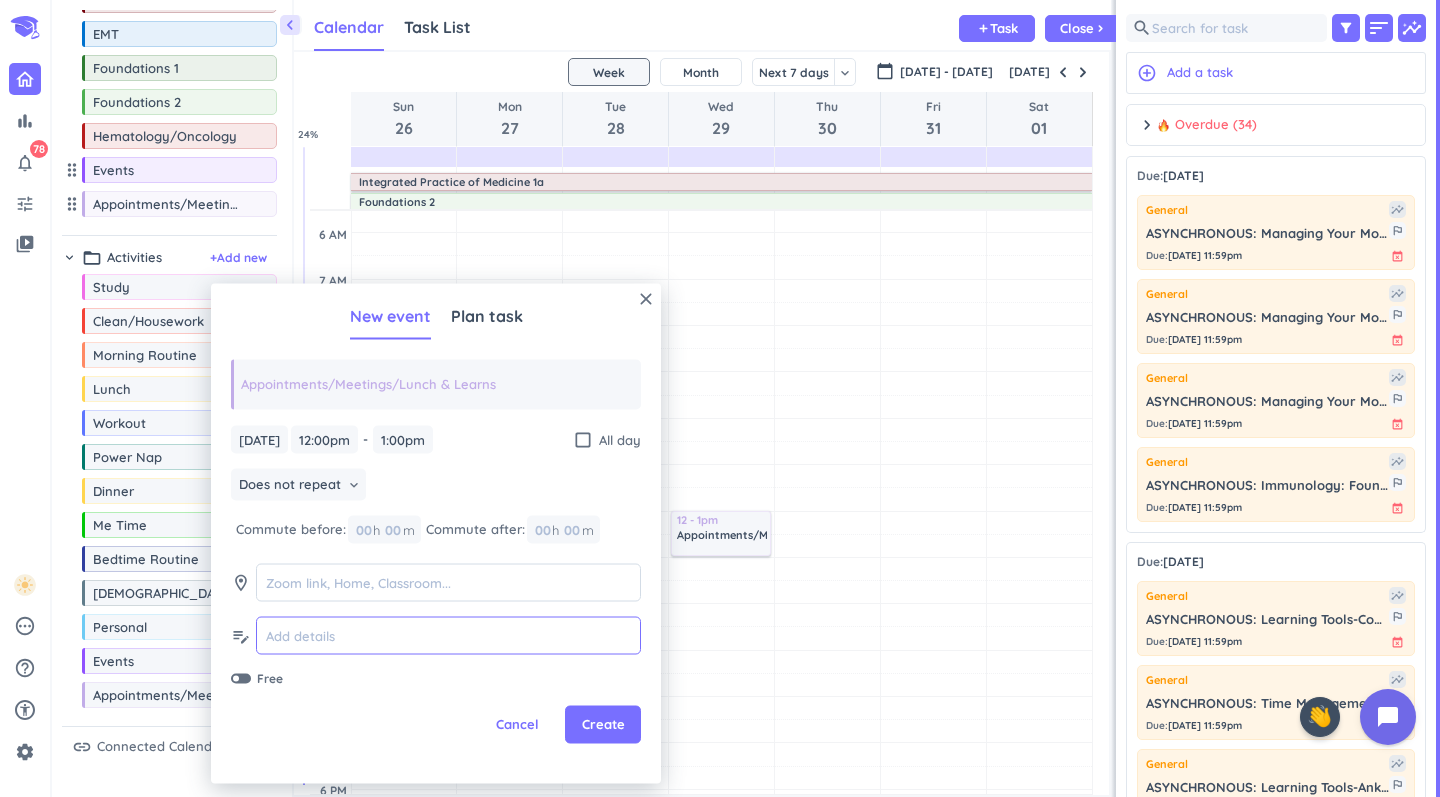 paste on "Grocery Savings w [PERSON_NAME]" 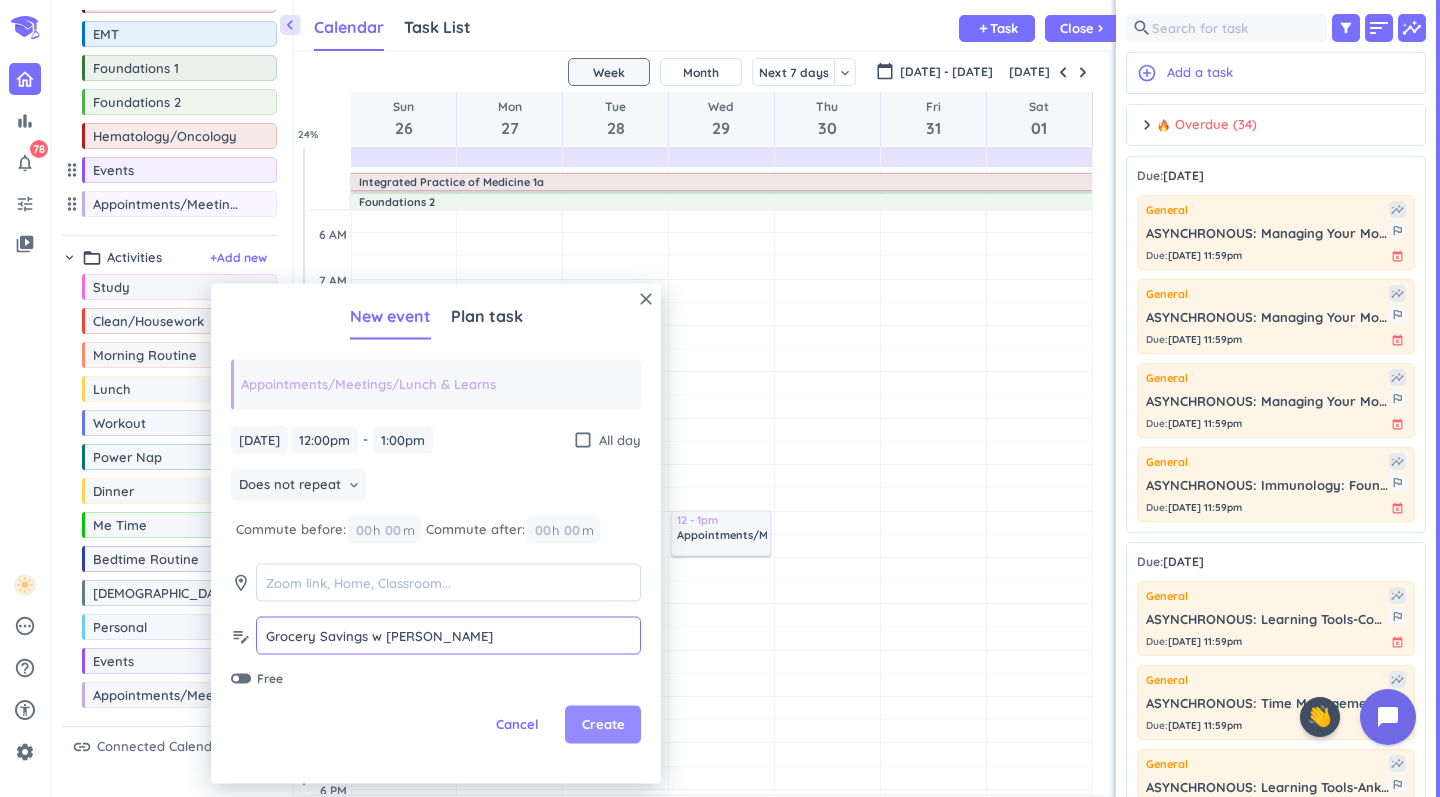 type on "Grocery Savings w [PERSON_NAME]" 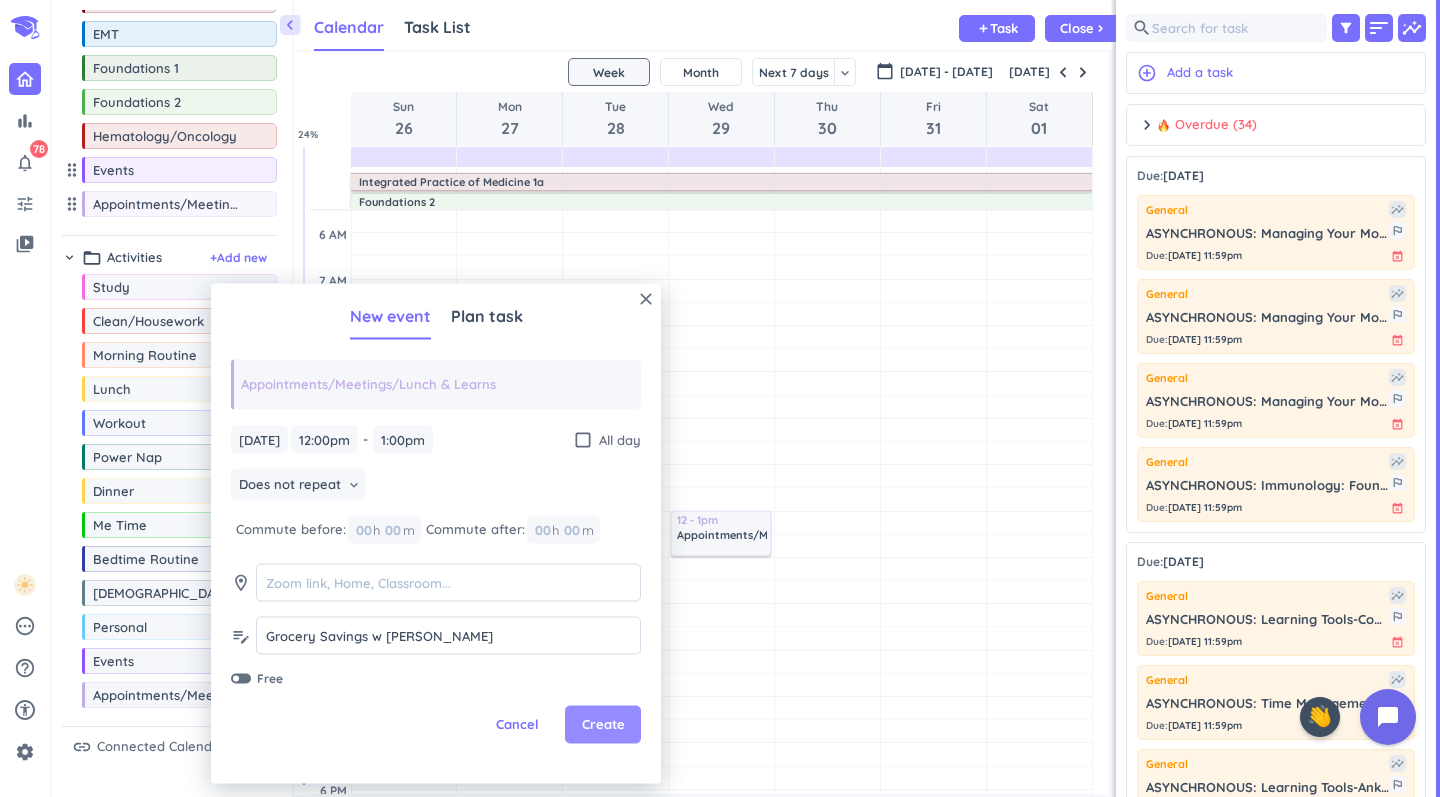 click on "Create" at bounding box center (603, 725) 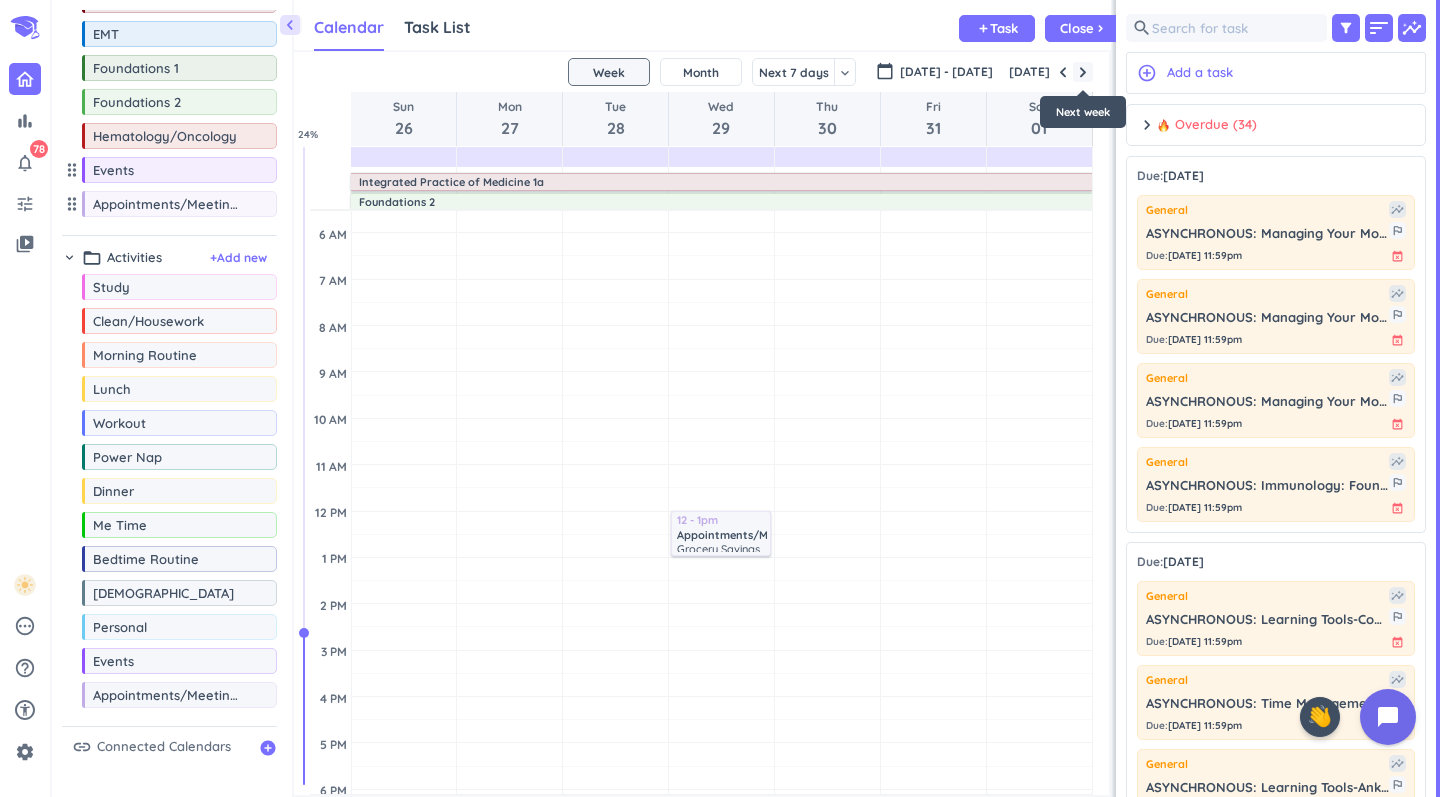 click at bounding box center [1083, 72] 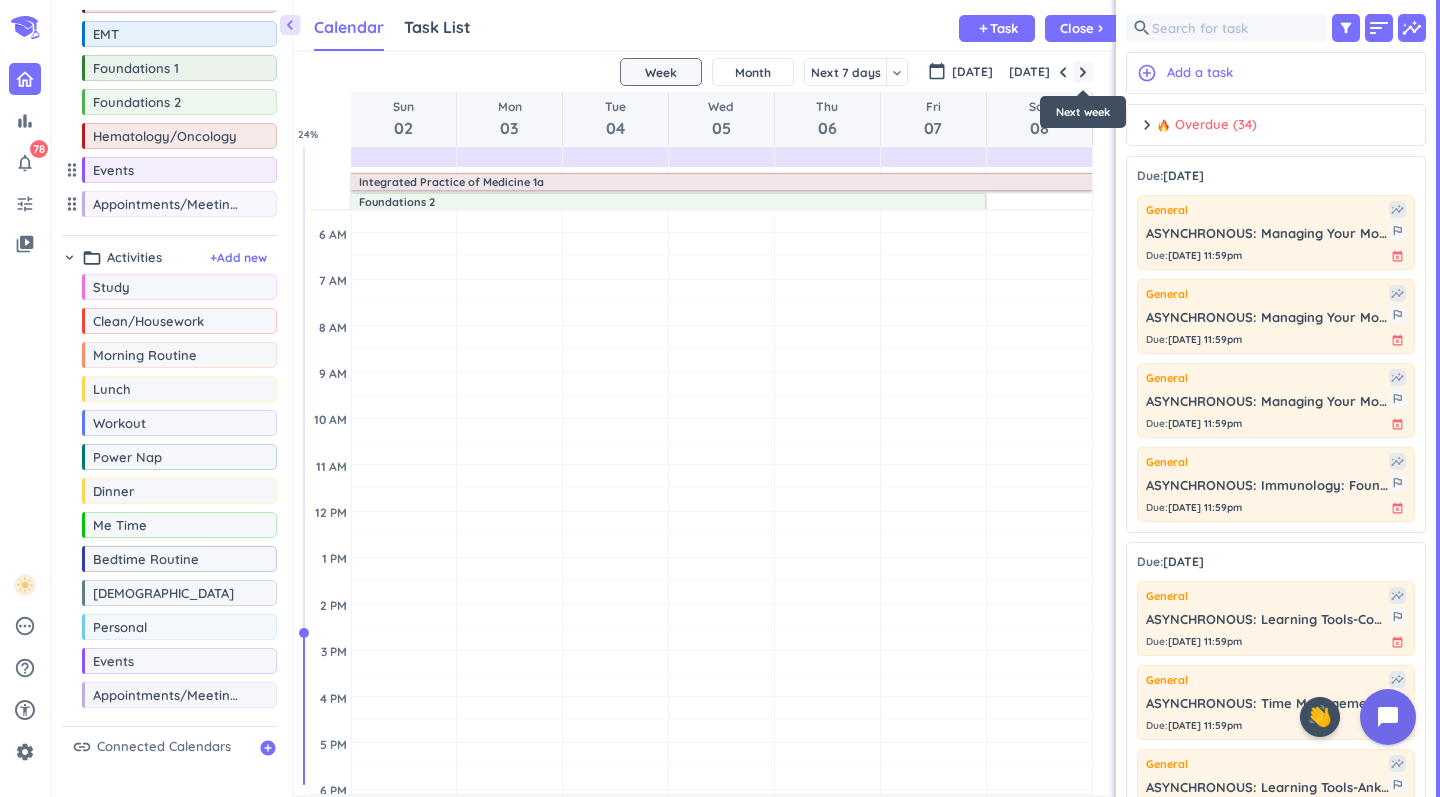 click at bounding box center (1083, 72) 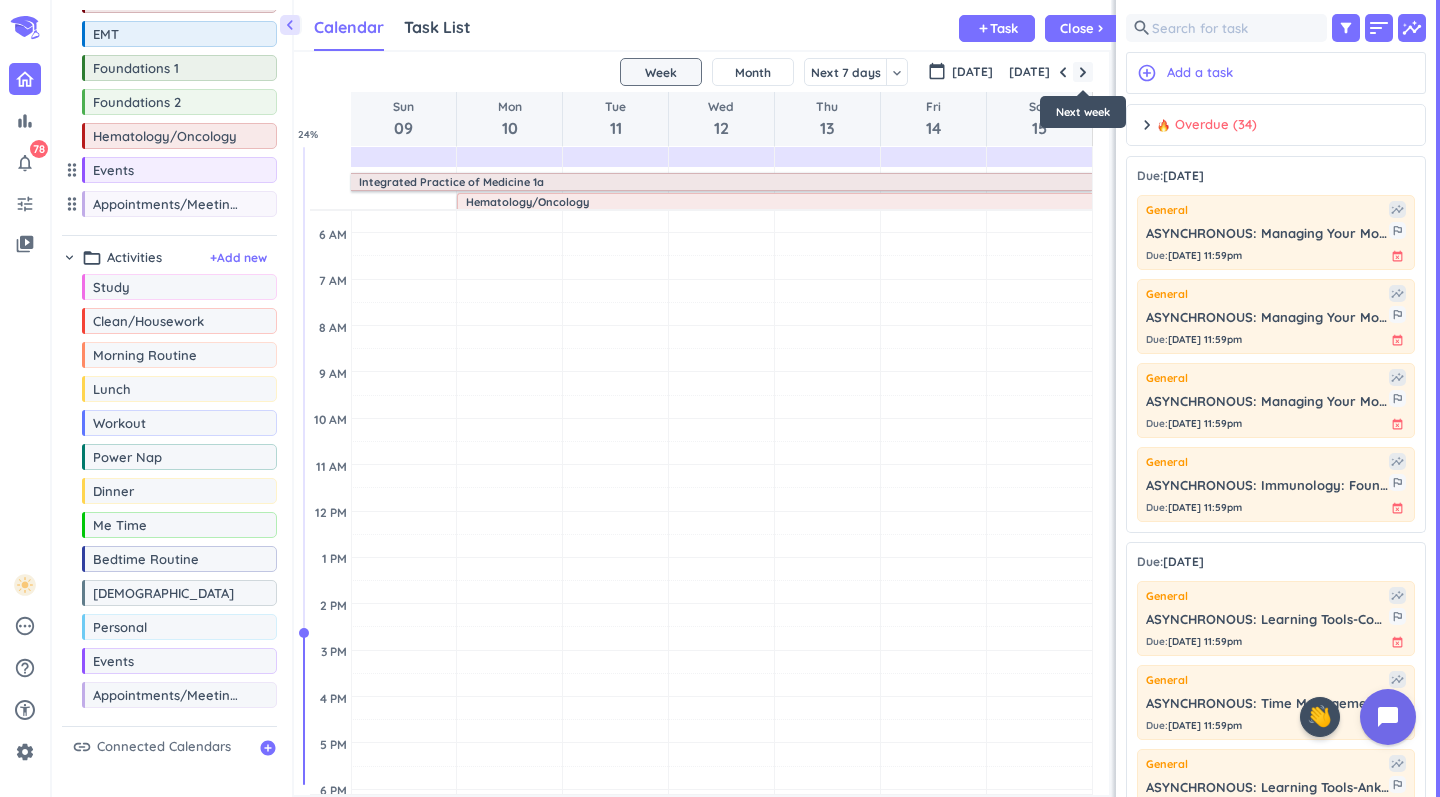 click at bounding box center (1083, 72) 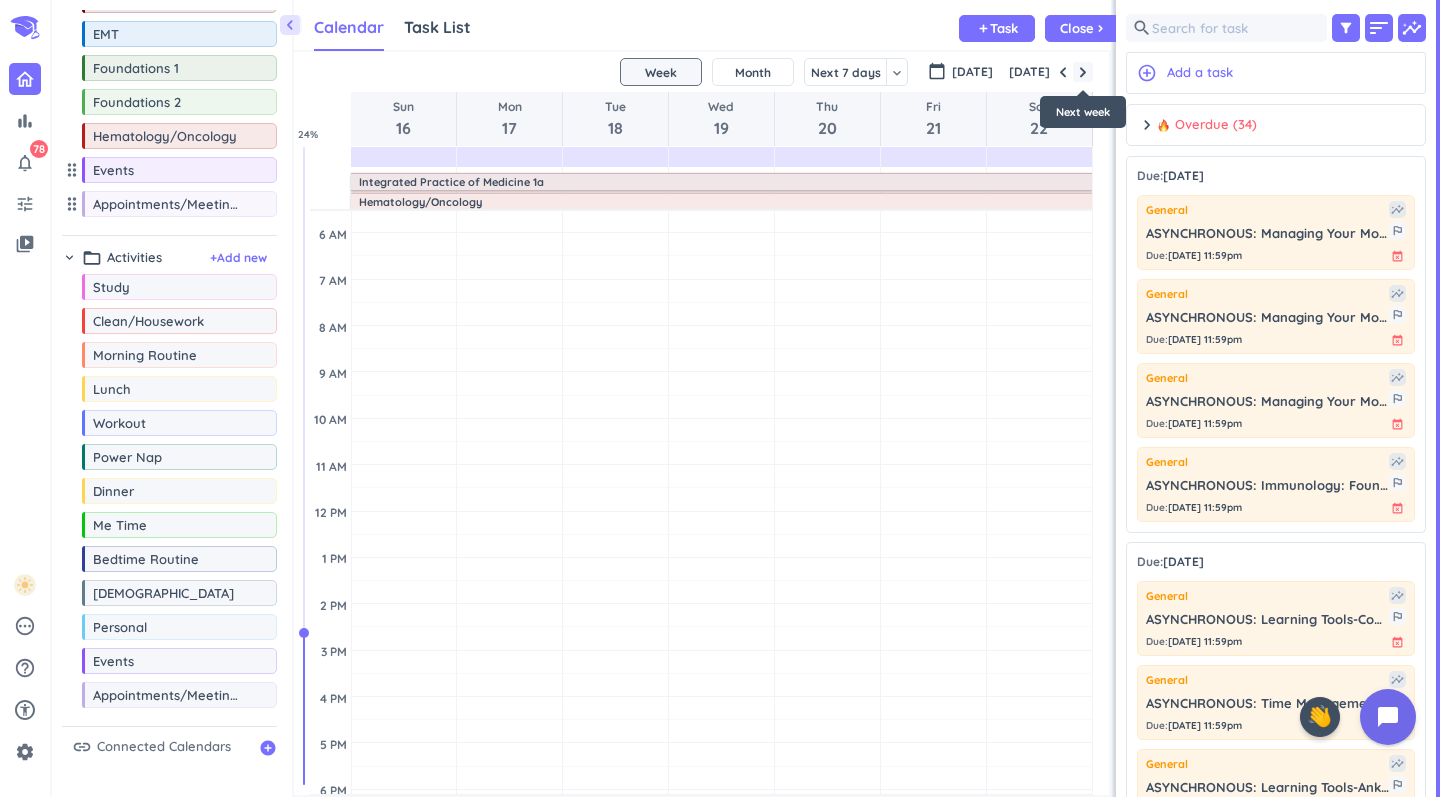click at bounding box center (1083, 72) 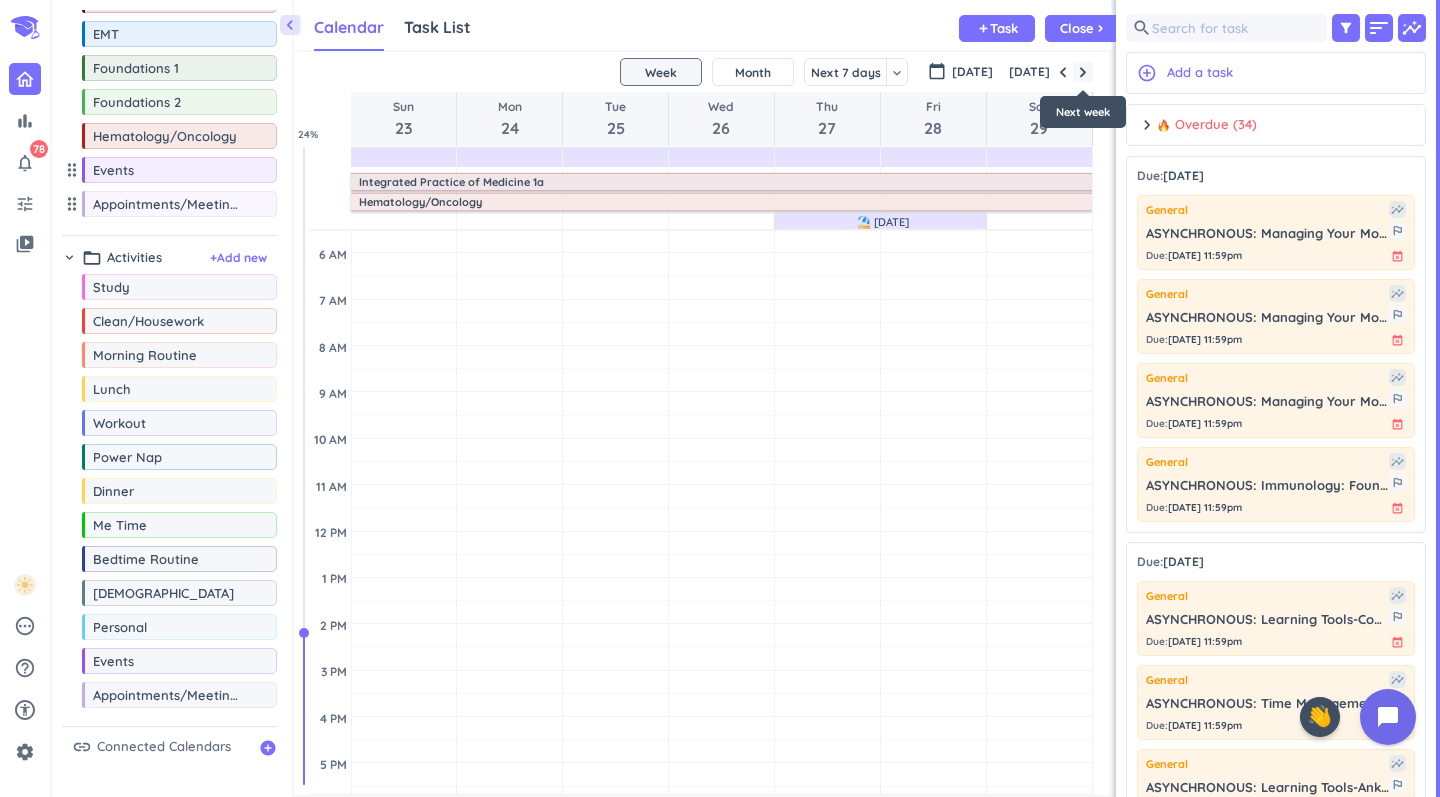 click at bounding box center [1083, 72] 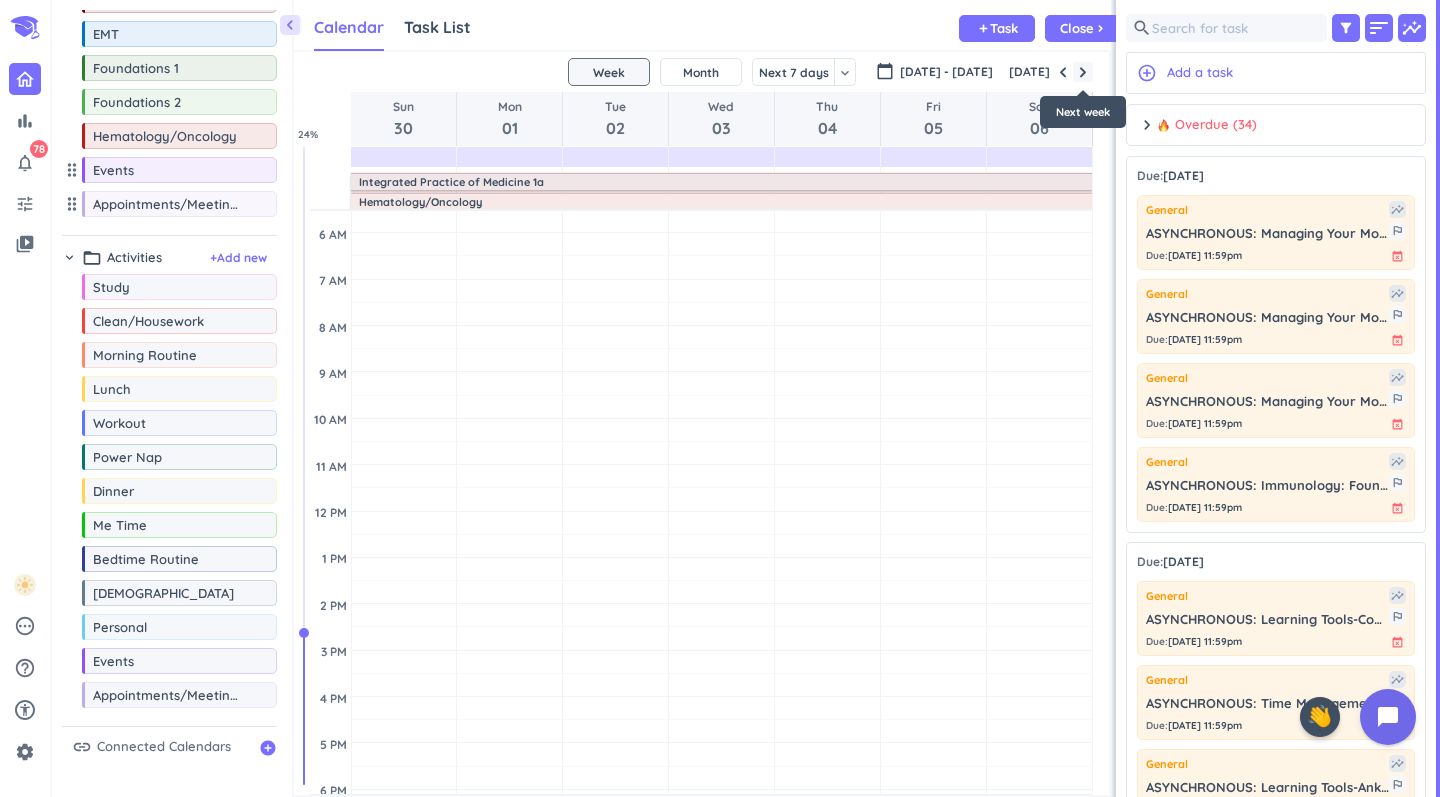 click at bounding box center [1083, 72] 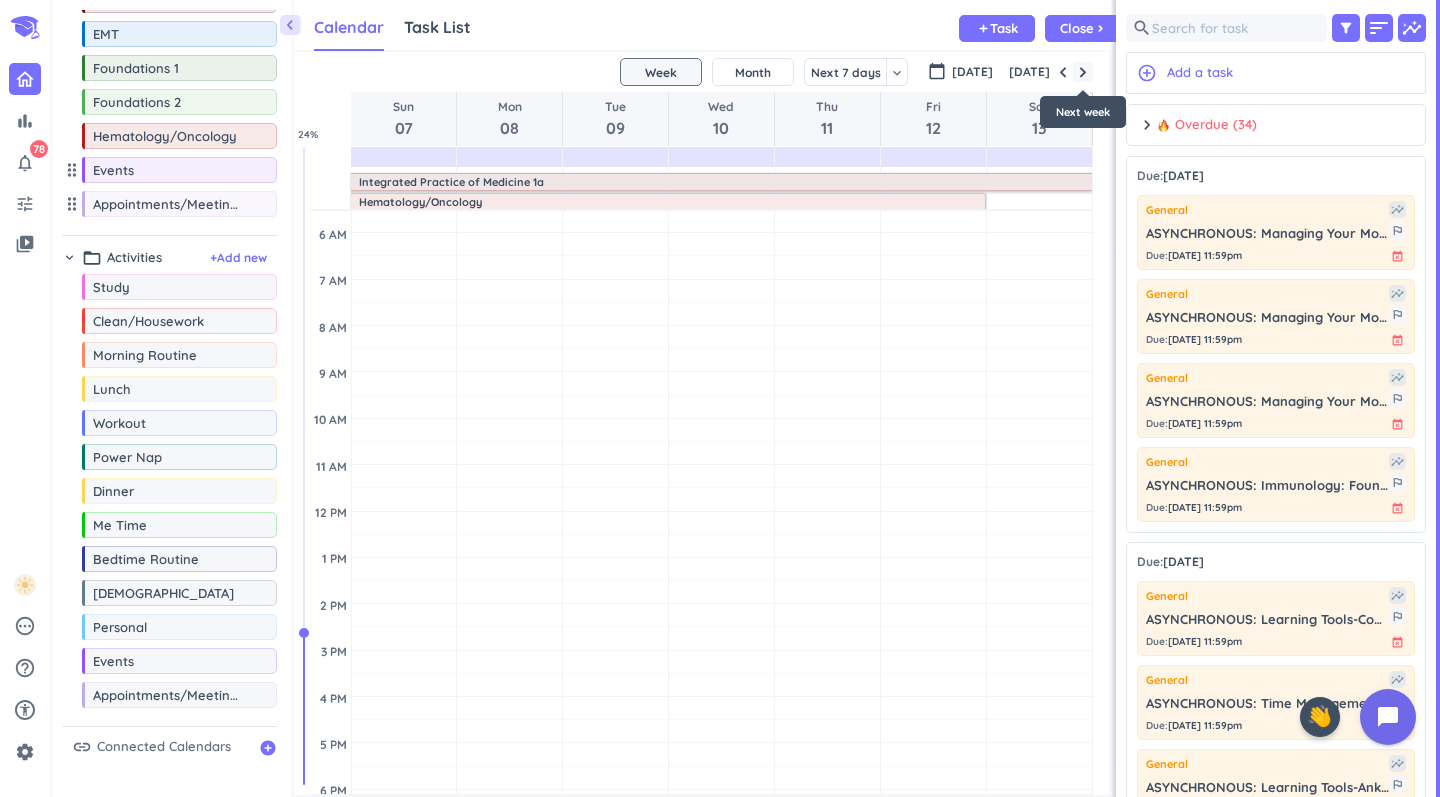 click at bounding box center [1083, 72] 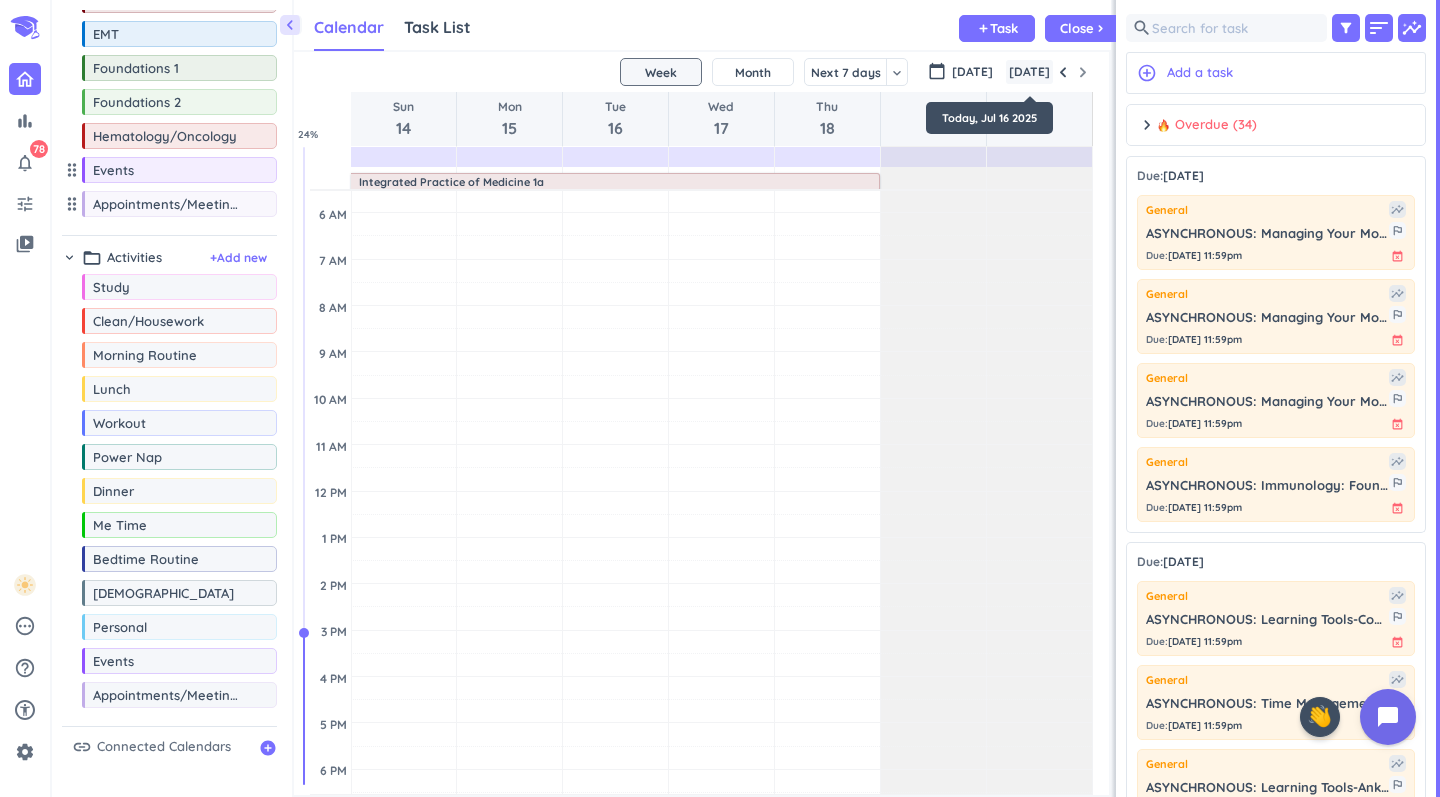 click on "[DATE]" at bounding box center [1029, 72] 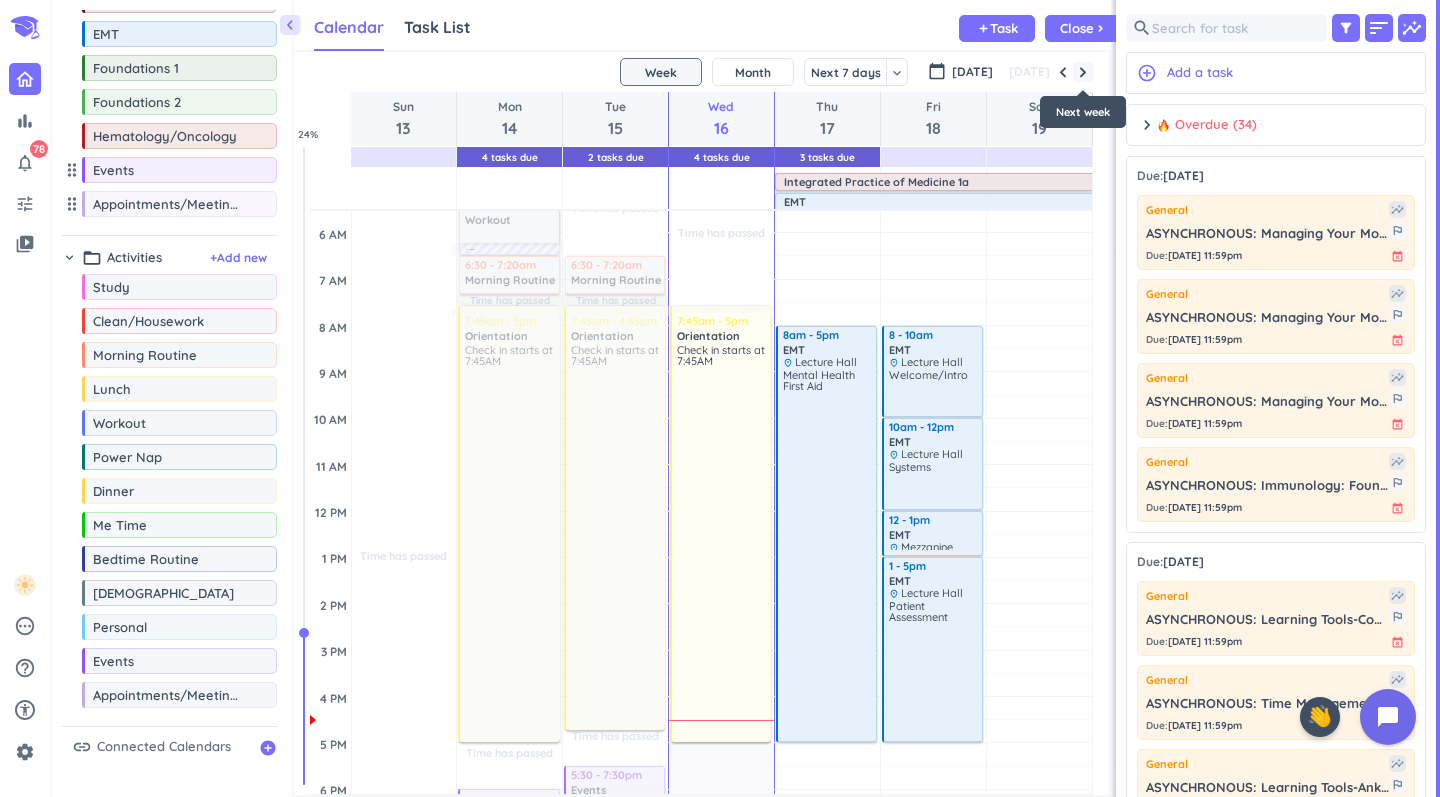 click at bounding box center (1083, 72) 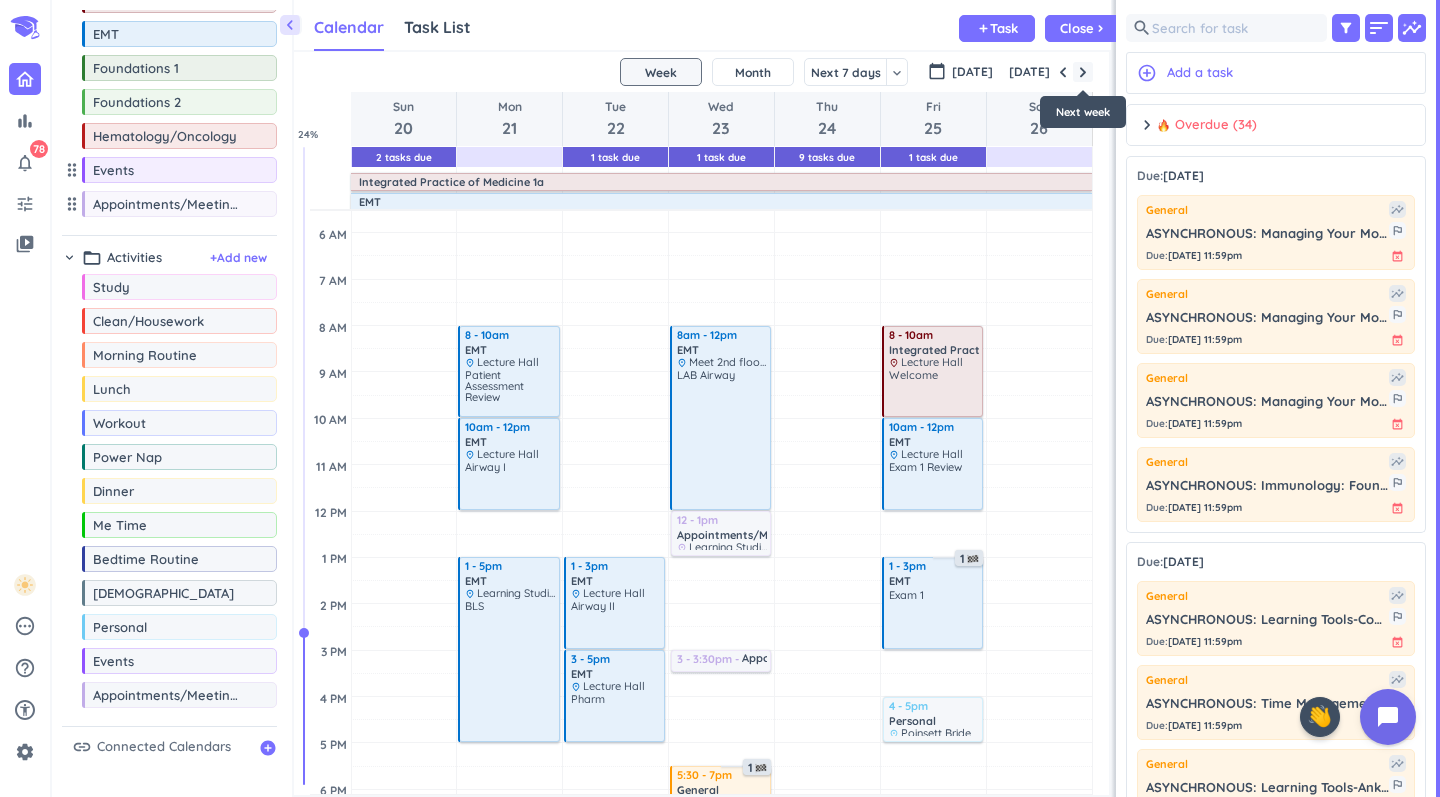 click at bounding box center (1083, 72) 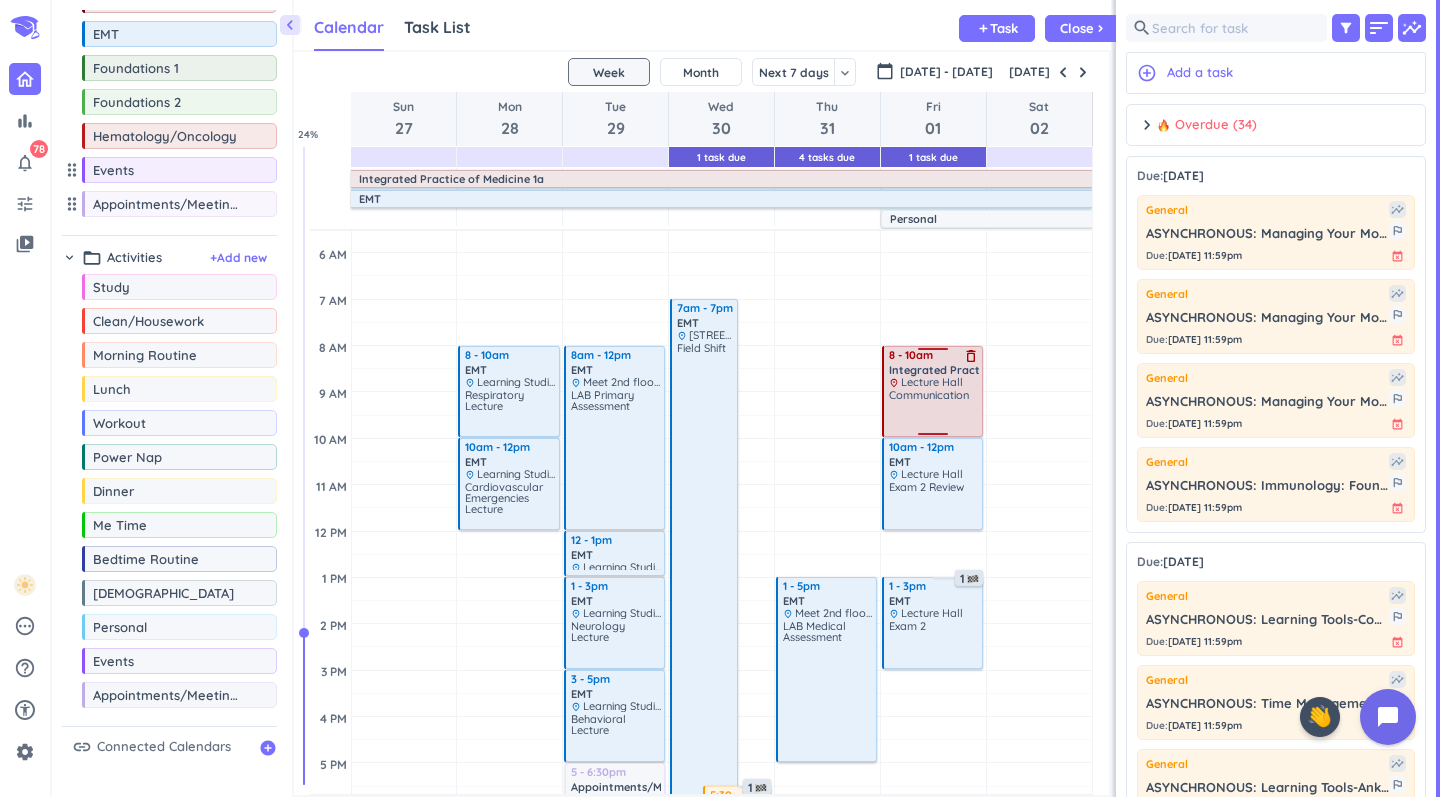 scroll, scrollTop: 3, scrollLeft: 0, axis: vertical 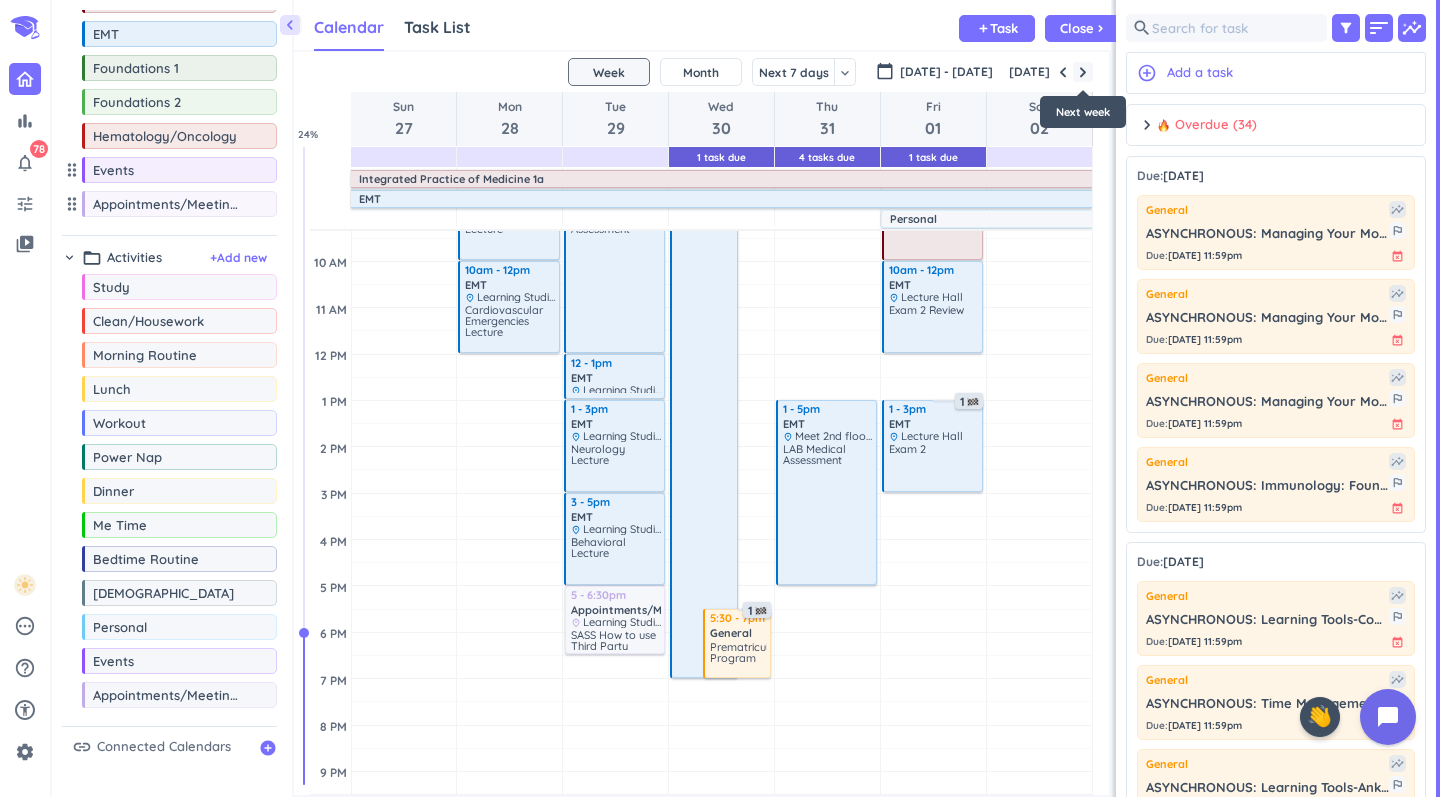 click at bounding box center [1083, 72] 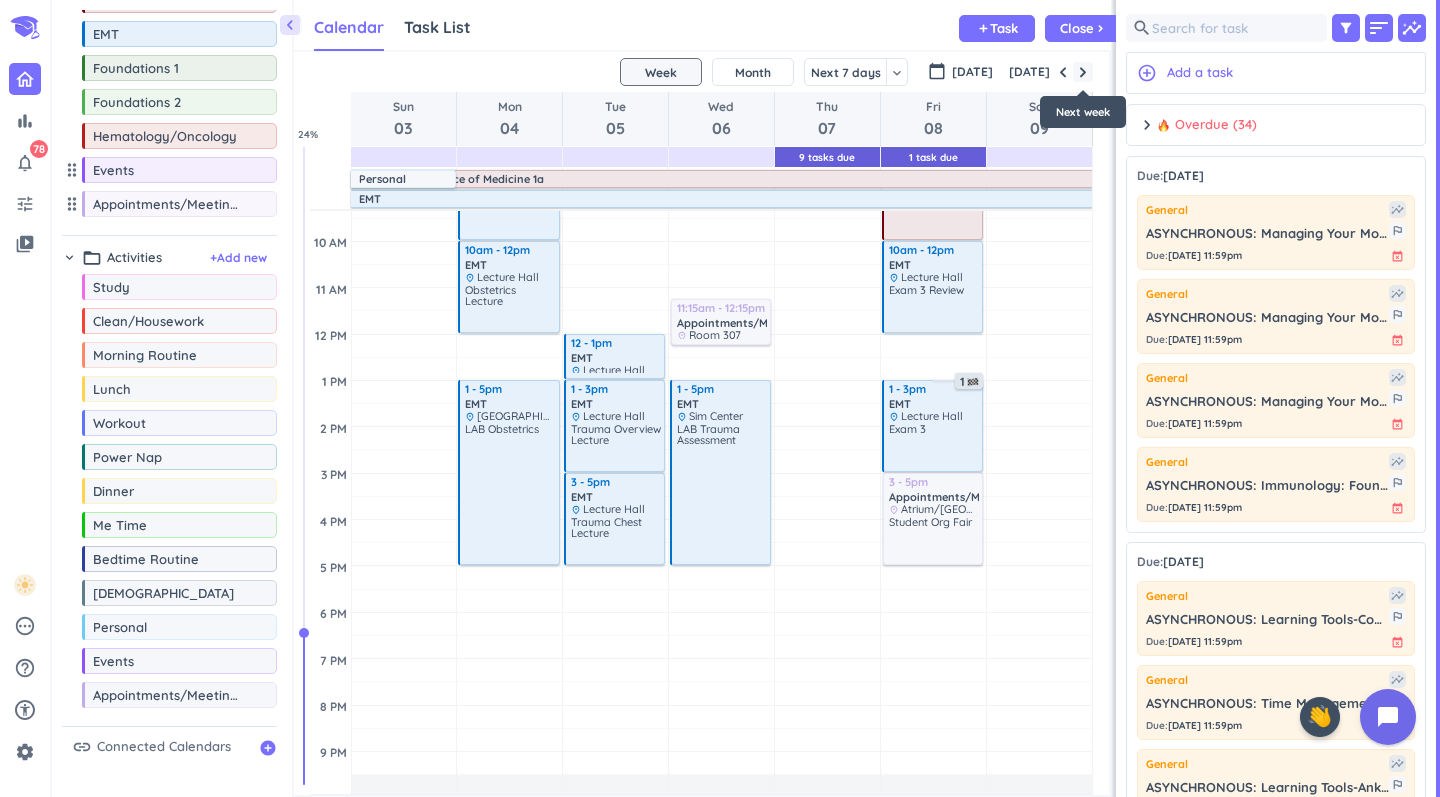 scroll, scrollTop: 0, scrollLeft: 0, axis: both 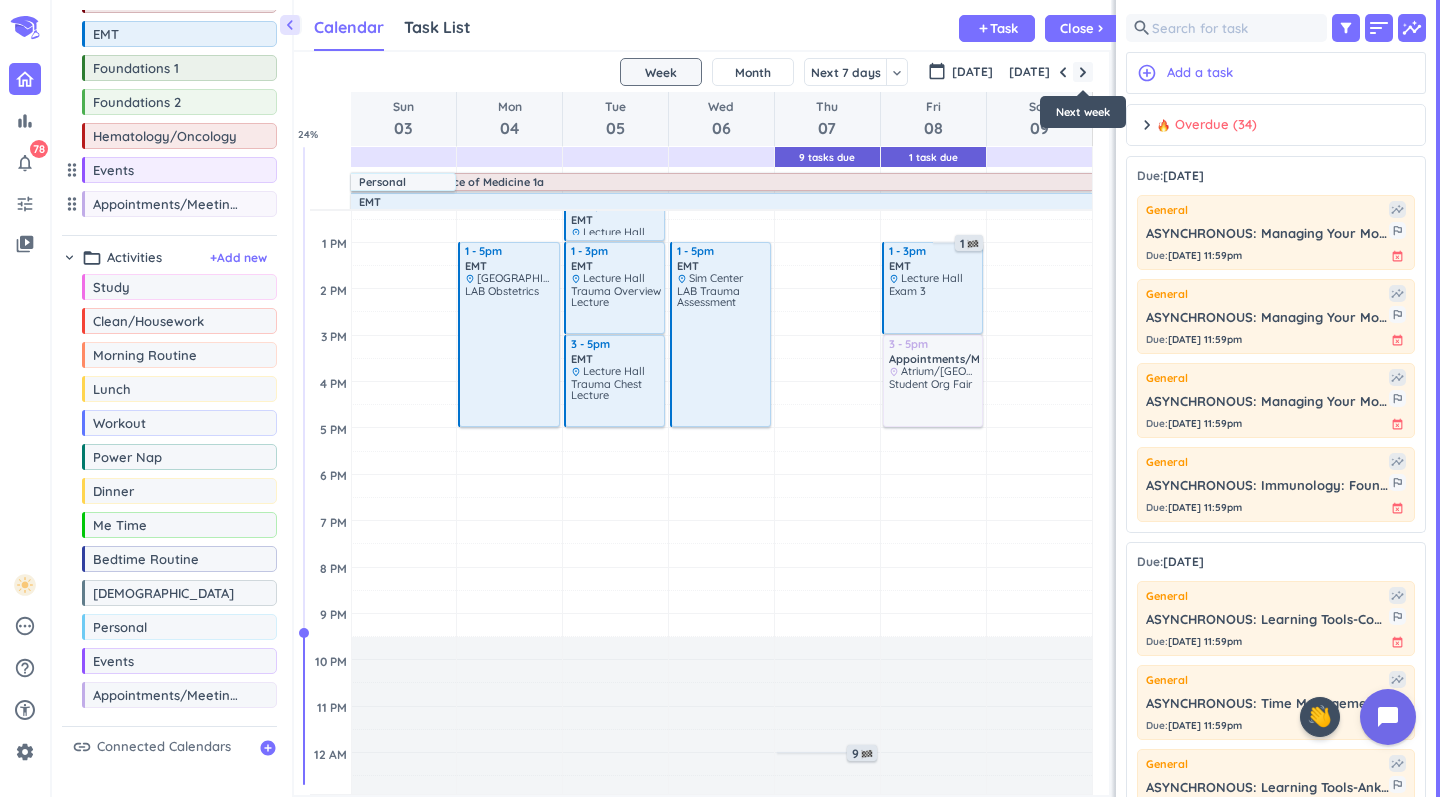 click at bounding box center [1083, 72] 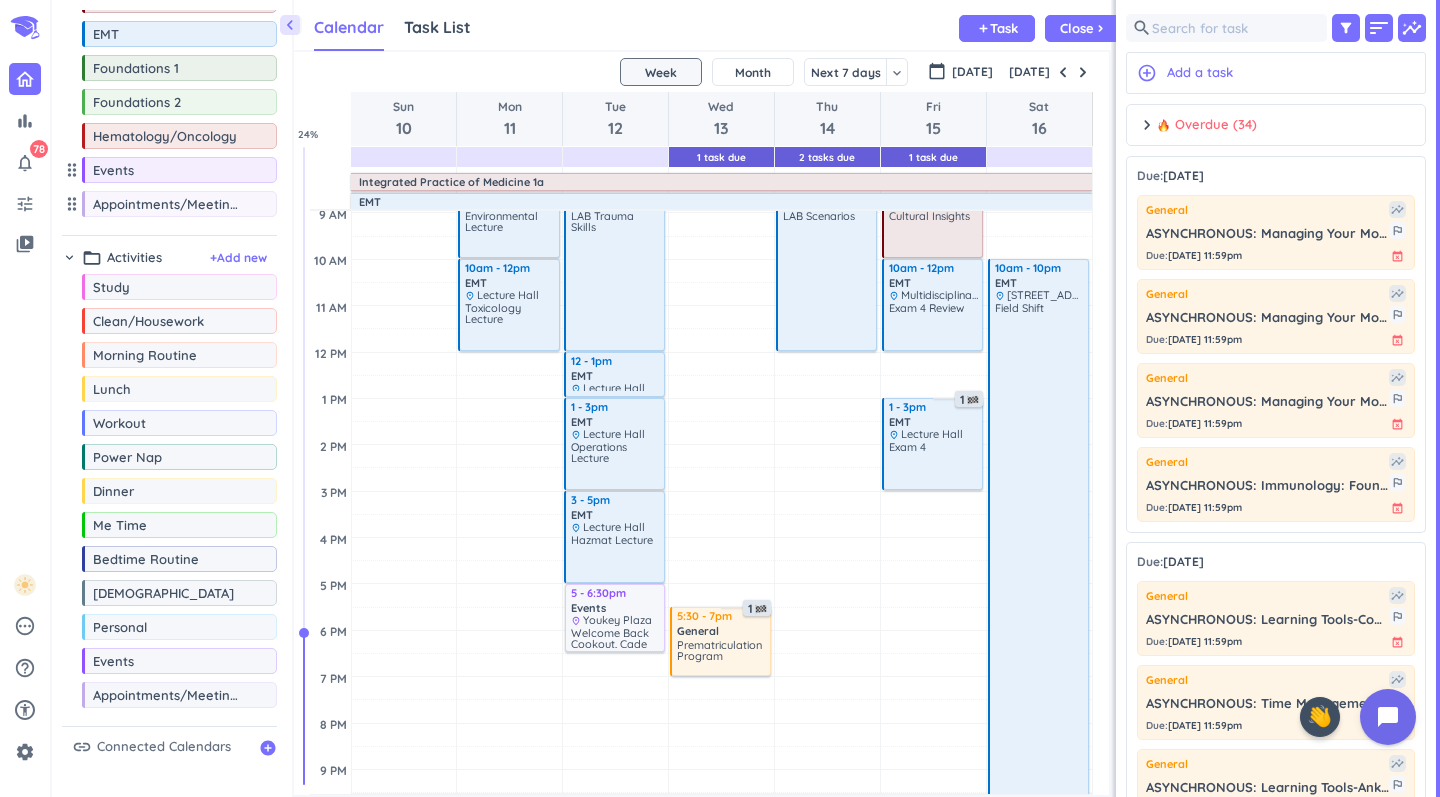 scroll, scrollTop: 231, scrollLeft: 0, axis: vertical 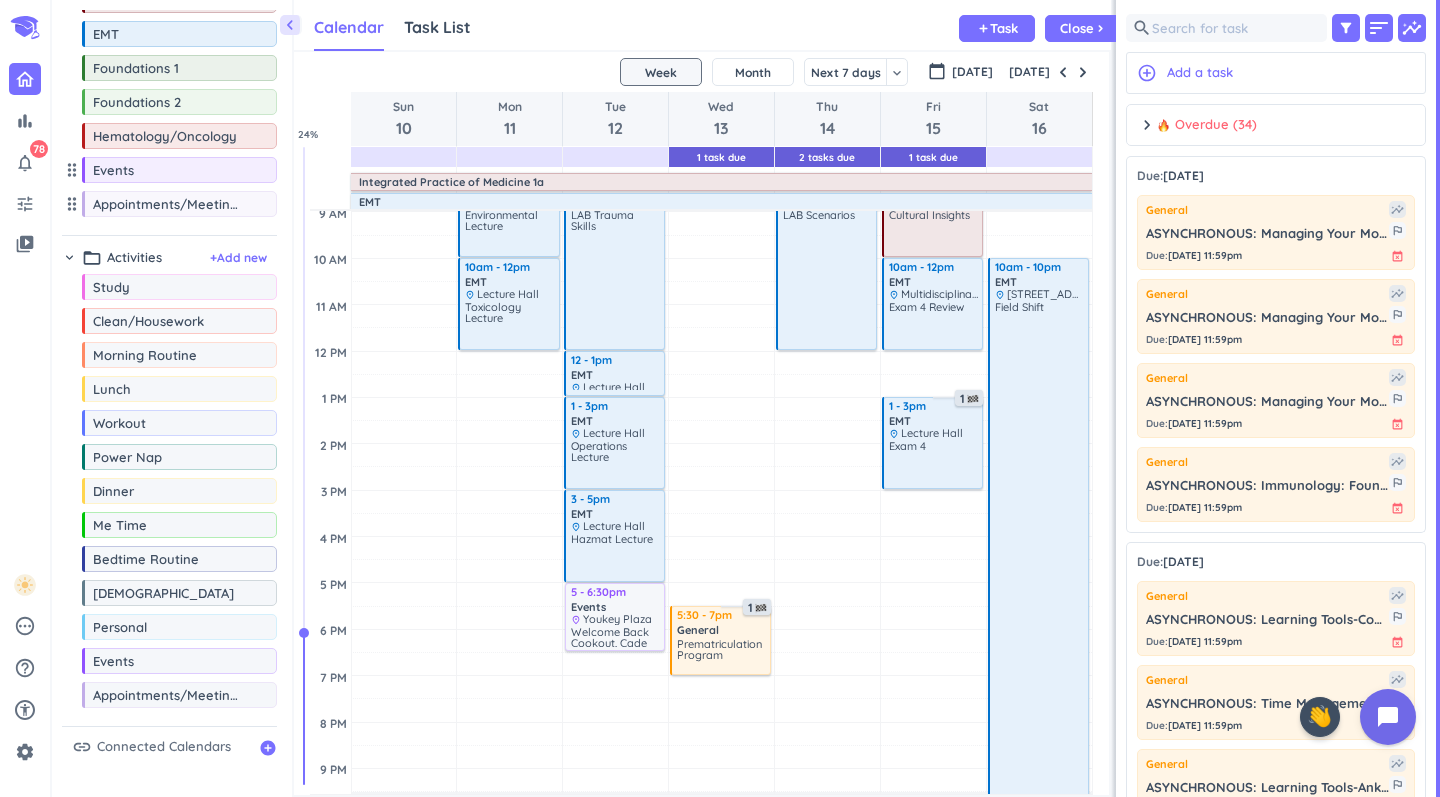 click on "[DATE]" at bounding box center [1049, 72] 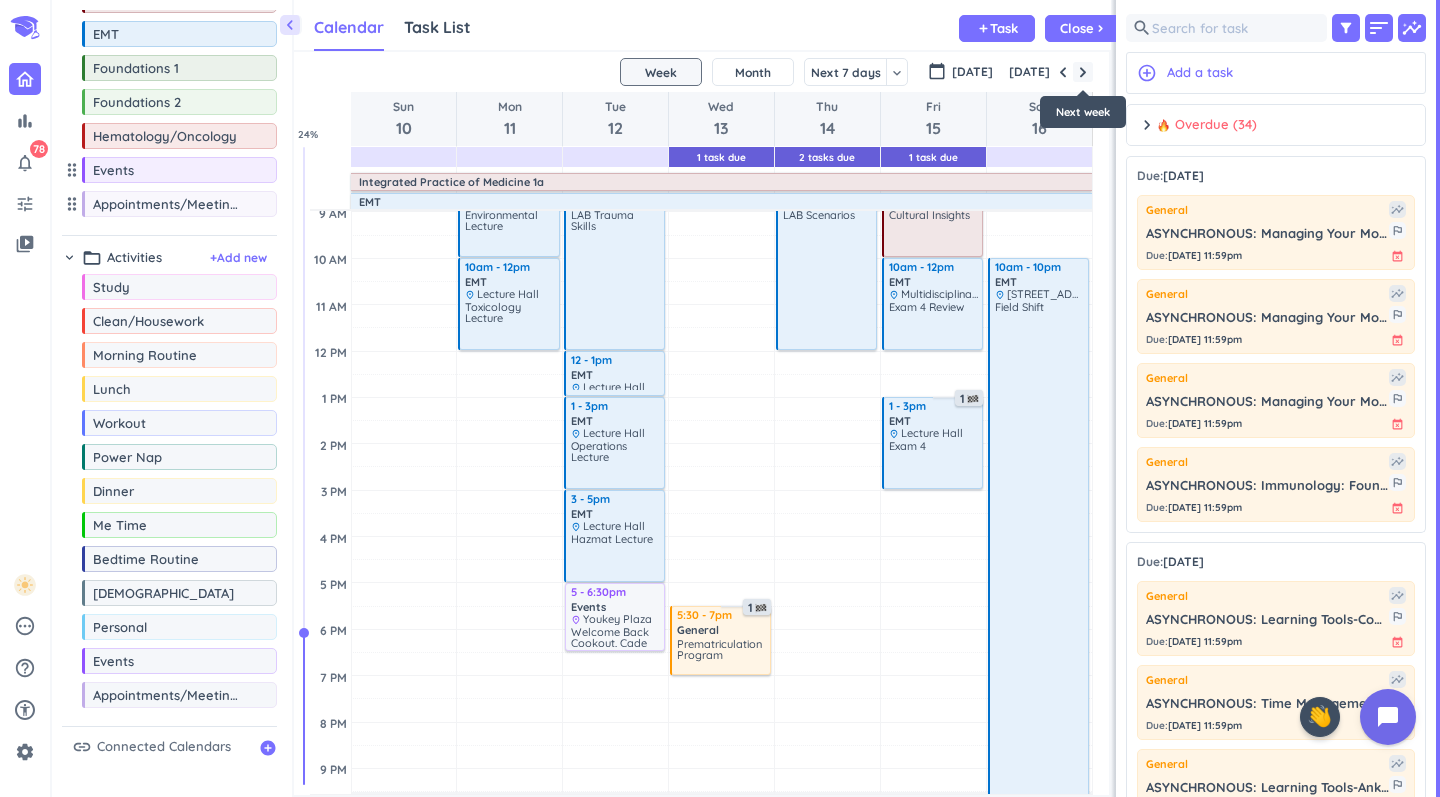 click at bounding box center [1083, 72] 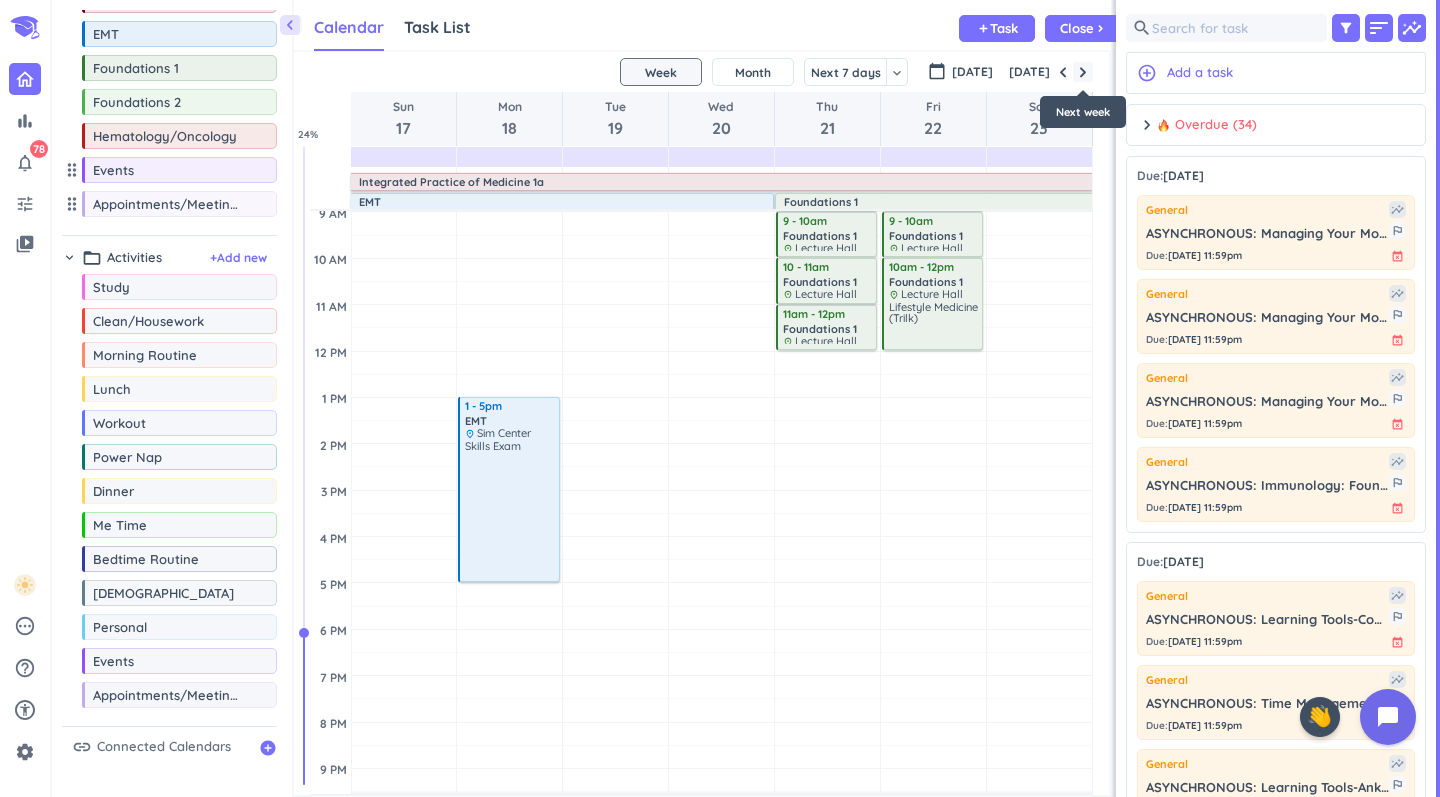 scroll, scrollTop: 71, scrollLeft: 0, axis: vertical 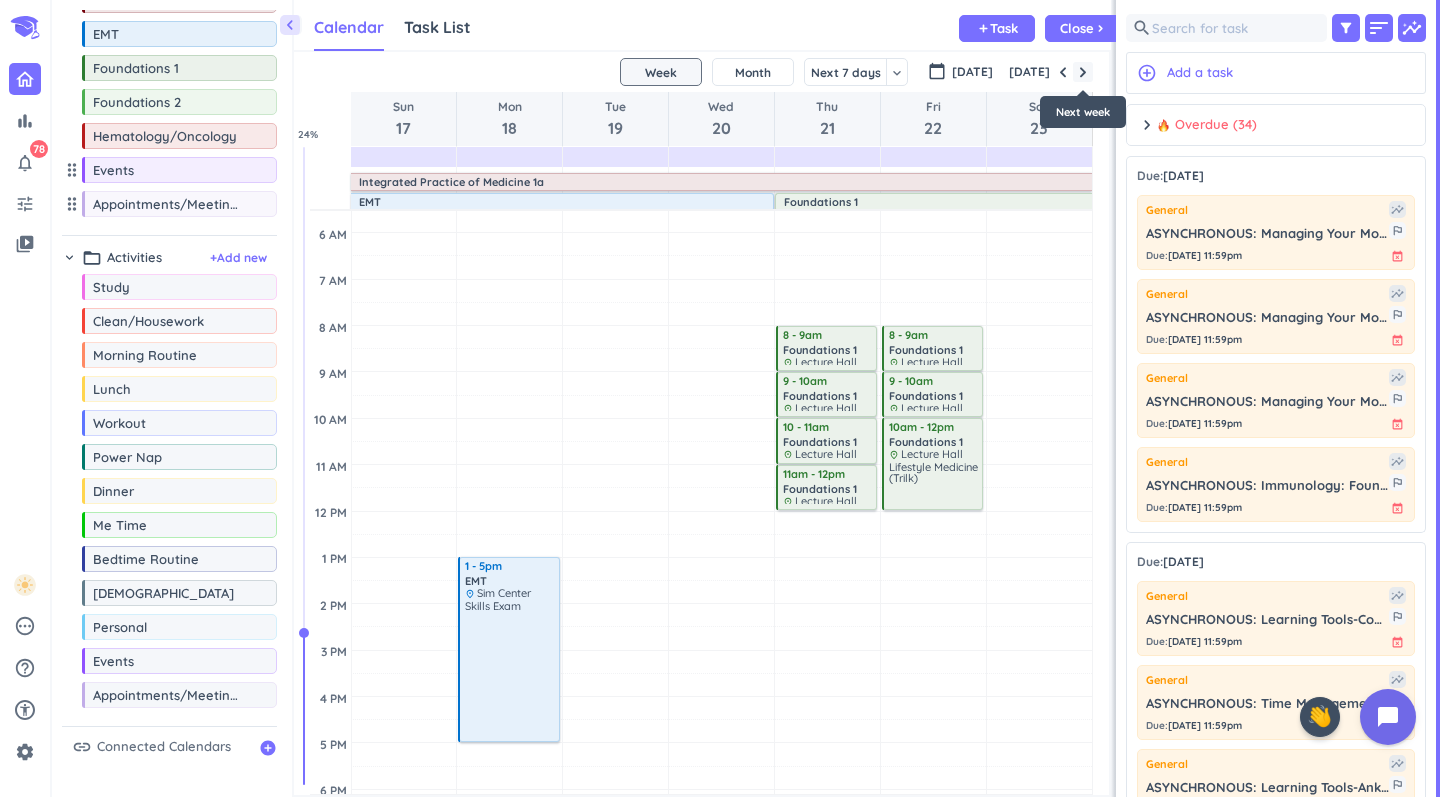 click at bounding box center (1083, 72) 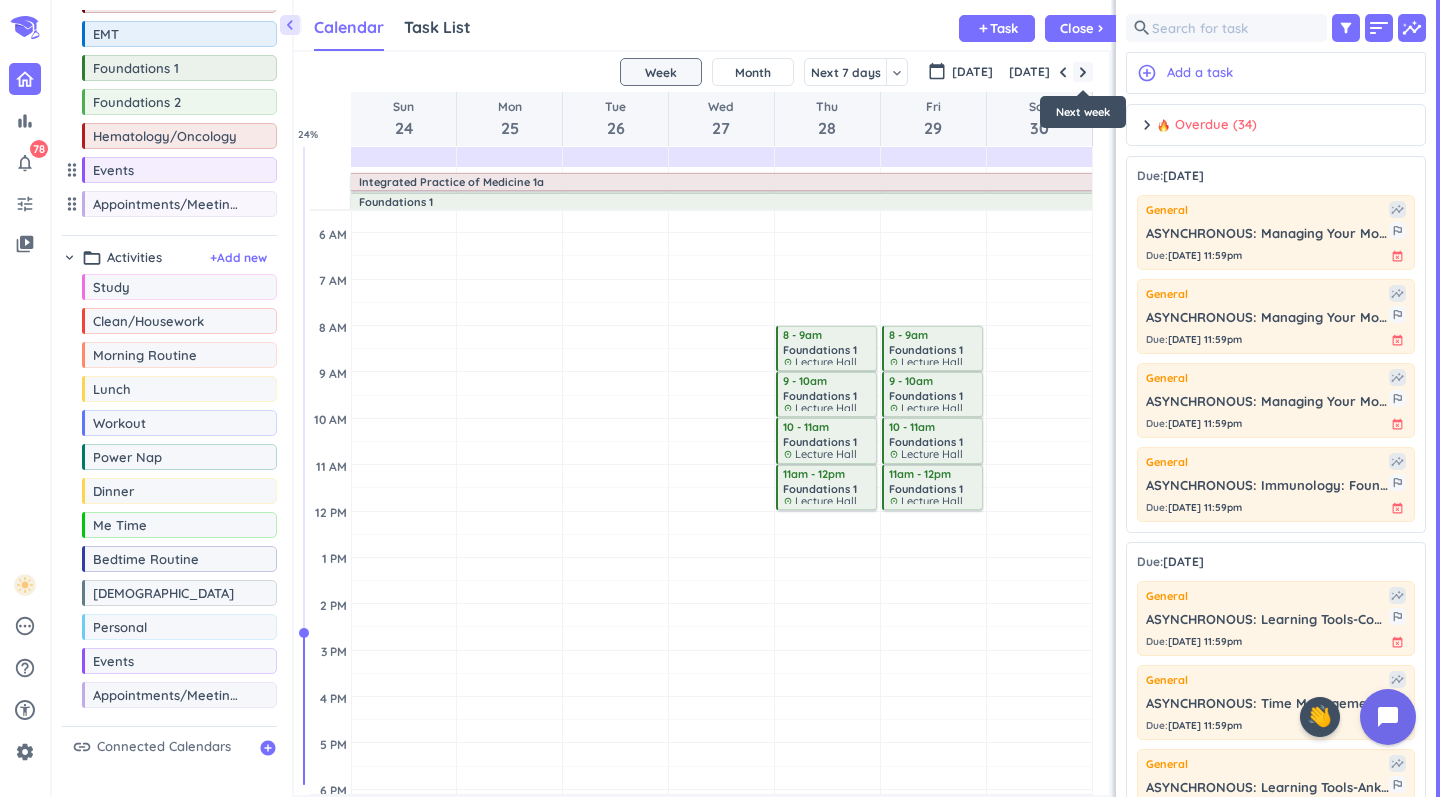 click at bounding box center (1083, 72) 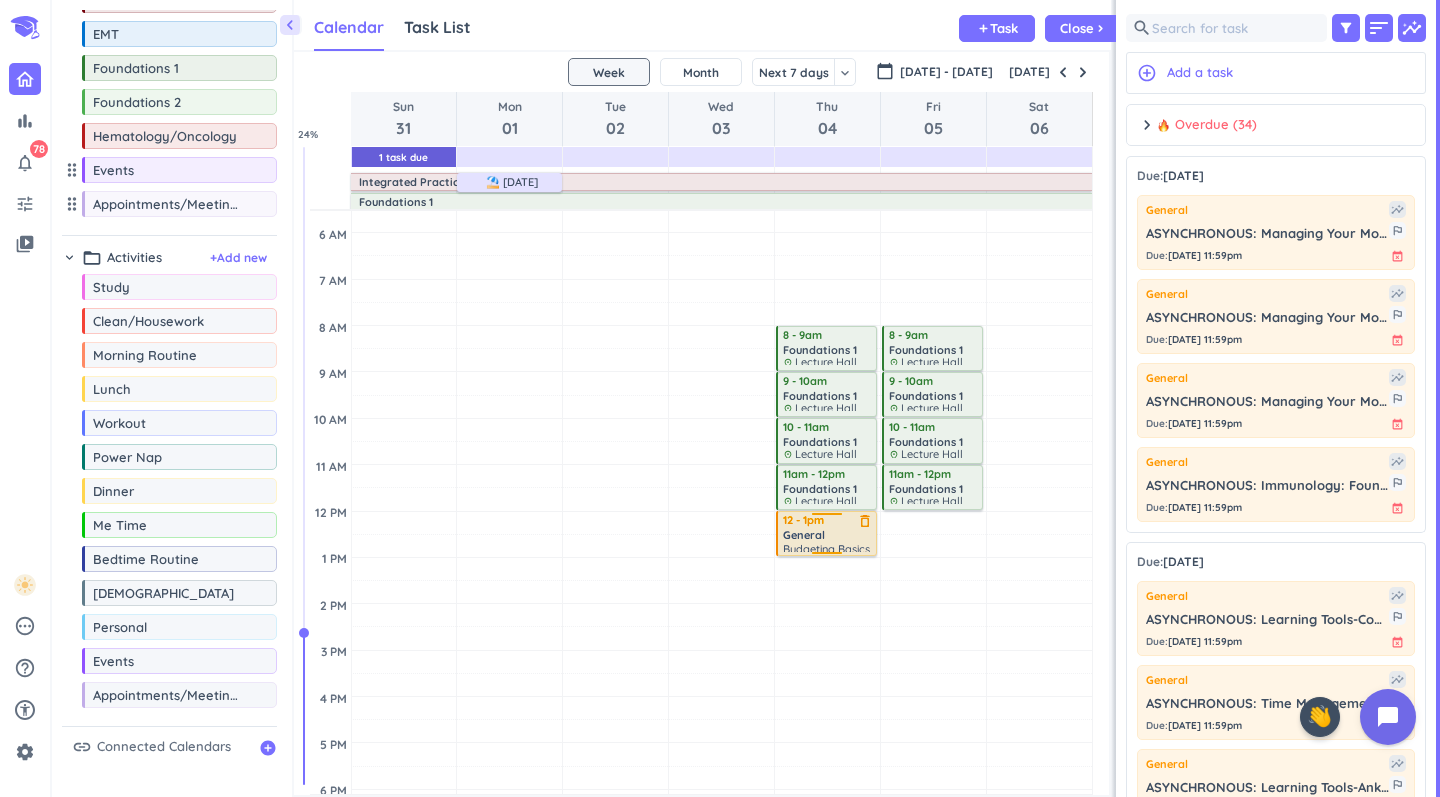 click on "General" at bounding box center (804, 535) 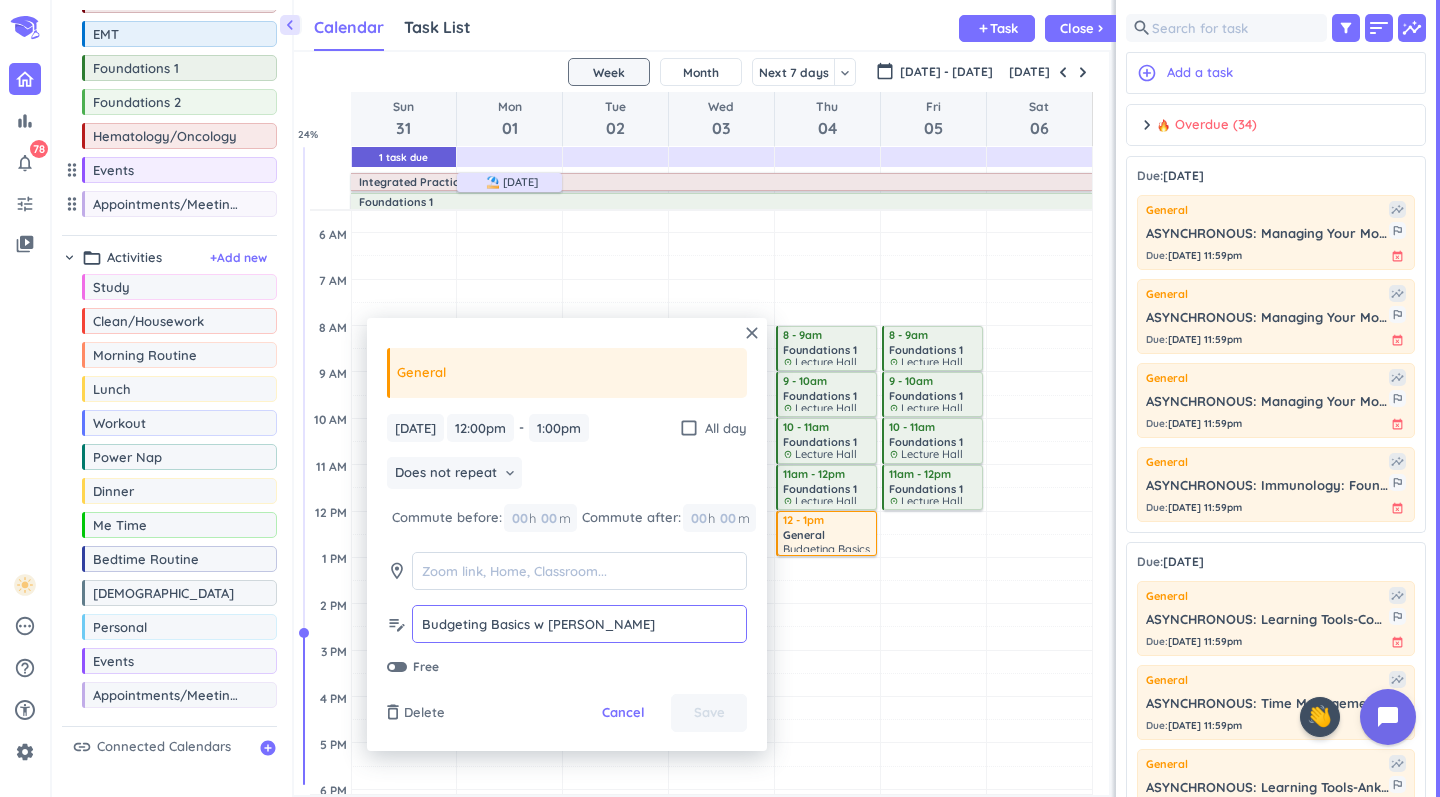 click on "Budgeting Basics w [PERSON_NAME]" at bounding box center [579, 624] 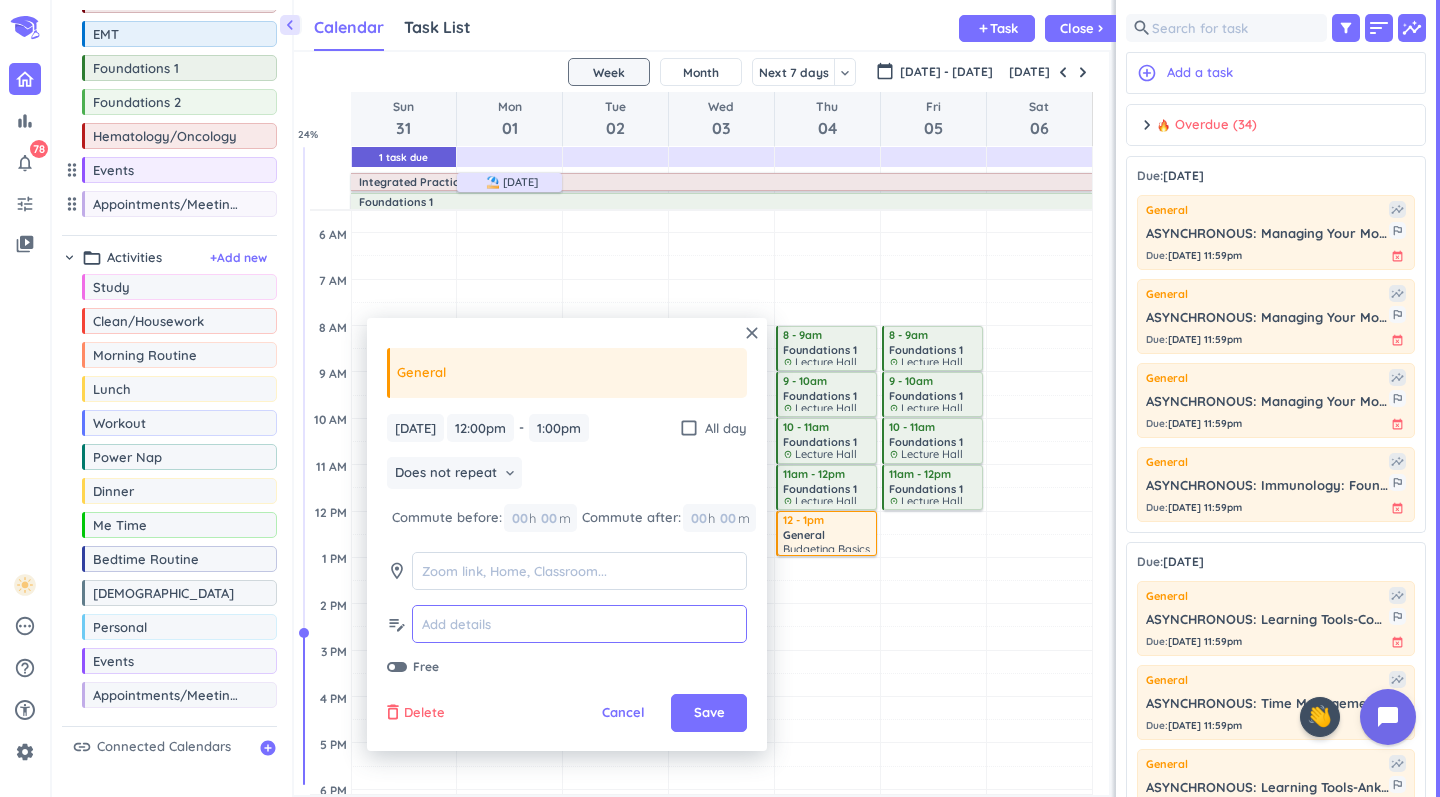 type 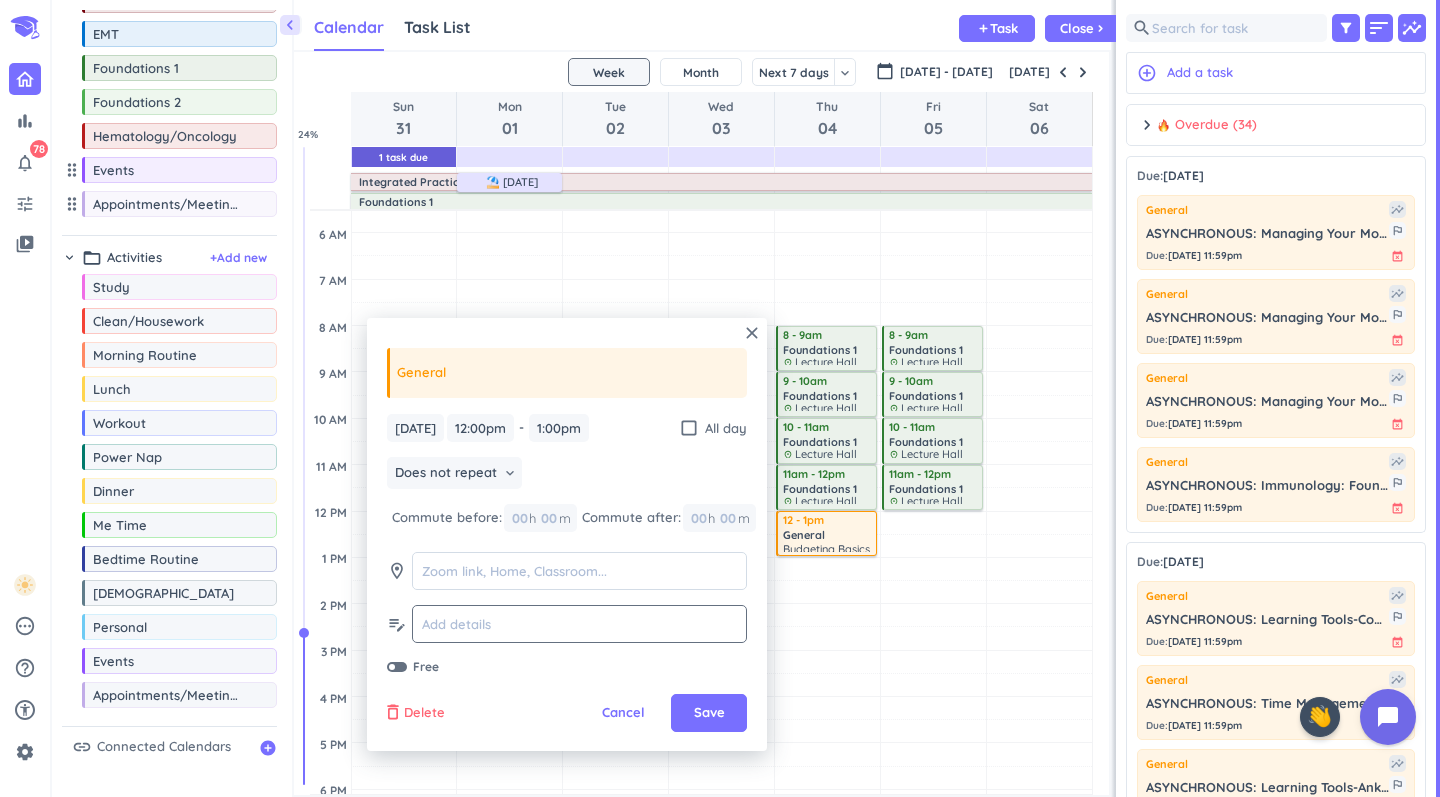 click on "Delete" at bounding box center (424, 713) 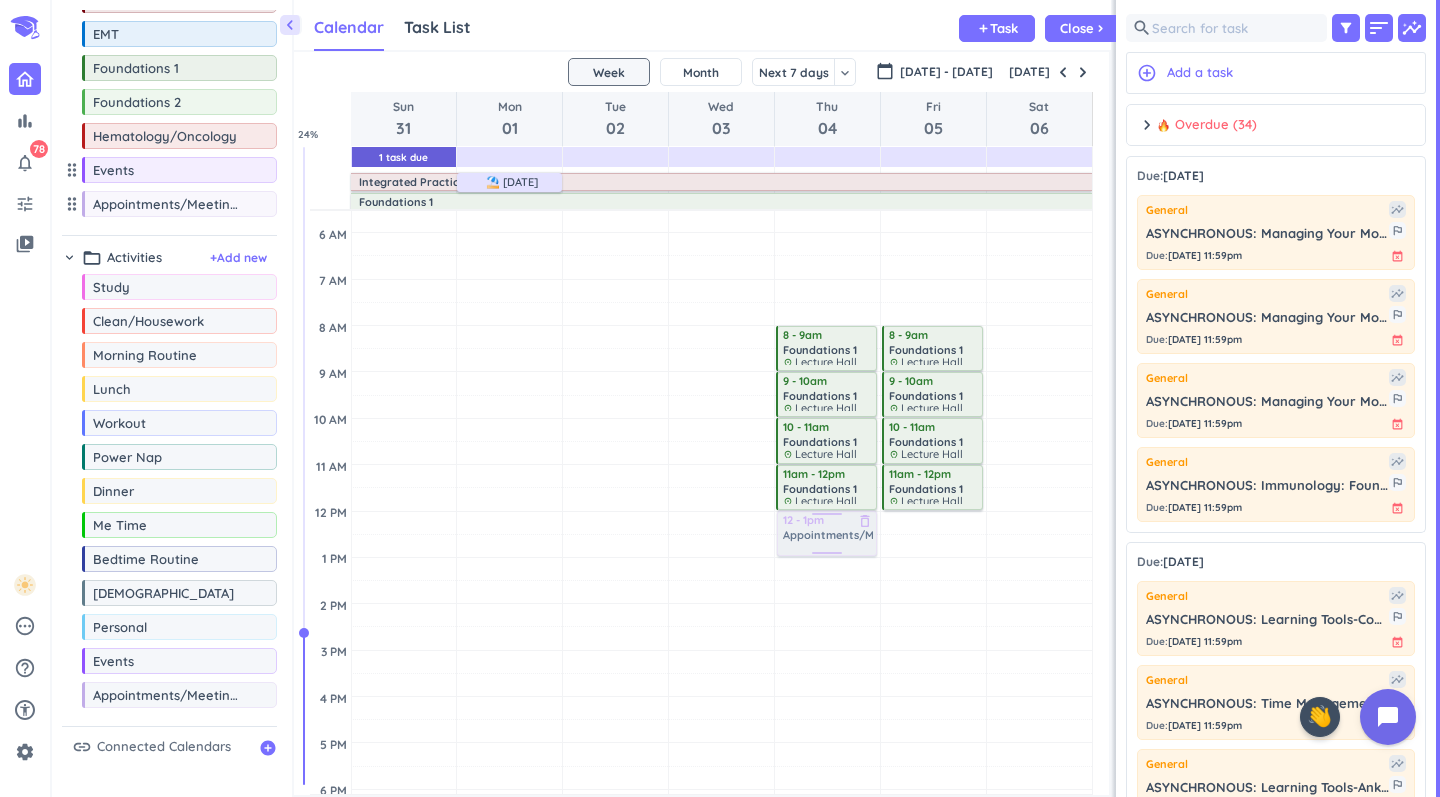 drag, startPoint x: 162, startPoint y: 704, endPoint x: 860, endPoint y: 514, distance: 723.3975 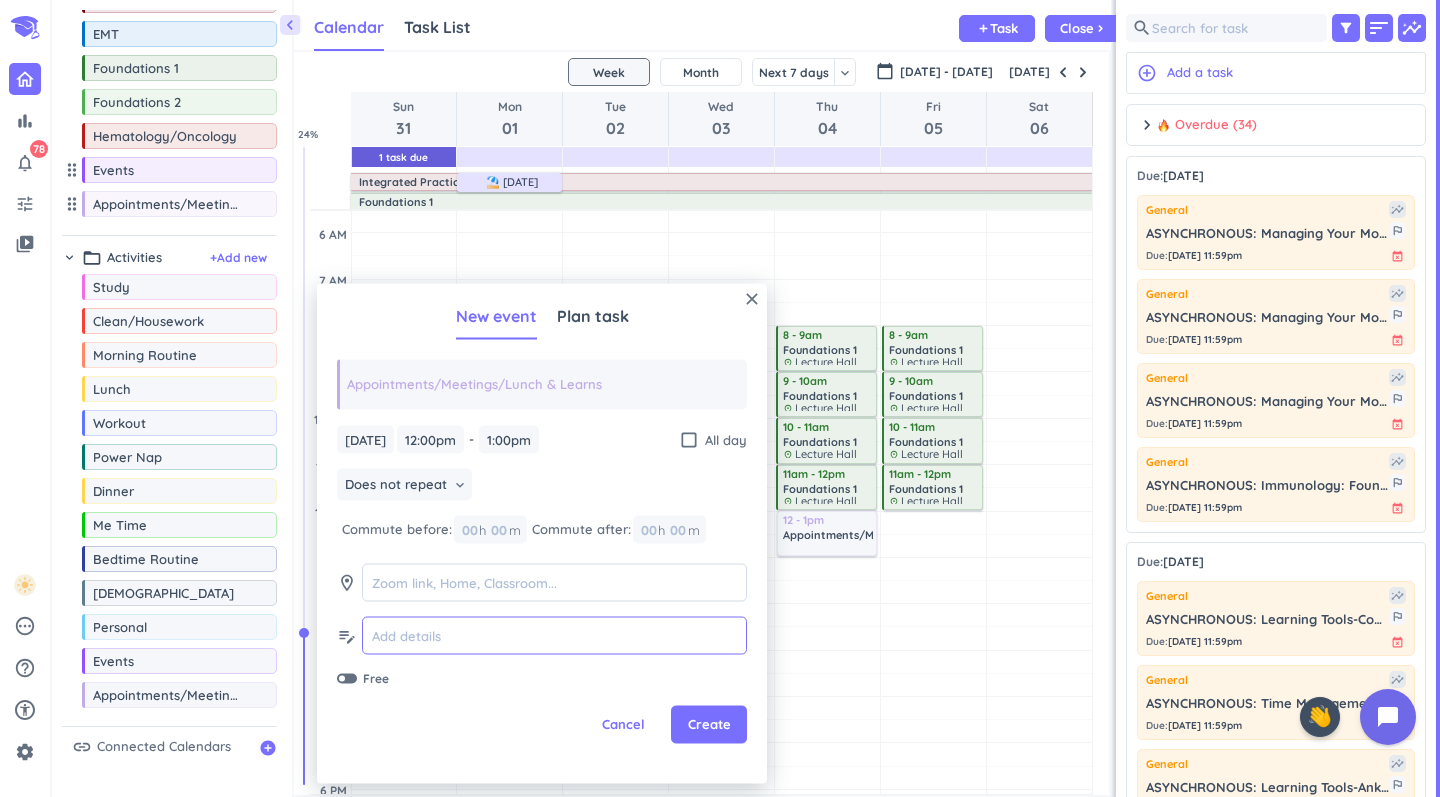 click at bounding box center (554, 635) 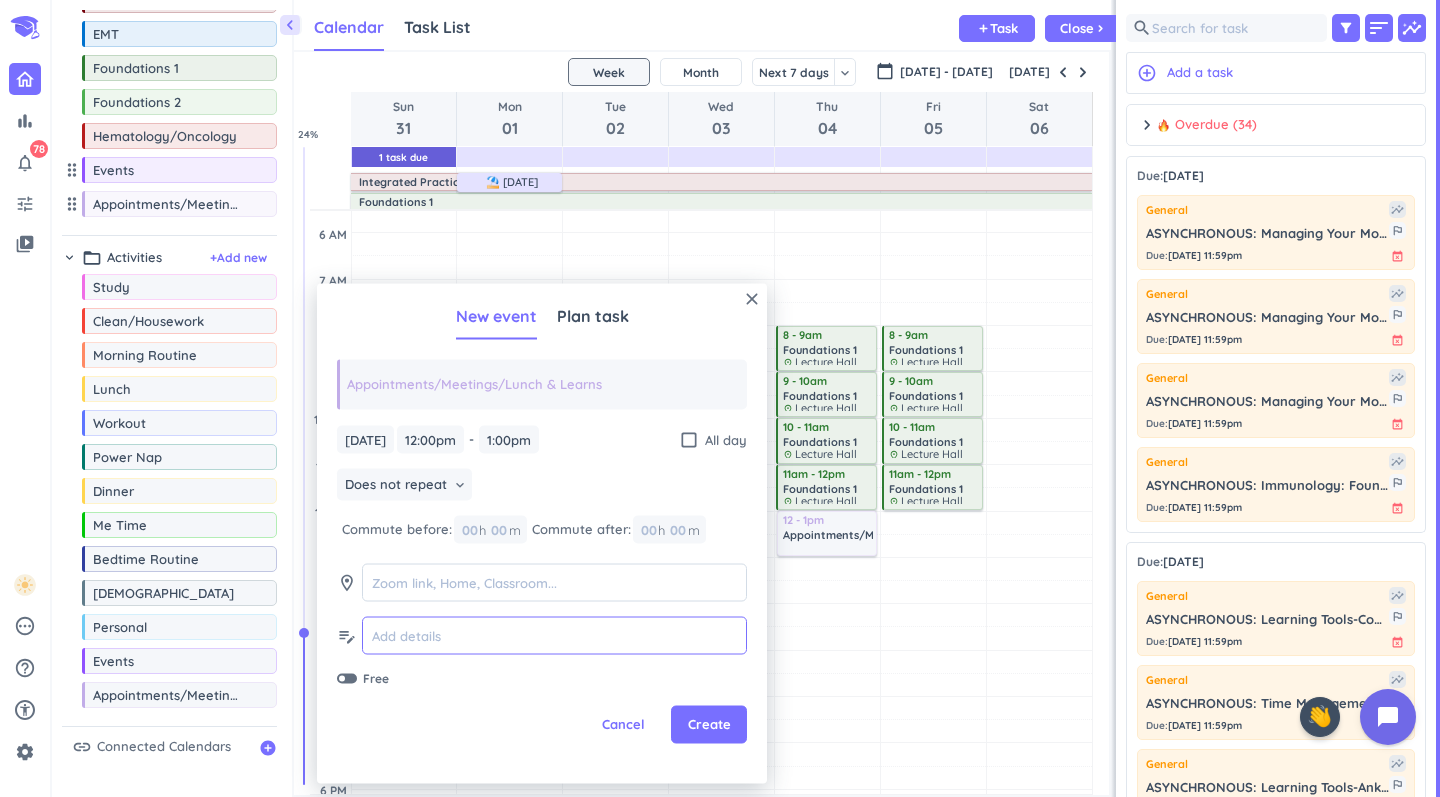 paste on "Budgeting Basics w [PERSON_NAME]" 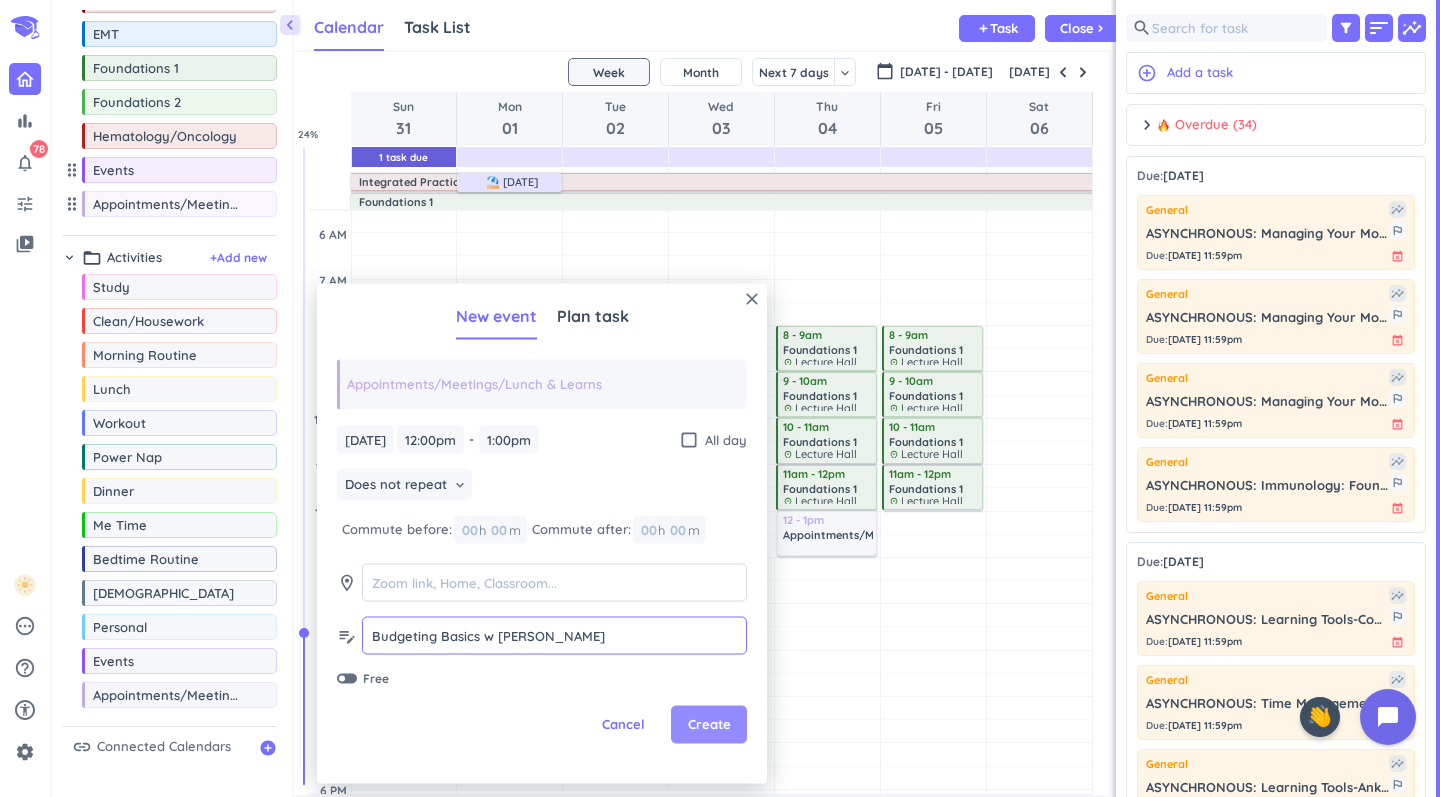 type on "Budgeting Basics w [PERSON_NAME]" 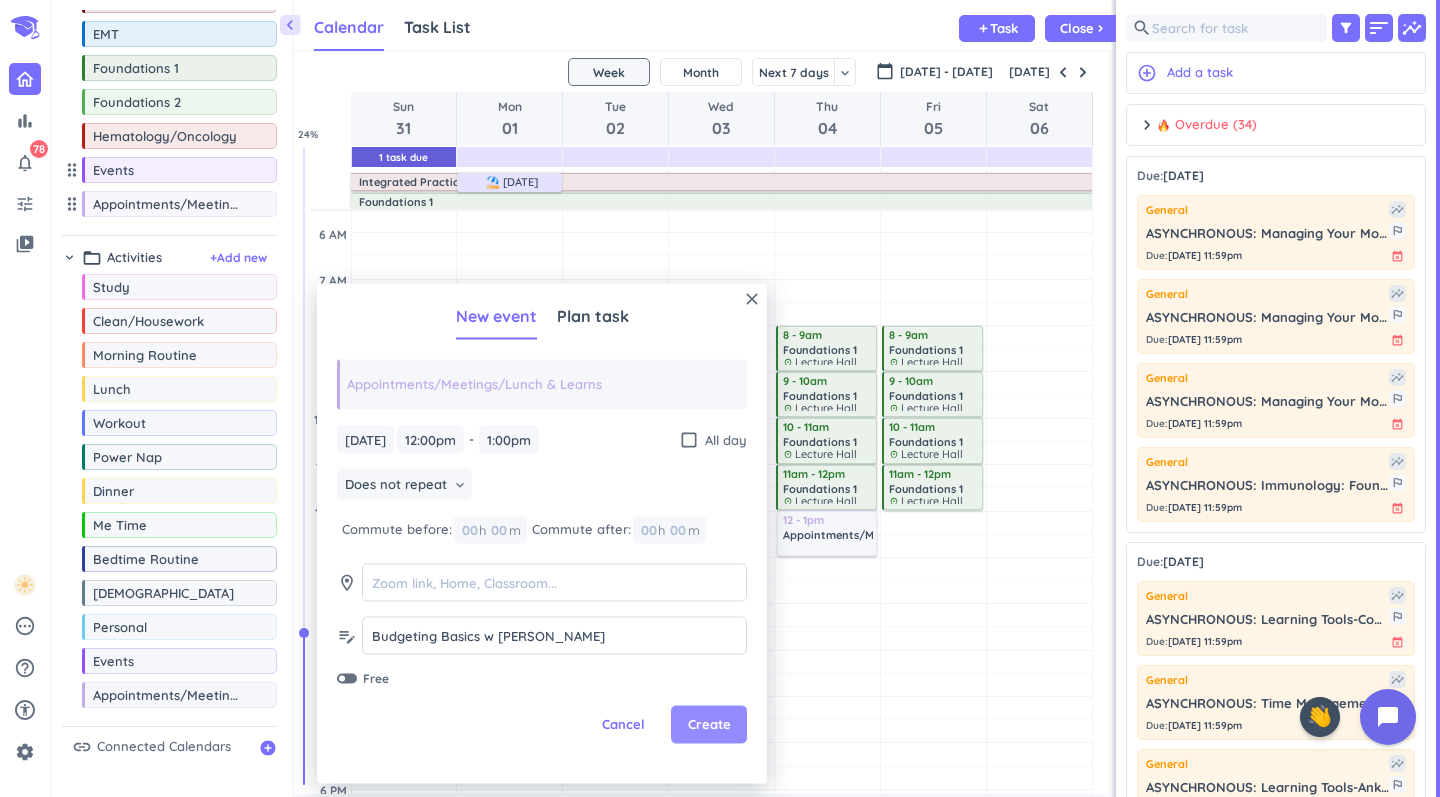 click on "Create" at bounding box center [709, 725] 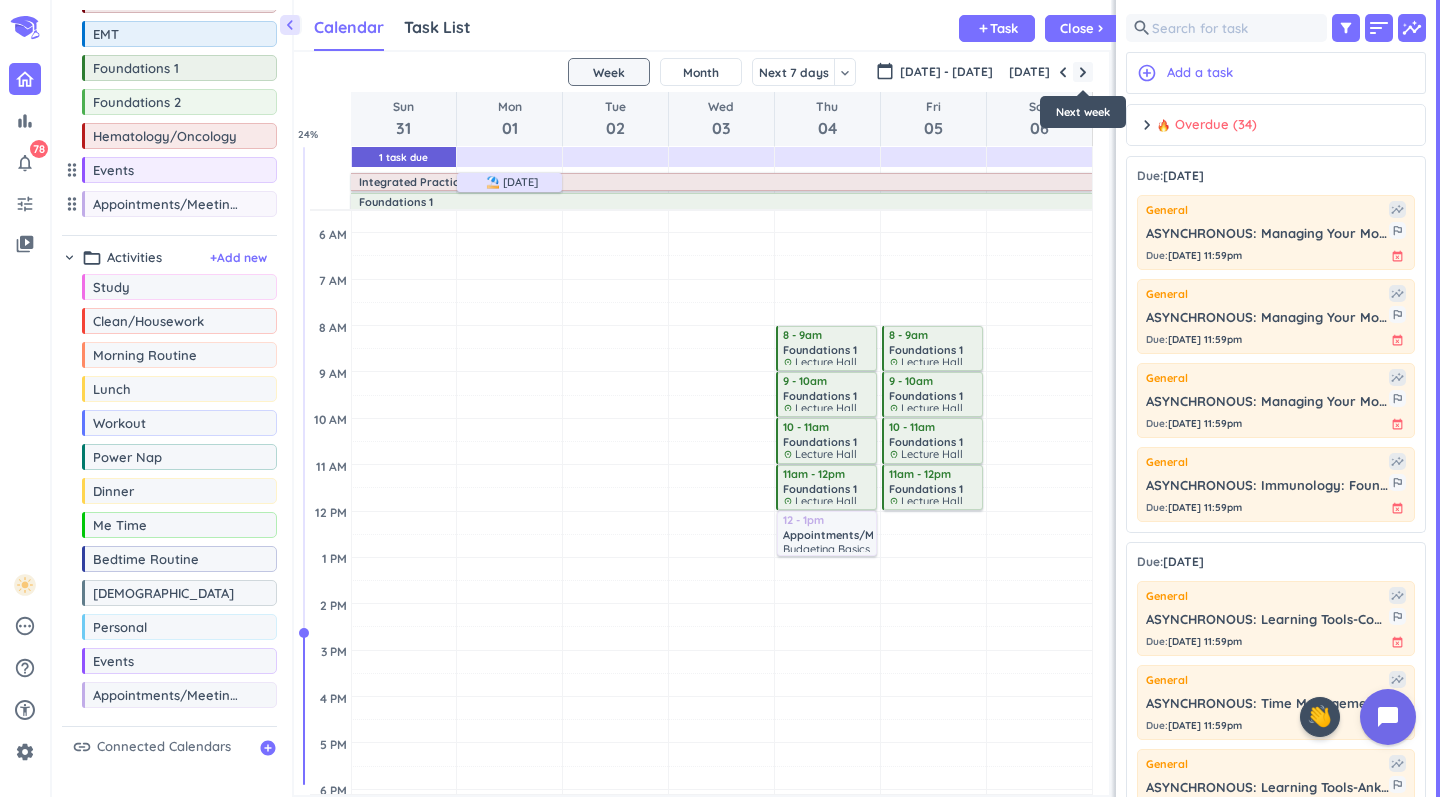 click at bounding box center (1083, 72) 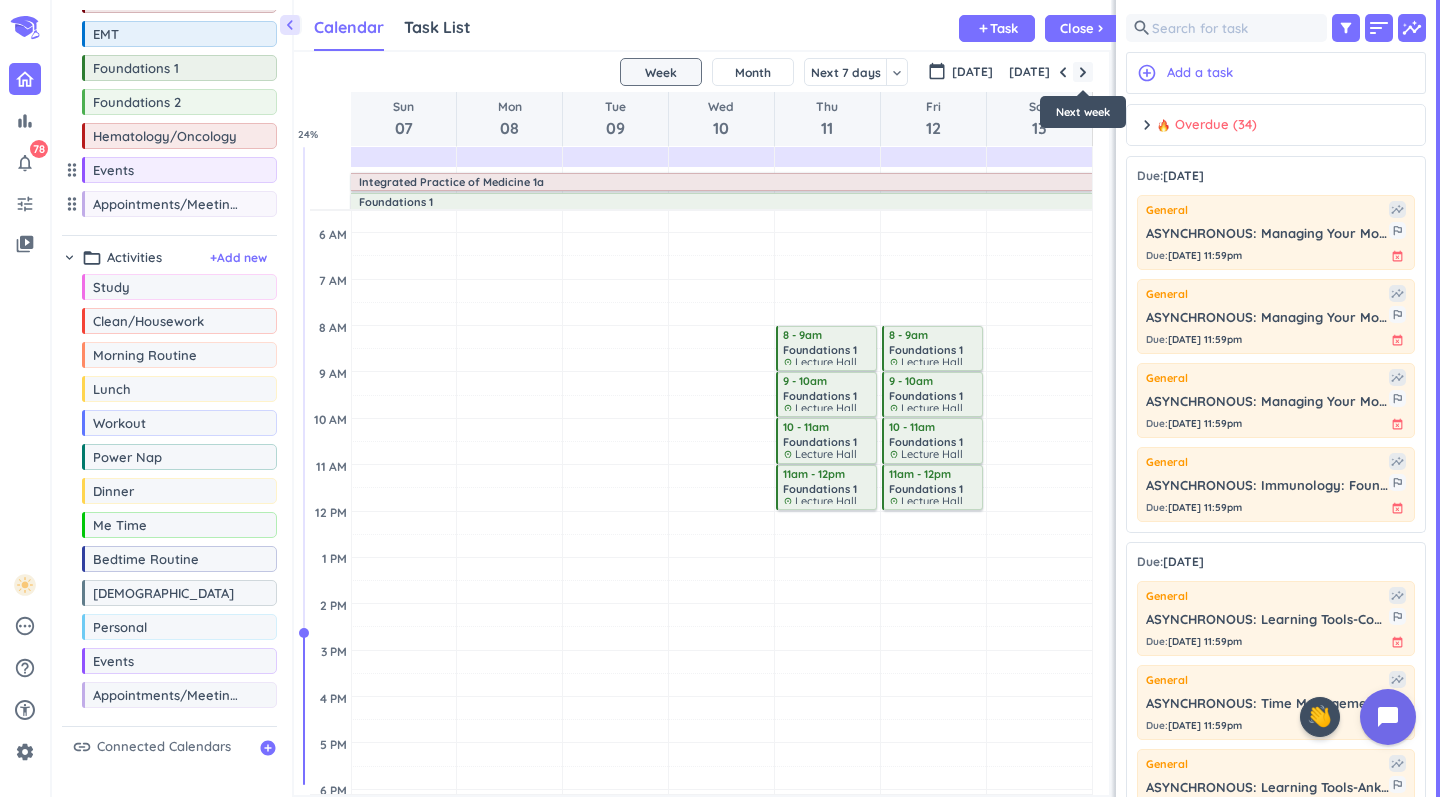 click at bounding box center [1083, 72] 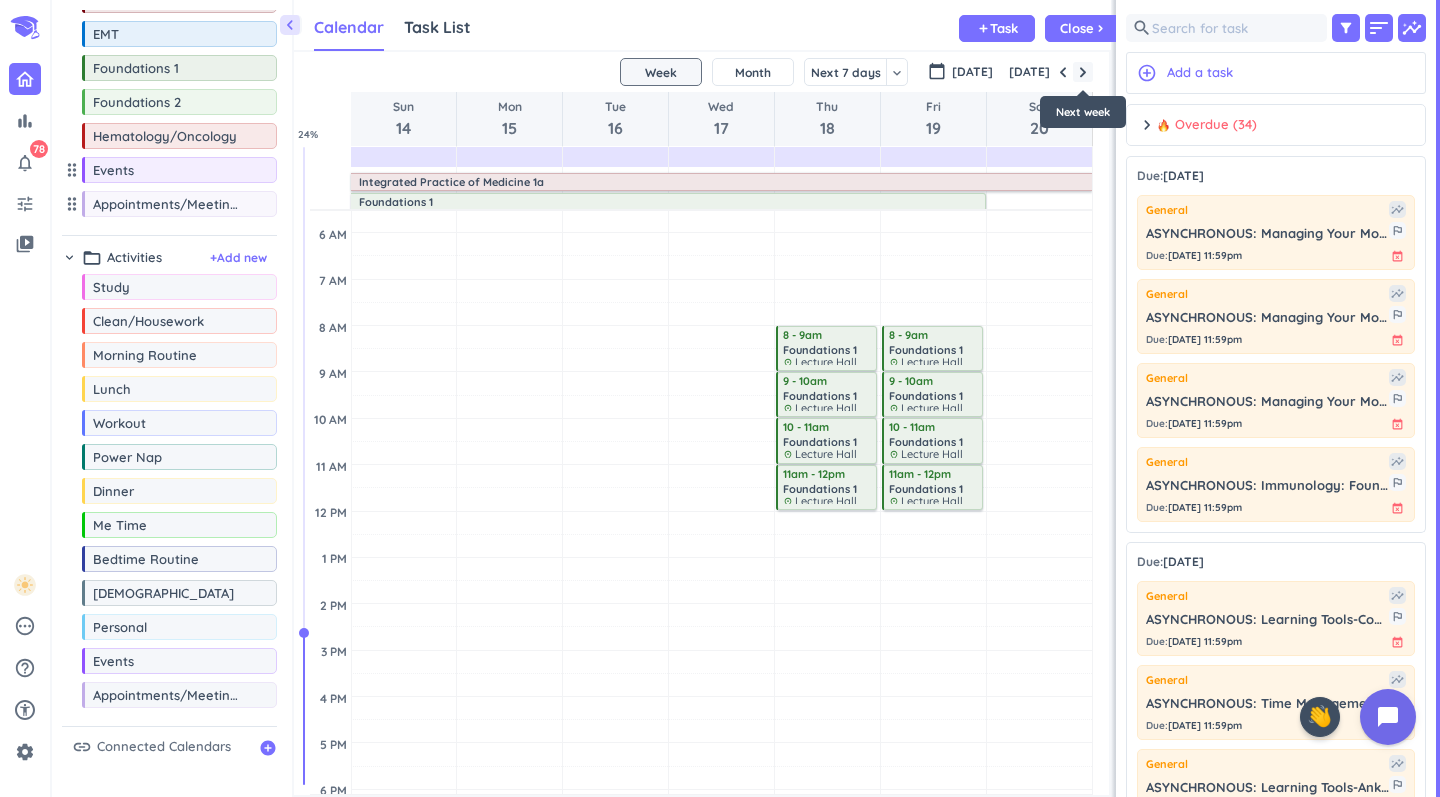 click at bounding box center [1083, 72] 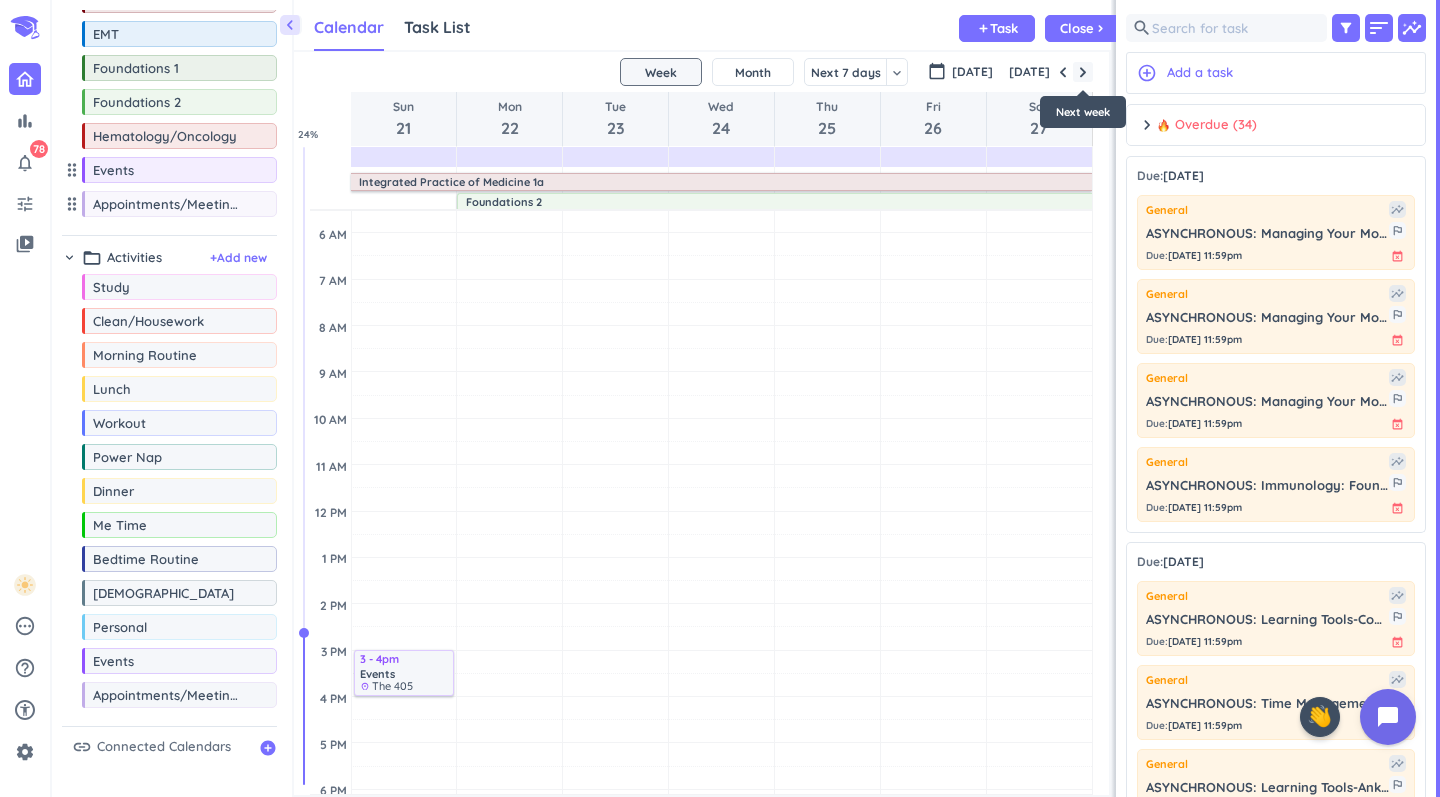 click at bounding box center (1083, 72) 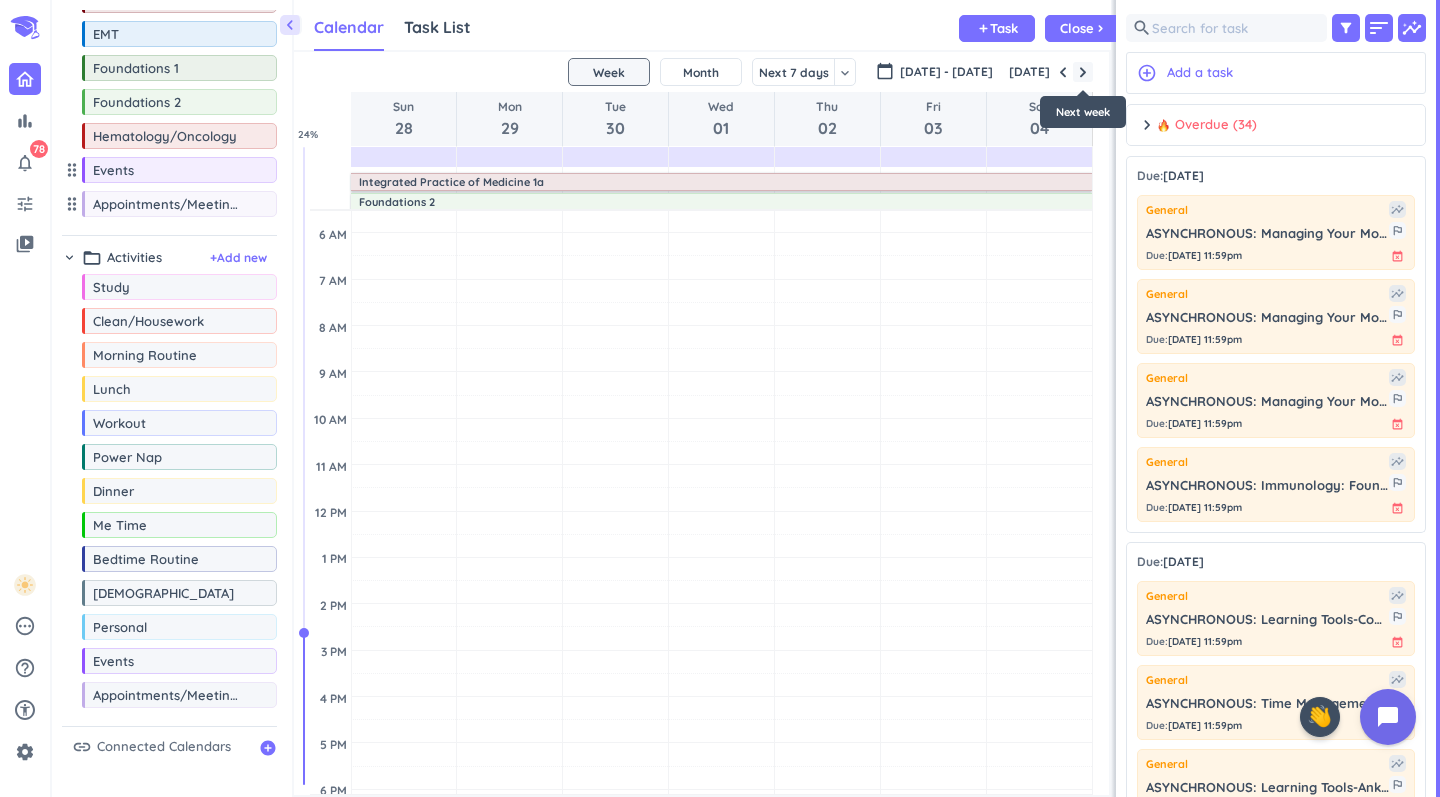 click at bounding box center (1083, 72) 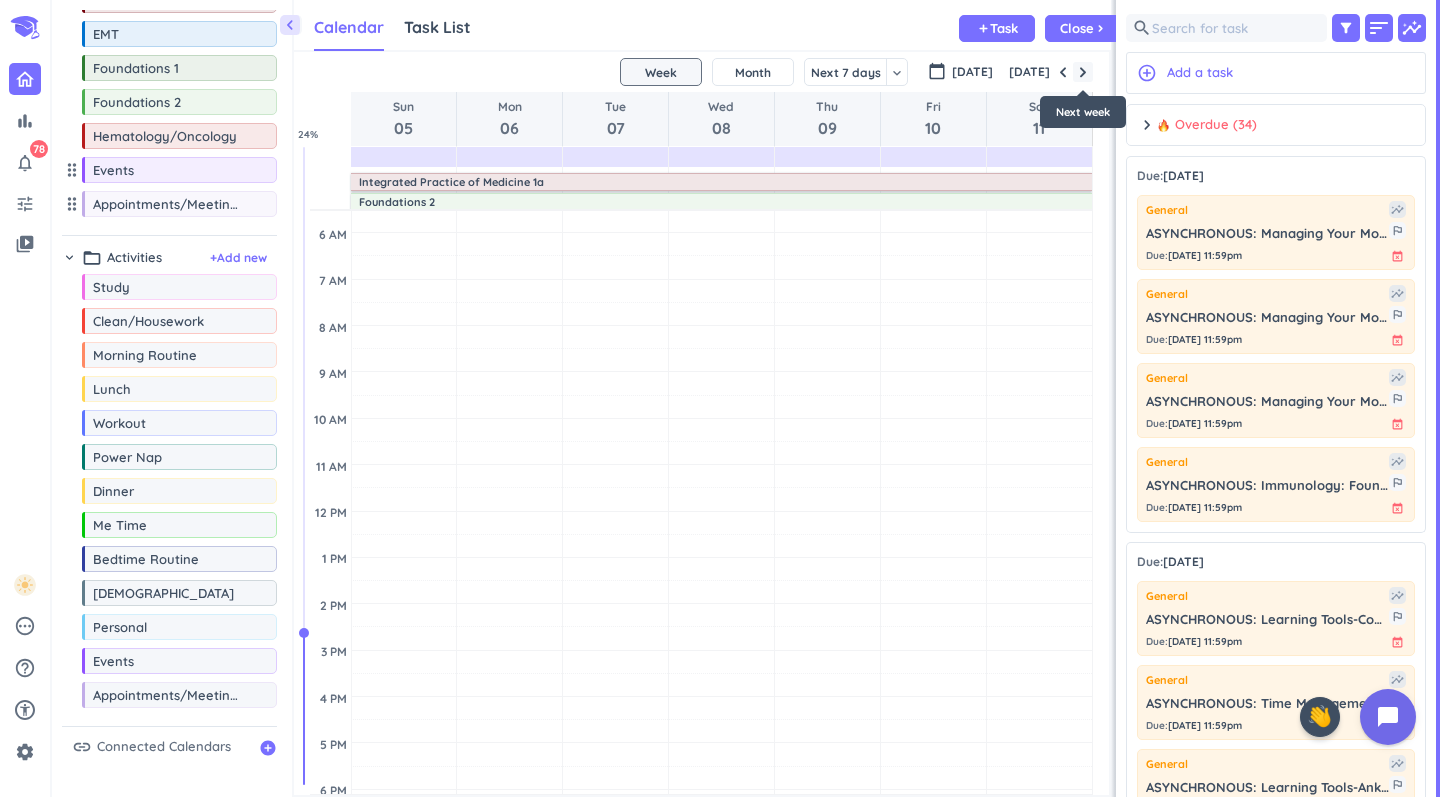 click at bounding box center (1083, 72) 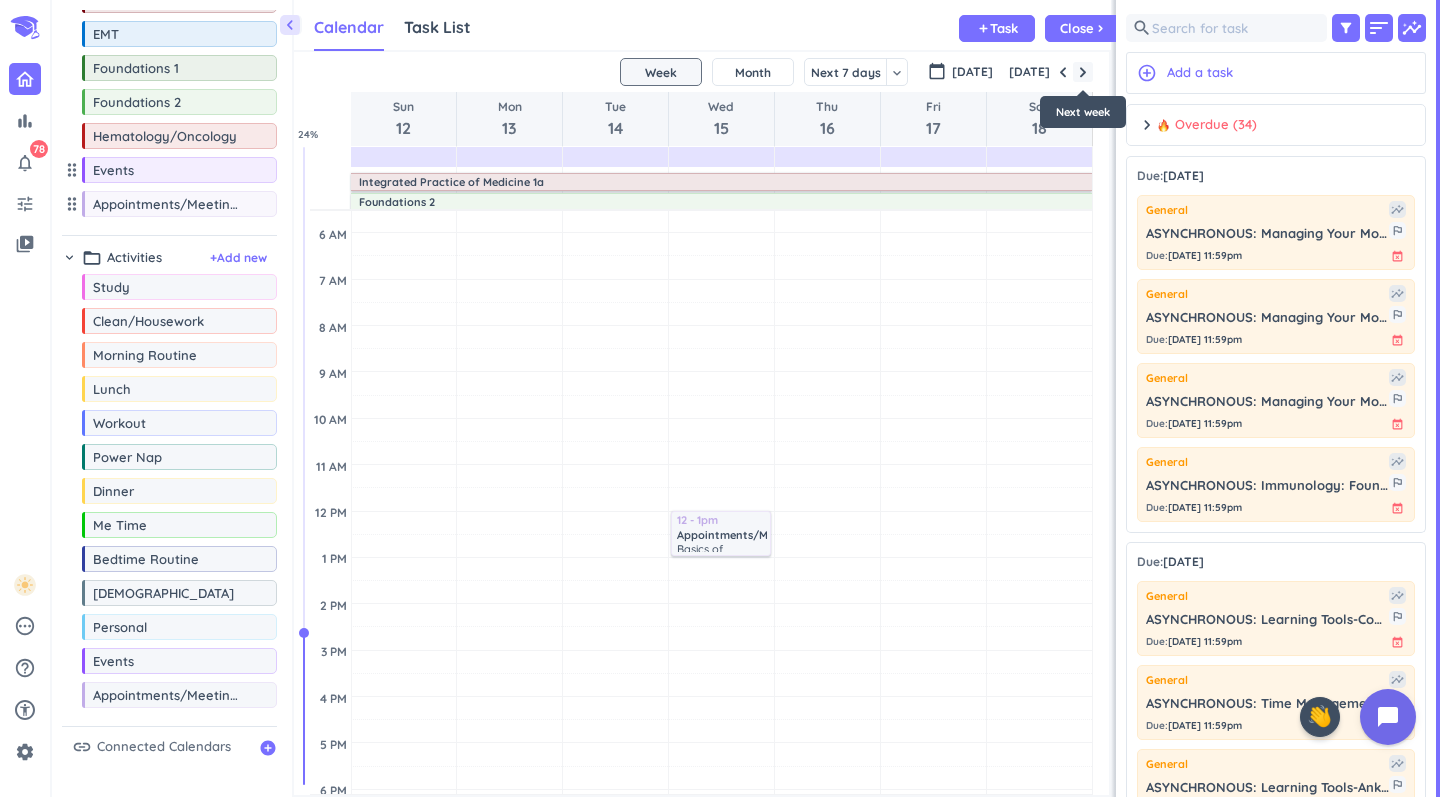 click at bounding box center [1083, 72] 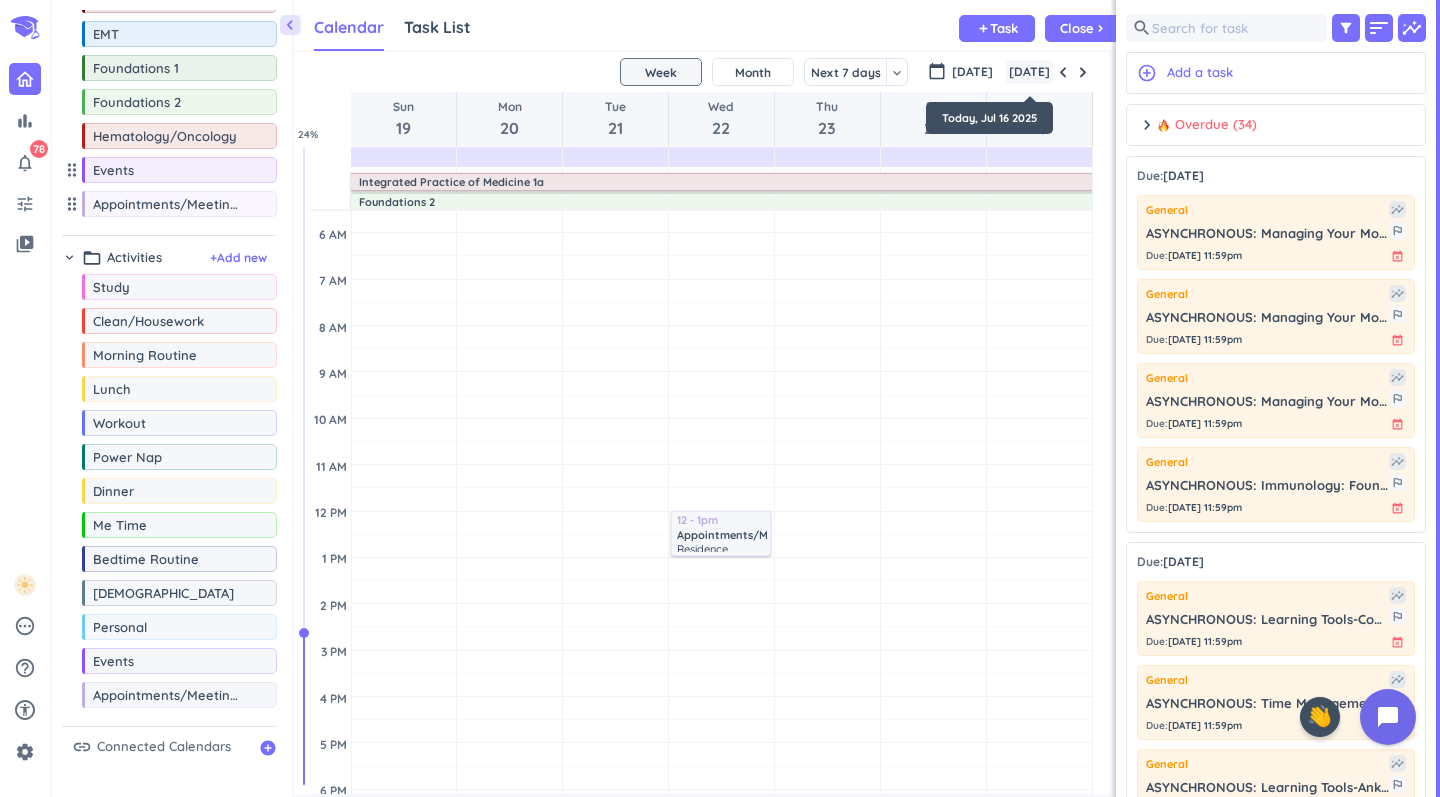 click on "[DATE]" at bounding box center [1029, 72] 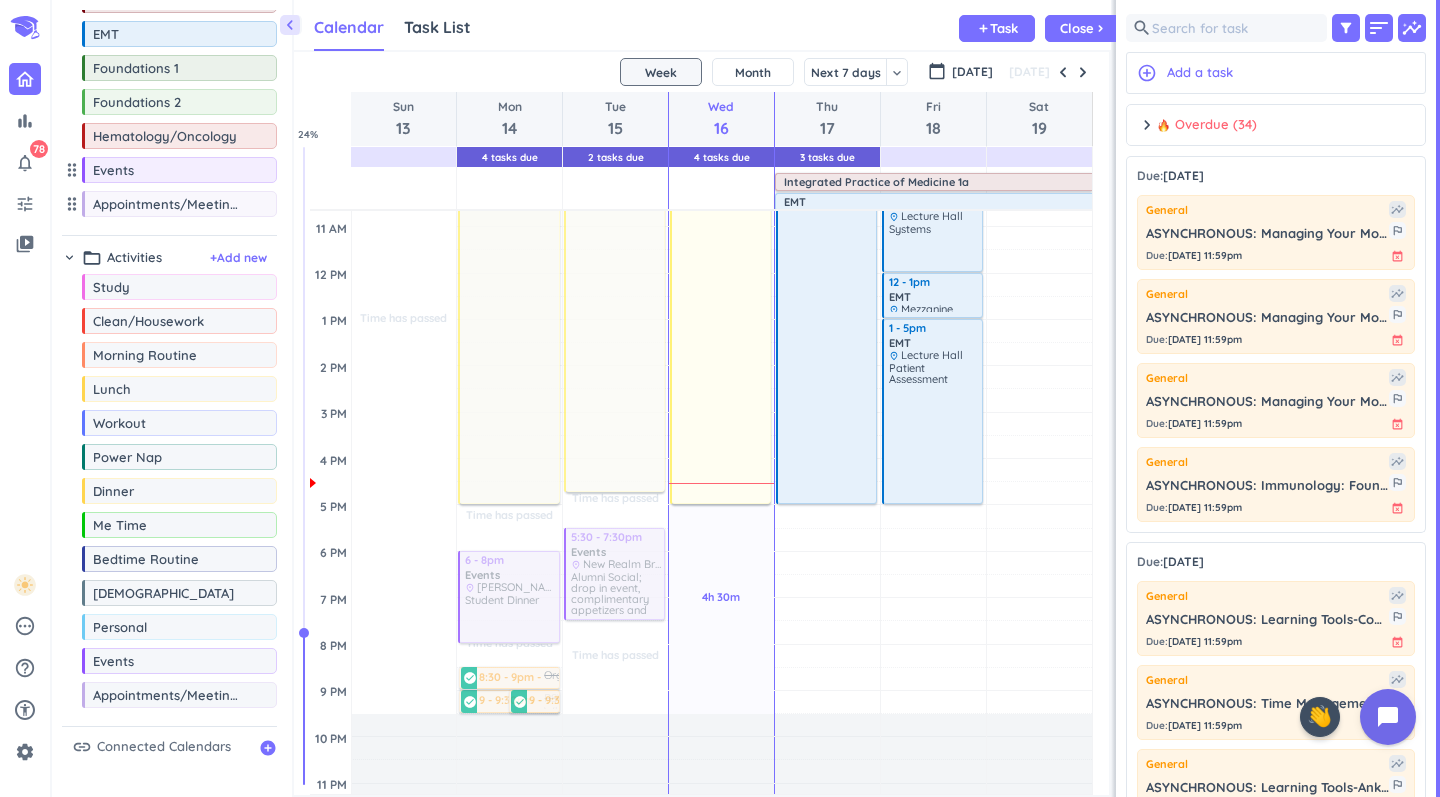 scroll, scrollTop: 314, scrollLeft: 0, axis: vertical 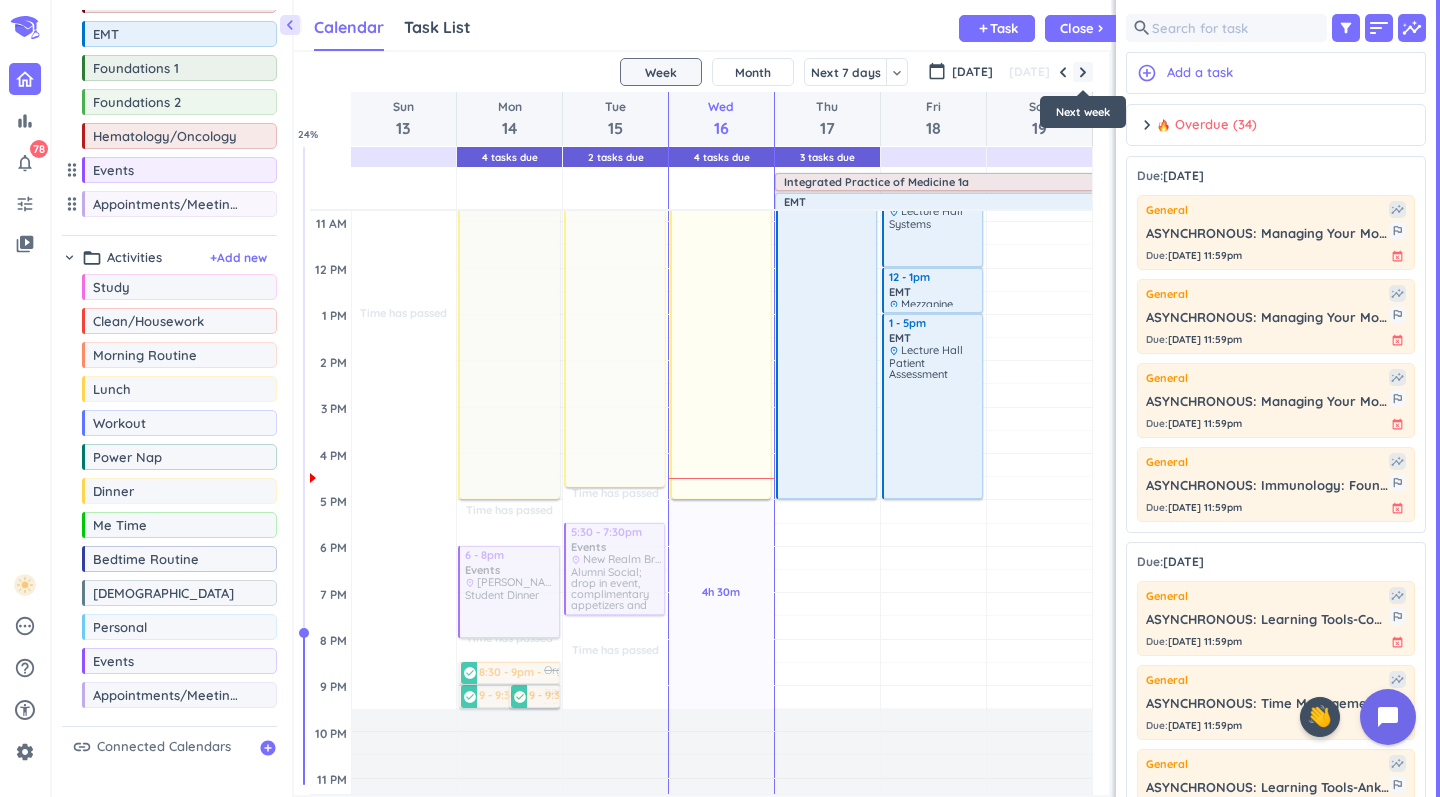 click at bounding box center (1083, 72) 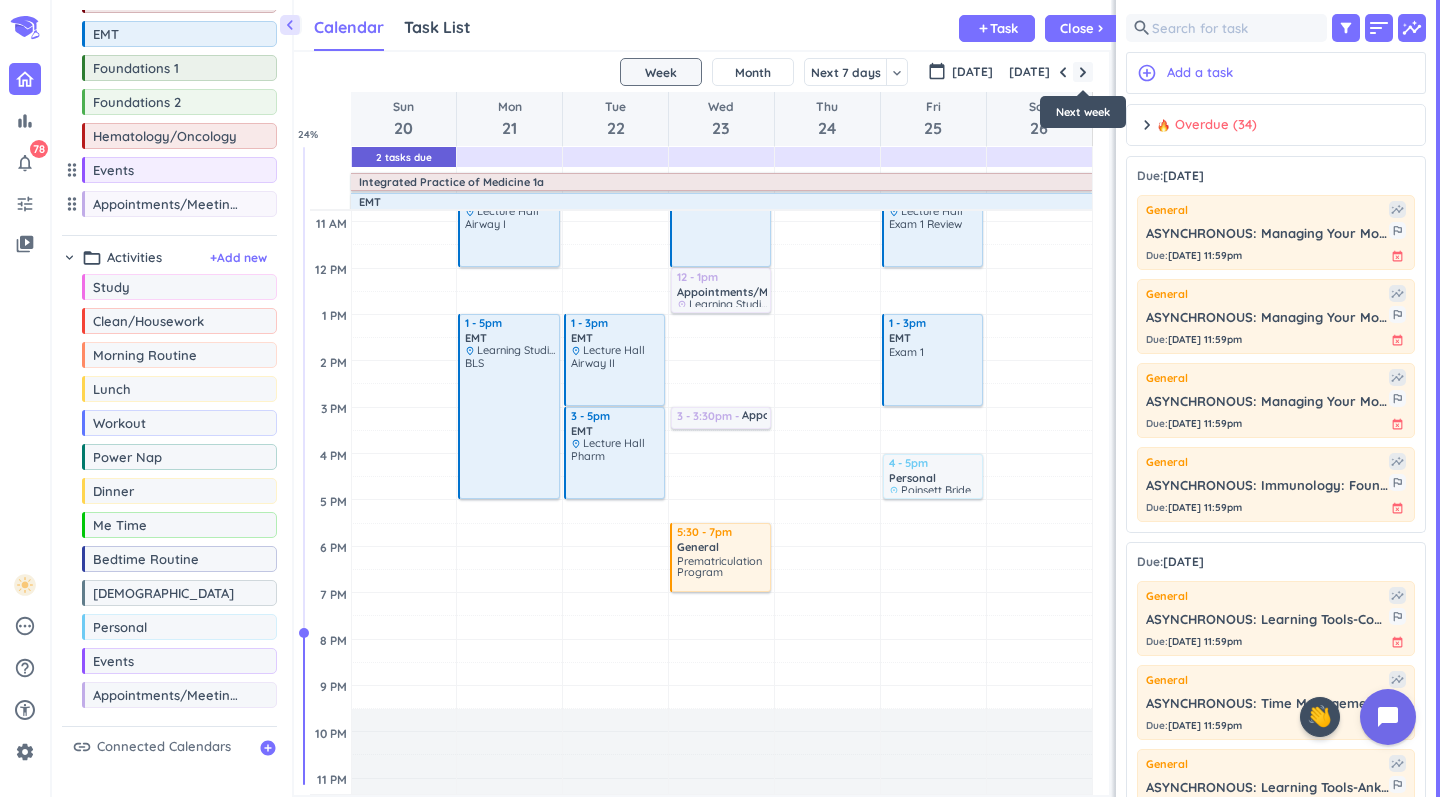 scroll, scrollTop: 71, scrollLeft: 0, axis: vertical 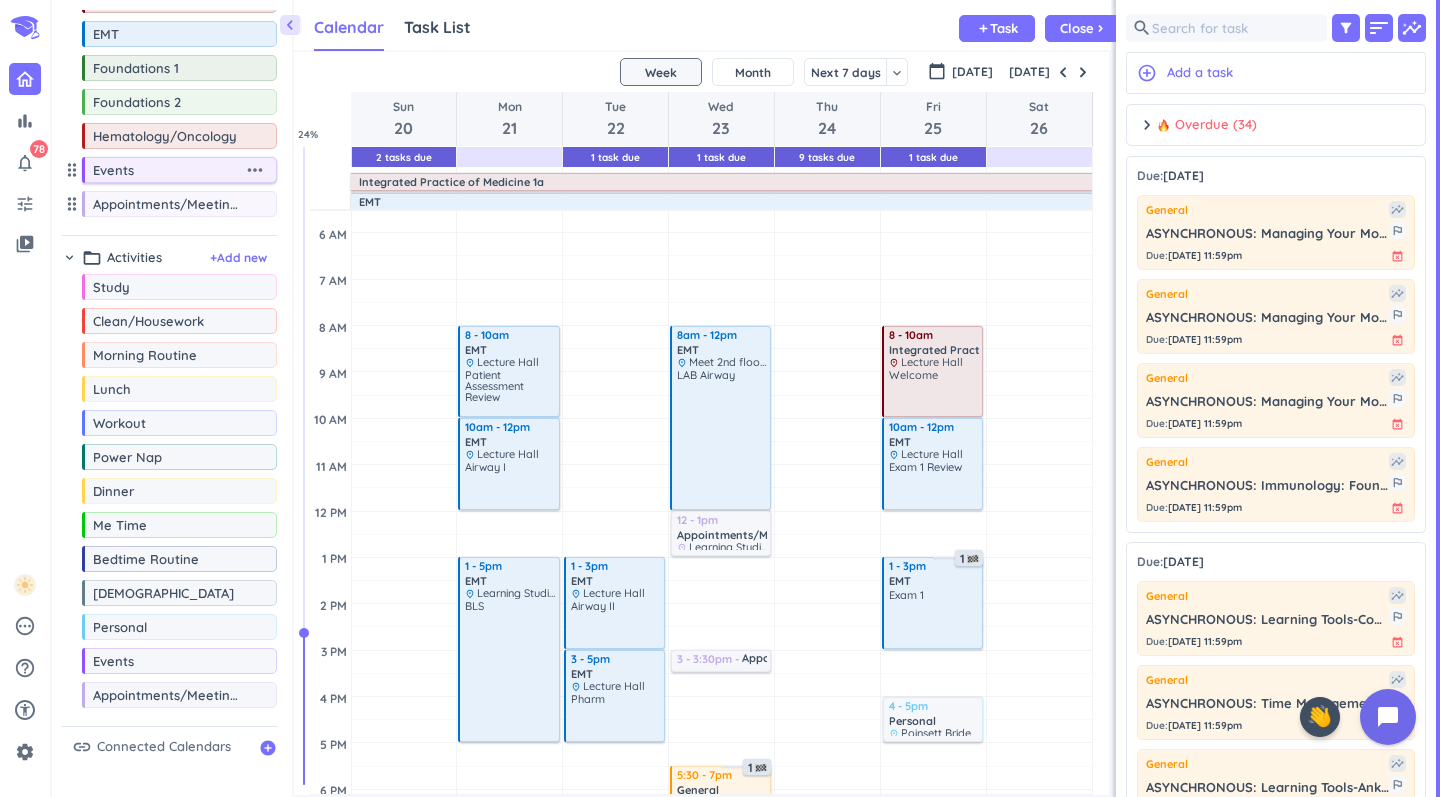 click on "more_horiz" at bounding box center [255, 170] 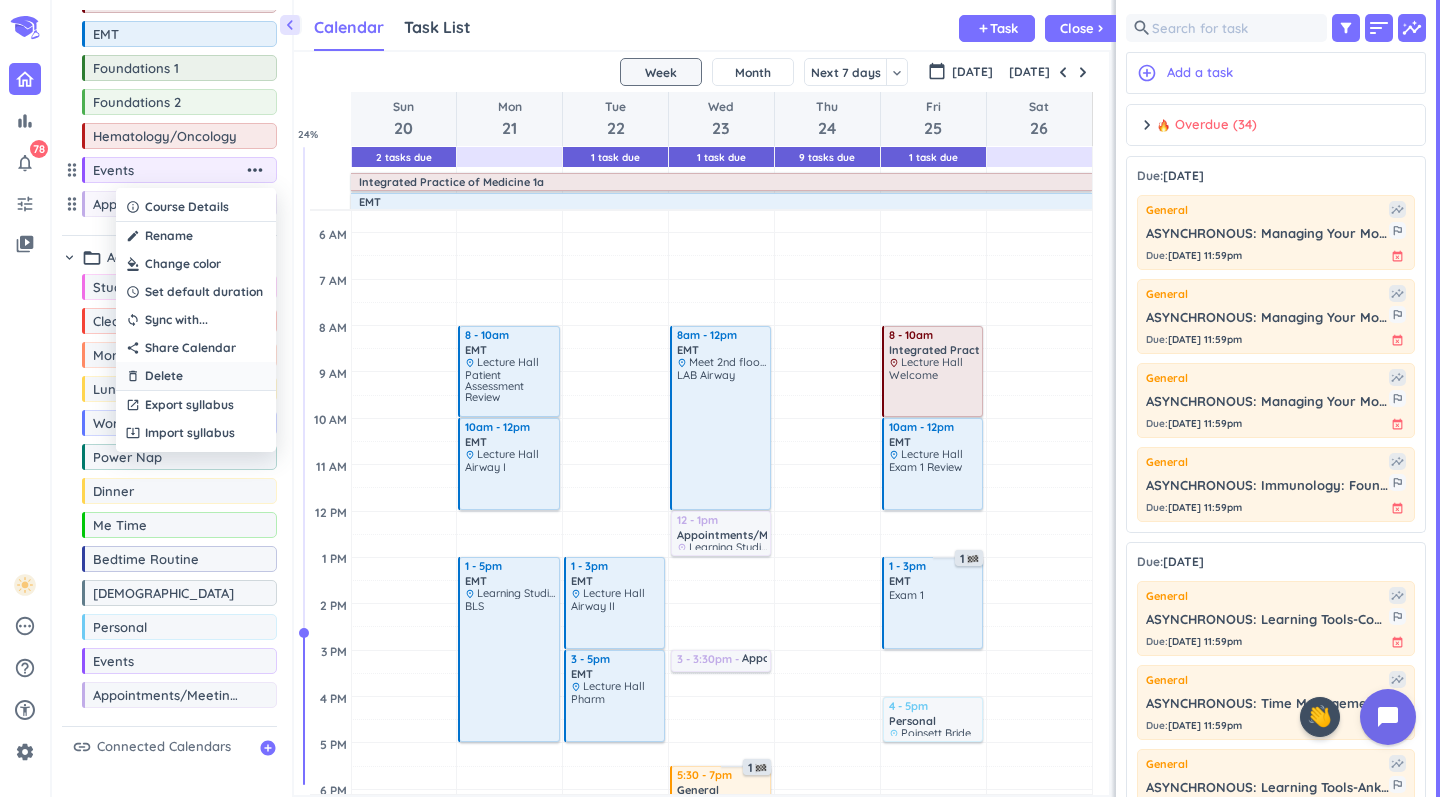 click on "delete_outline Delete" at bounding box center (196, 376) 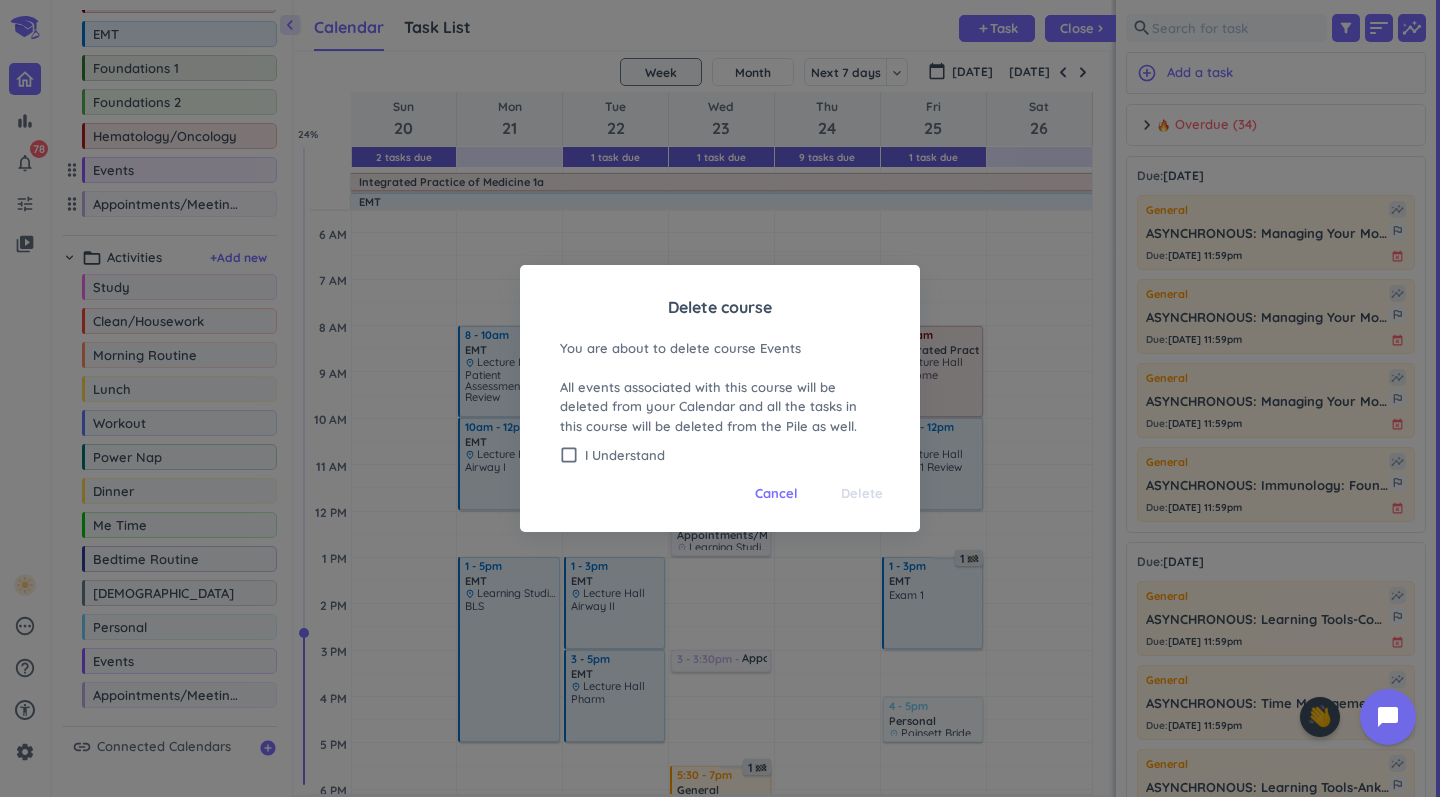click on "Cancel Delete" at bounding box center [720, 489] 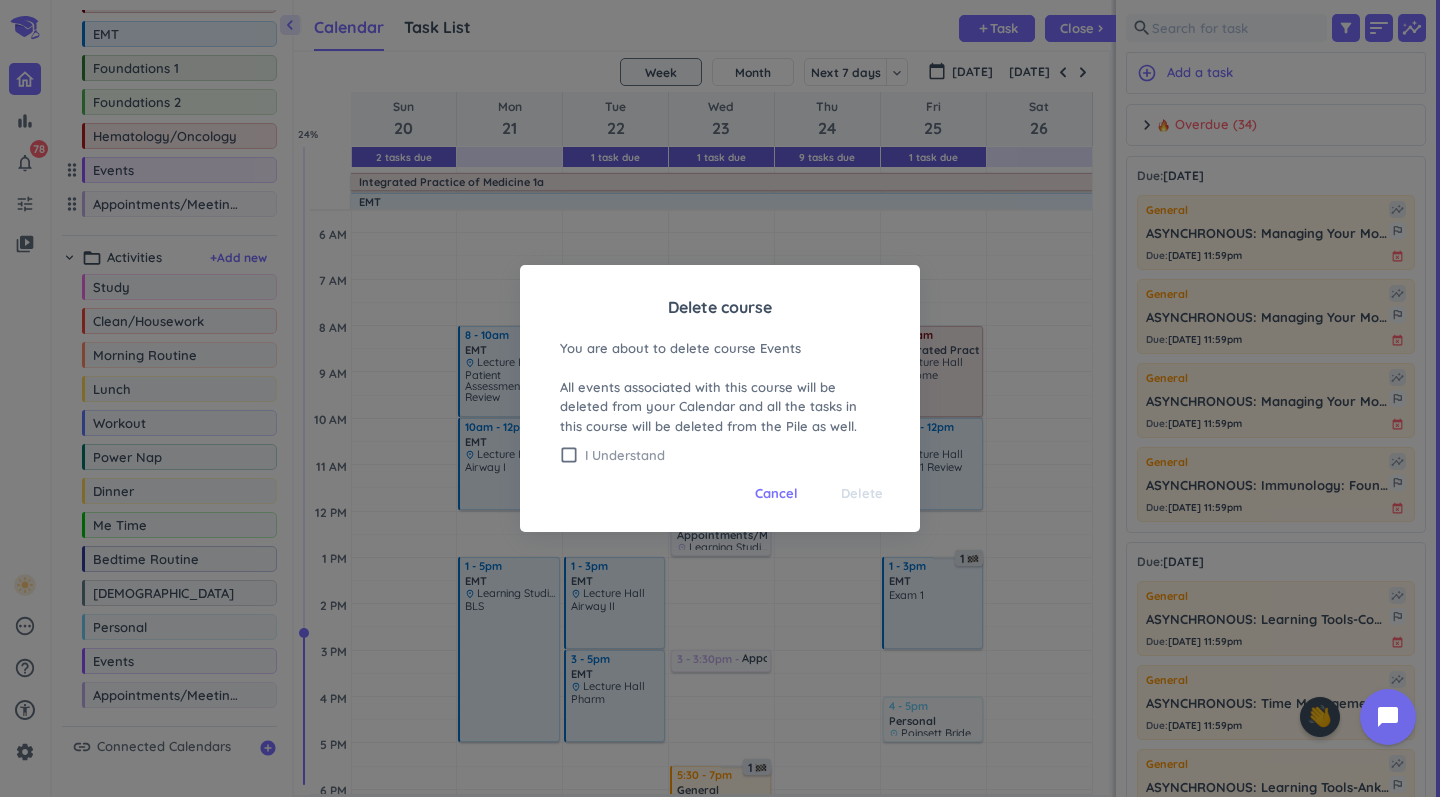click on "I Understand" at bounding box center (732, 455) 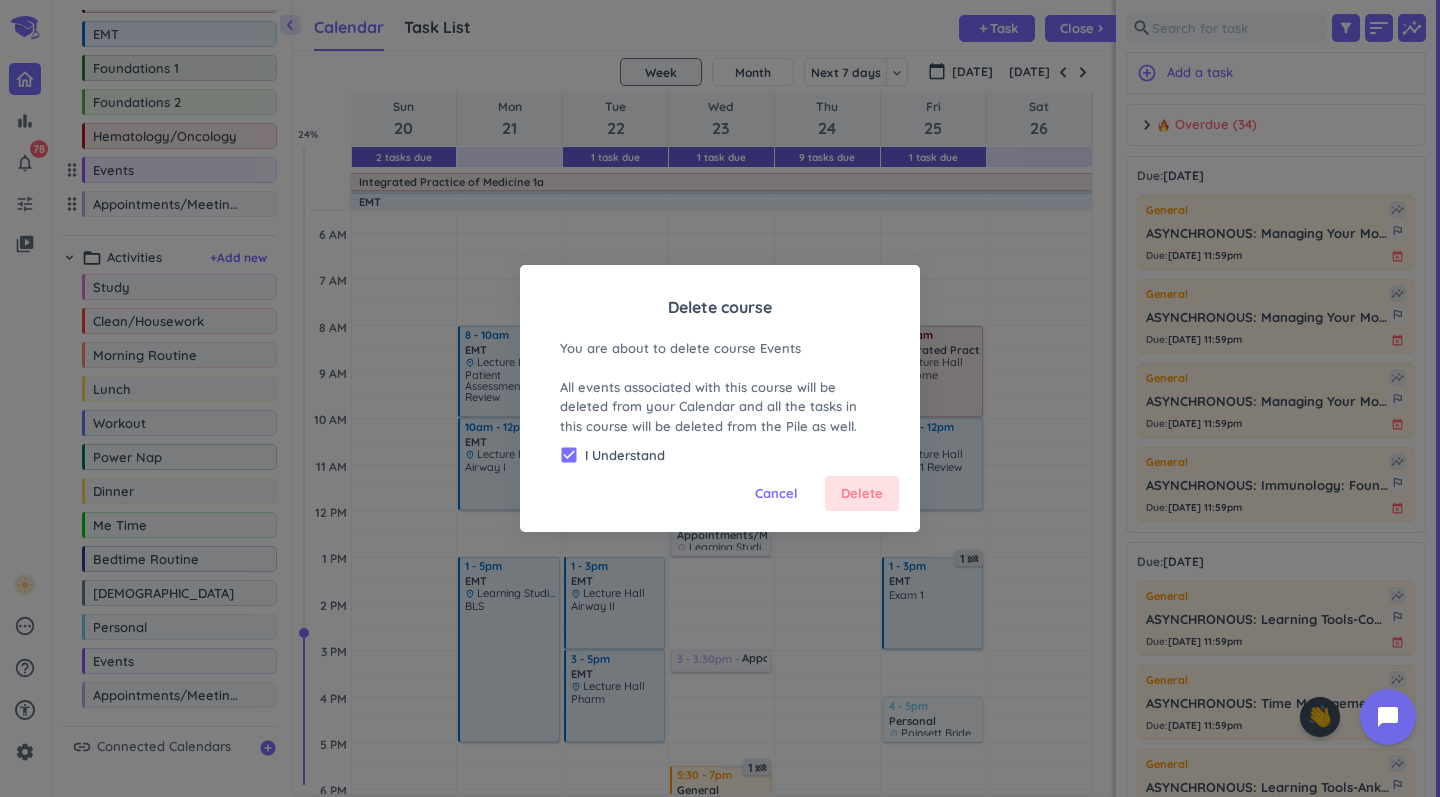 click on "Delete" at bounding box center [862, 494] 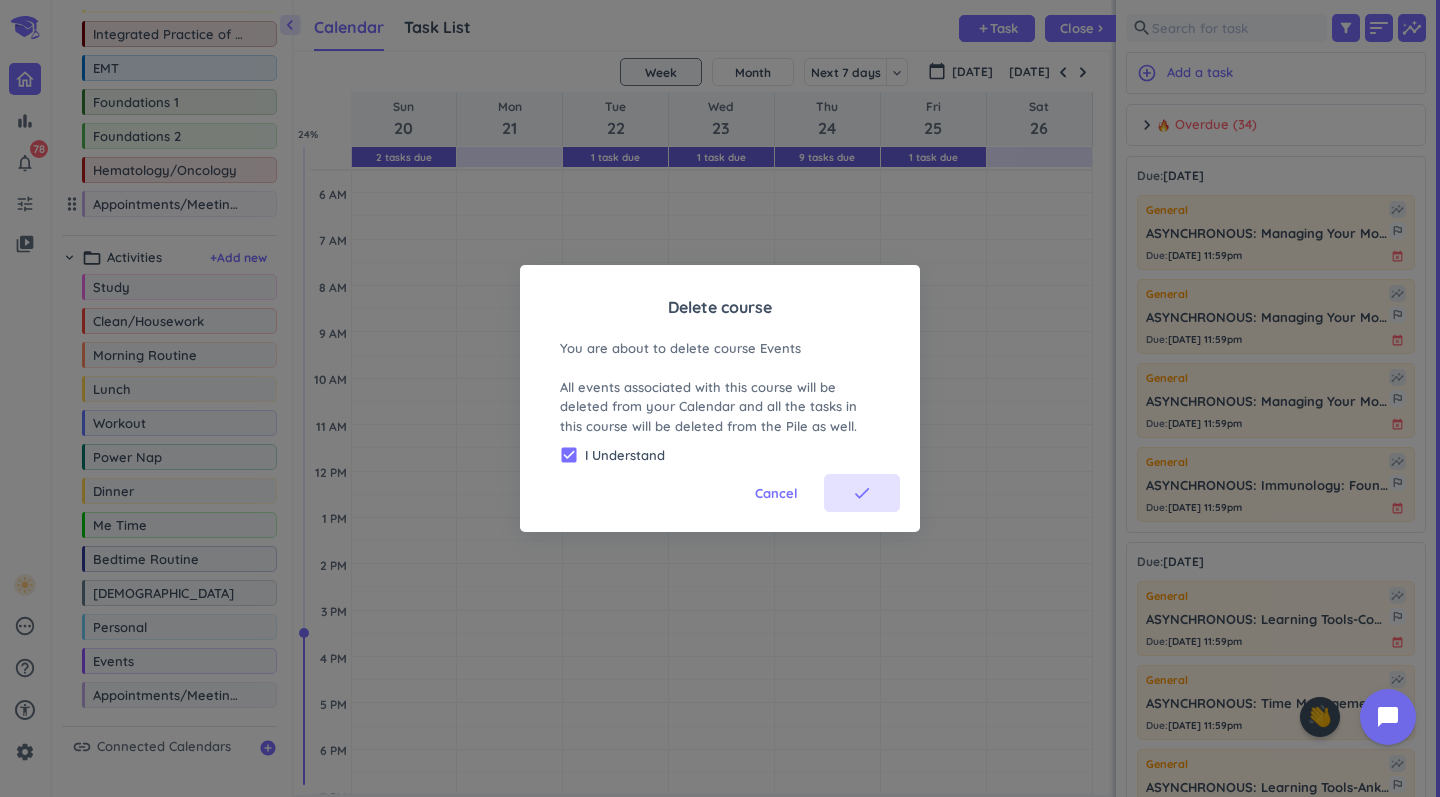 scroll, scrollTop: 139, scrollLeft: 0, axis: vertical 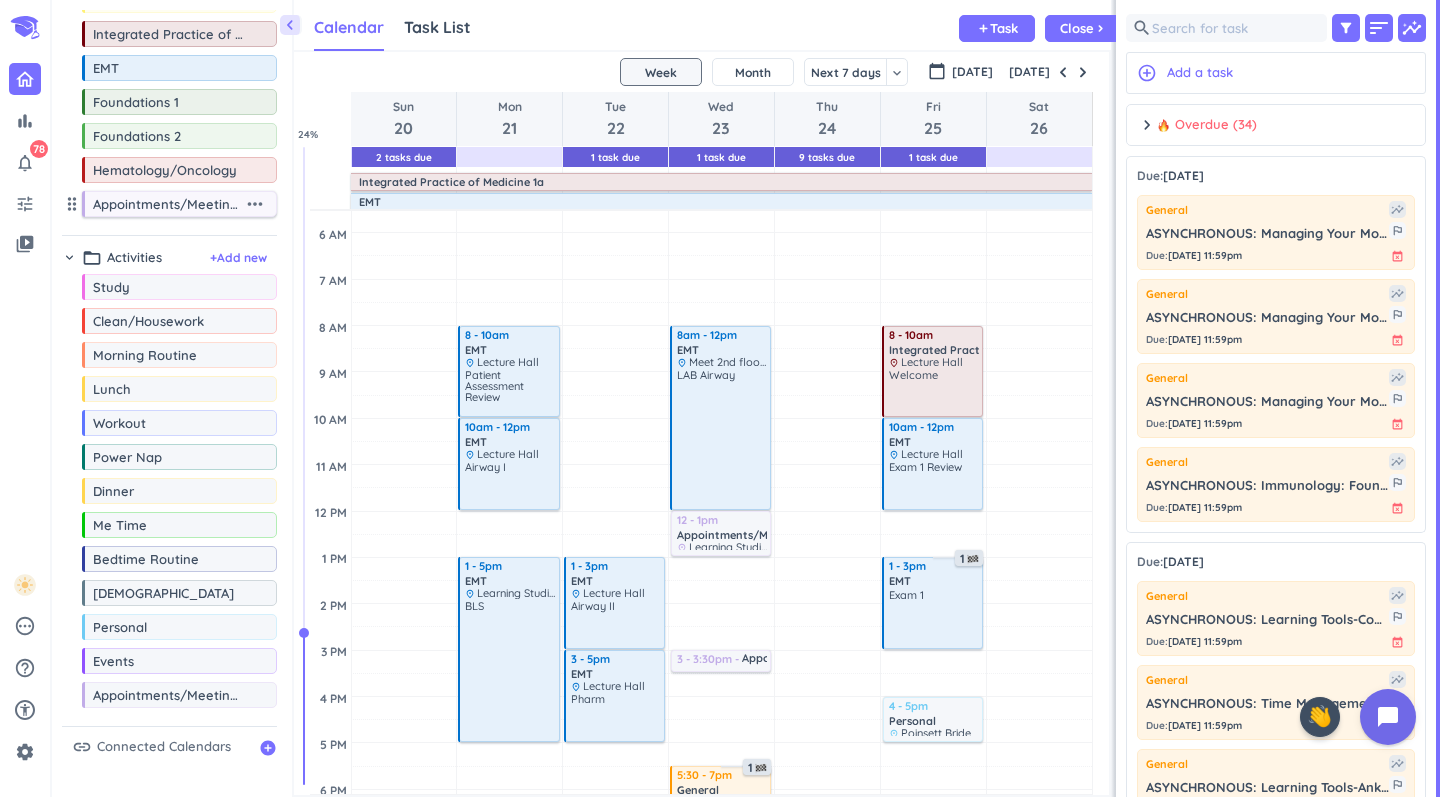 click on "more_horiz" at bounding box center (255, 204) 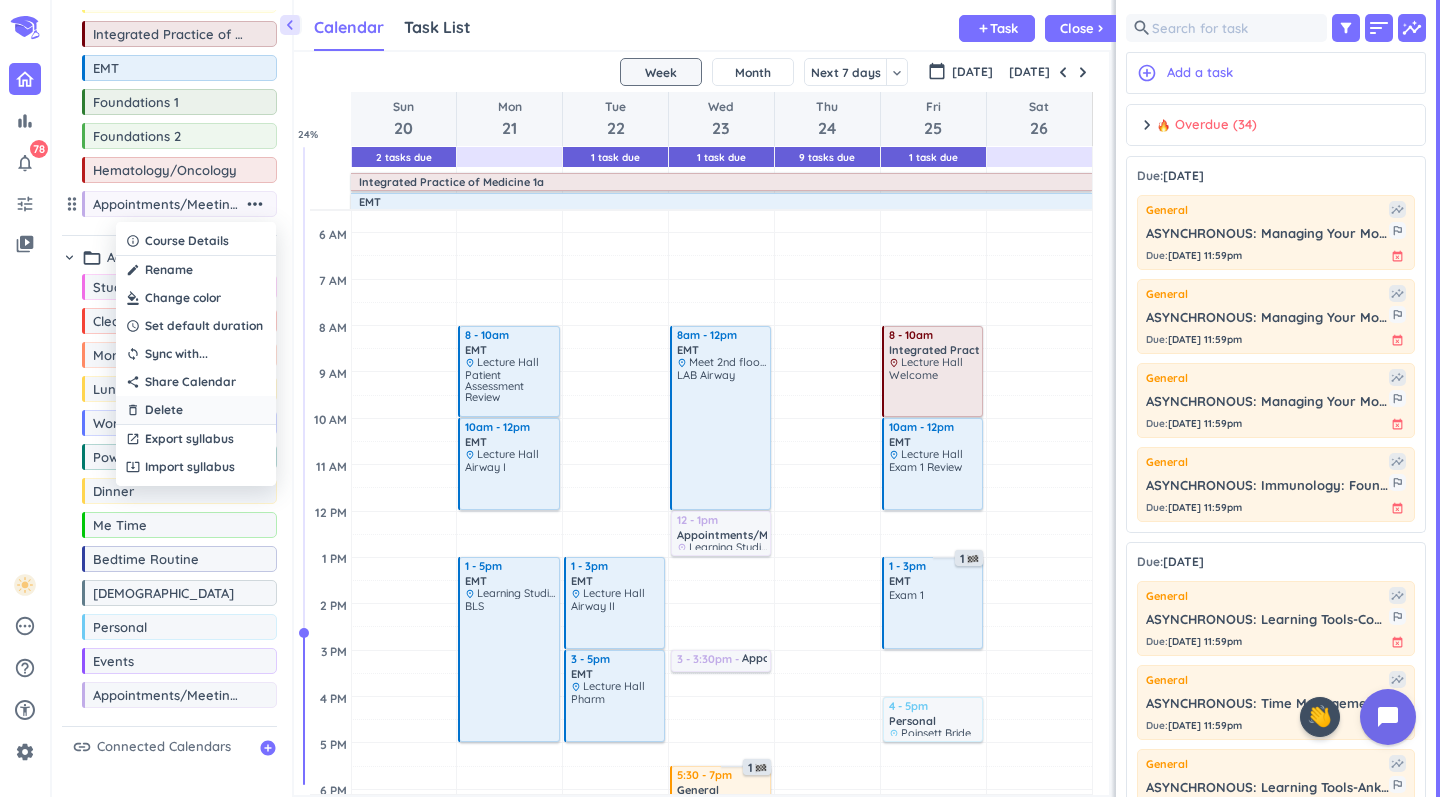 click on "delete_outline Delete" at bounding box center (196, 410) 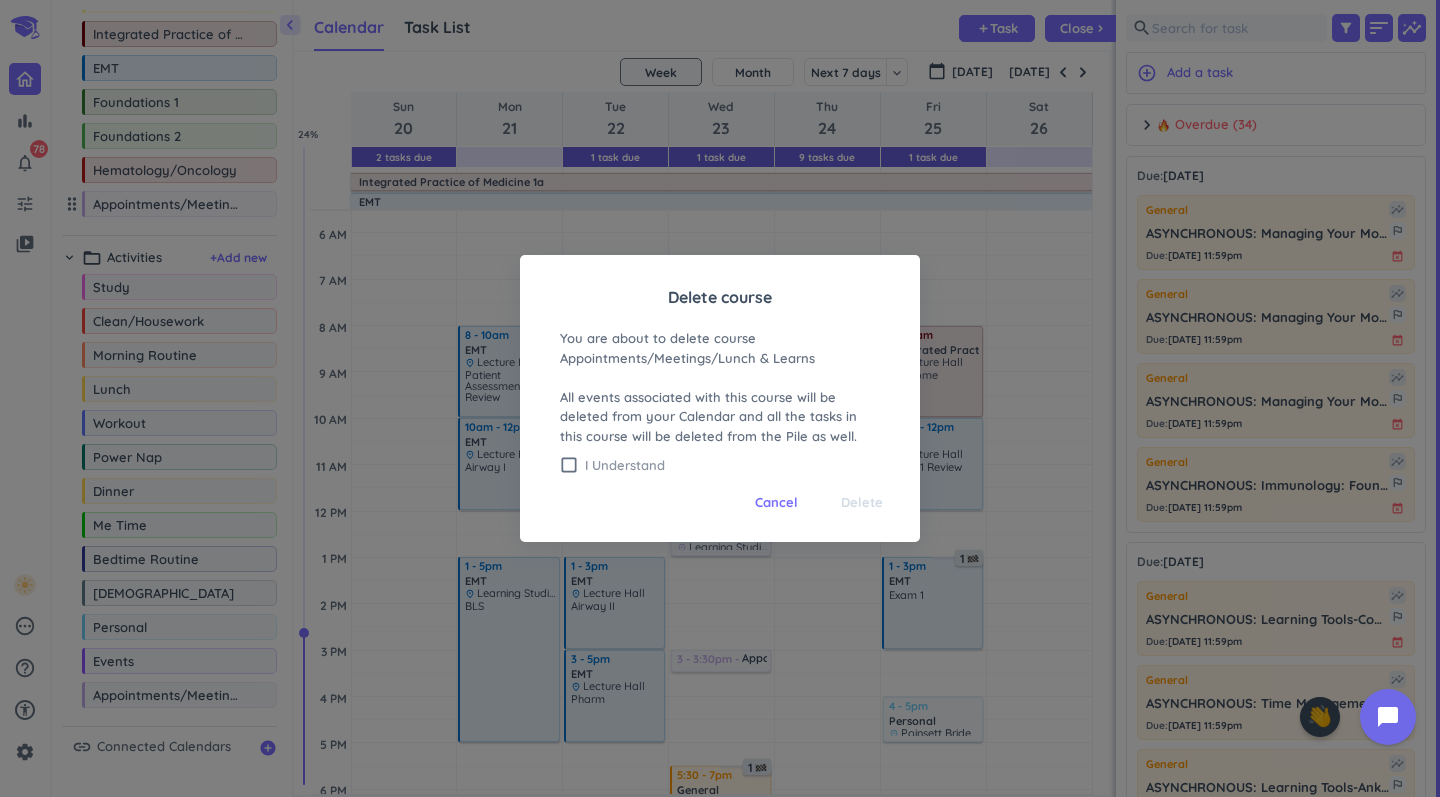 click on "I Understand" at bounding box center [732, 465] 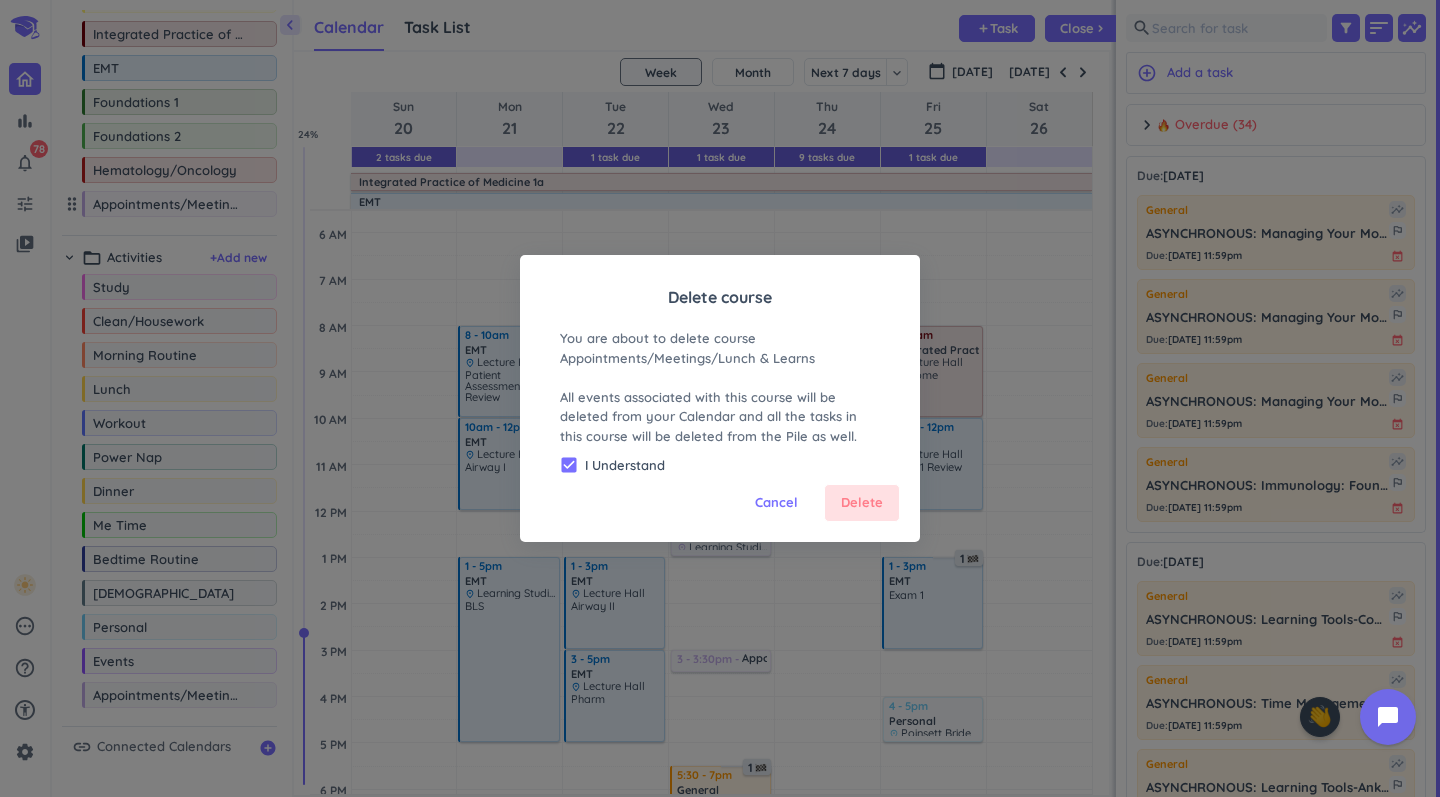 click on "Delete" at bounding box center (862, 503) 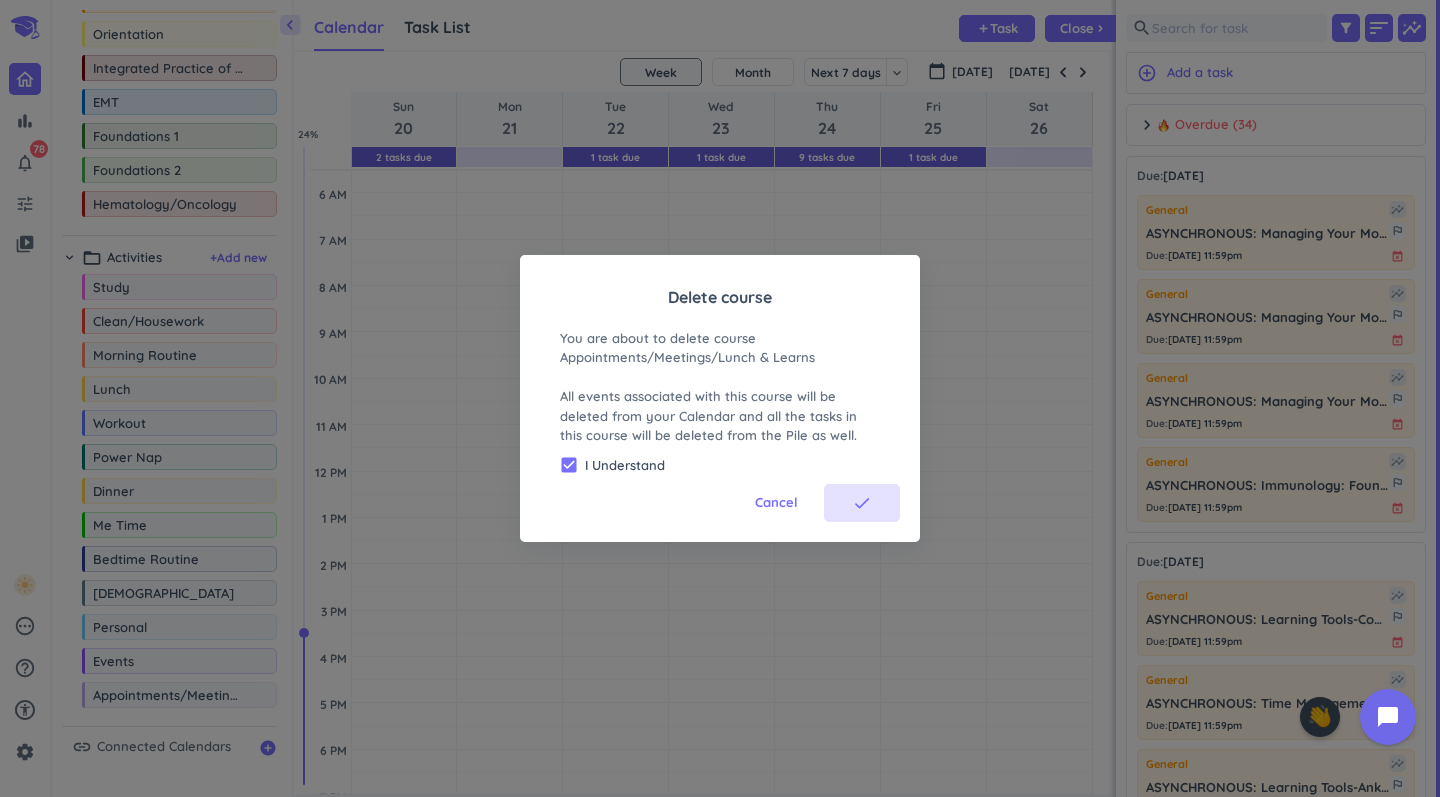 scroll, scrollTop: 105, scrollLeft: 0, axis: vertical 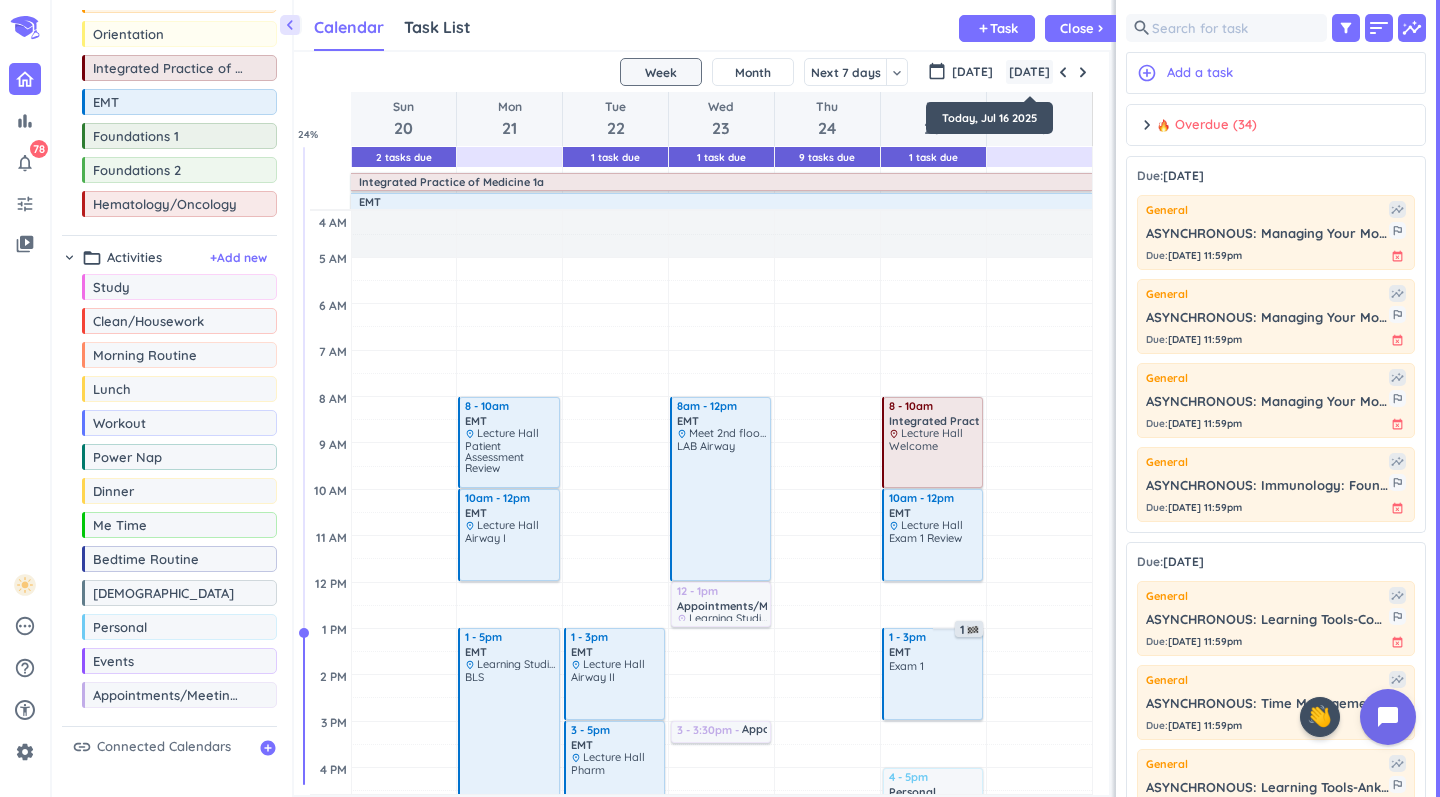 click on "[DATE]" at bounding box center (1029, 72) 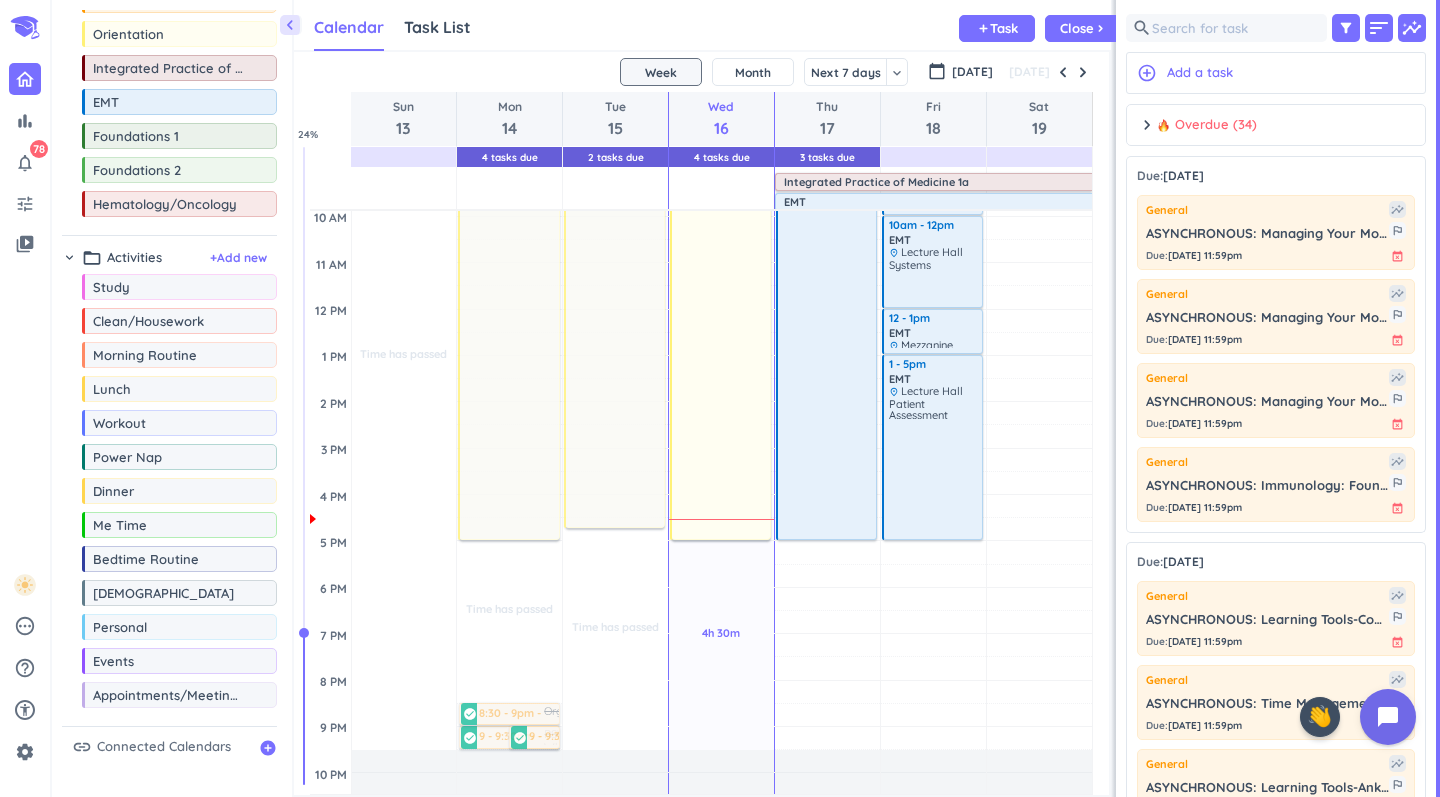 scroll, scrollTop: 352, scrollLeft: 0, axis: vertical 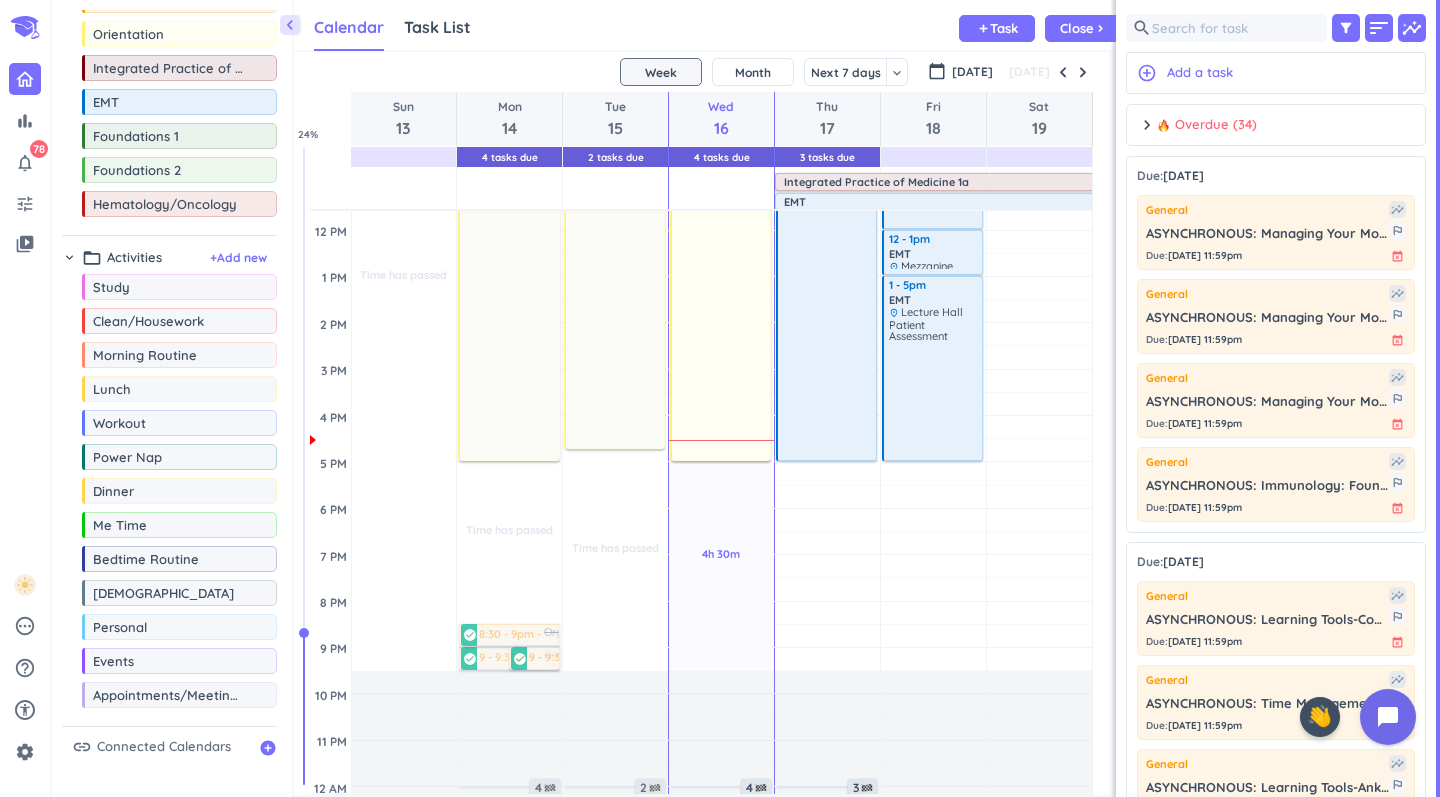 click on "[DATE]" at bounding box center (1049, 72) 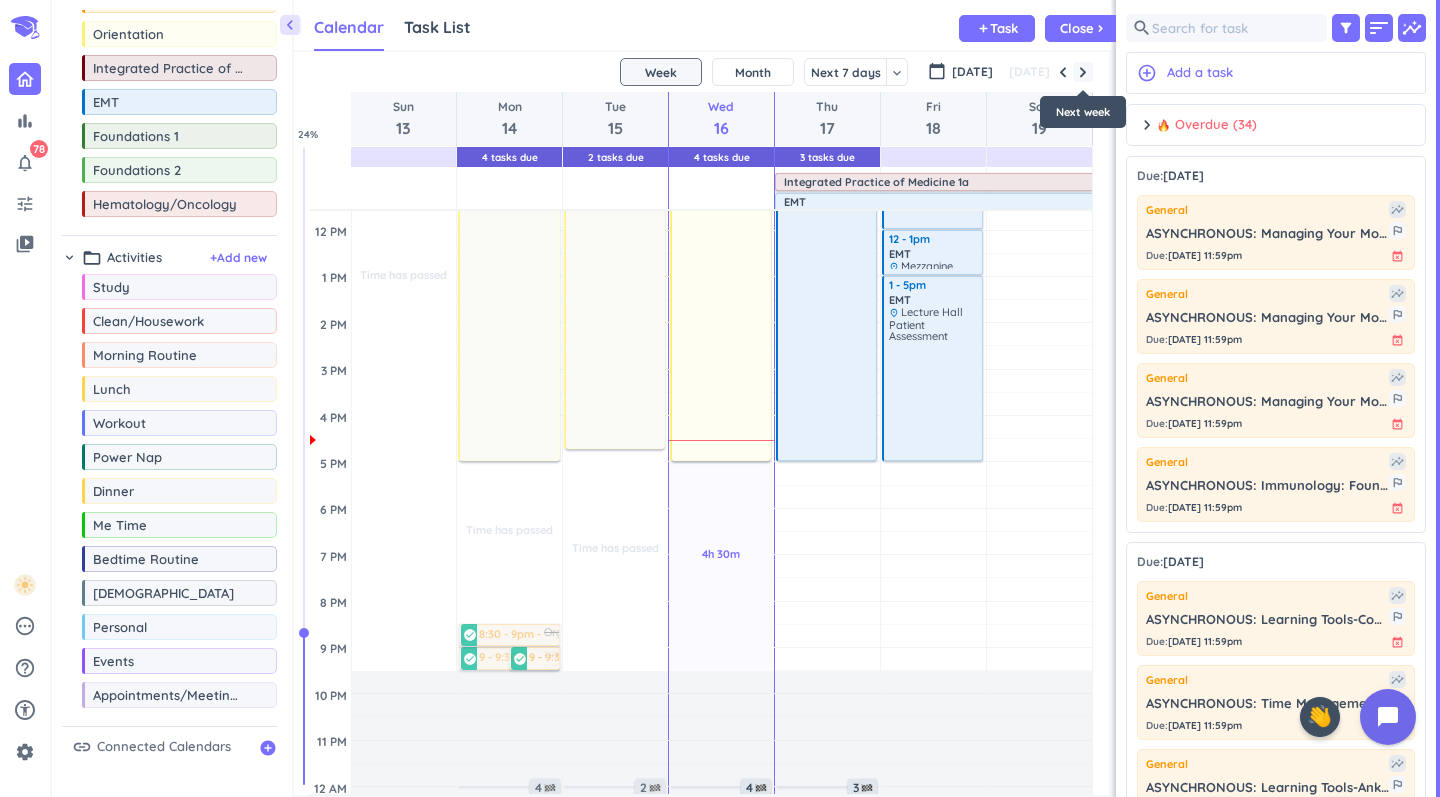 click at bounding box center [1083, 72] 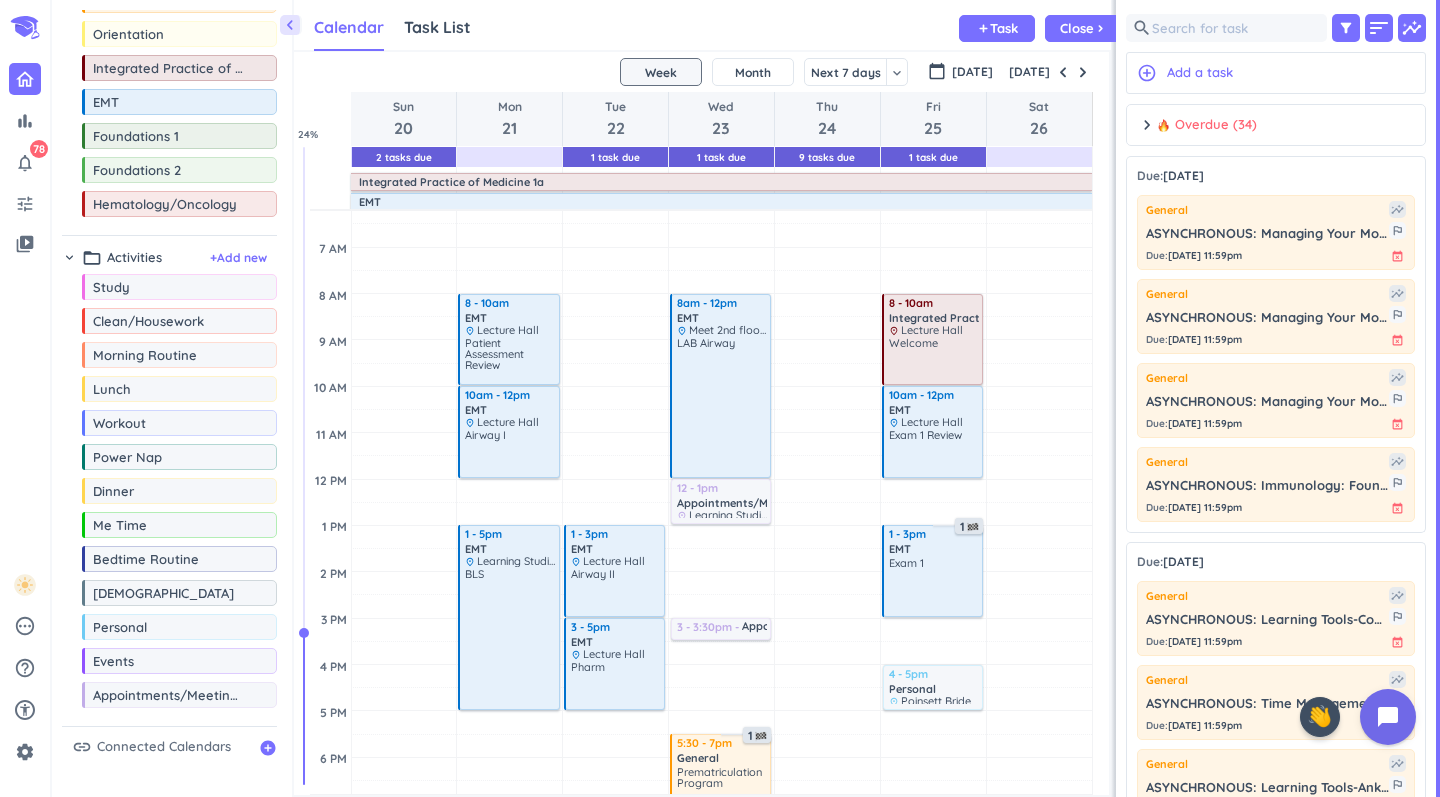 scroll, scrollTop: 113, scrollLeft: 0, axis: vertical 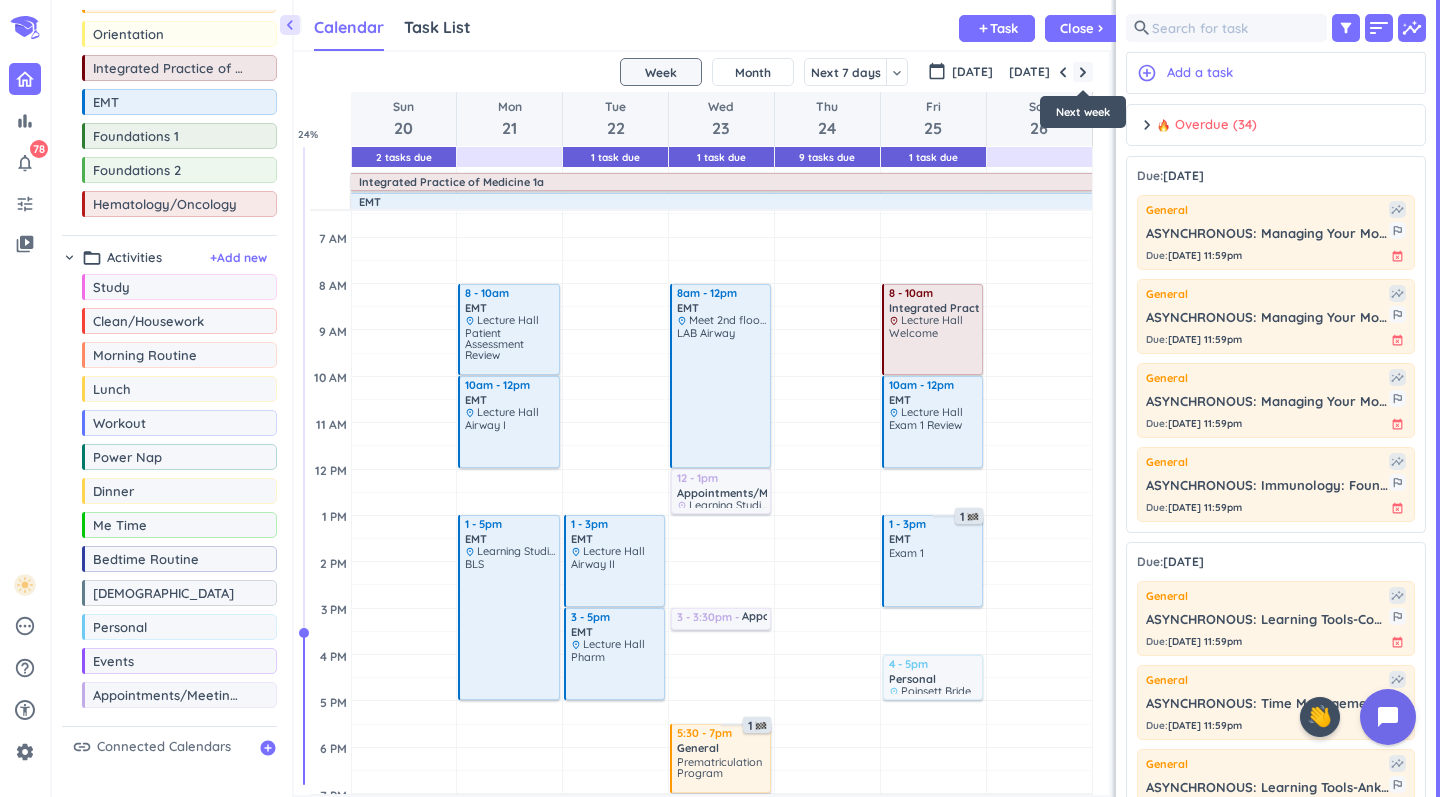 click at bounding box center (1083, 72) 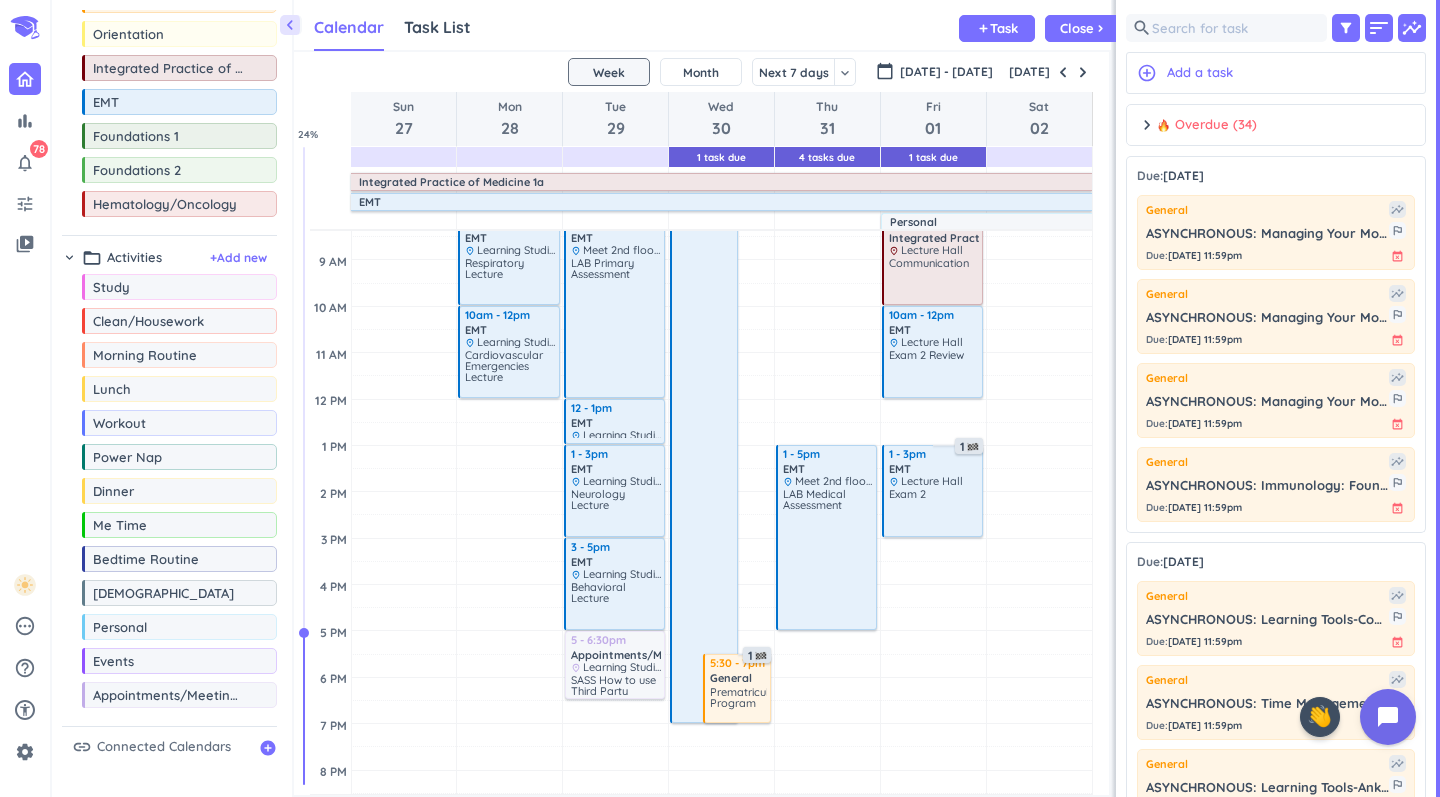 scroll, scrollTop: 86, scrollLeft: 0, axis: vertical 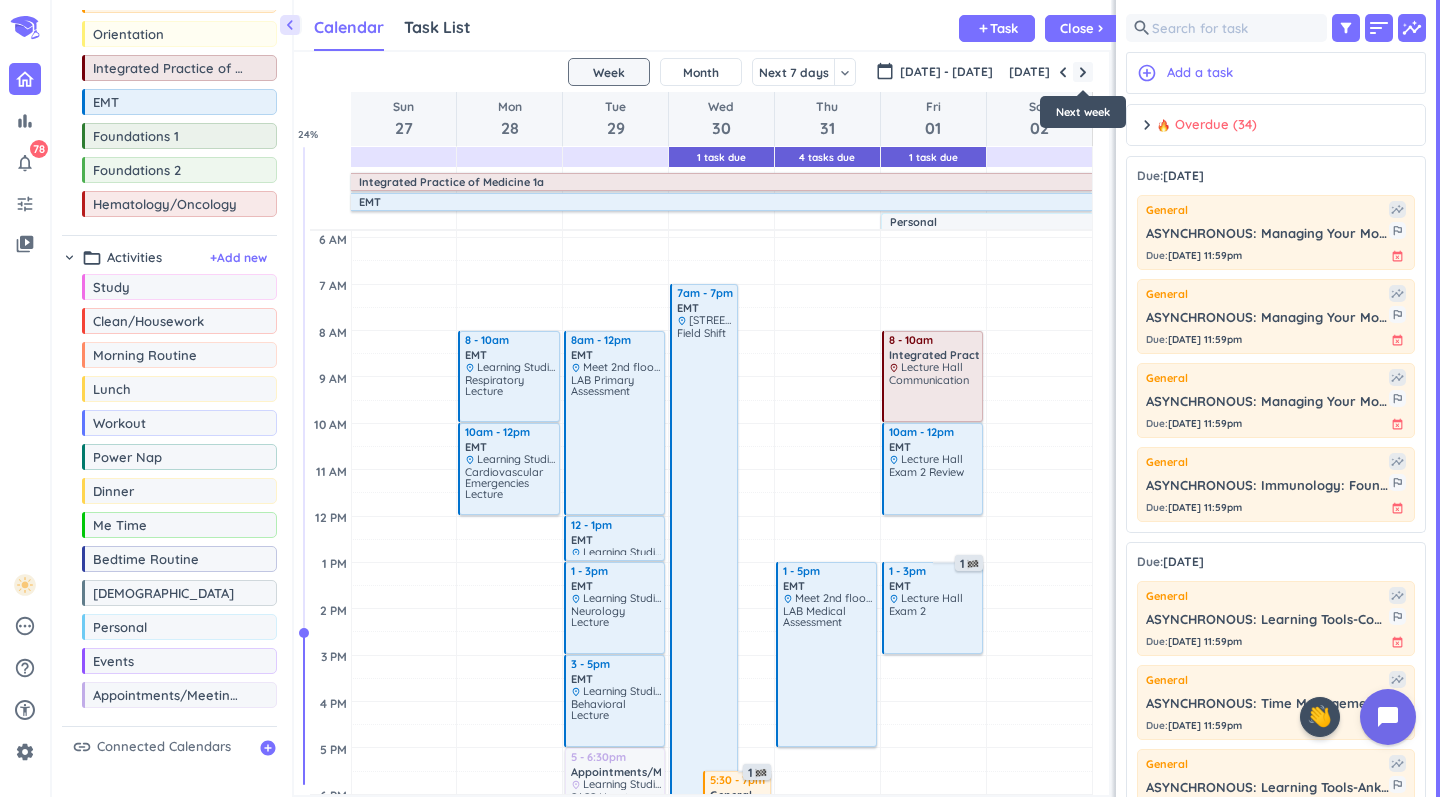 click at bounding box center [1083, 72] 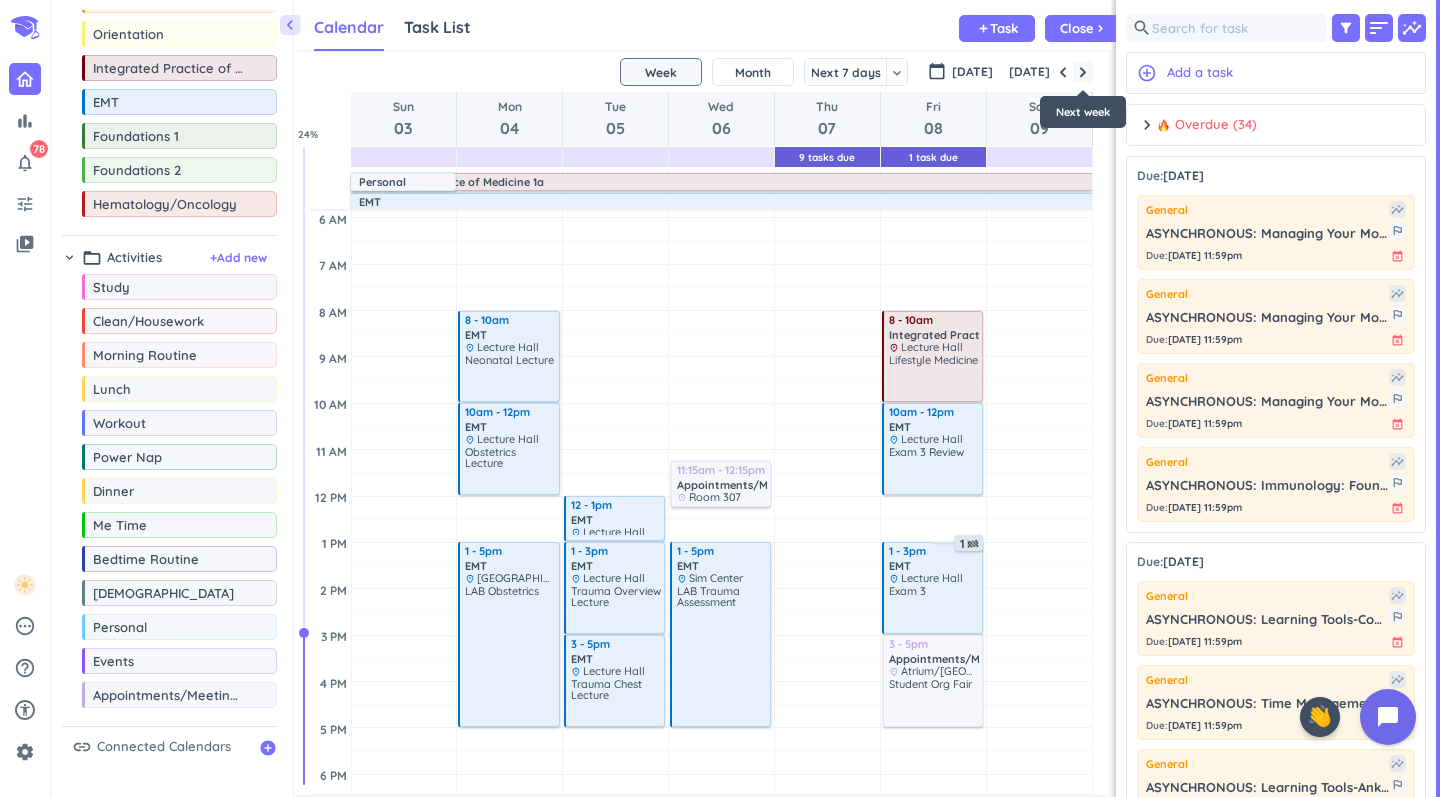 scroll, scrollTop: 71, scrollLeft: 0, axis: vertical 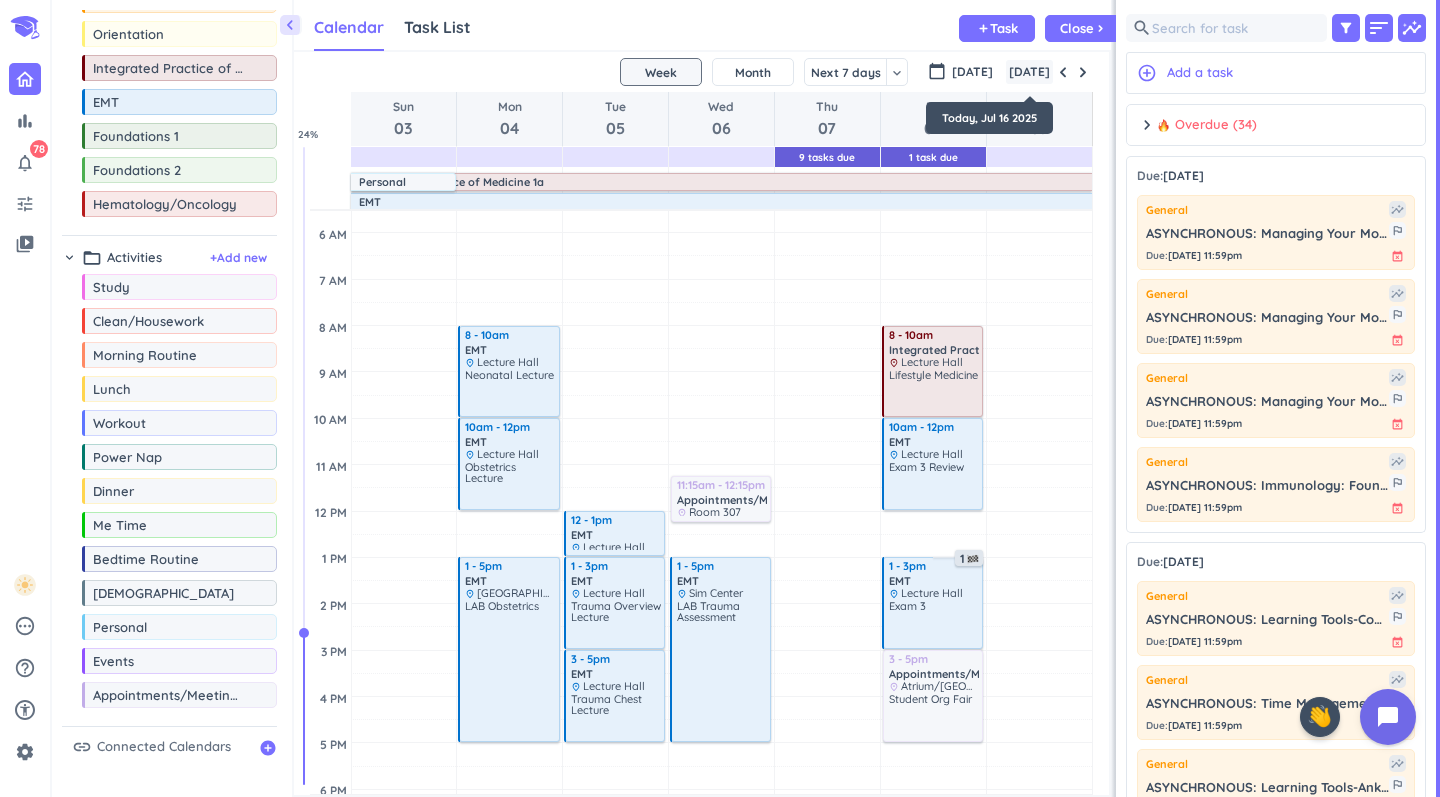 click on "[DATE]" at bounding box center [1029, 72] 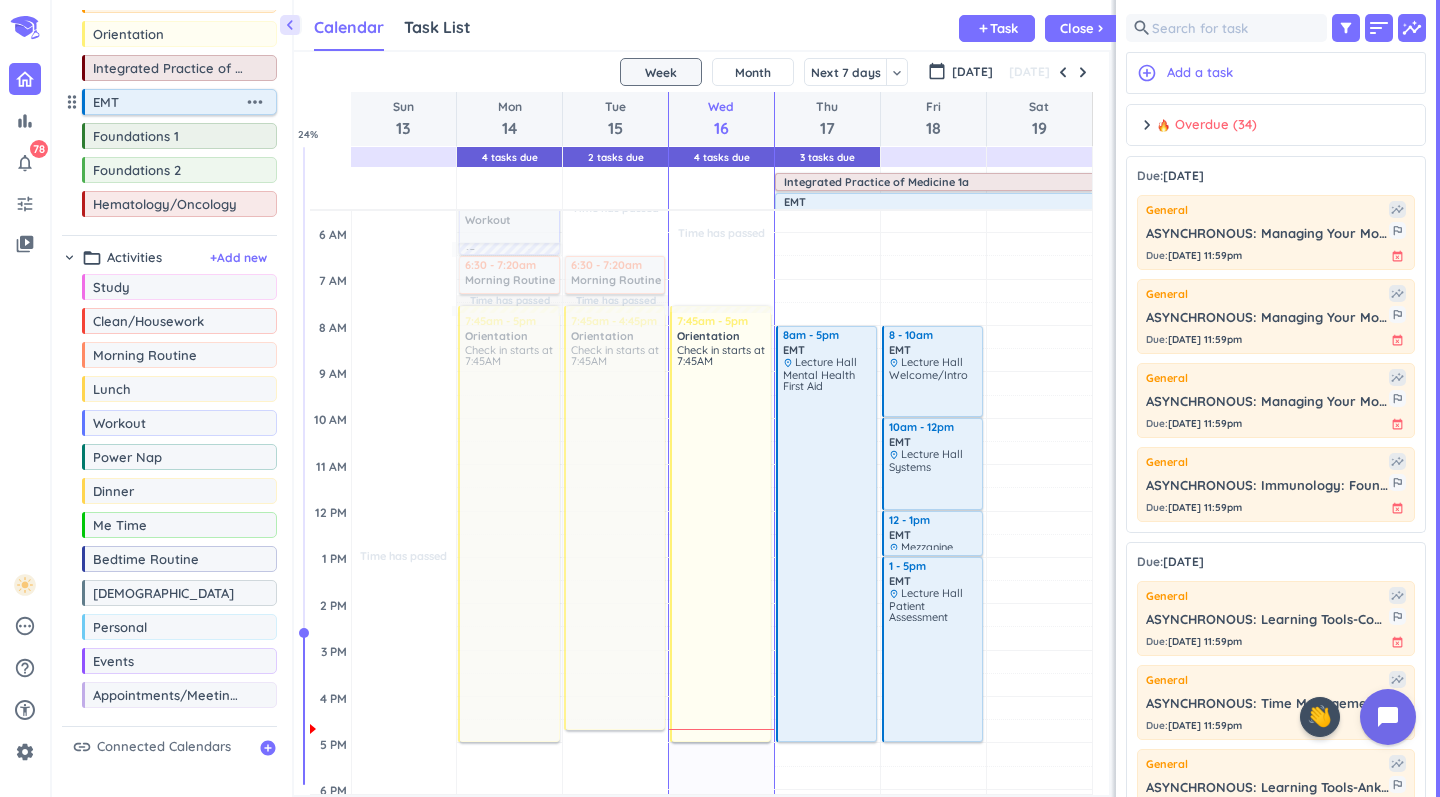 click on "more_horiz" at bounding box center (255, 102) 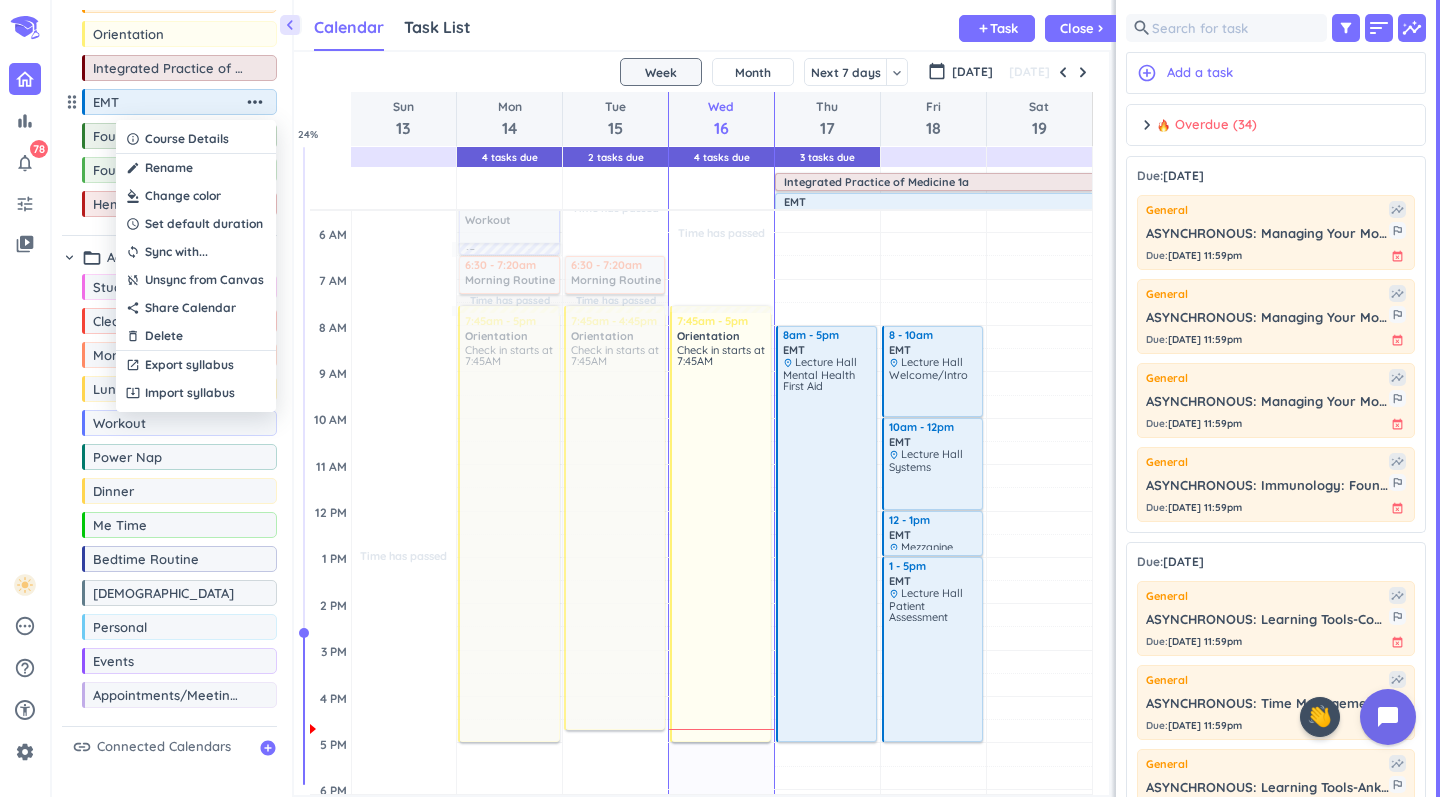 click at bounding box center (196, 196) 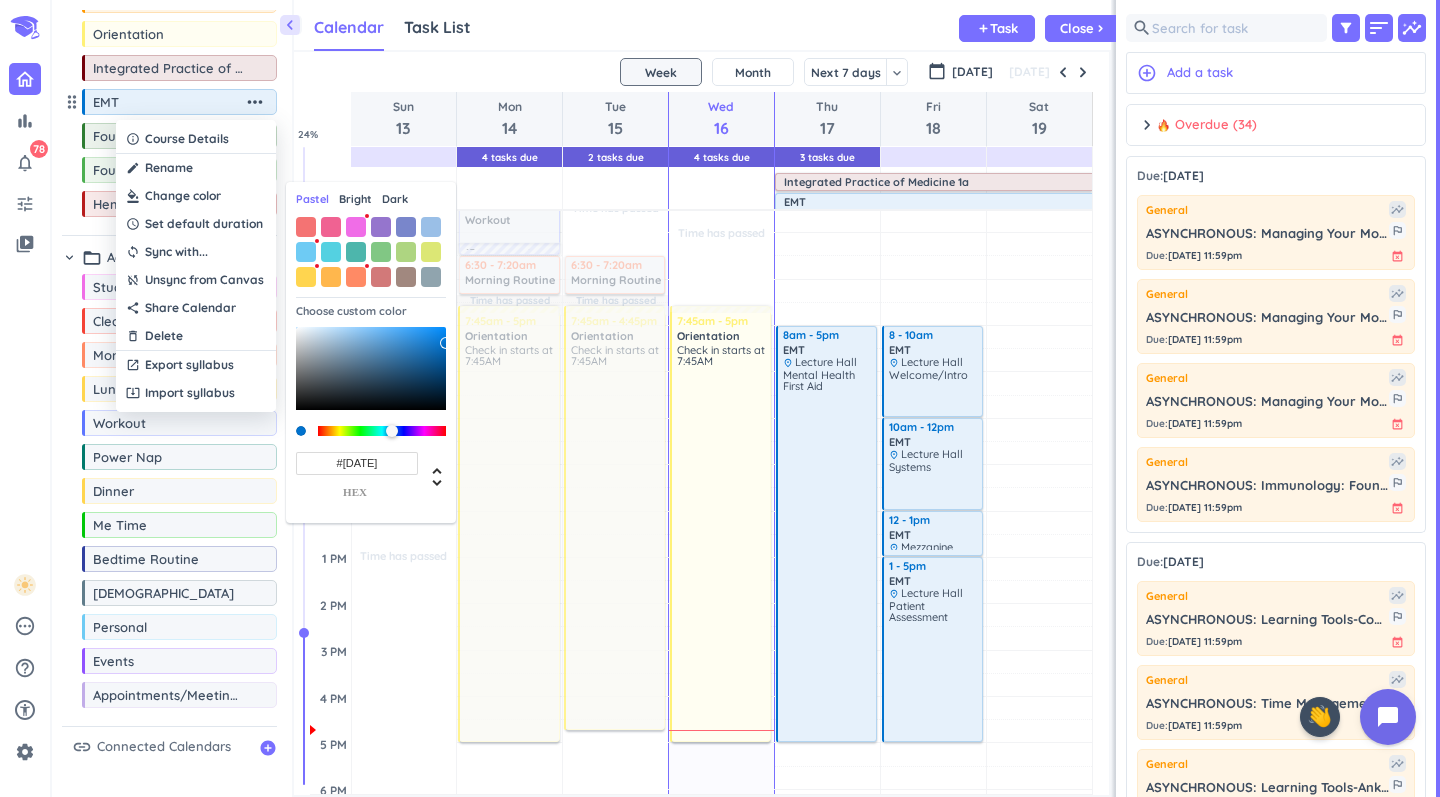 click at bounding box center (720, 398) 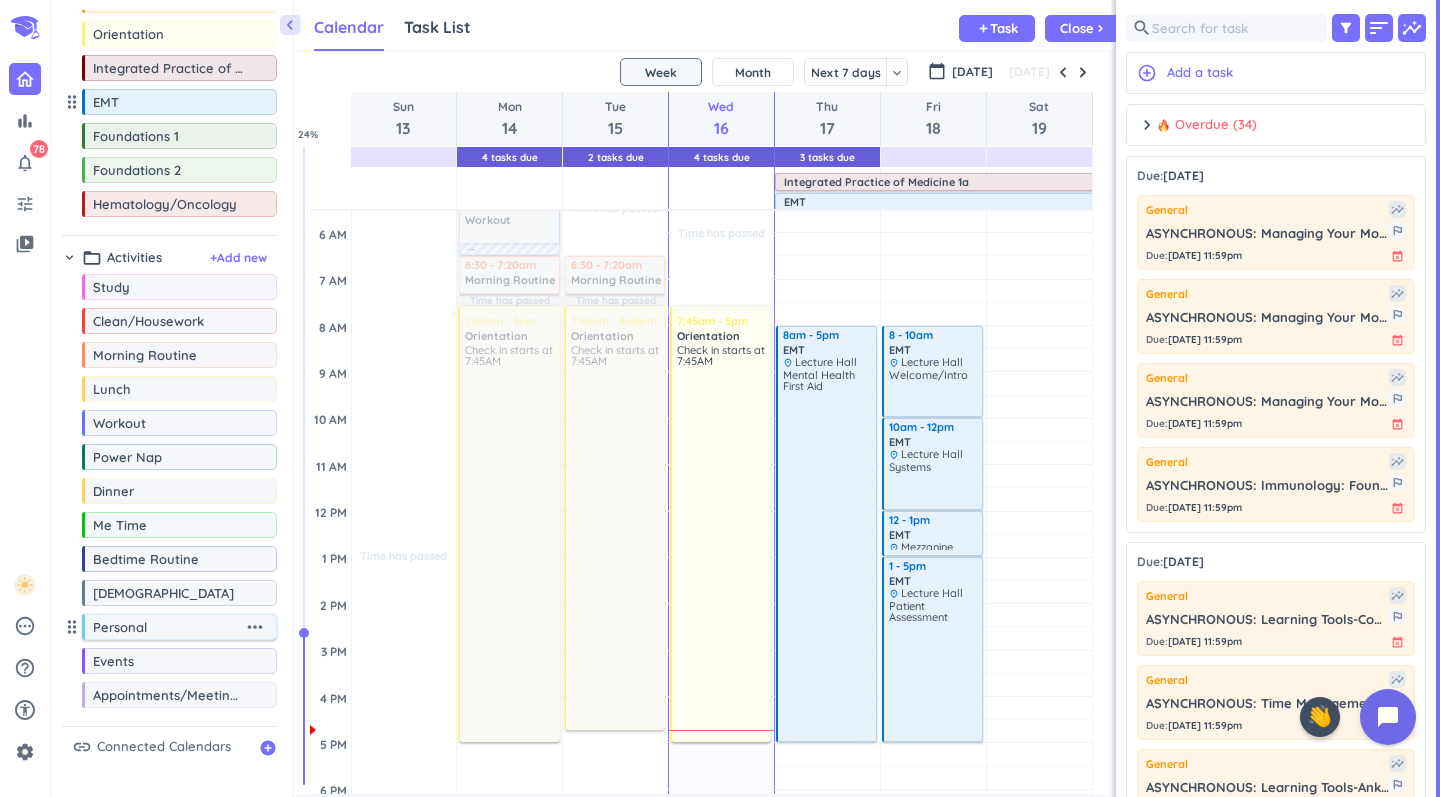 click on "more_horiz" at bounding box center (255, 627) 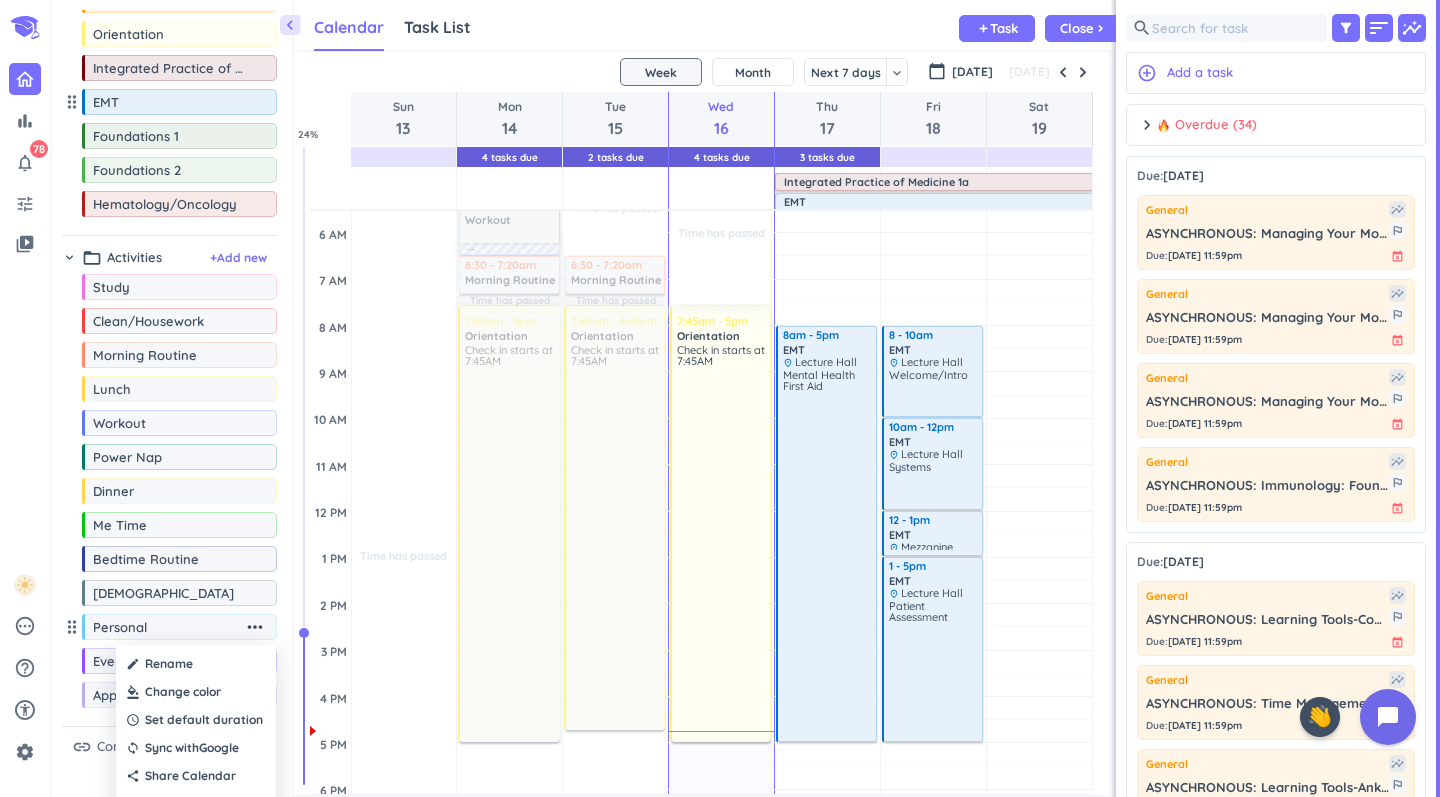 click at bounding box center (196, 692) 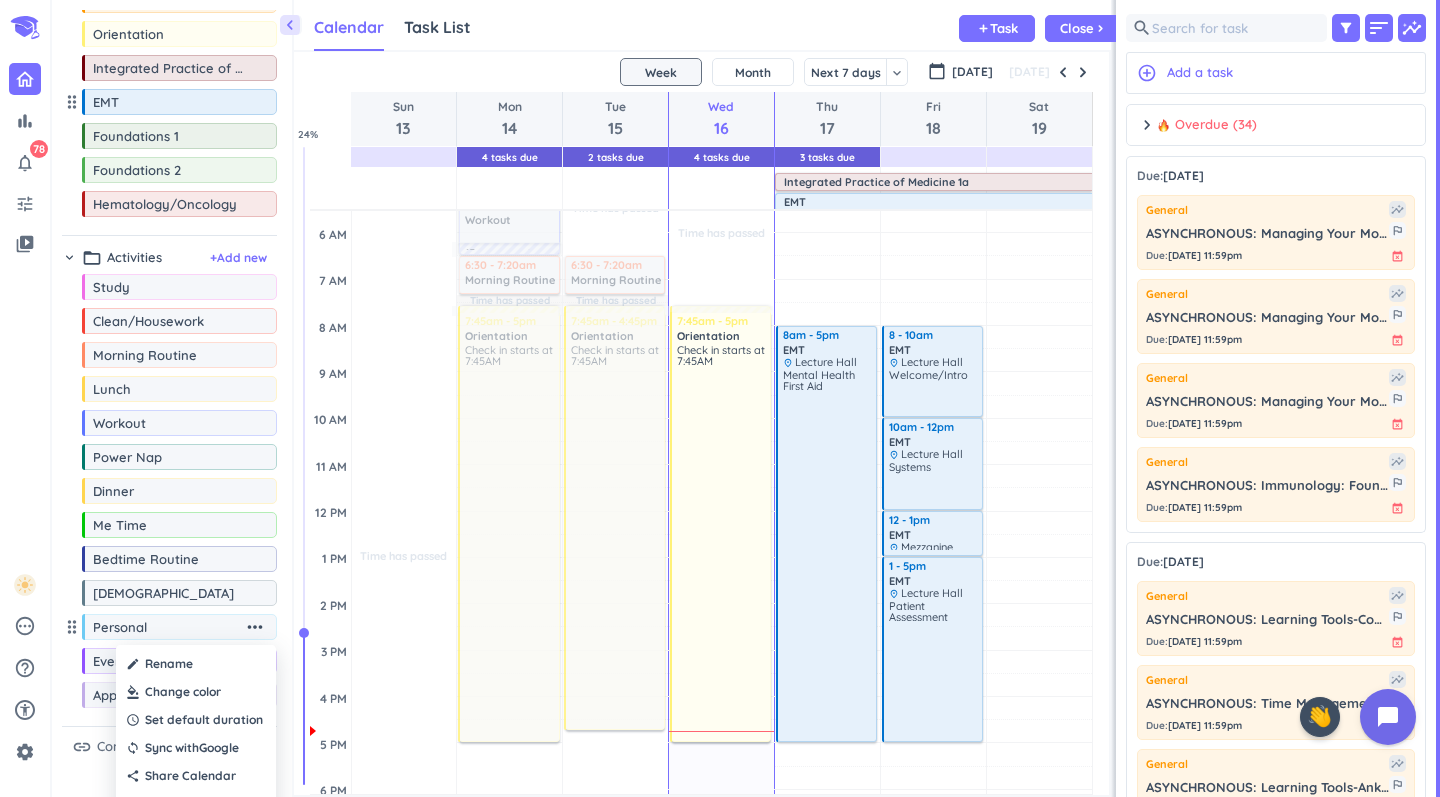 click at bounding box center (720, 398) 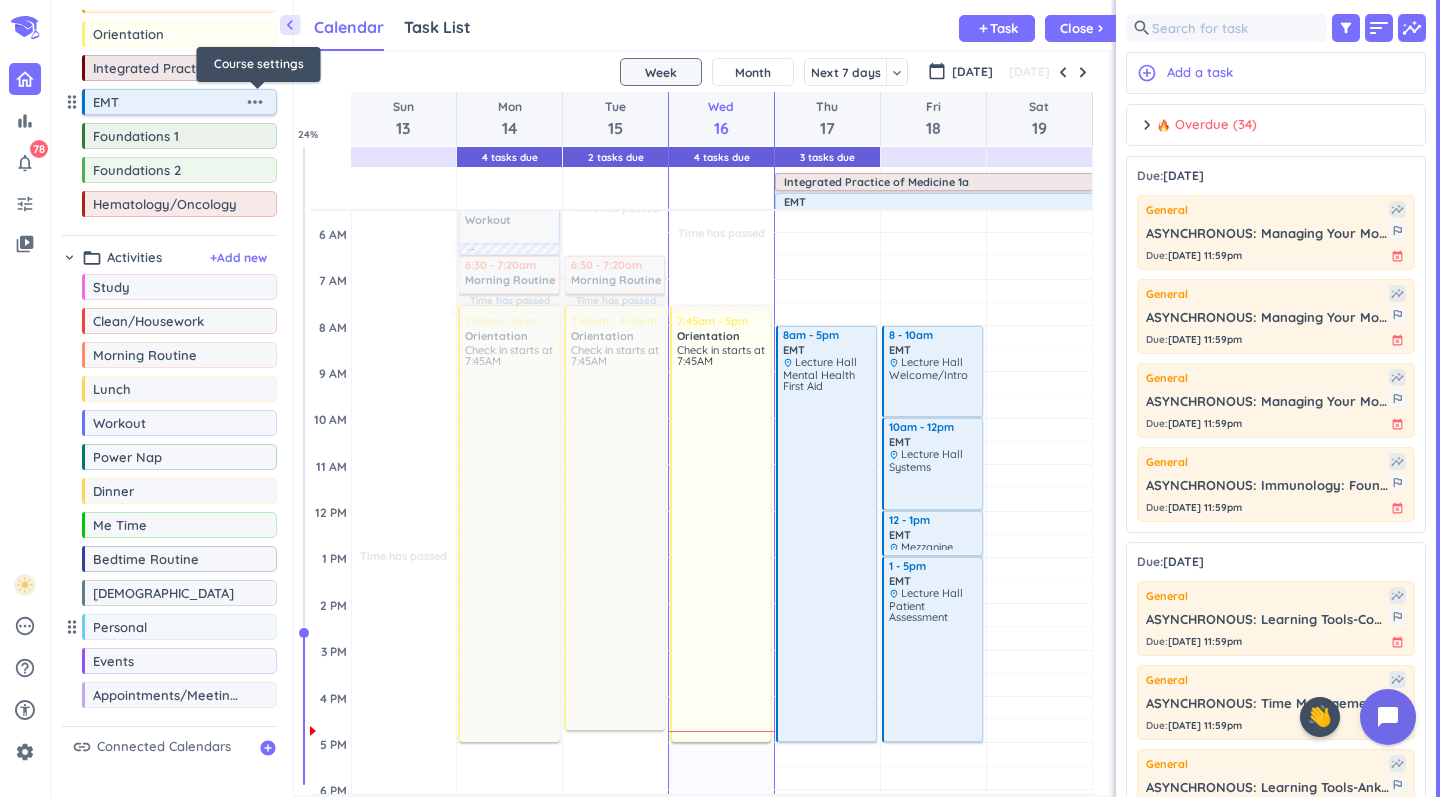 click on "more_horiz" at bounding box center [255, 102] 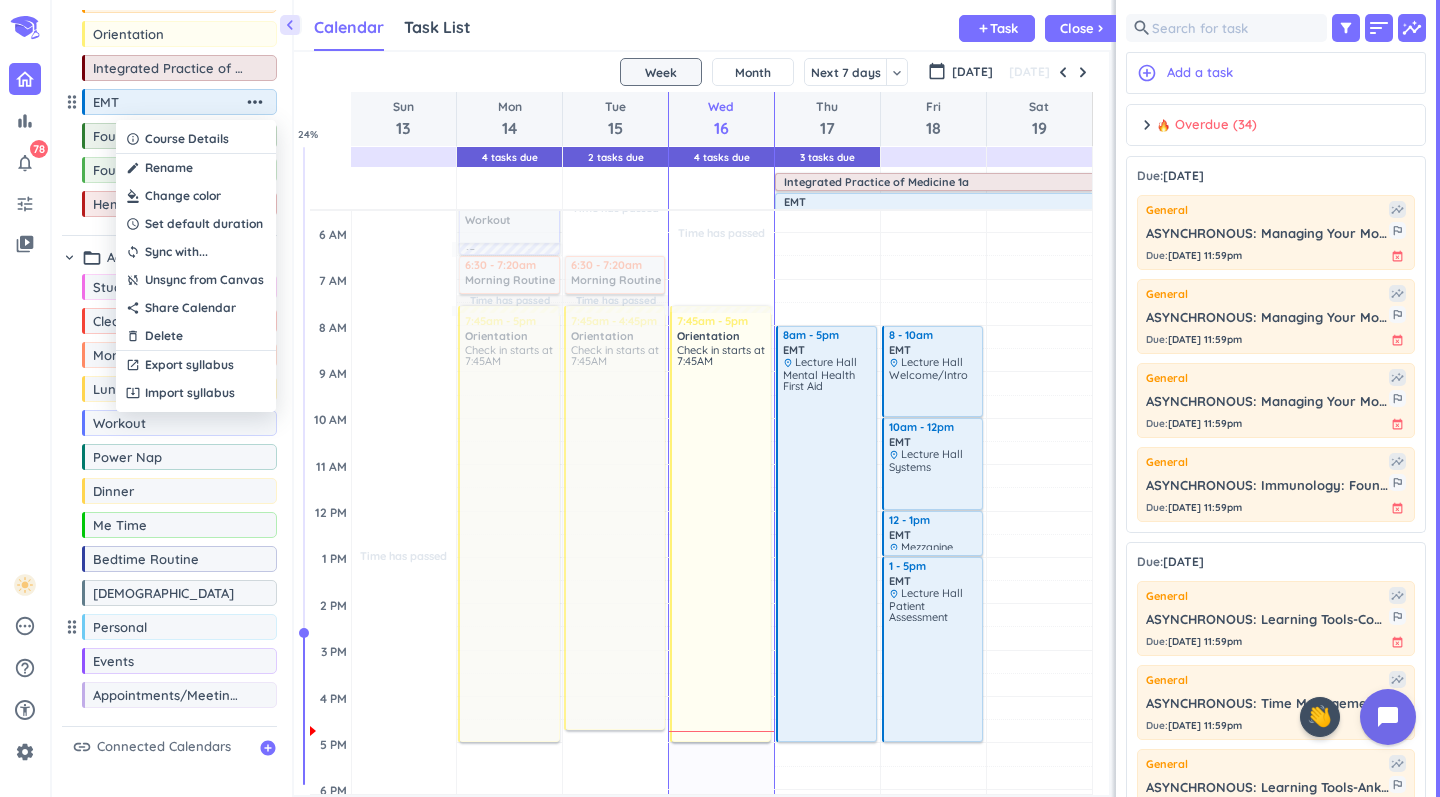 click at bounding box center [196, 196] 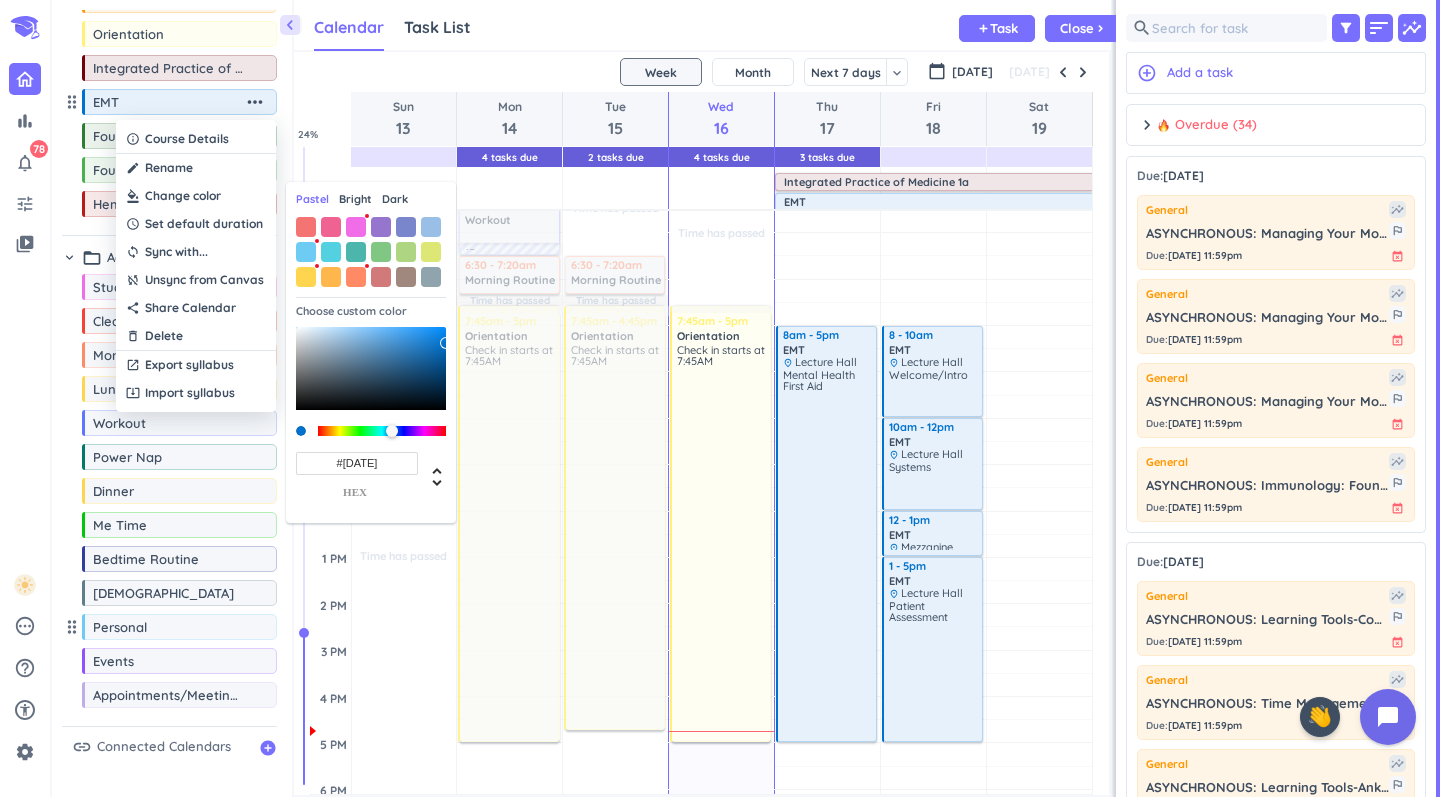 click at bounding box center (720, 398) 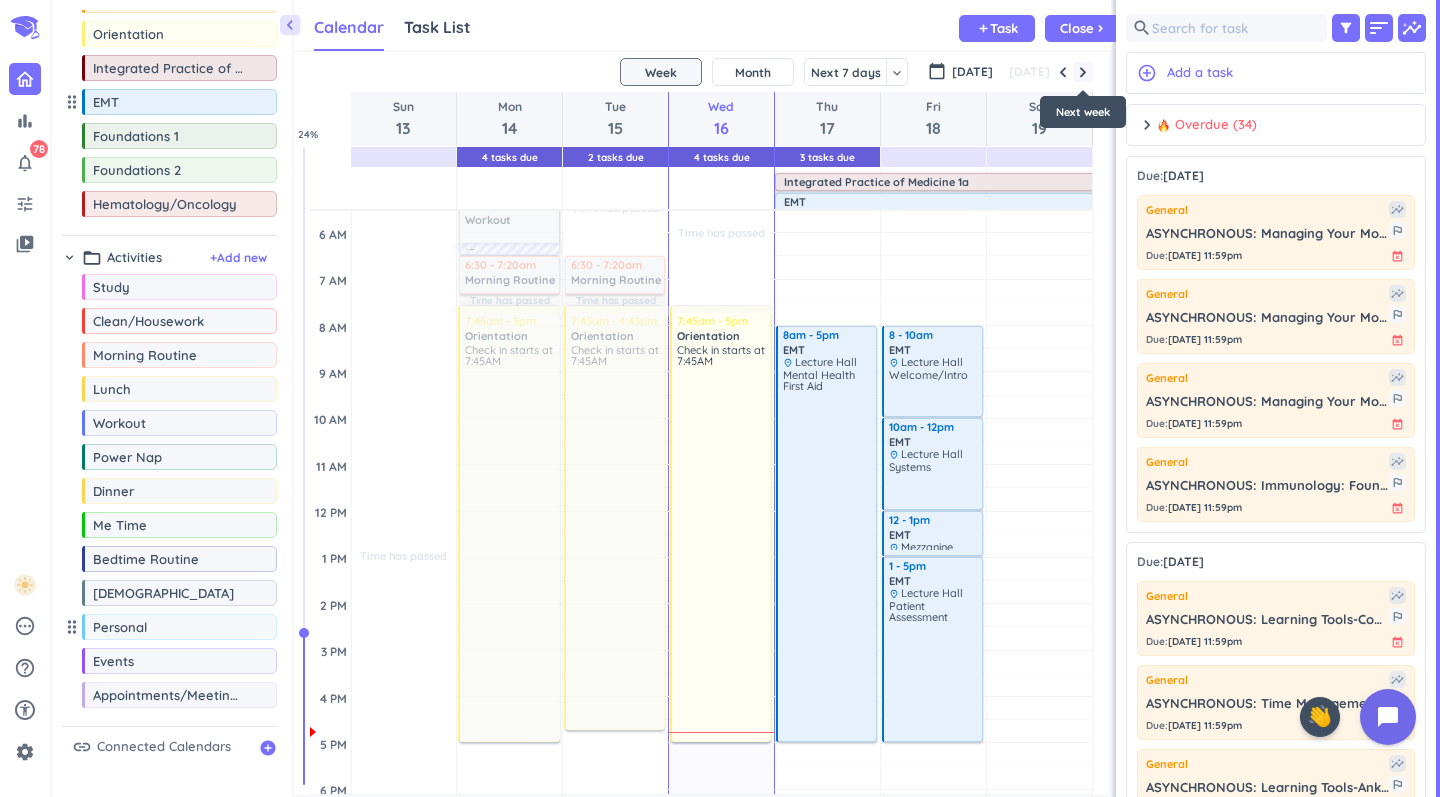 click at bounding box center (1083, 72) 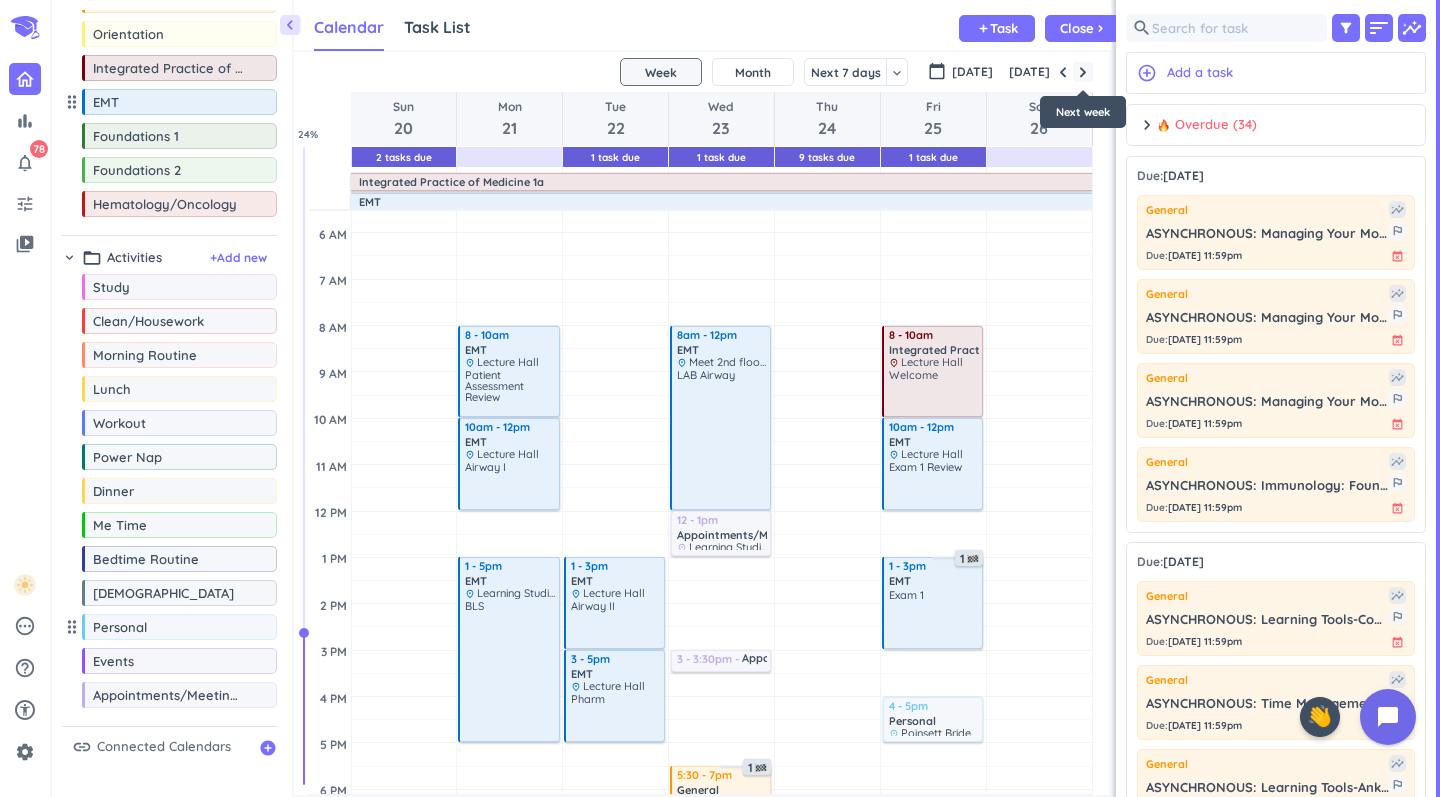 click at bounding box center [1083, 72] 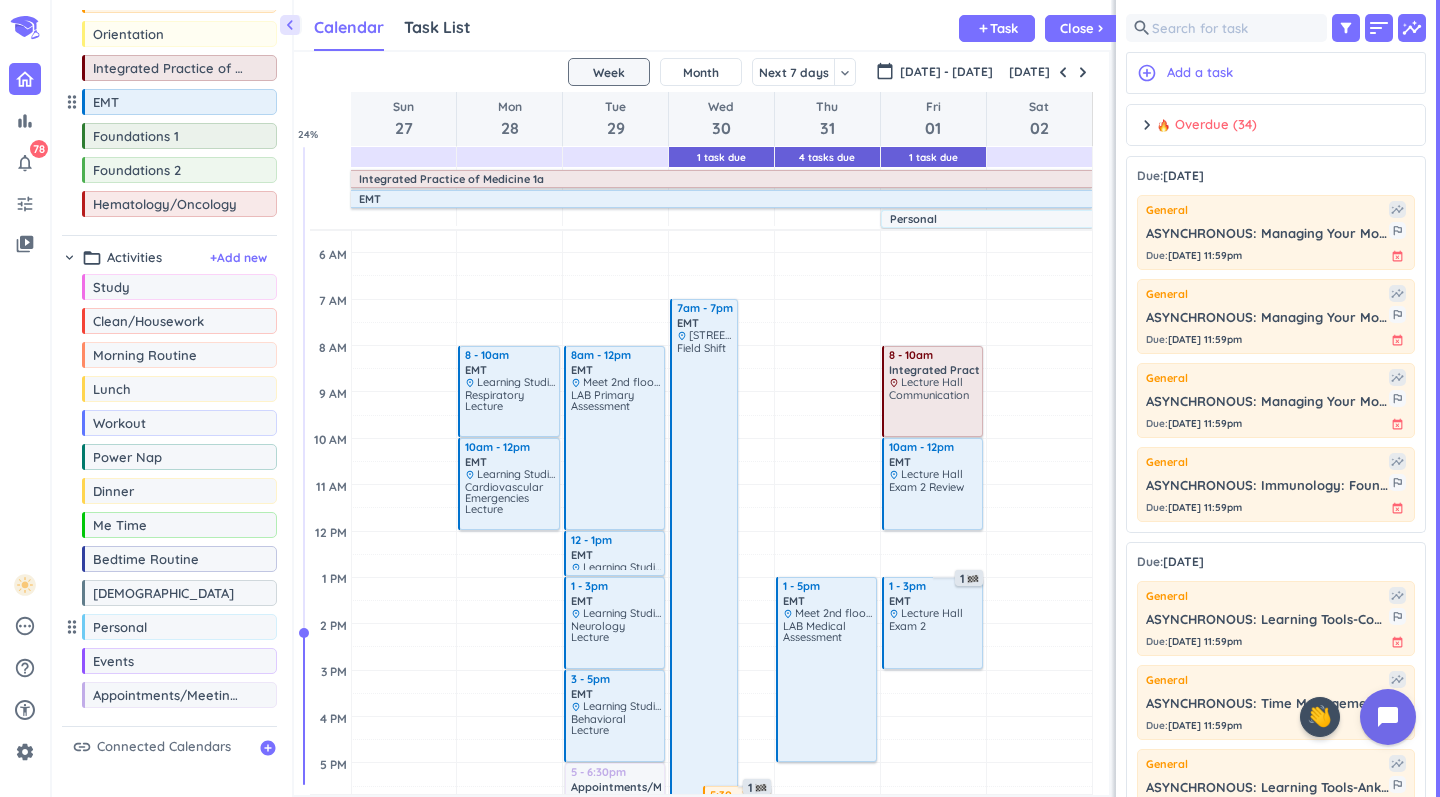 scroll, scrollTop: 3, scrollLeft: 0, axis: vertical 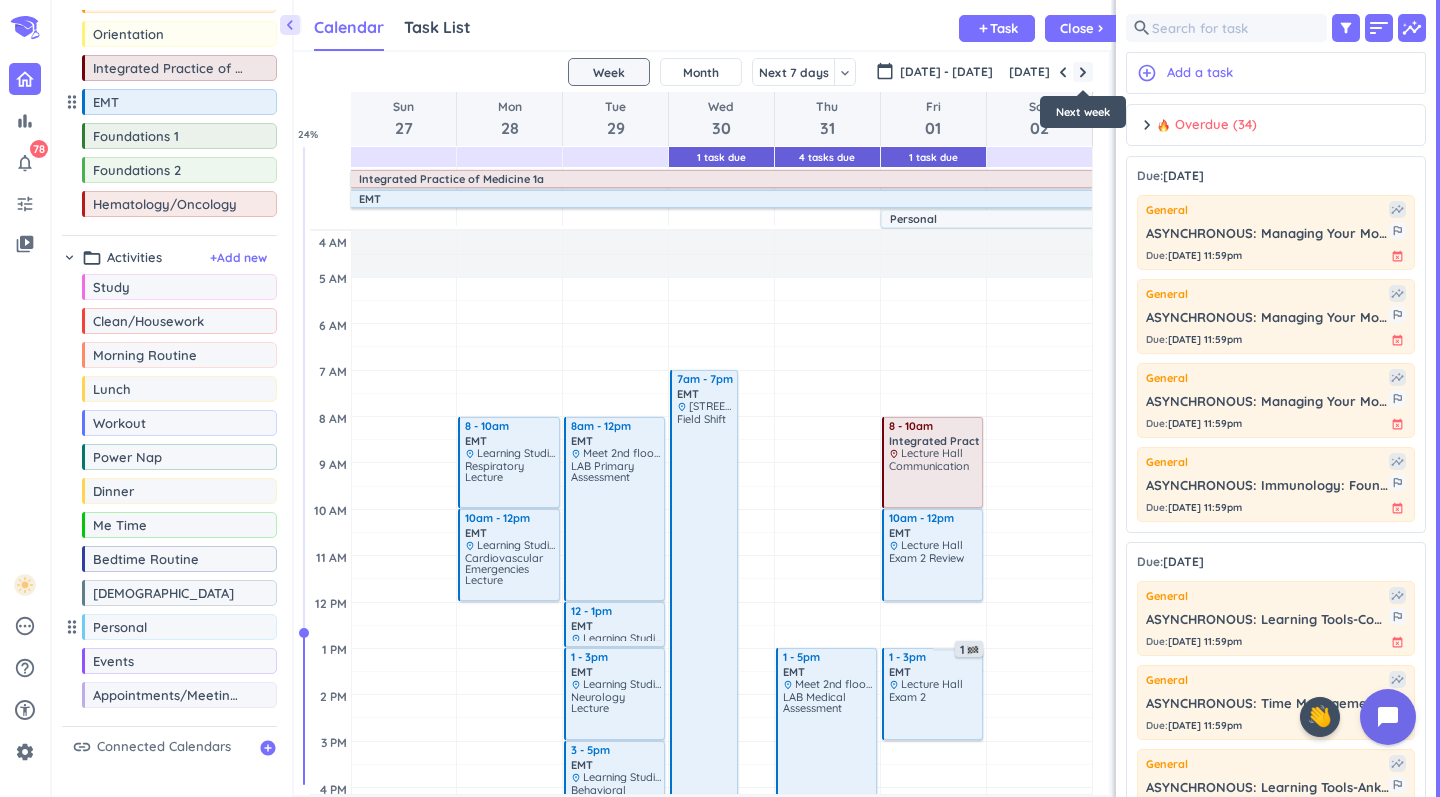 click at bounding box center [1083, 72] 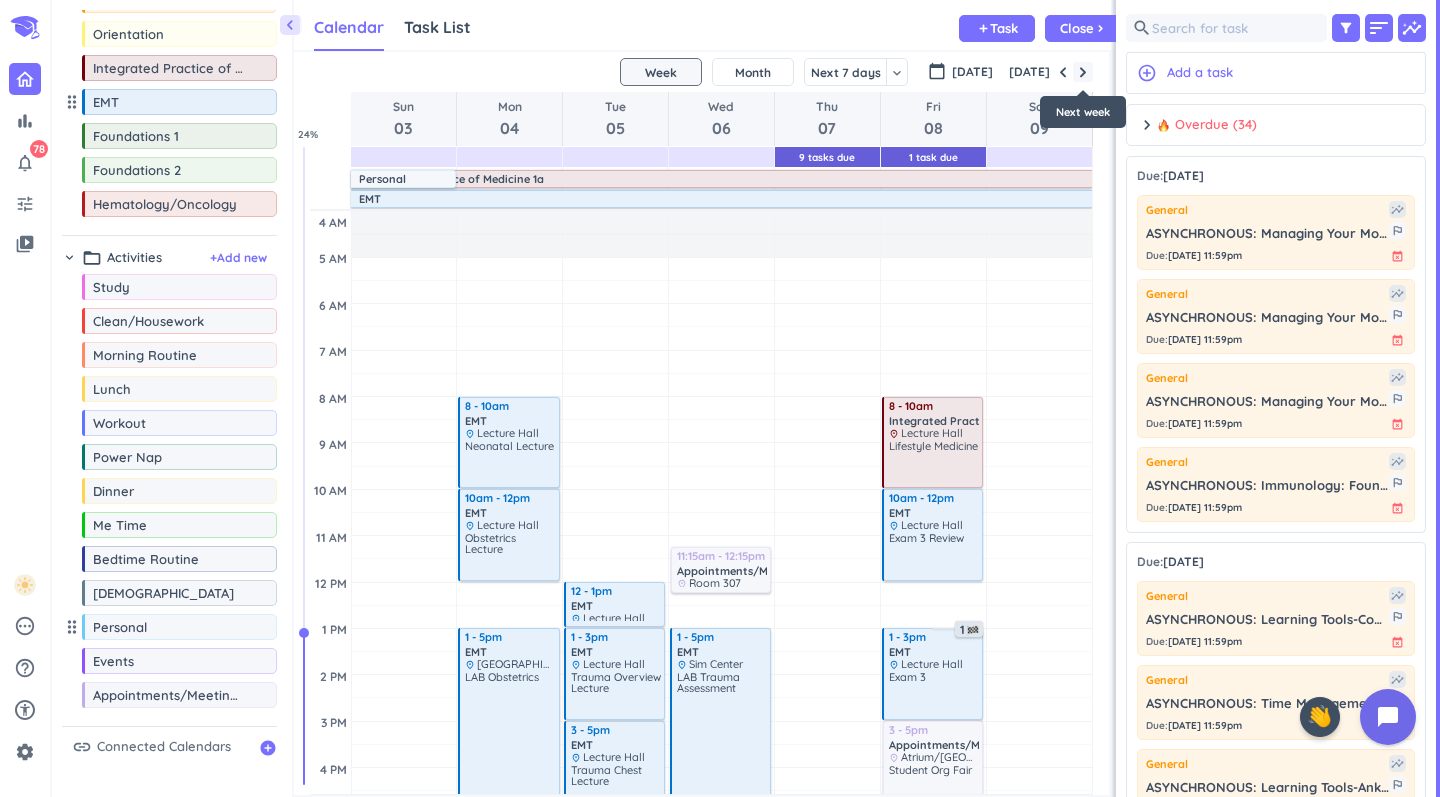 scroll, scrollTop: 0, scrollLeft: 0, axis: both 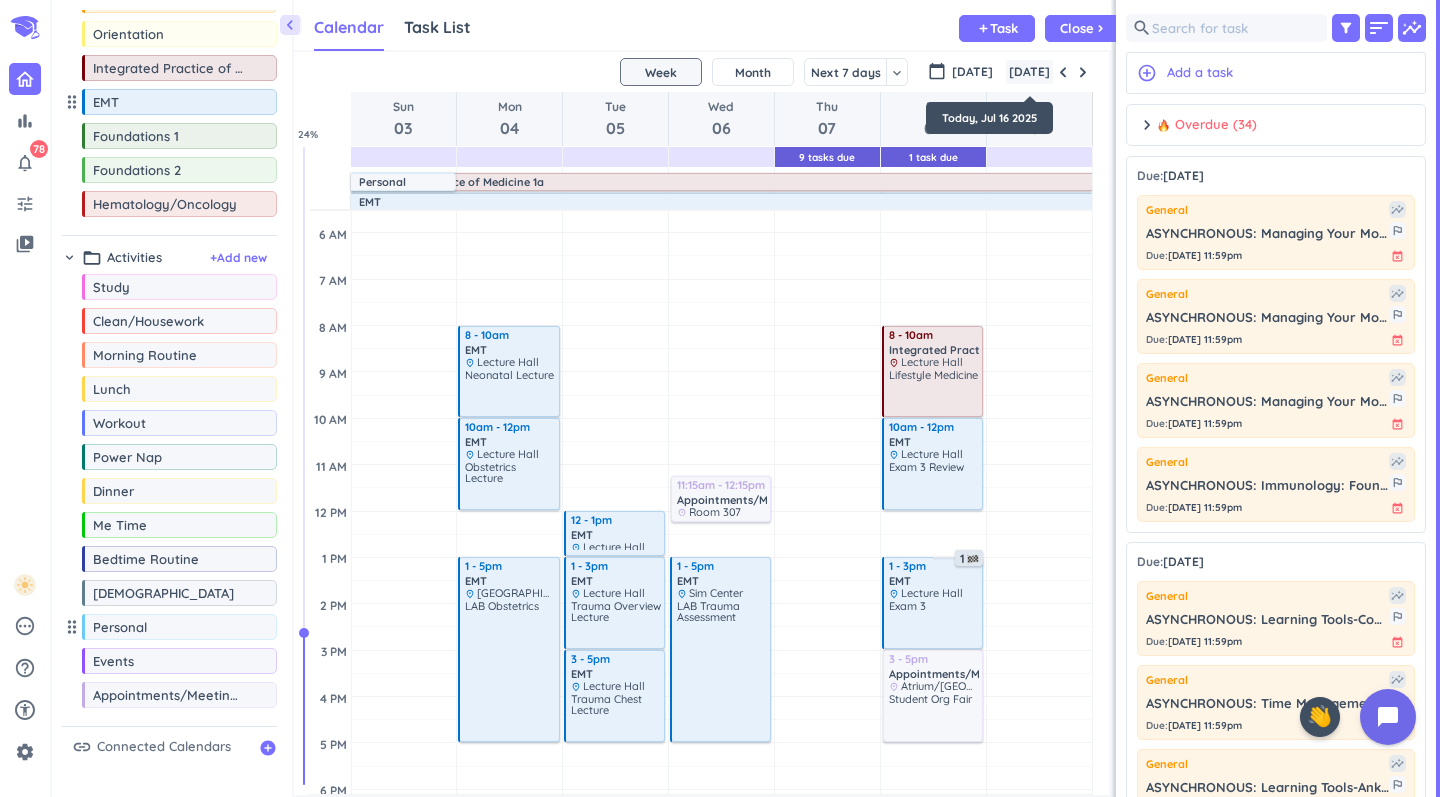 click on "[DATE]" at bounding box center (1029, 72) 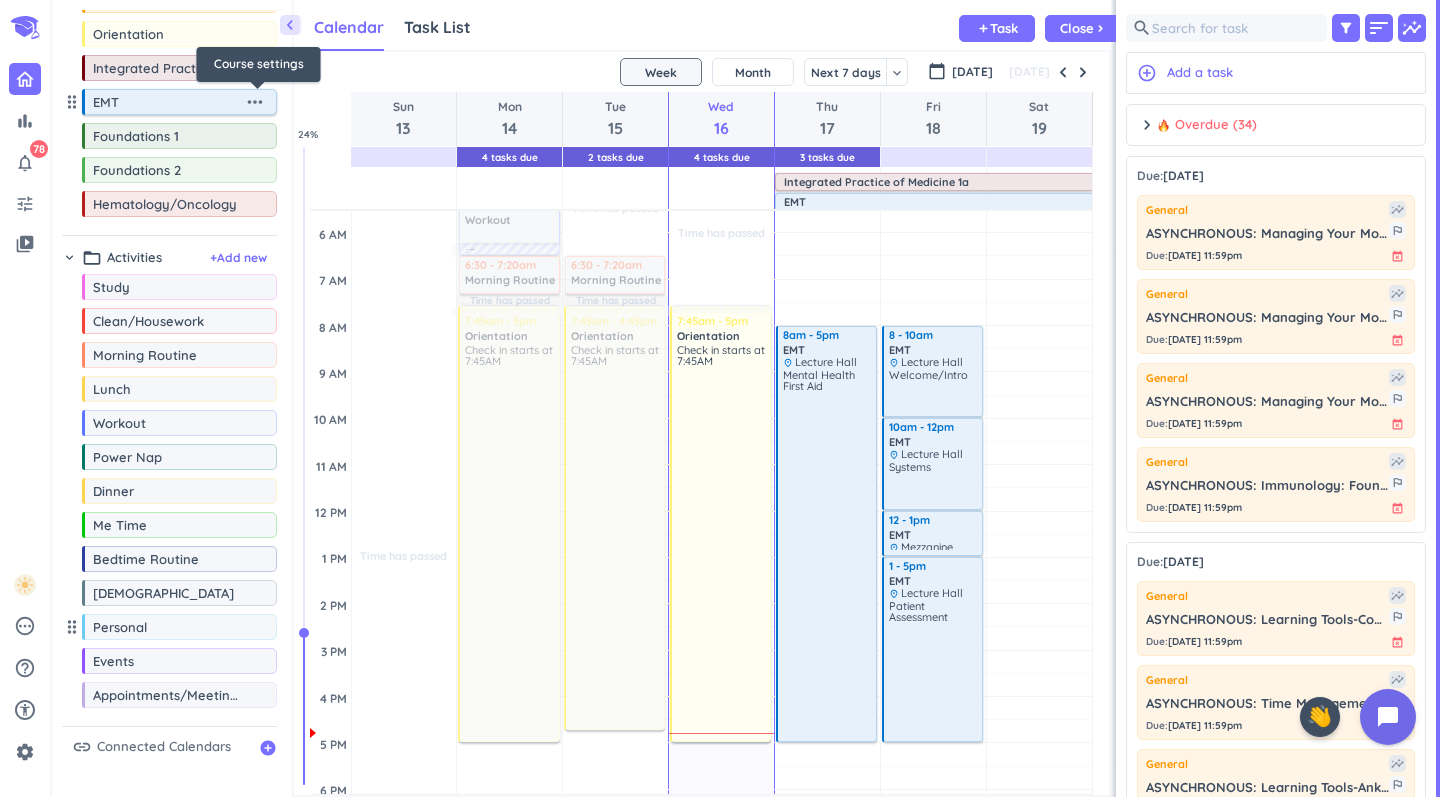 click on "more_horiz" at bounding box center (255, 102) 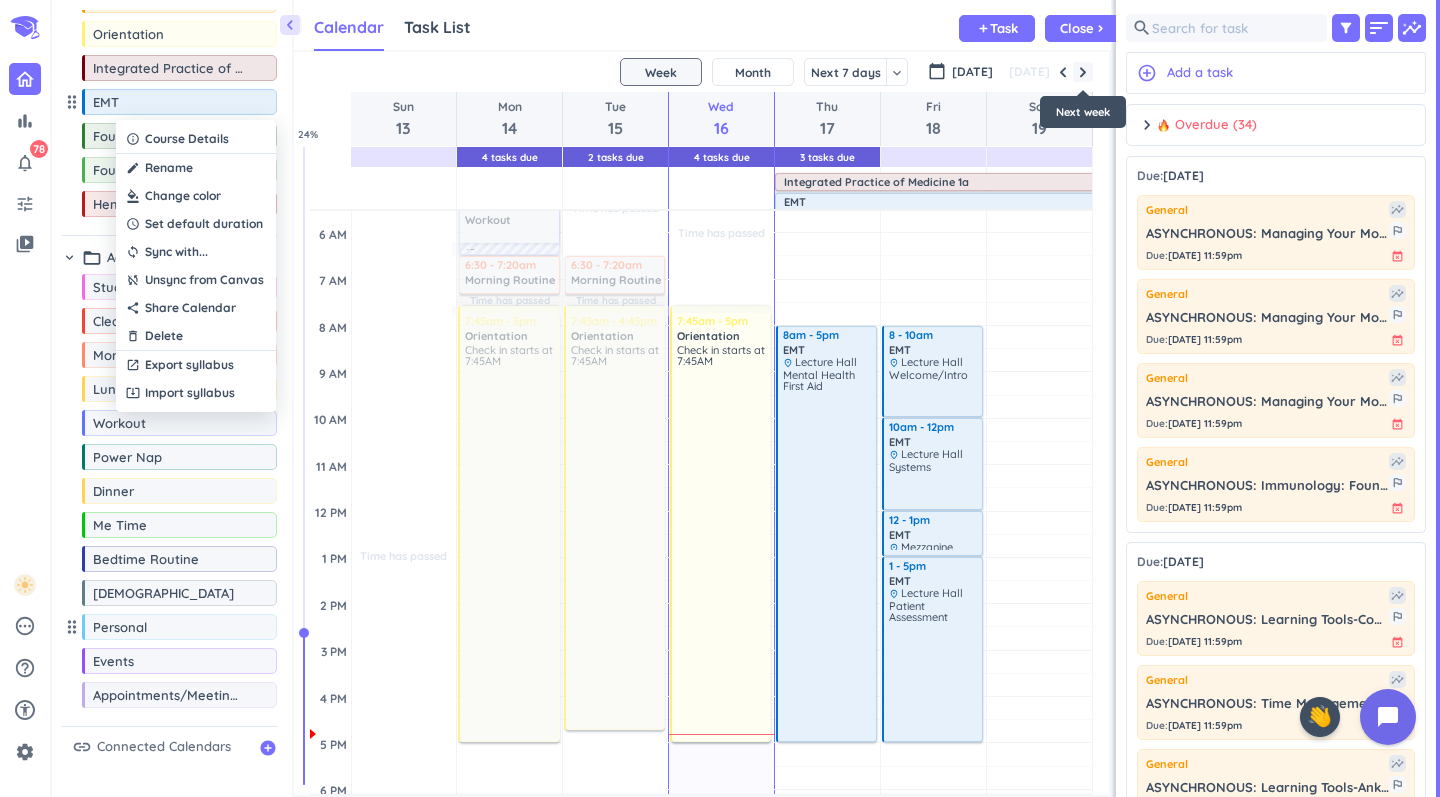 click at bounding box center [1083, 72] 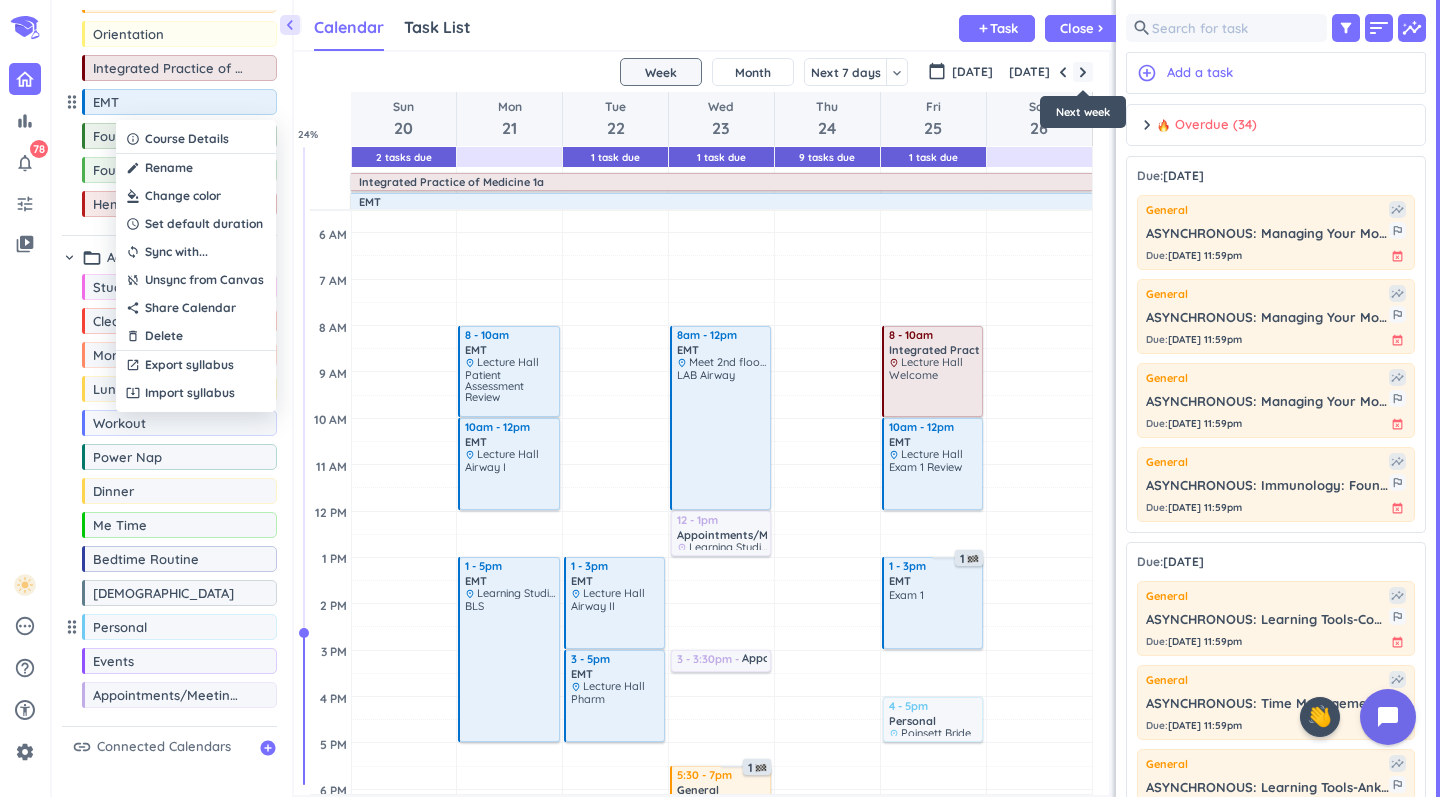 click at bounding box center [1083, 72] 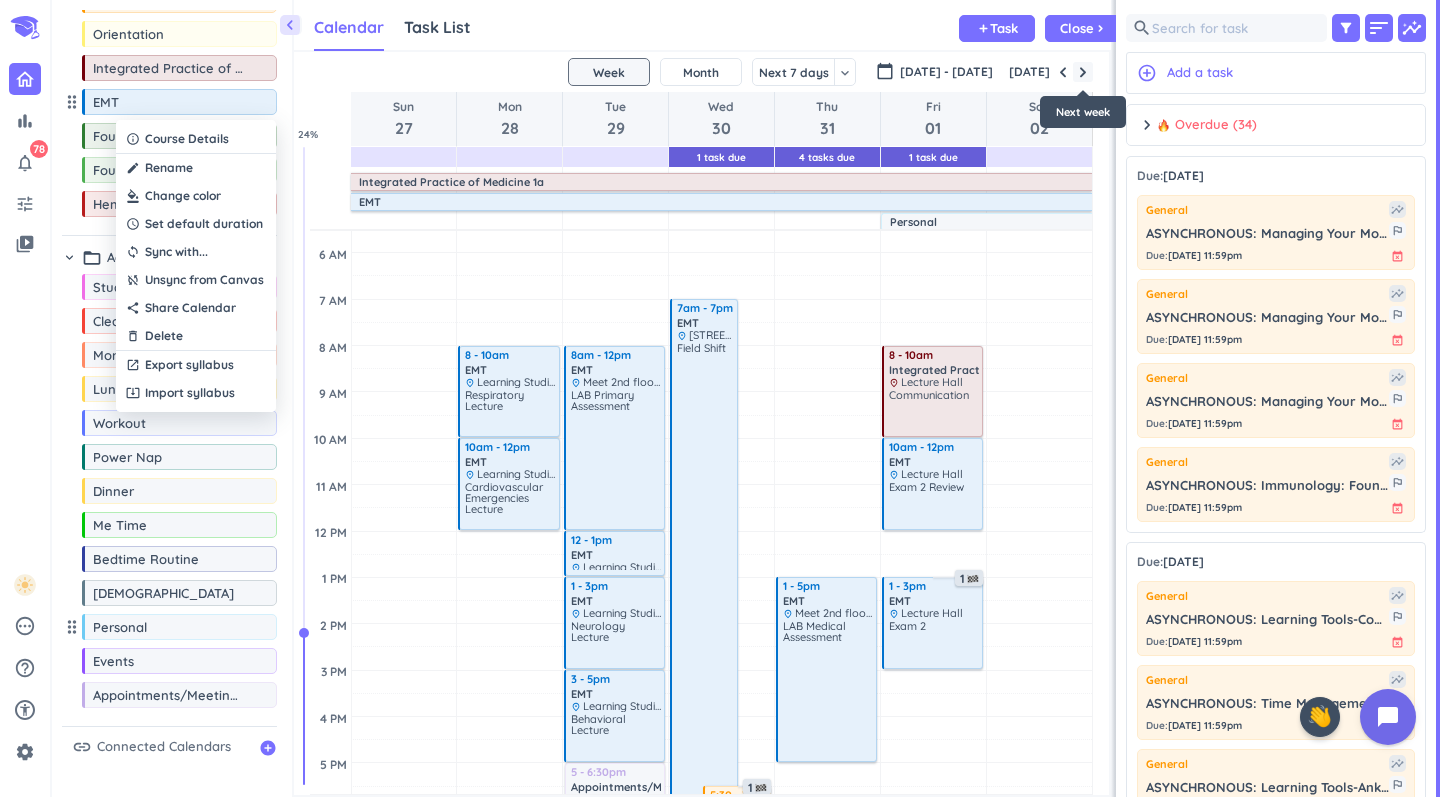 click at bounding box center [1083, 72] 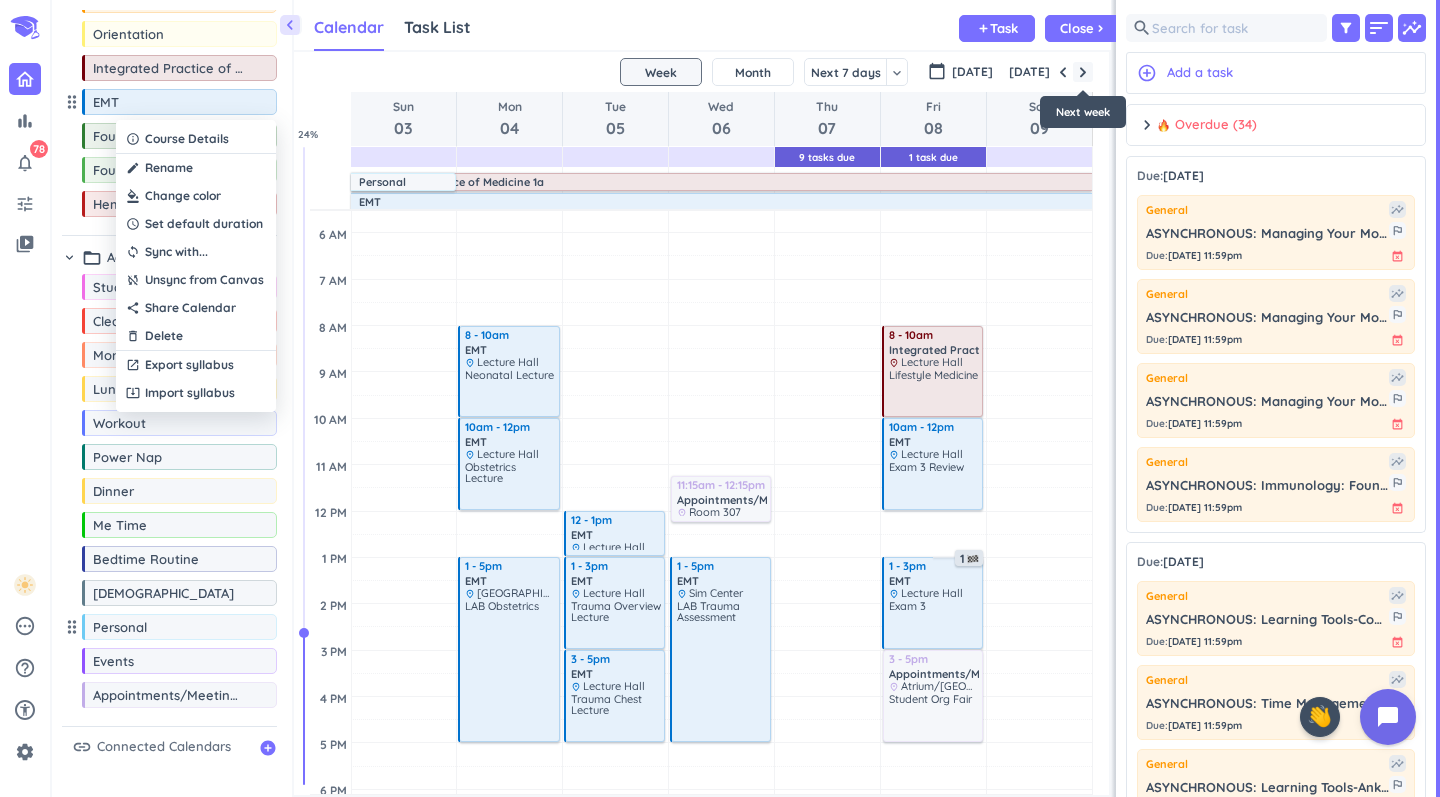 click at bounding box center [1083, 72] 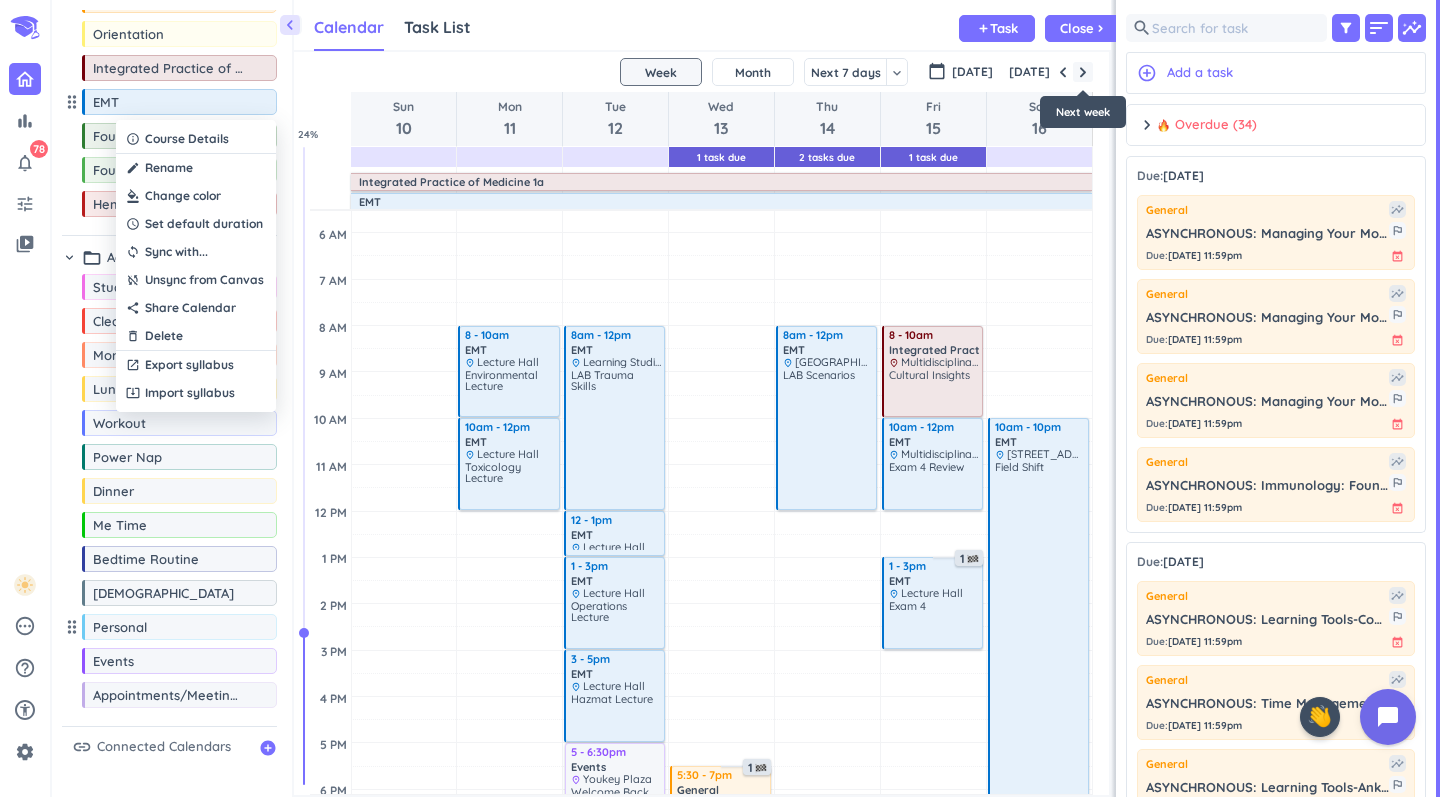click at bounding box center [1083, 72] 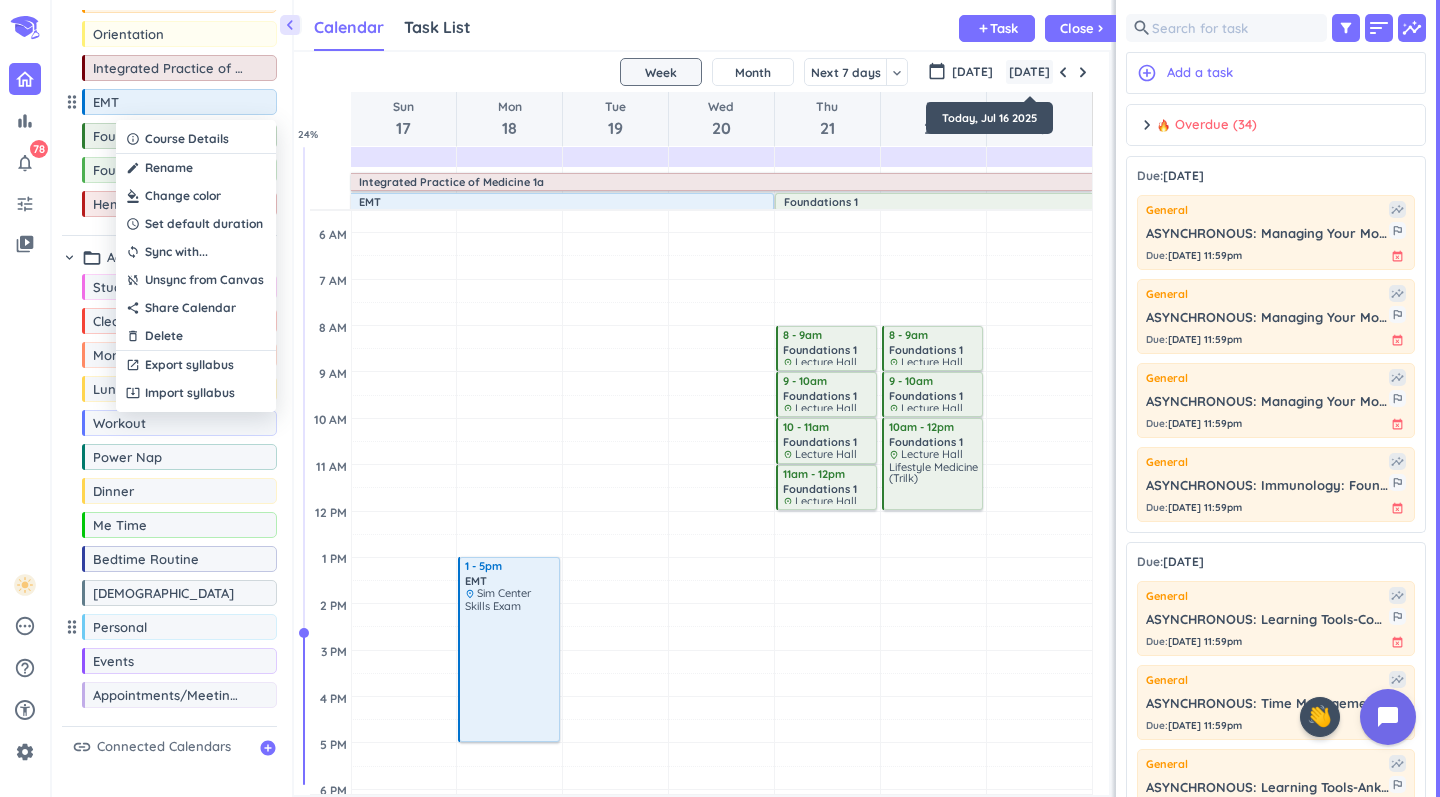 click on "[DATE]" at bounding box center (1029, 72) 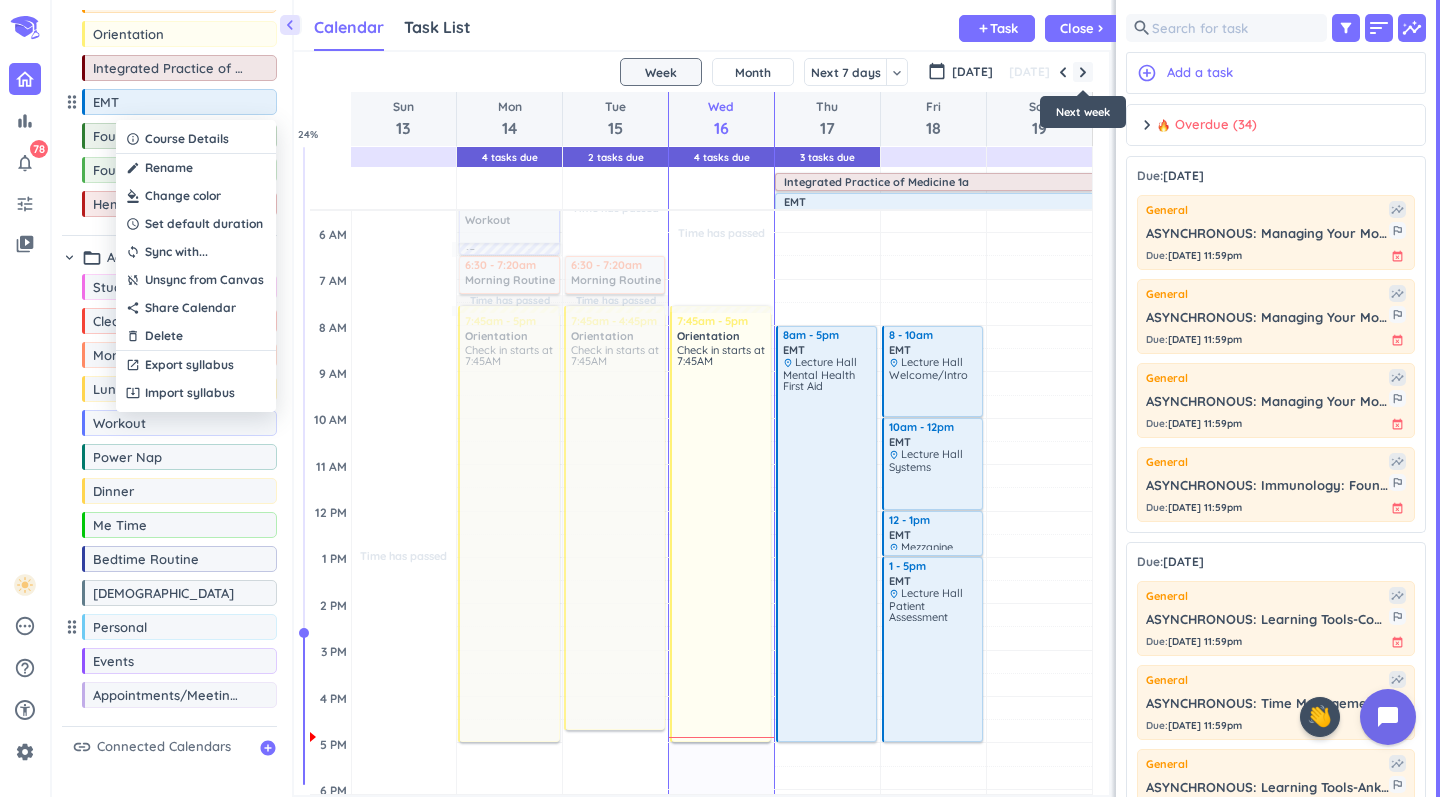 click at bounding box center (1083, 72) 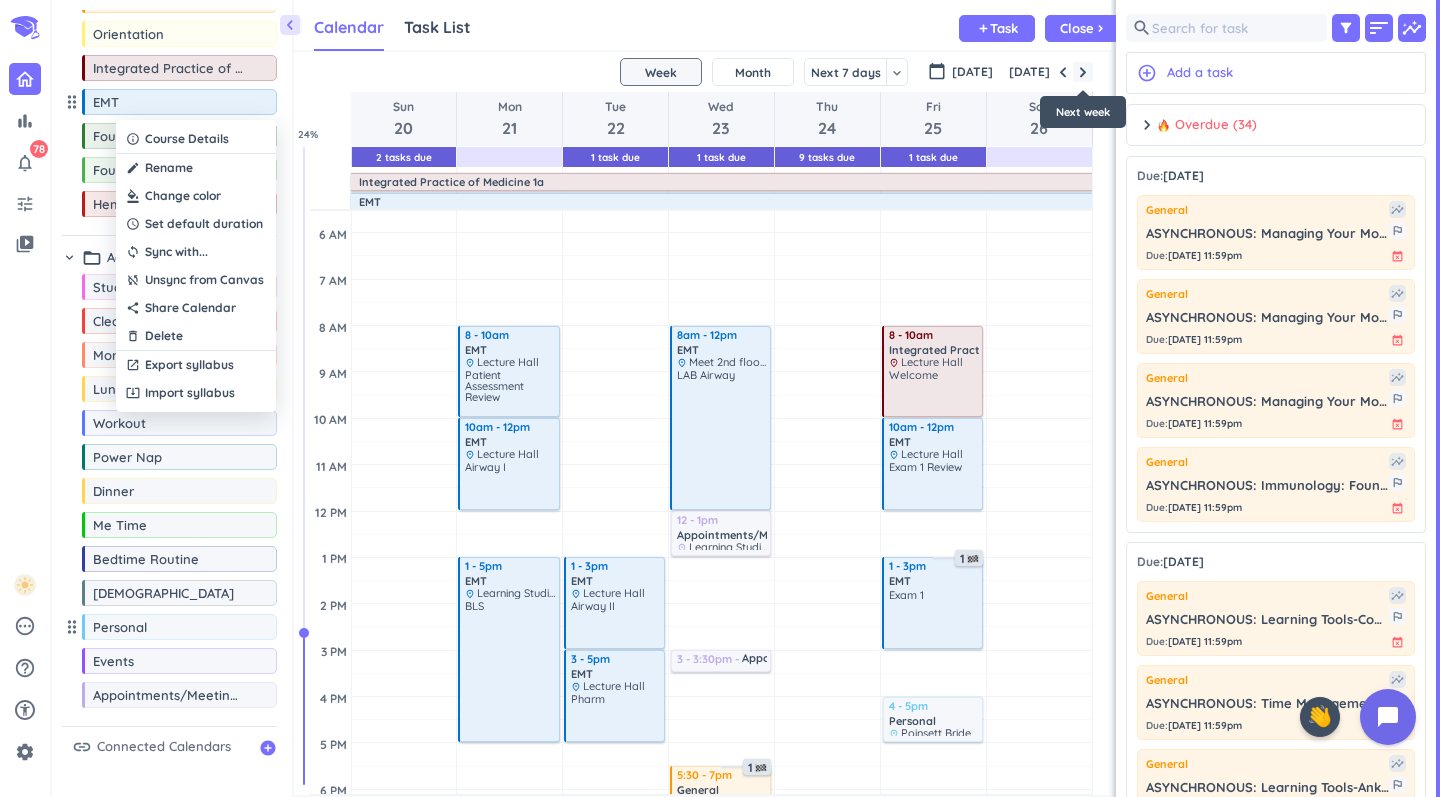click at bounding box center [1083, 72] 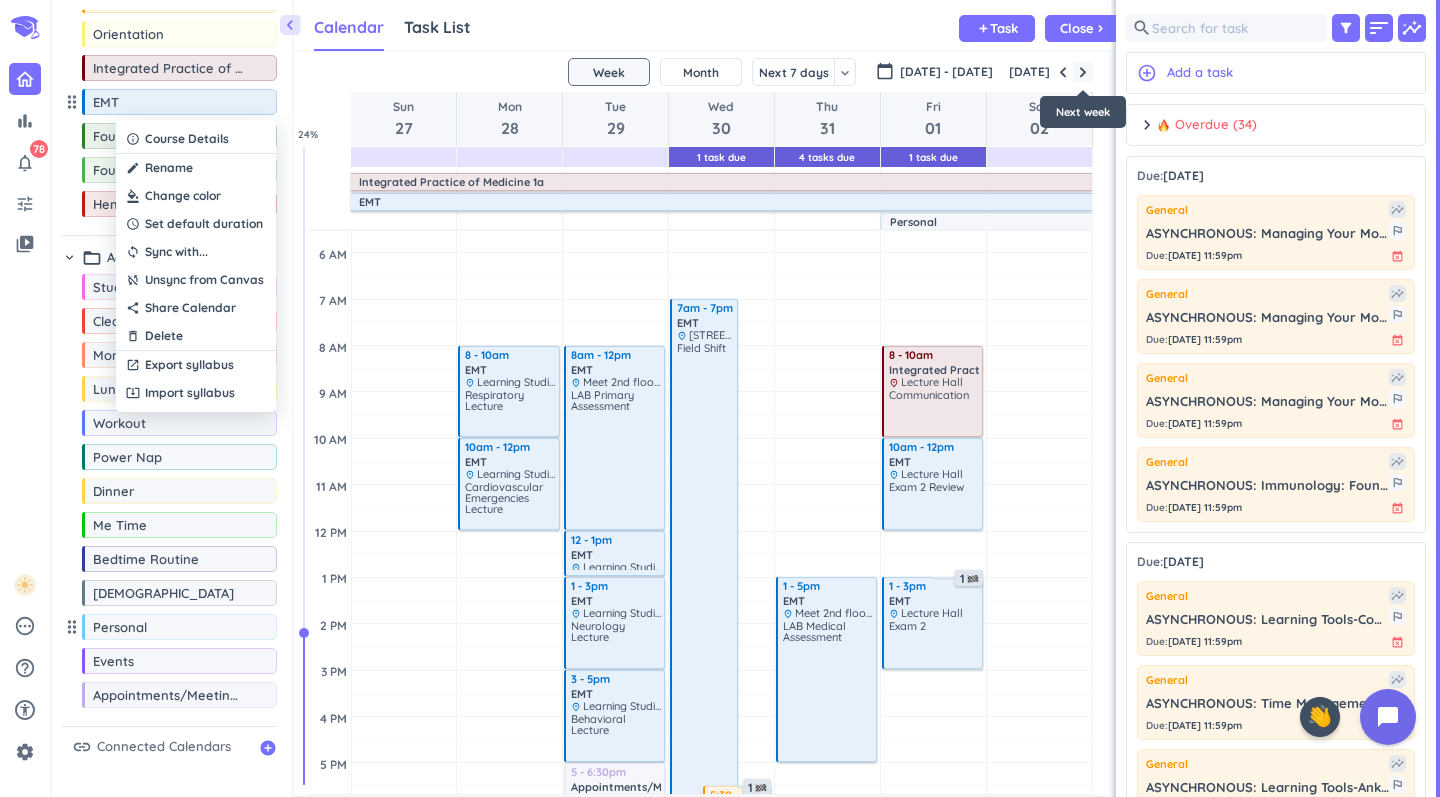 click at bounding box center [1083, 72] 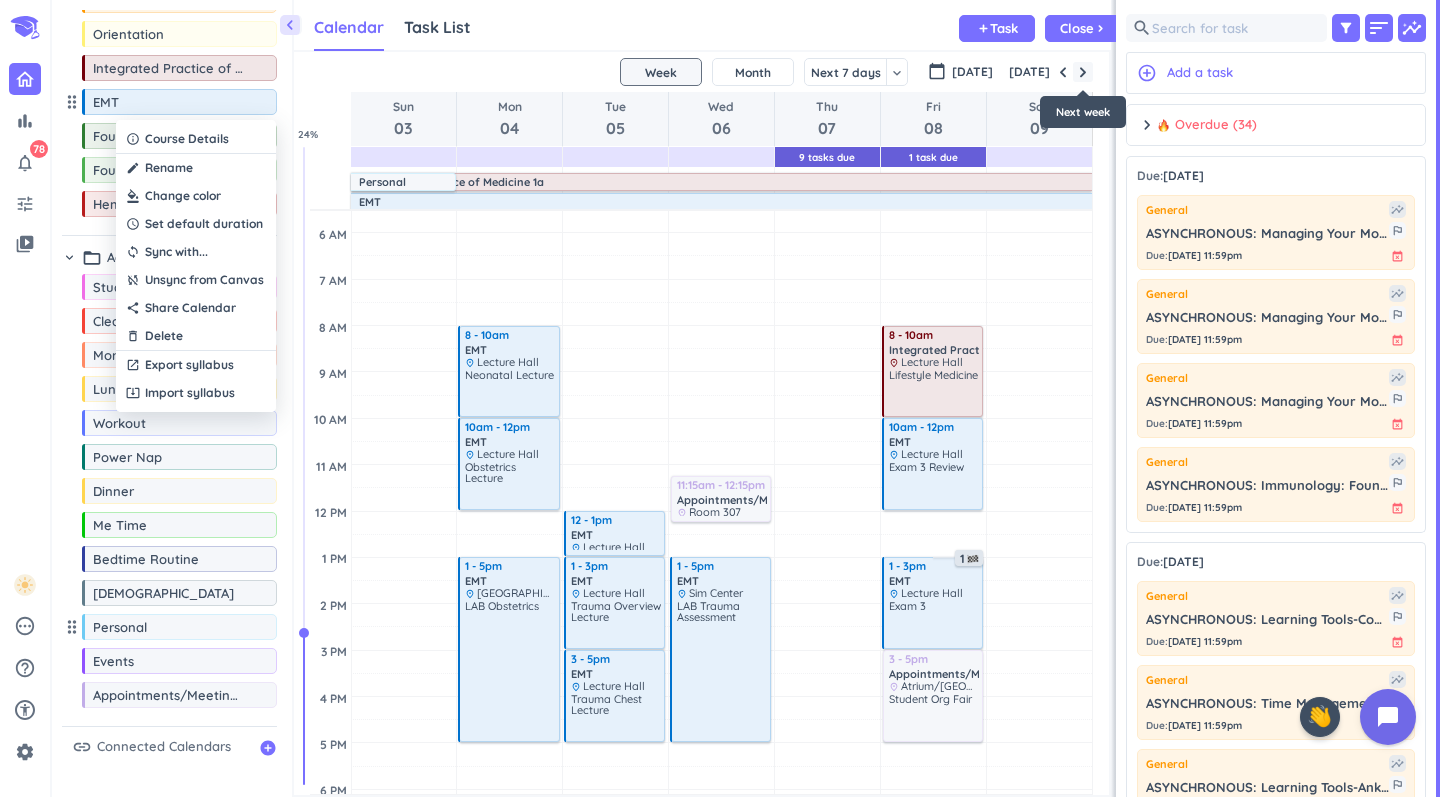 click at bounding box center [1083, 72] 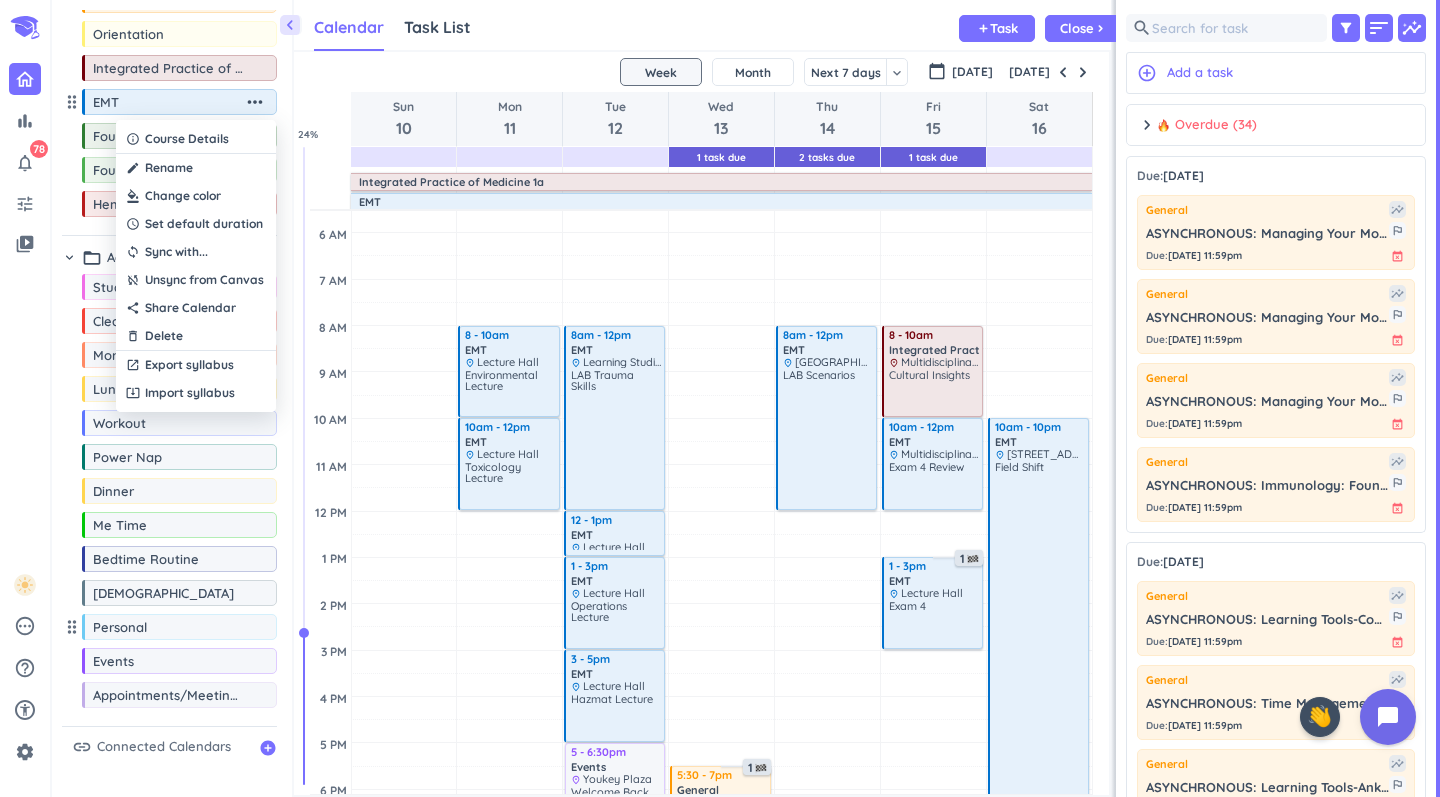 click at bounding box center (720, 398) 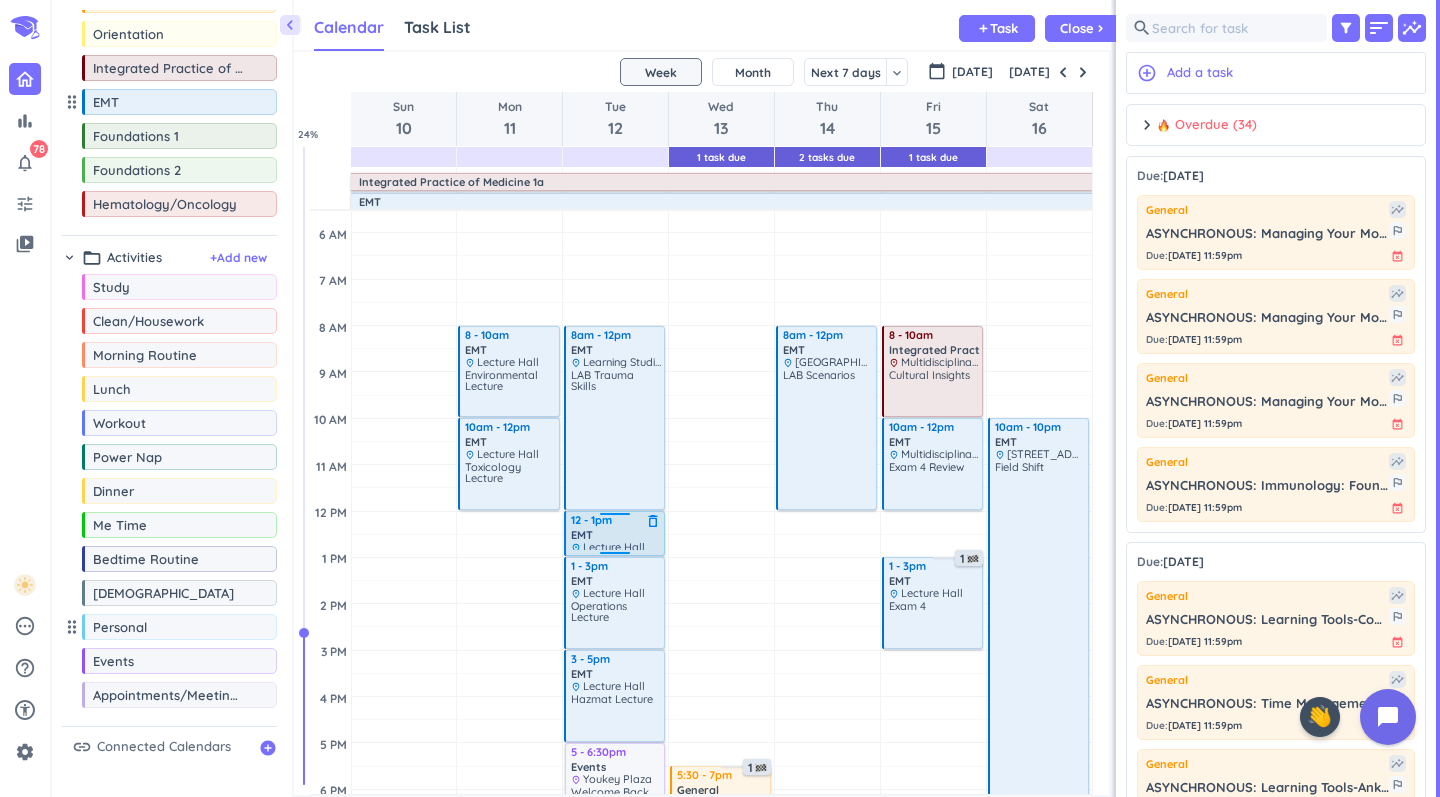click on "EMT" at bounding box center [582, 535] 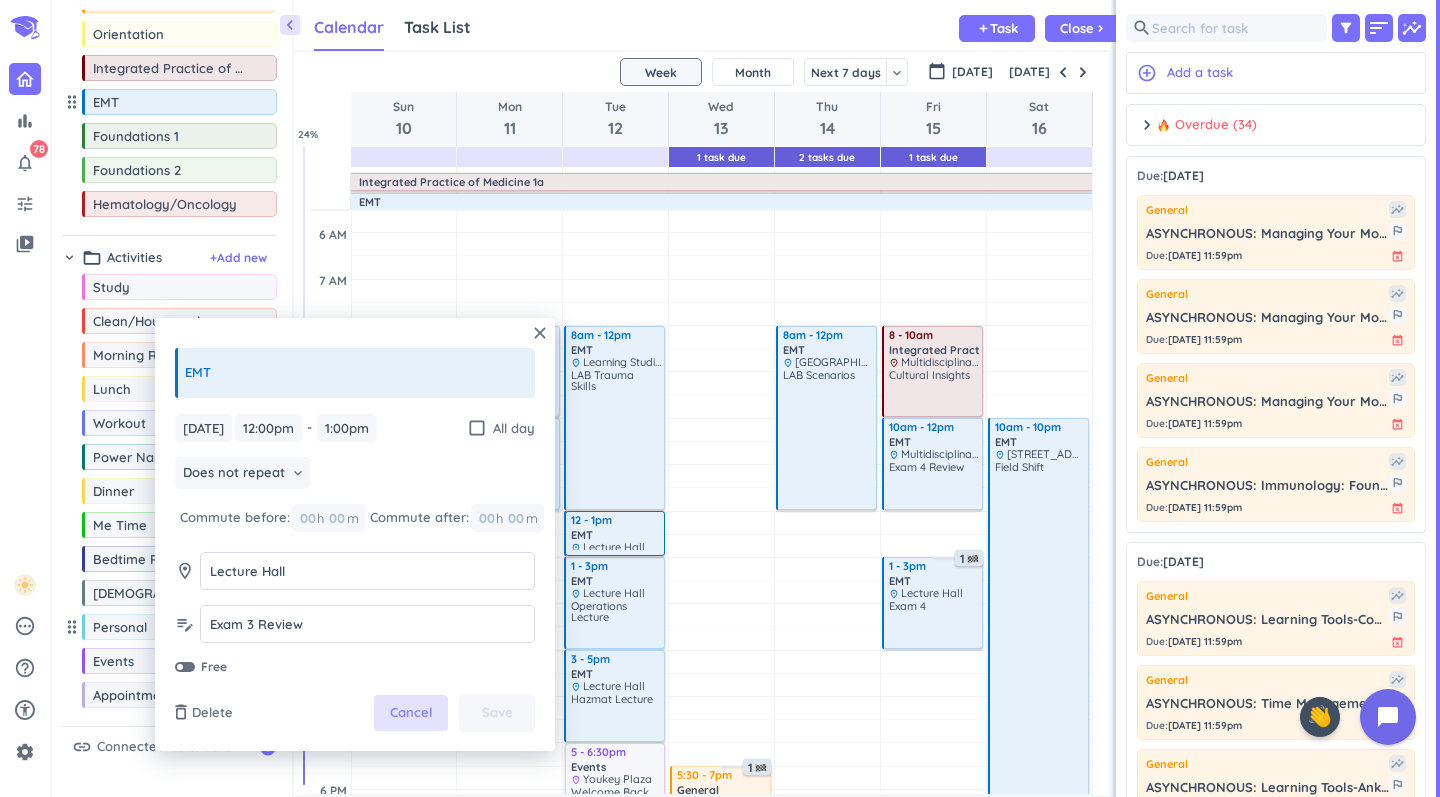 click on "Cancel" at bounding box center [411, 713] 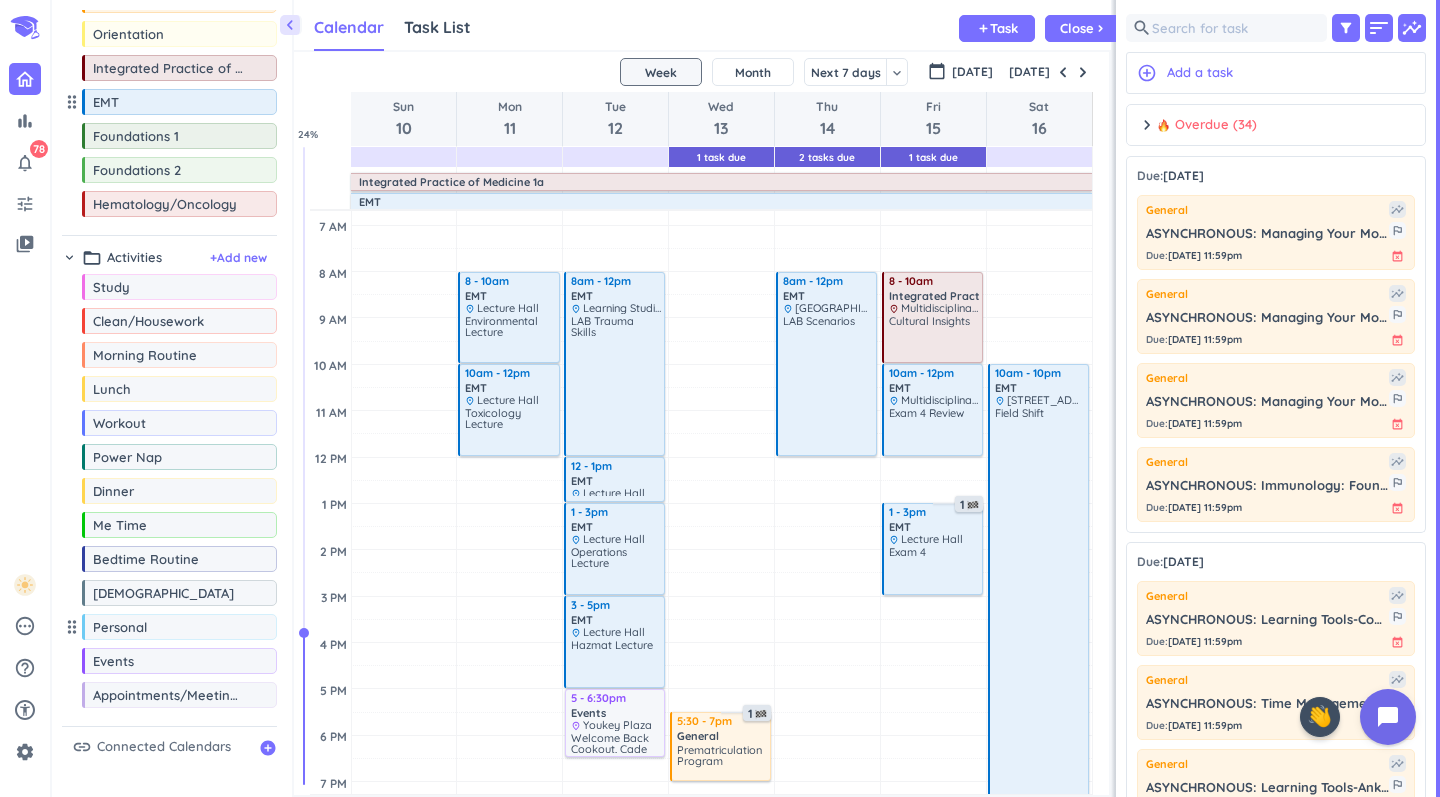 scroll, scrollTop: 126, scrollLeft: 0, axis: vertical 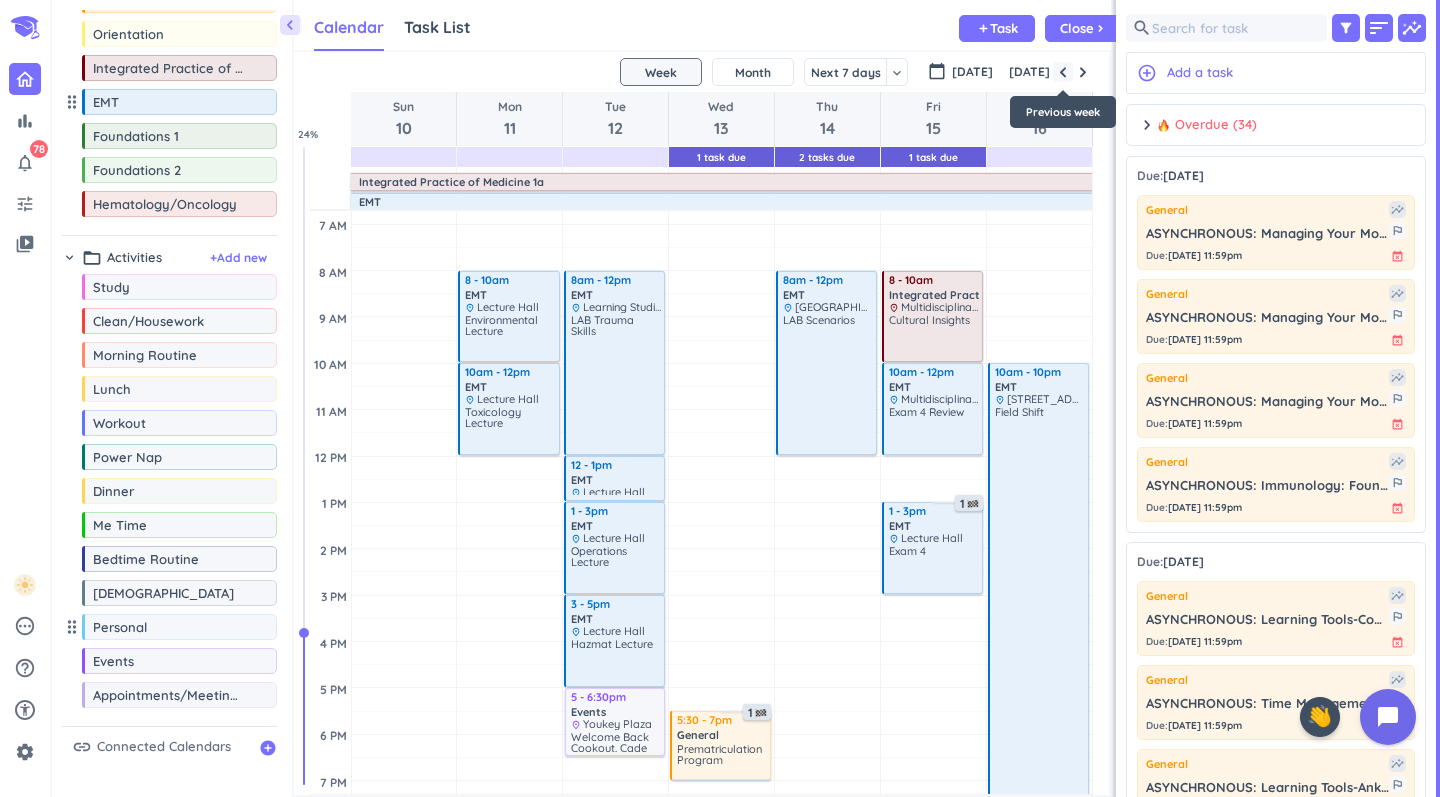 click at bounding box center (1063, 72) 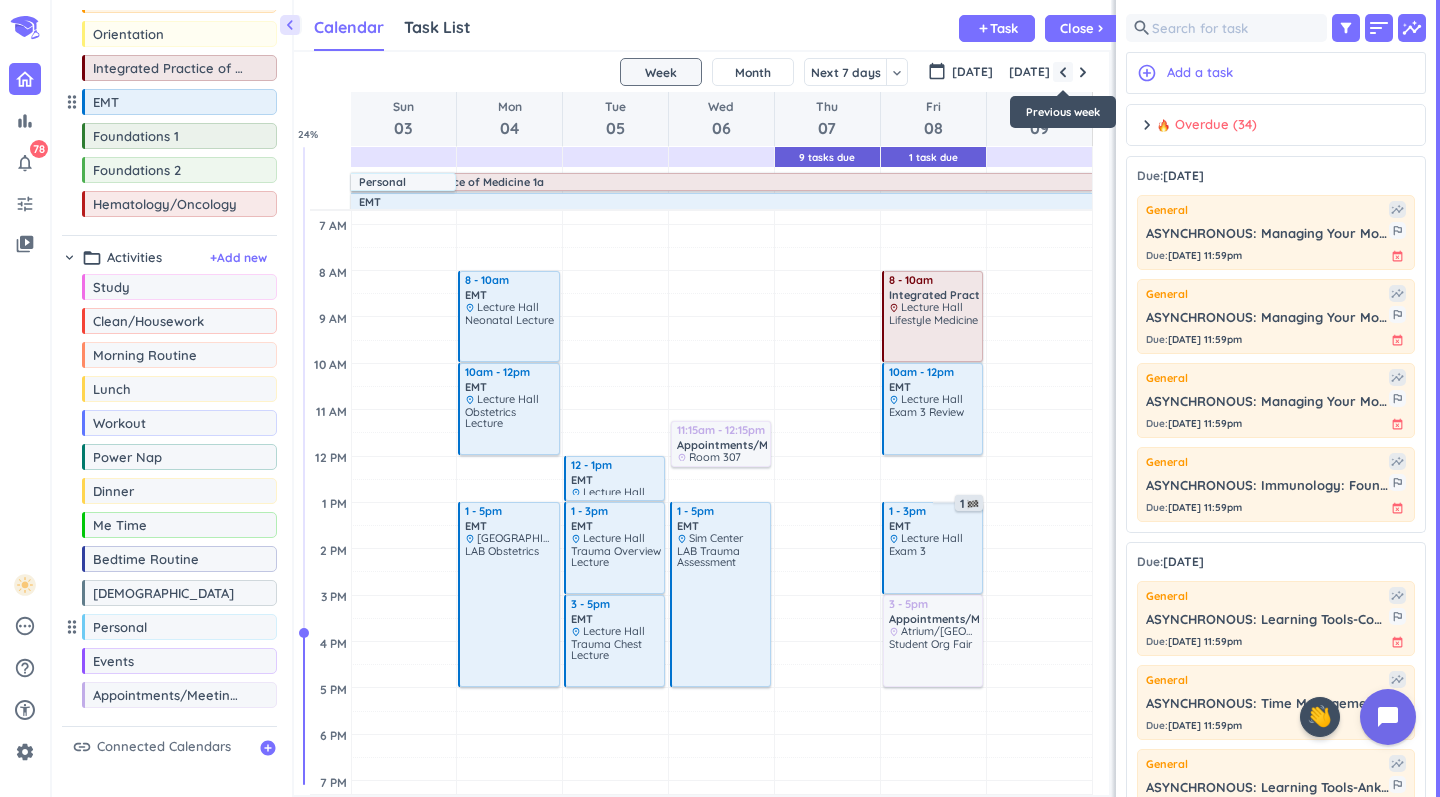 scroll, scrollTop: 71, scrollLeft: 0, axis: vertical 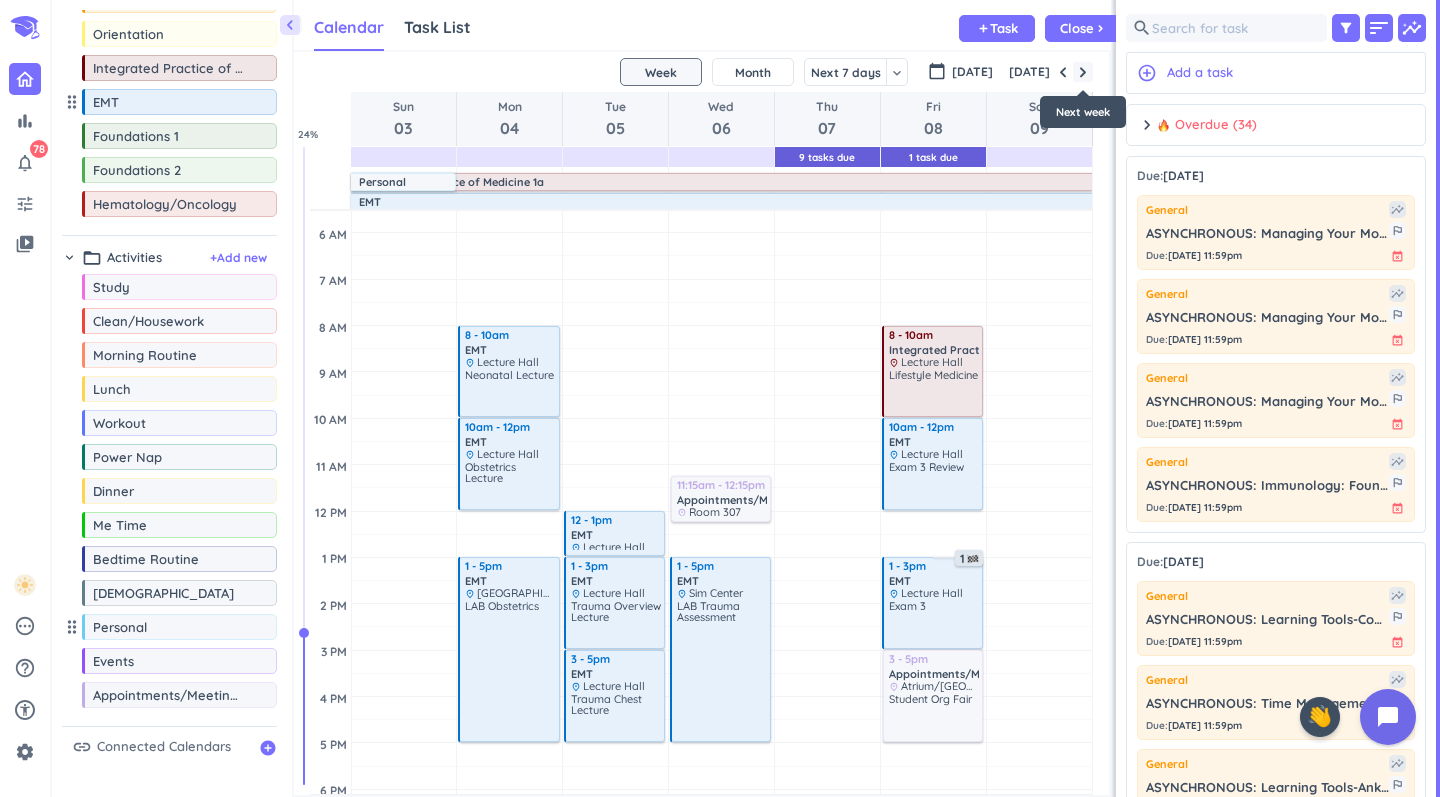click at bounding box center [1083, 72] 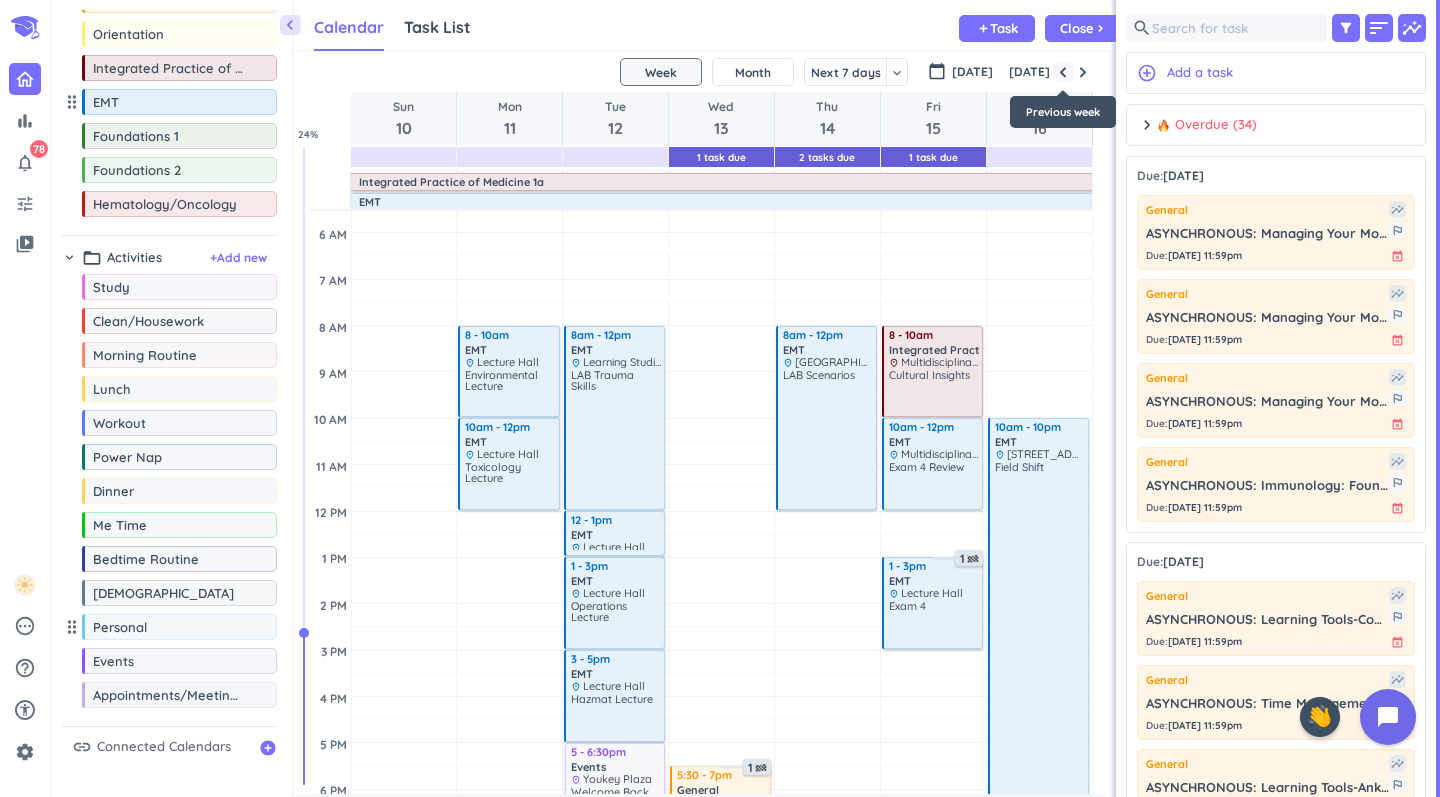 click at bounding box center (1063, 72) 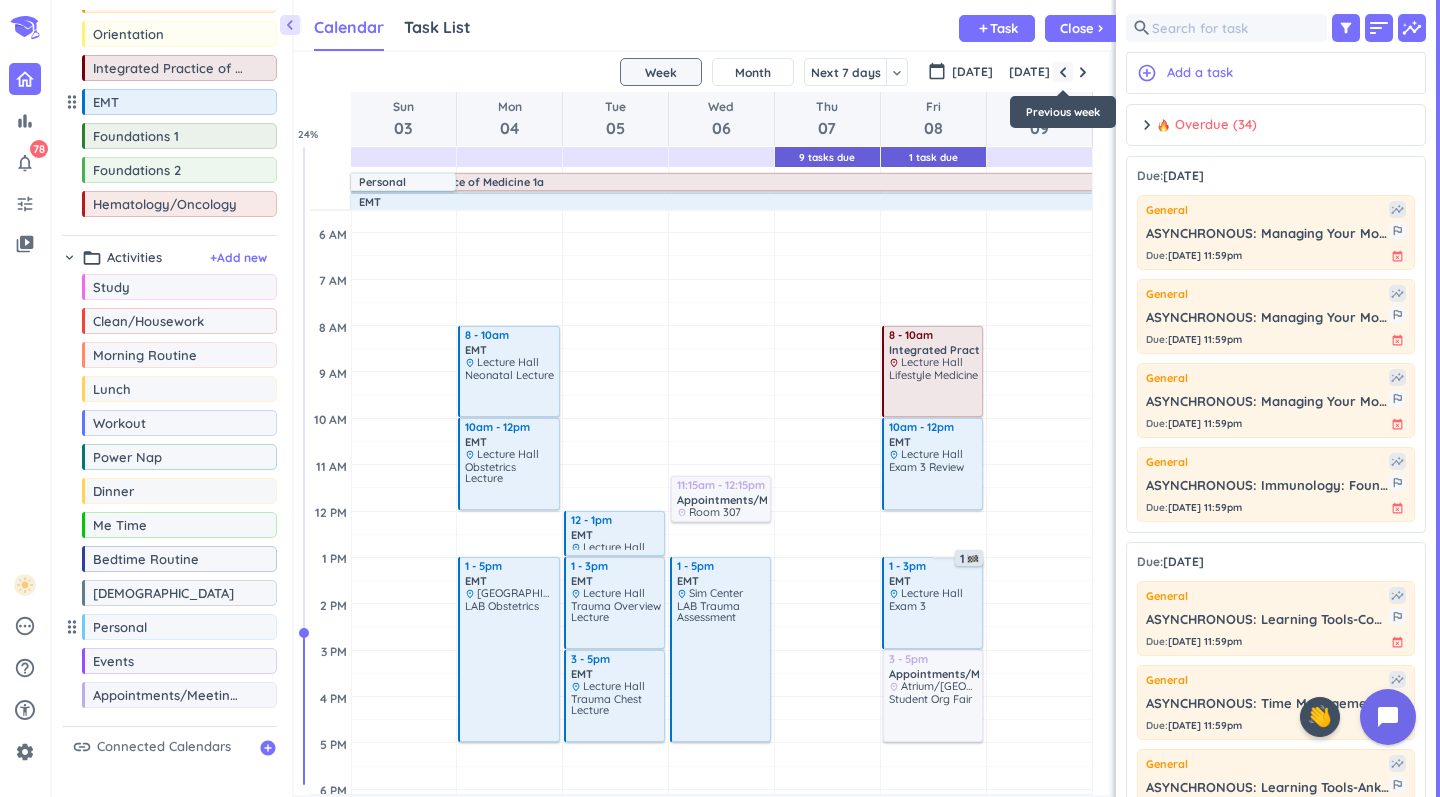 click at bounding box center [1063, 72] 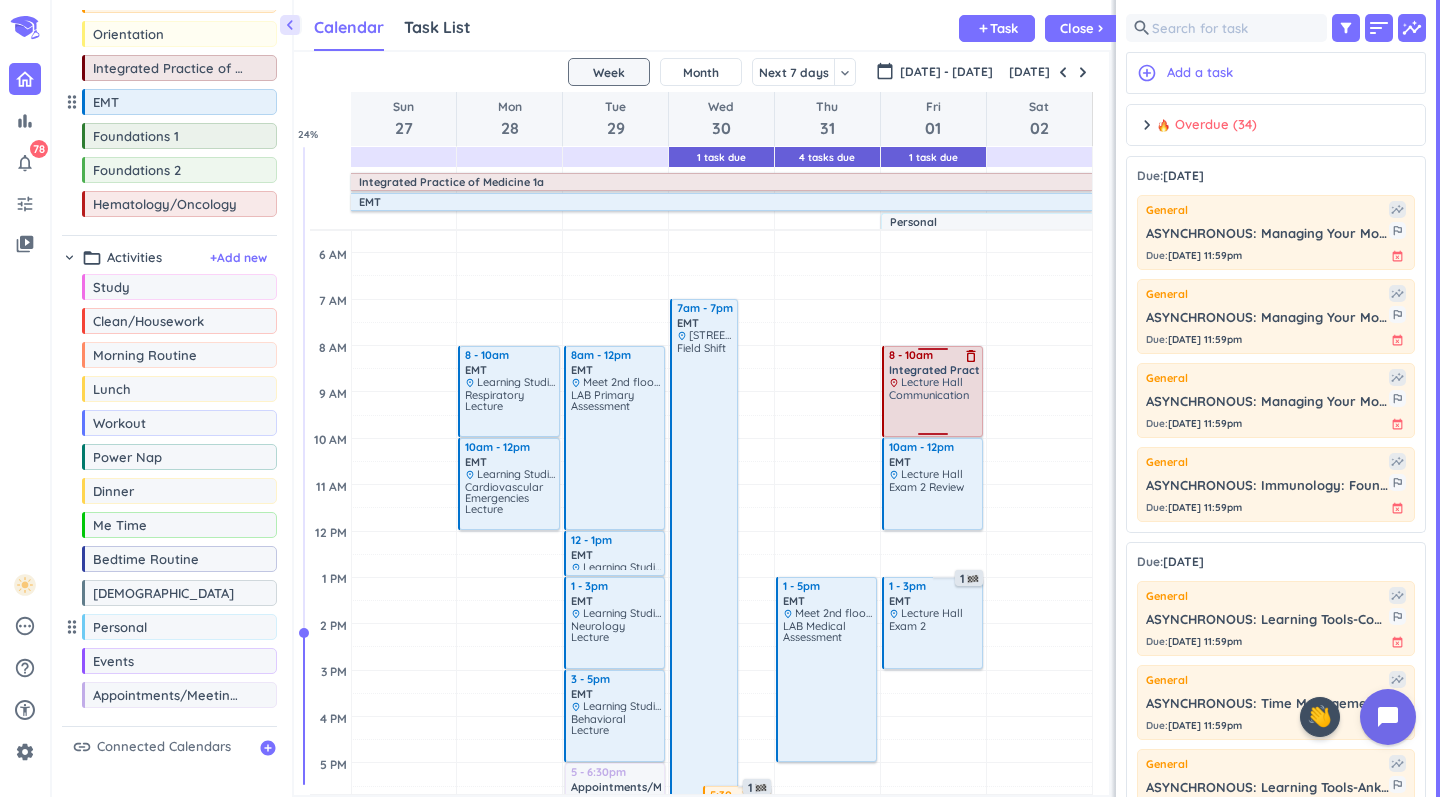 scroll, scrollTop: 142, scrollLeft: 0, axis: vertical 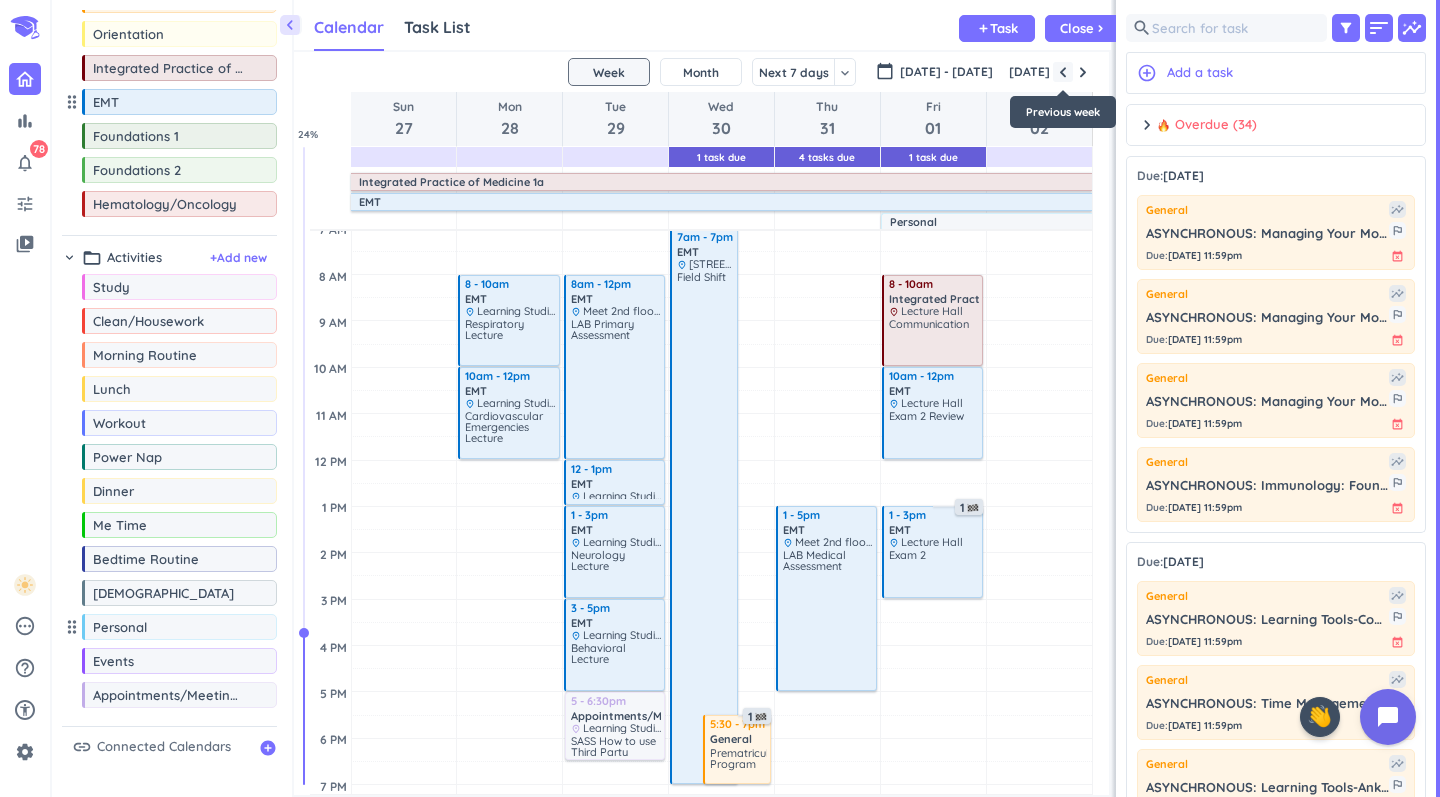 click at bounding box center [1063, 72] 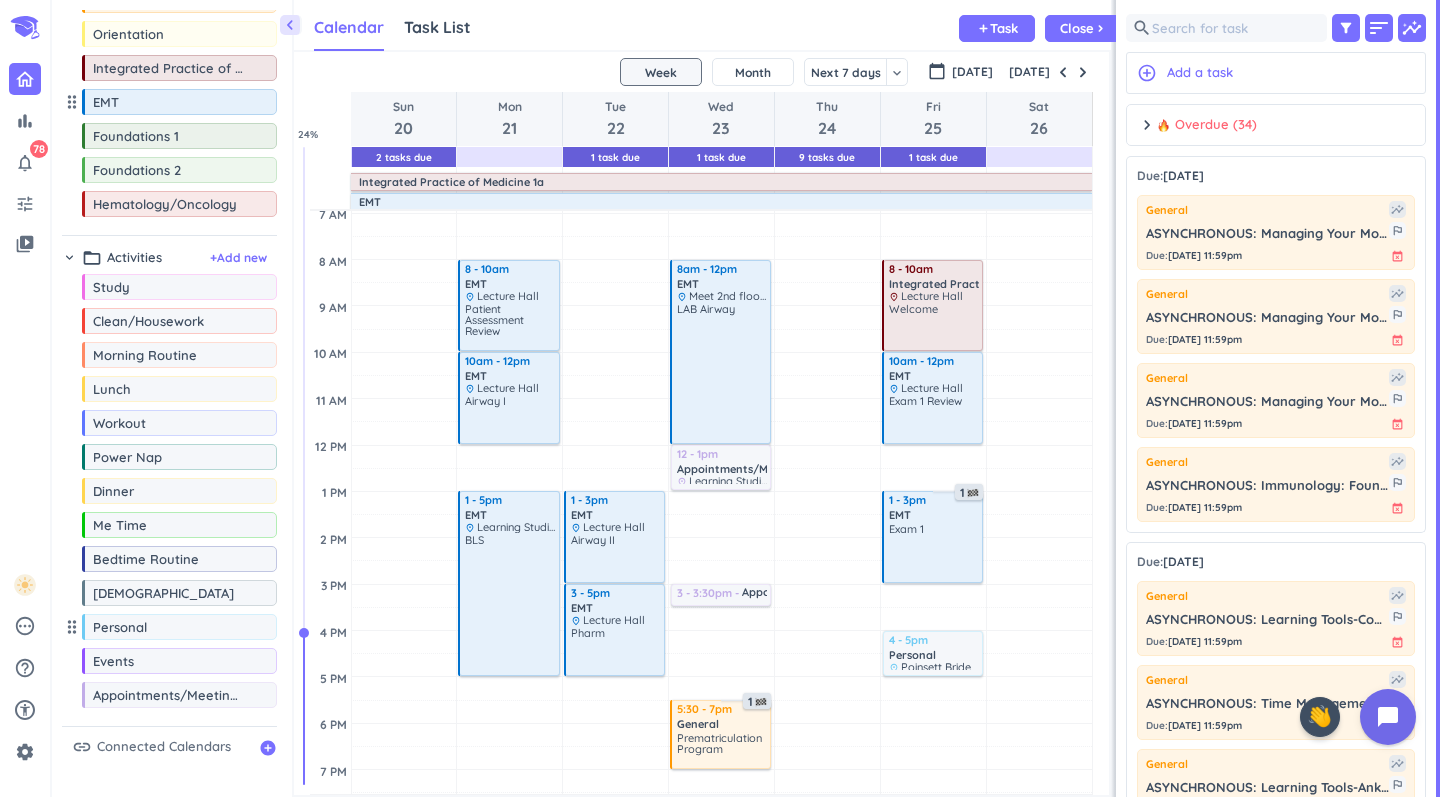 scroll, scrollTop: 136, scrollLeft: 0, axis: vertical 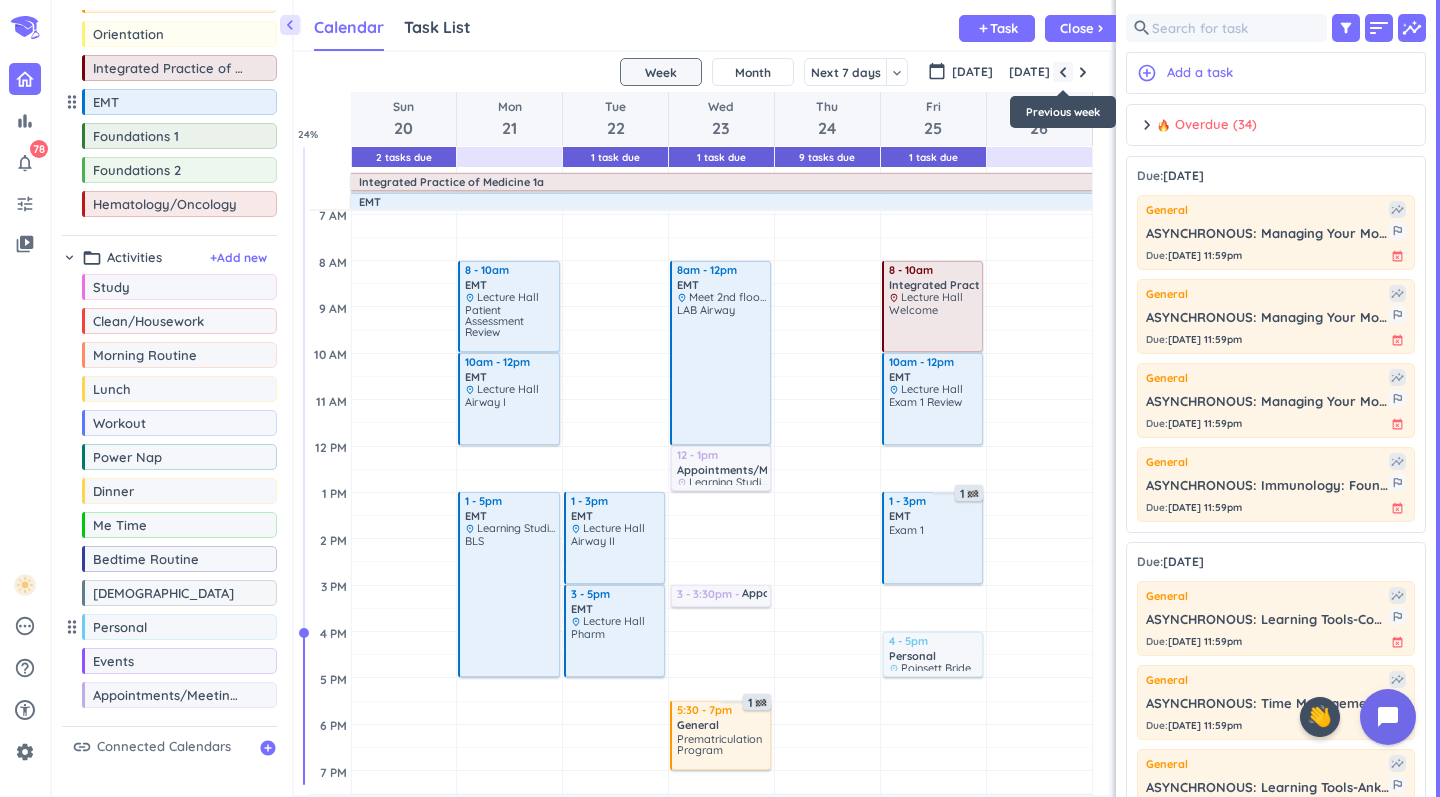 click at bounding box center (1063, 72) 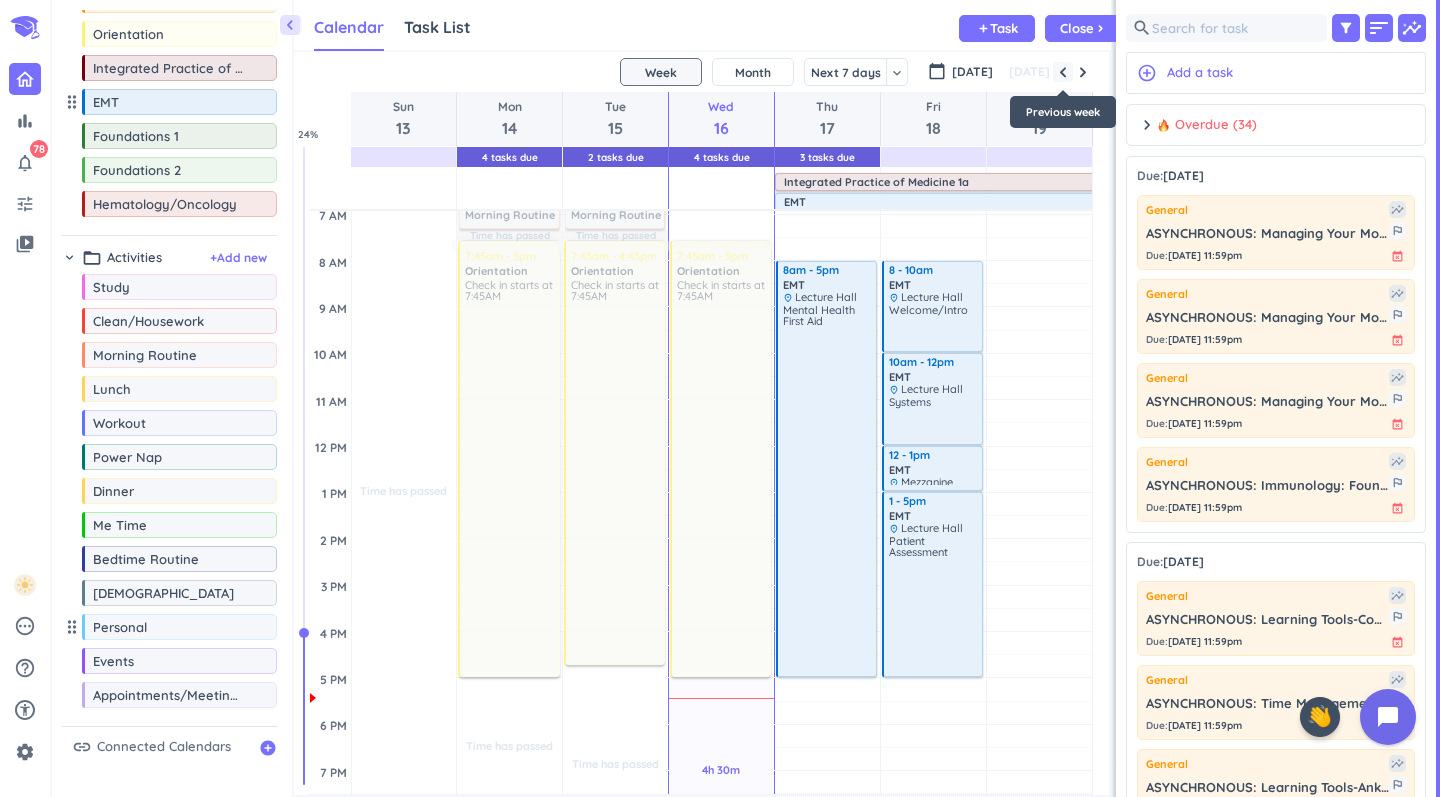 scroll, scrollTop: 71, scrollLeft: 0, axis: vertical 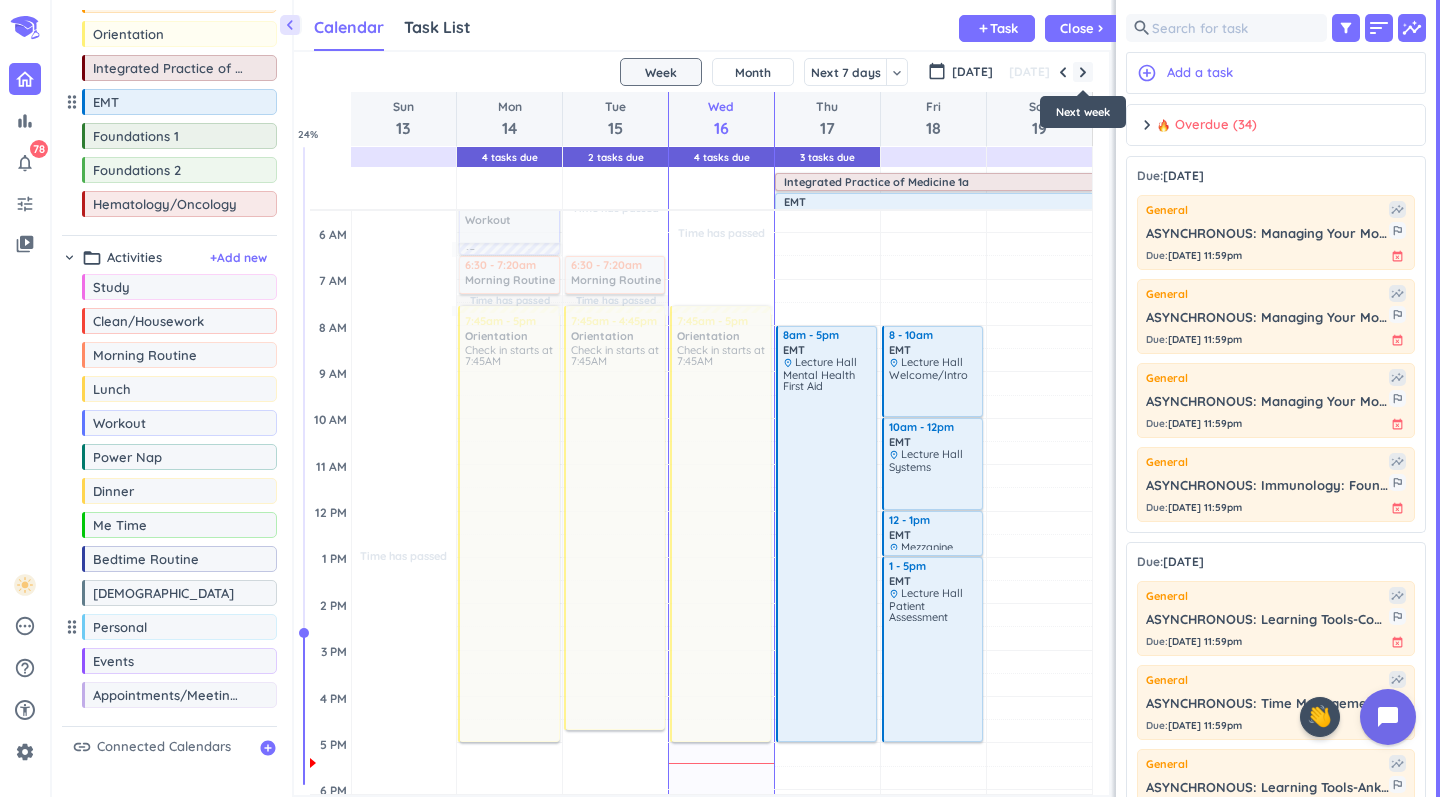 click at bounding box center (1083, 72) 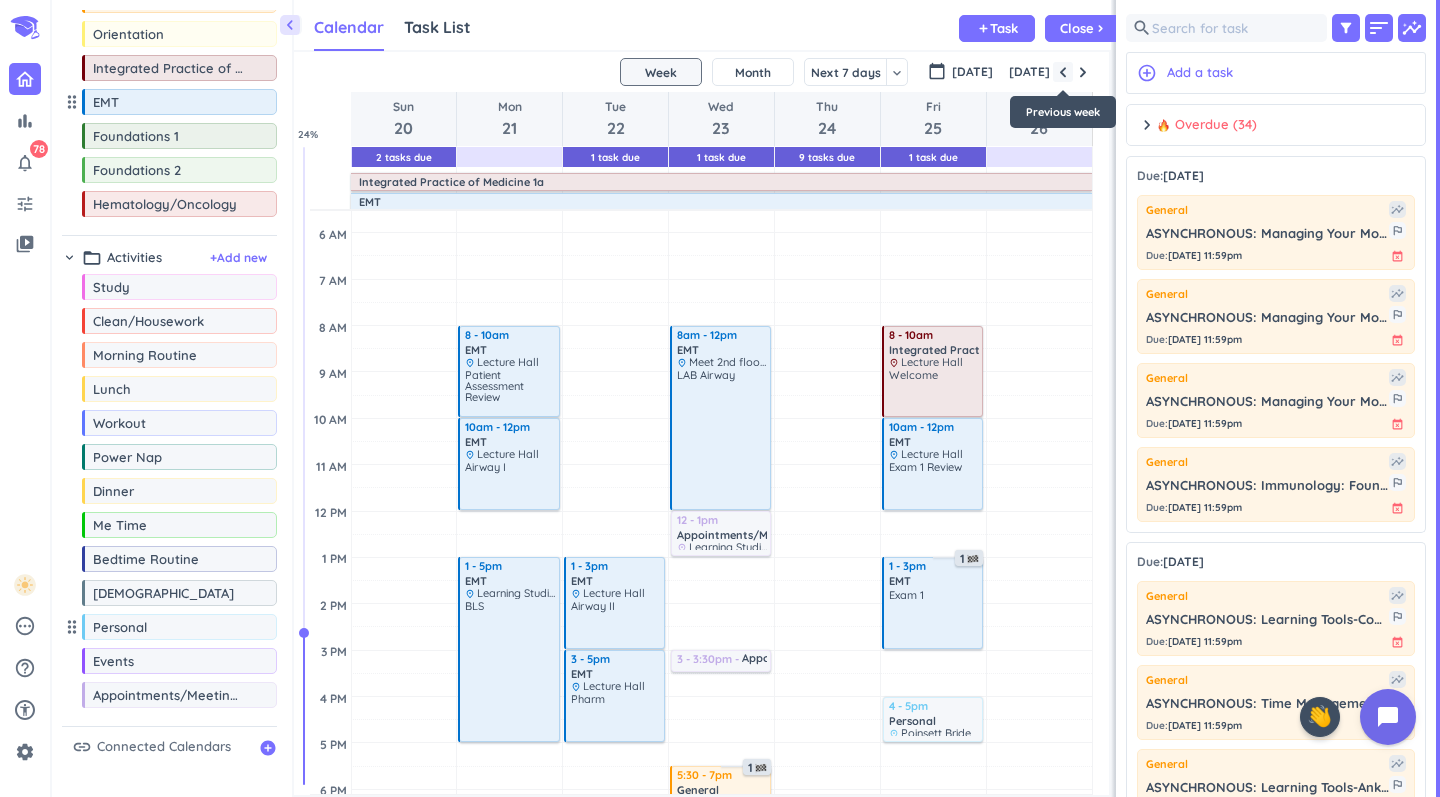 click at bounding box center [1063, 72] 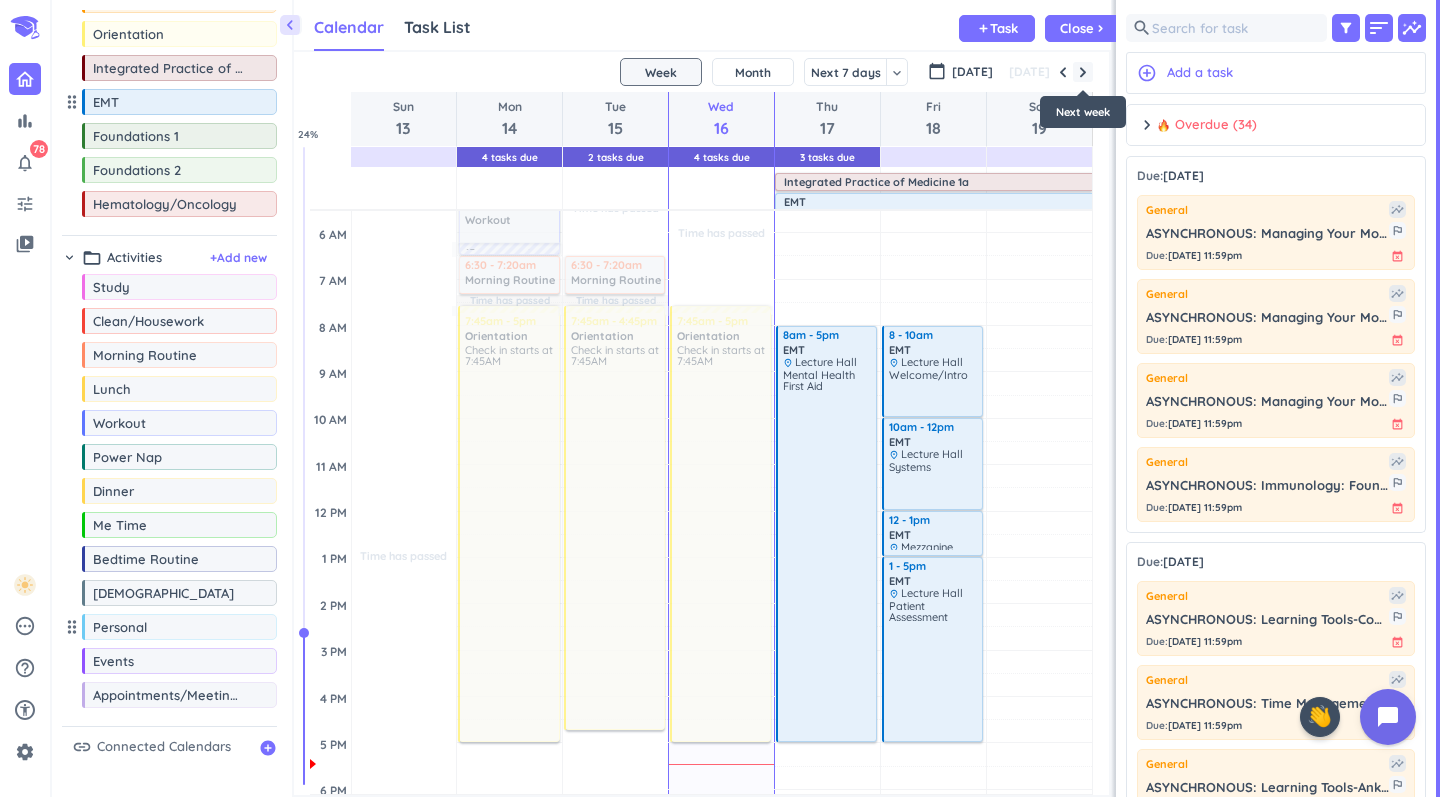 click at bounding box center [1083, 72] 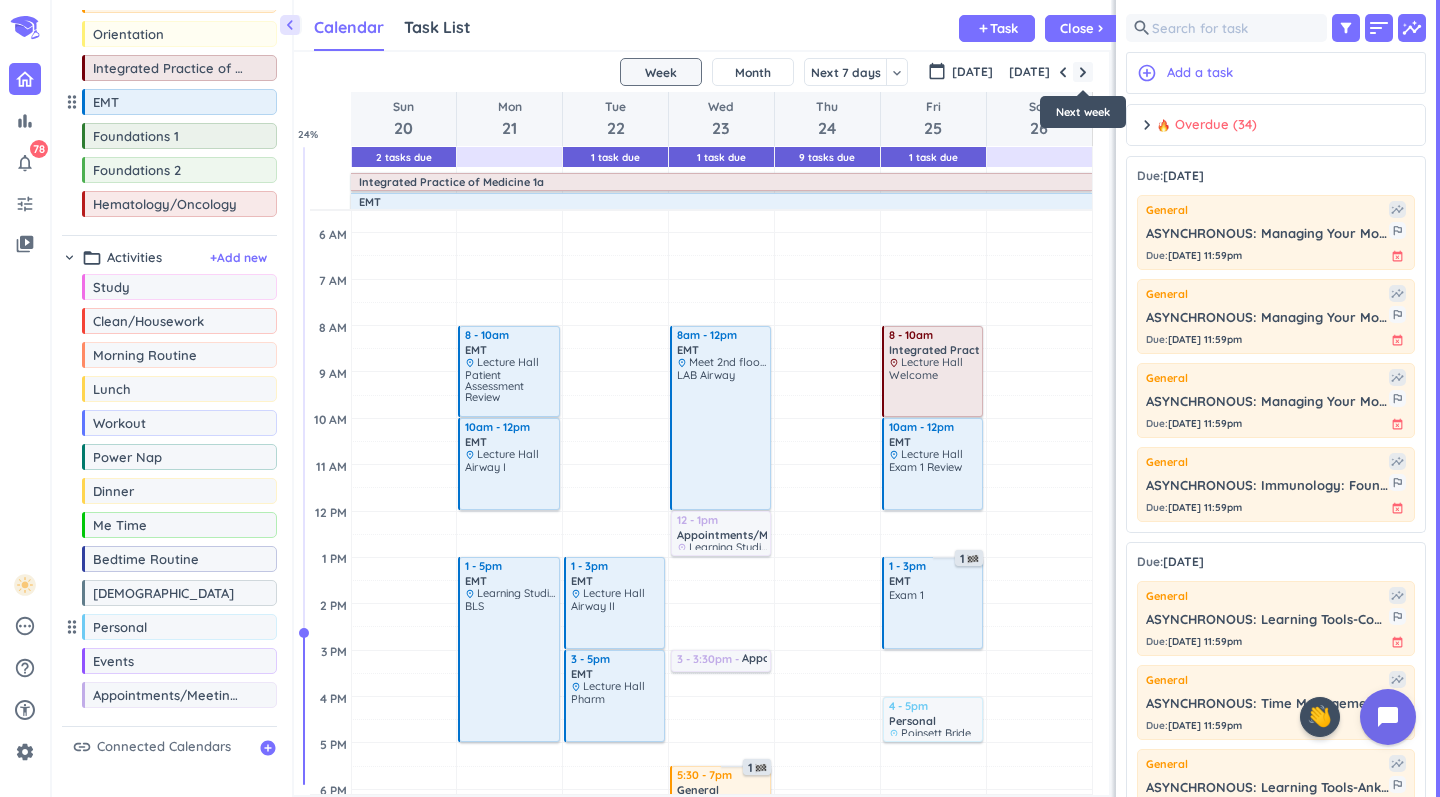 click at bounding box center [1083, 72] 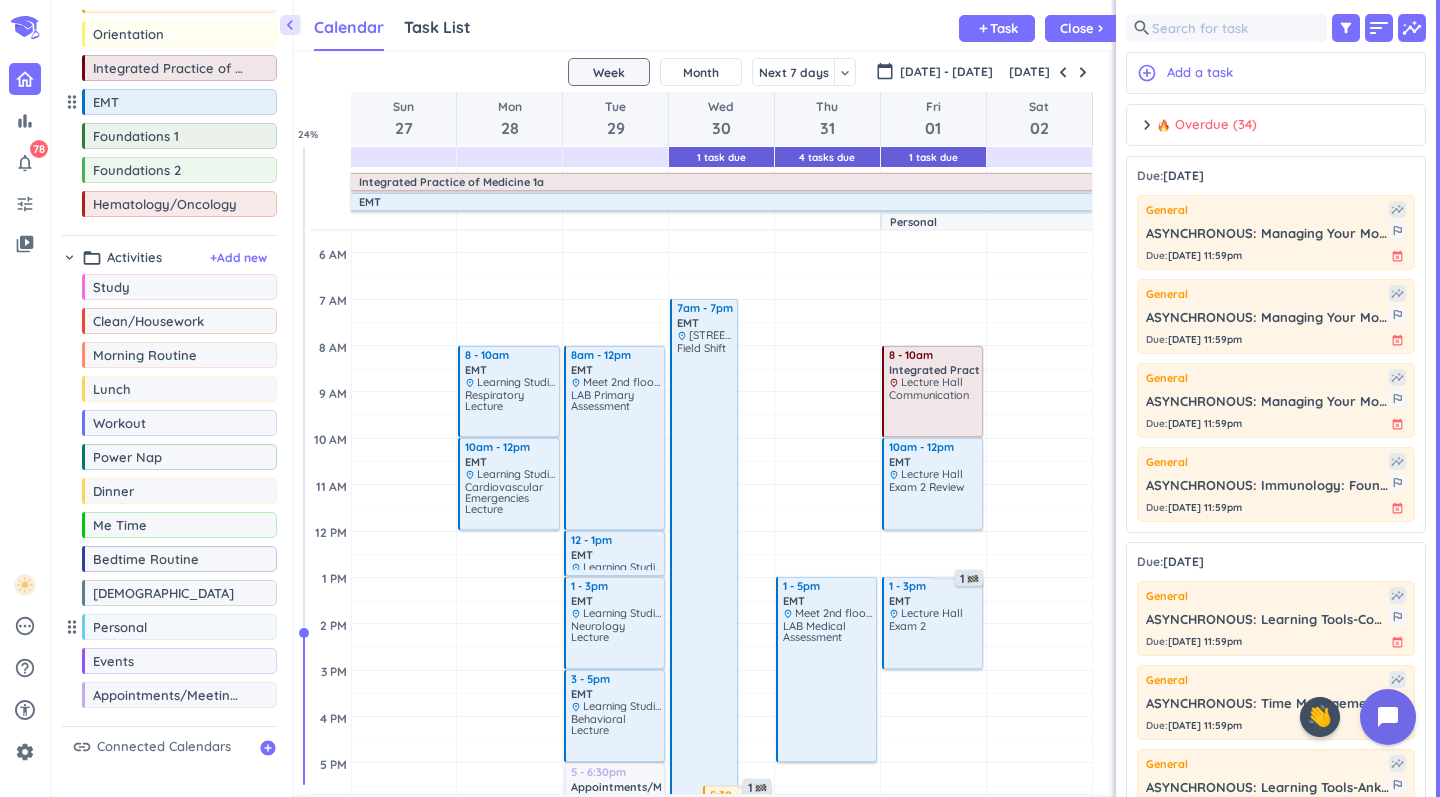 scroll, scrollTop: 99, scrollLeft: 0, axis: vertical 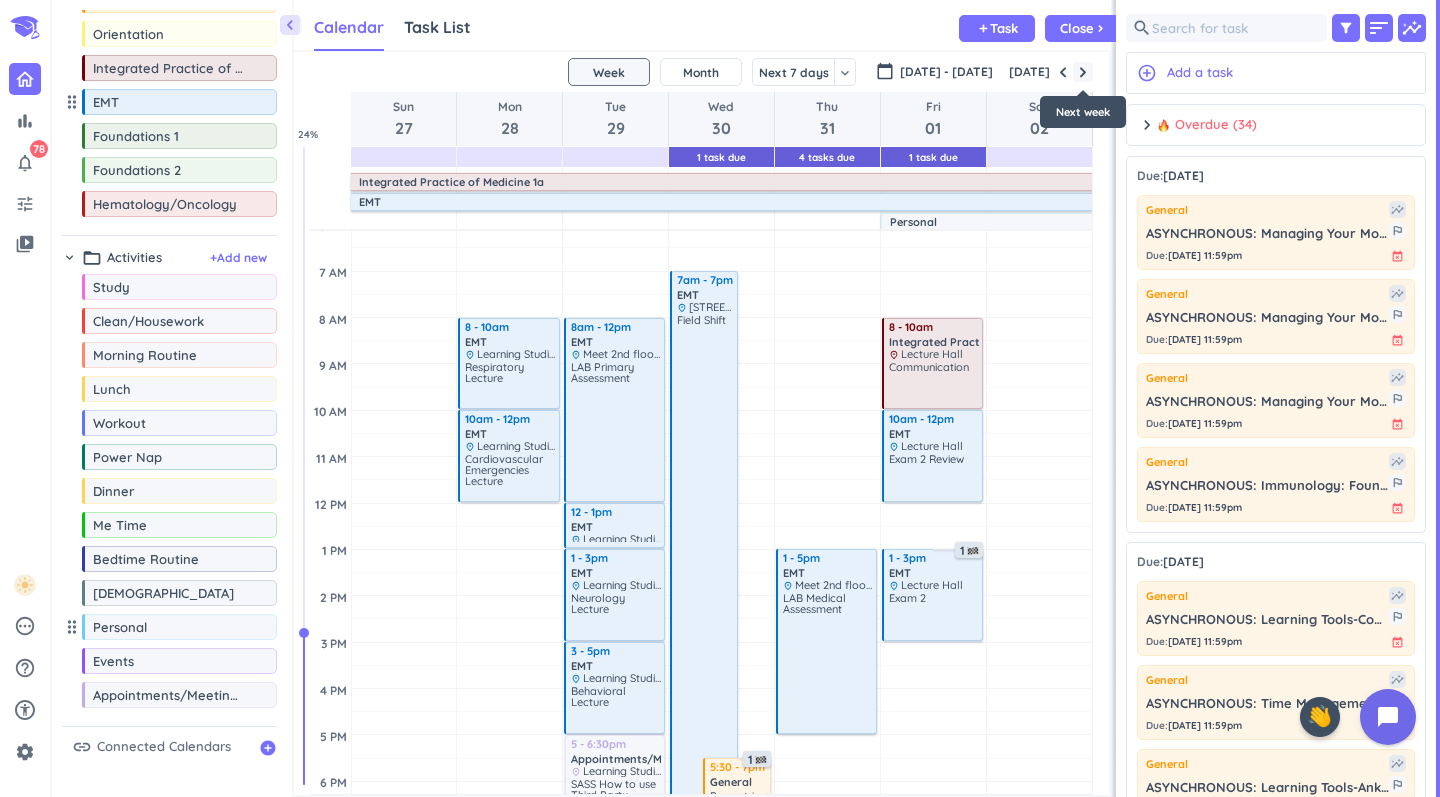 click at bounding box center (1083, 72) 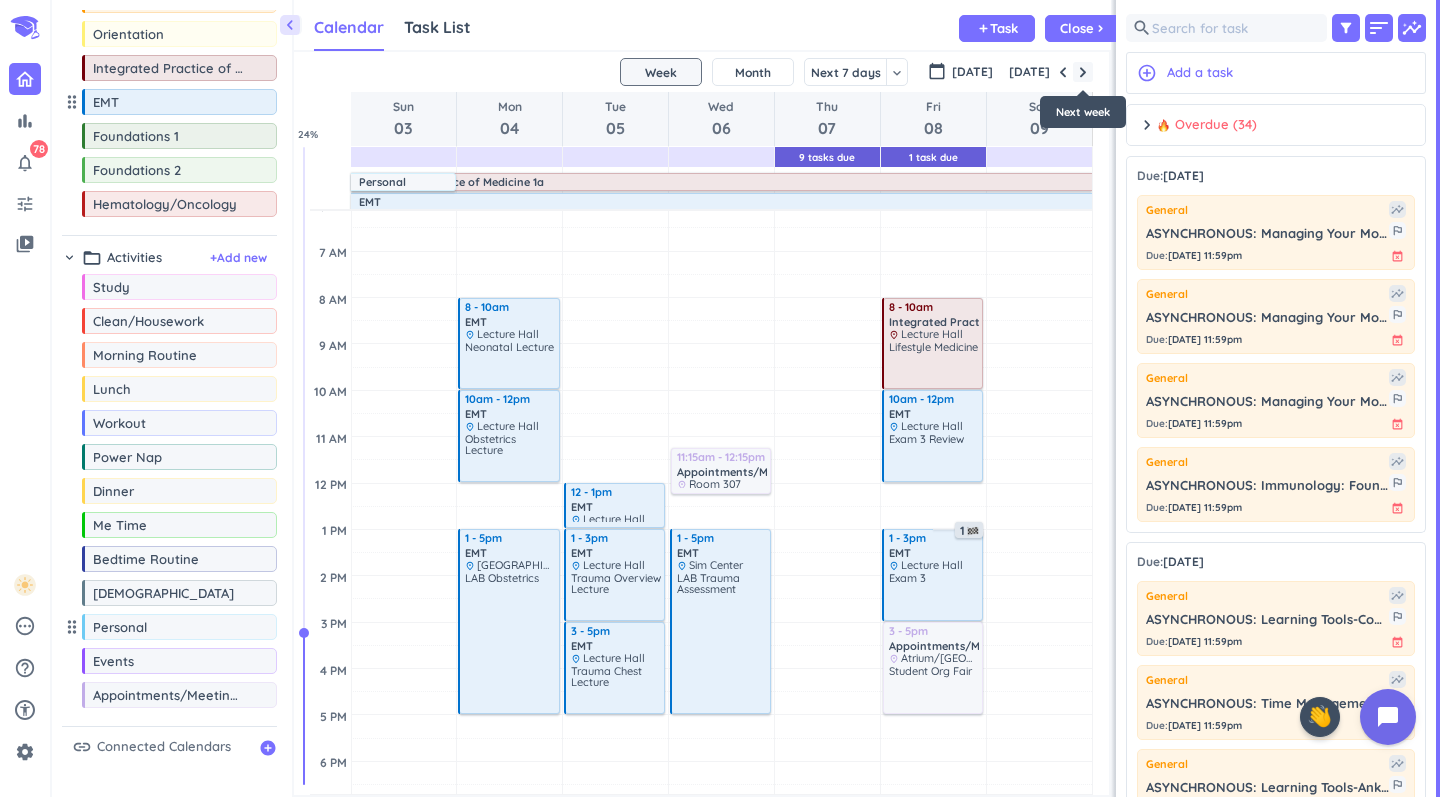 scroll, scrollTop: 71, scrollLeft: 0, axis: vertical 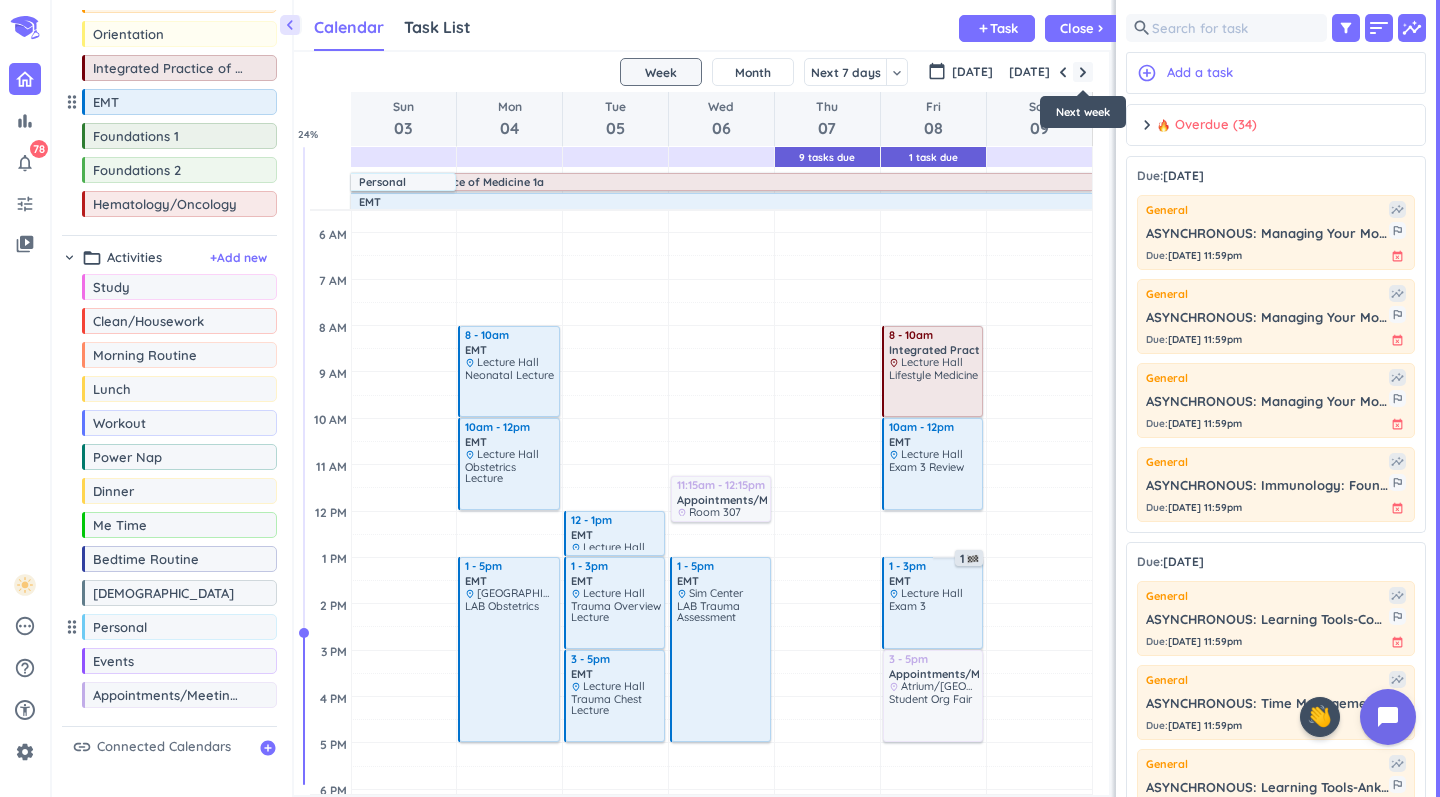 click at bounding box center [1083, 72] 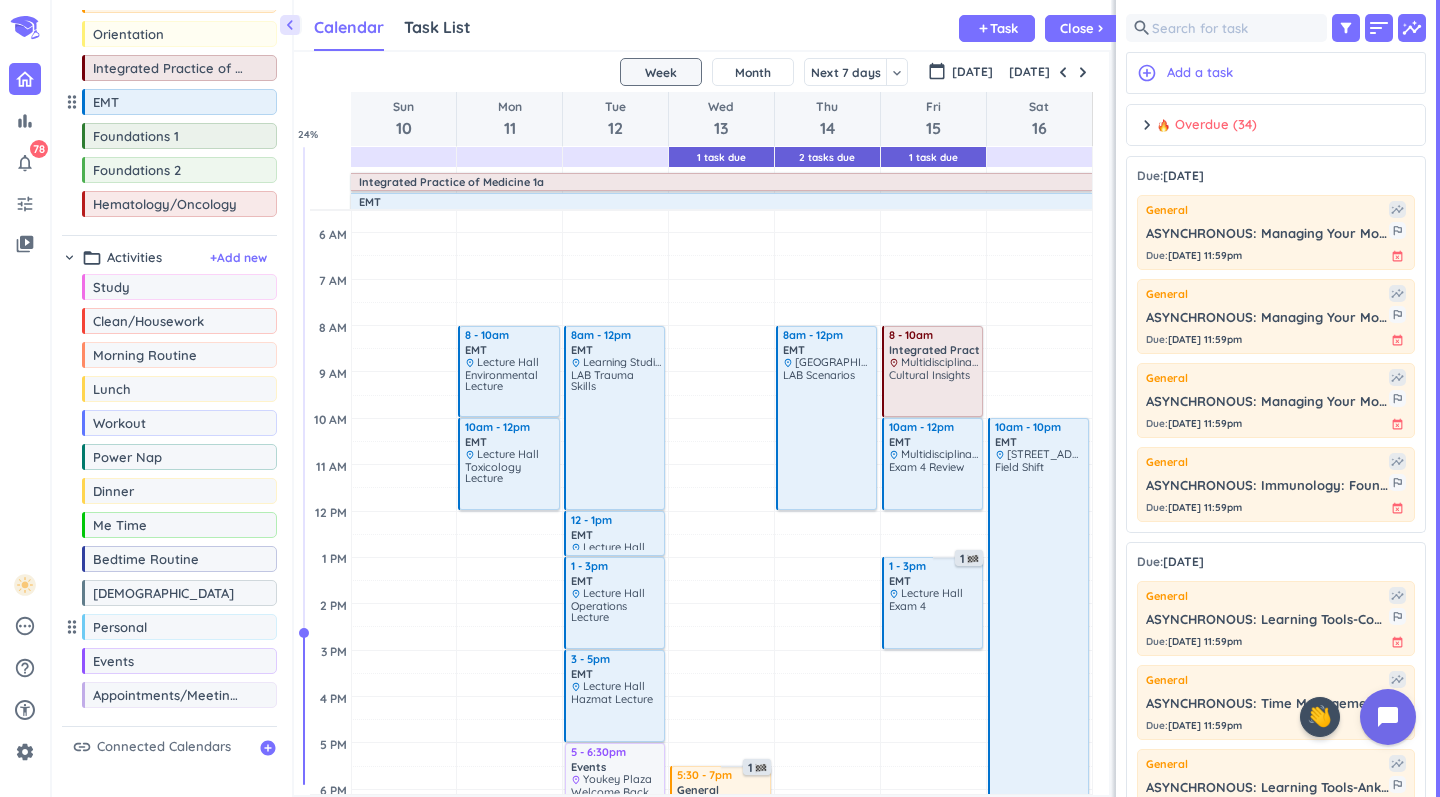 scroll, scrollTop: 112, scrollLeft: 0, axis: vertical 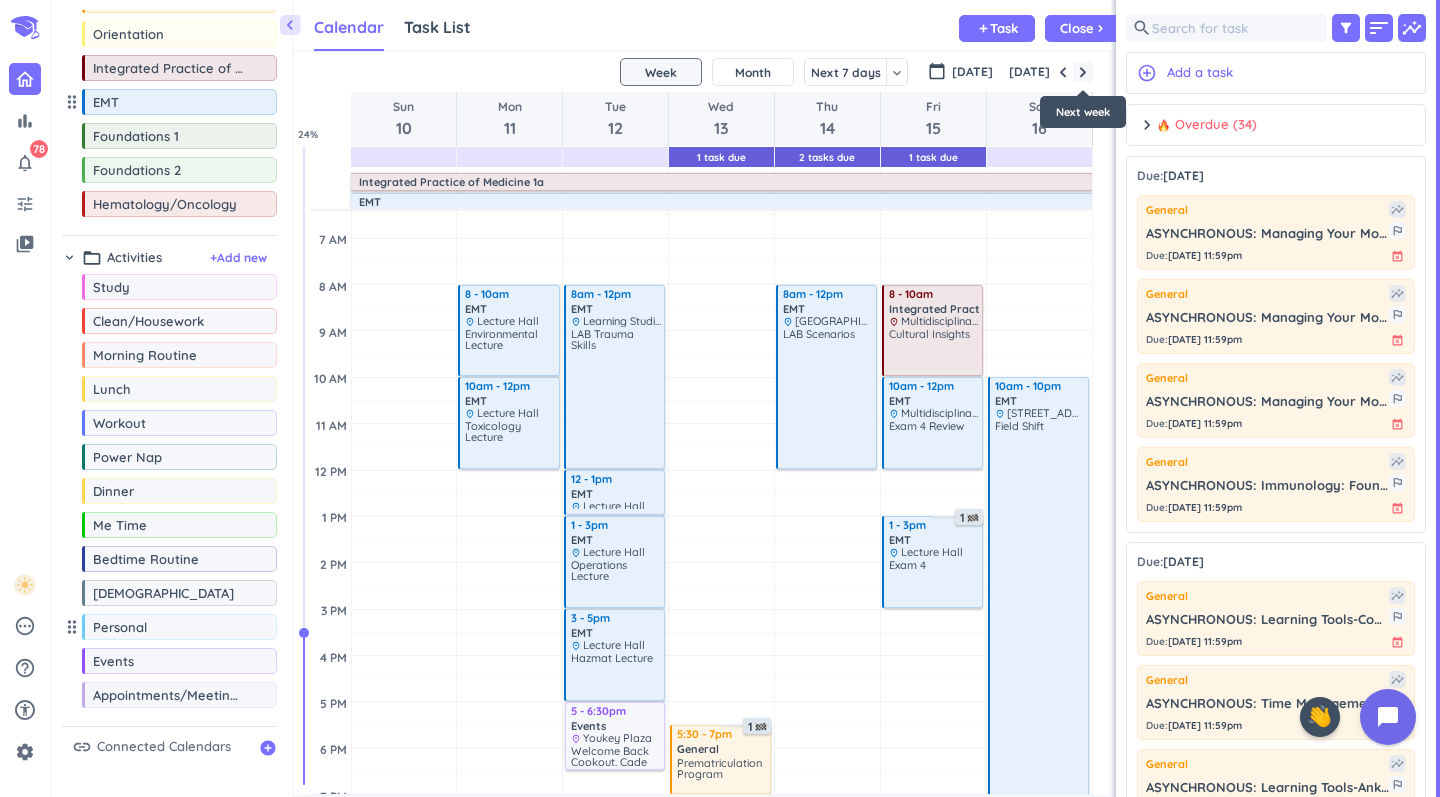 click at bounding box center (1083, 72) 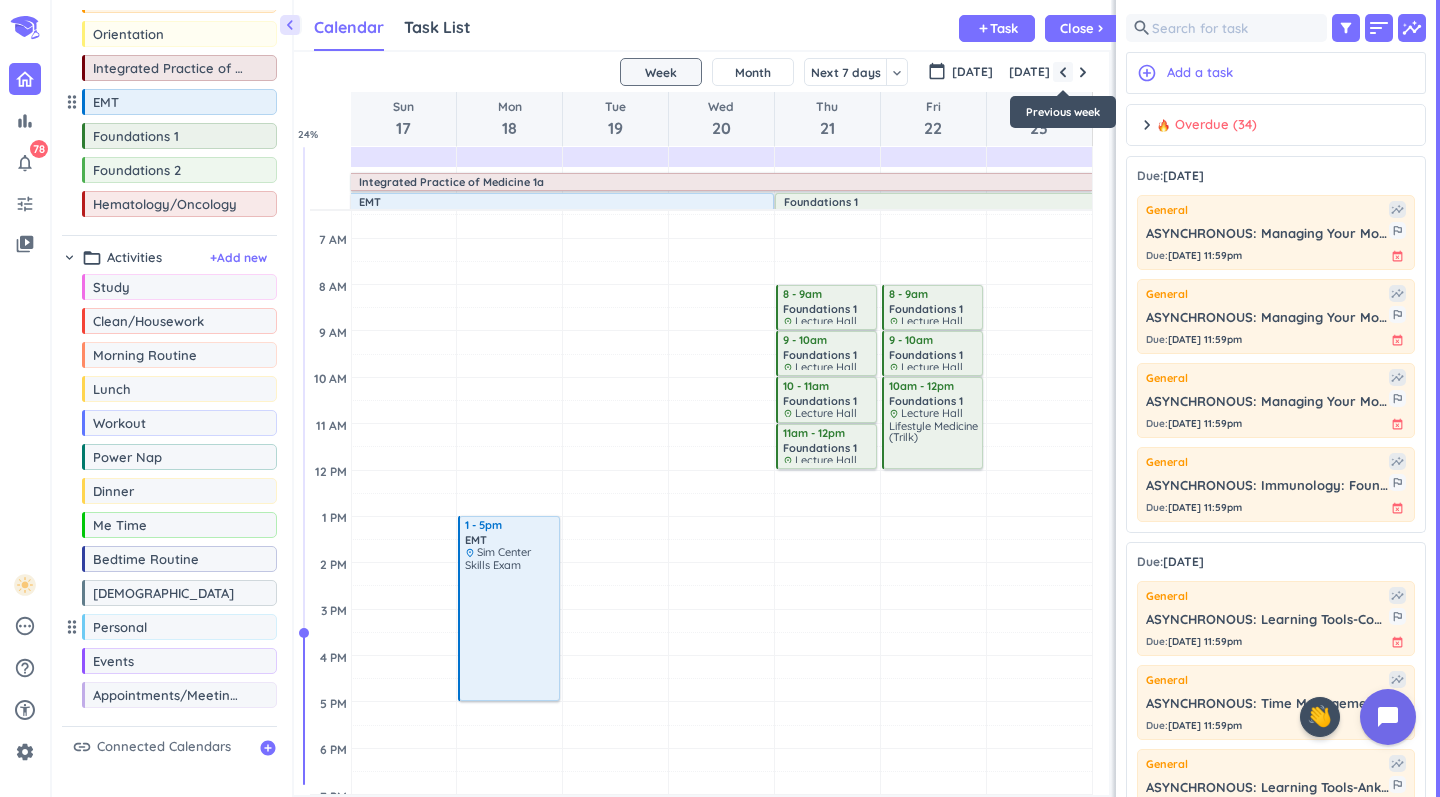 scroll, scrollTop: 71, scrollLeft: 0, axis: vertical 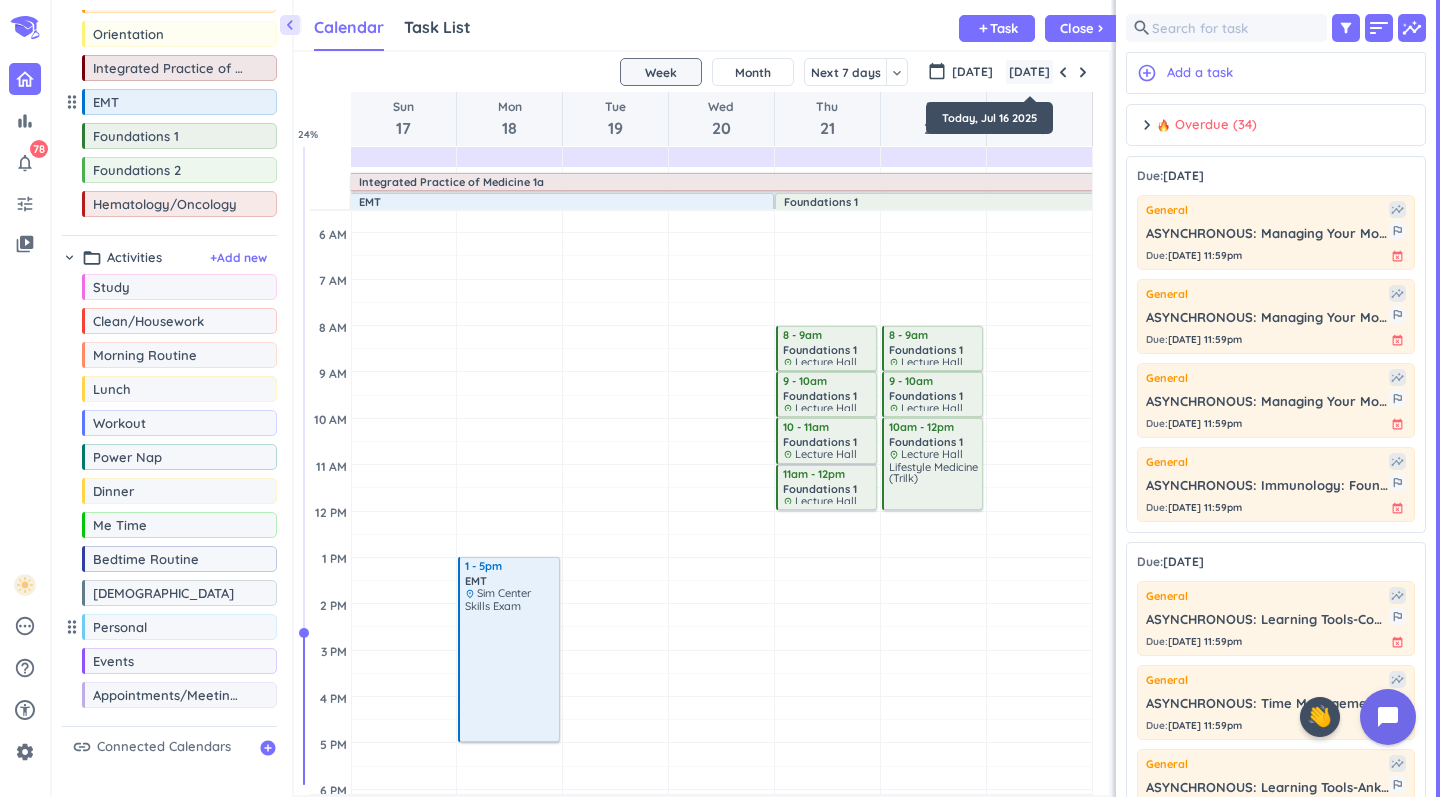 click on "[DATE]" at bounding box center (1029, 72) 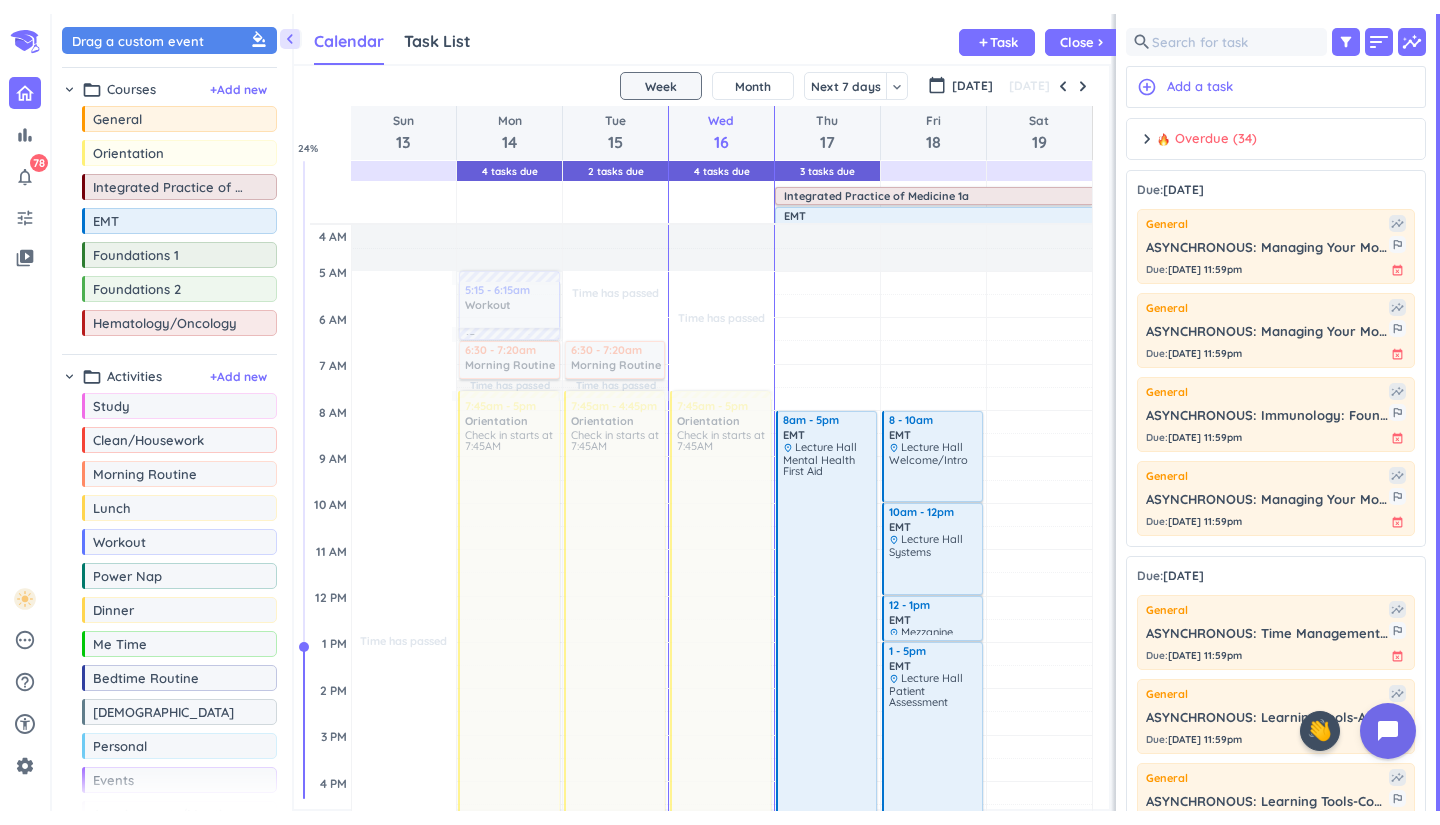 scroll, scrollTop: 0, scrollLeft: 0, axis: both 